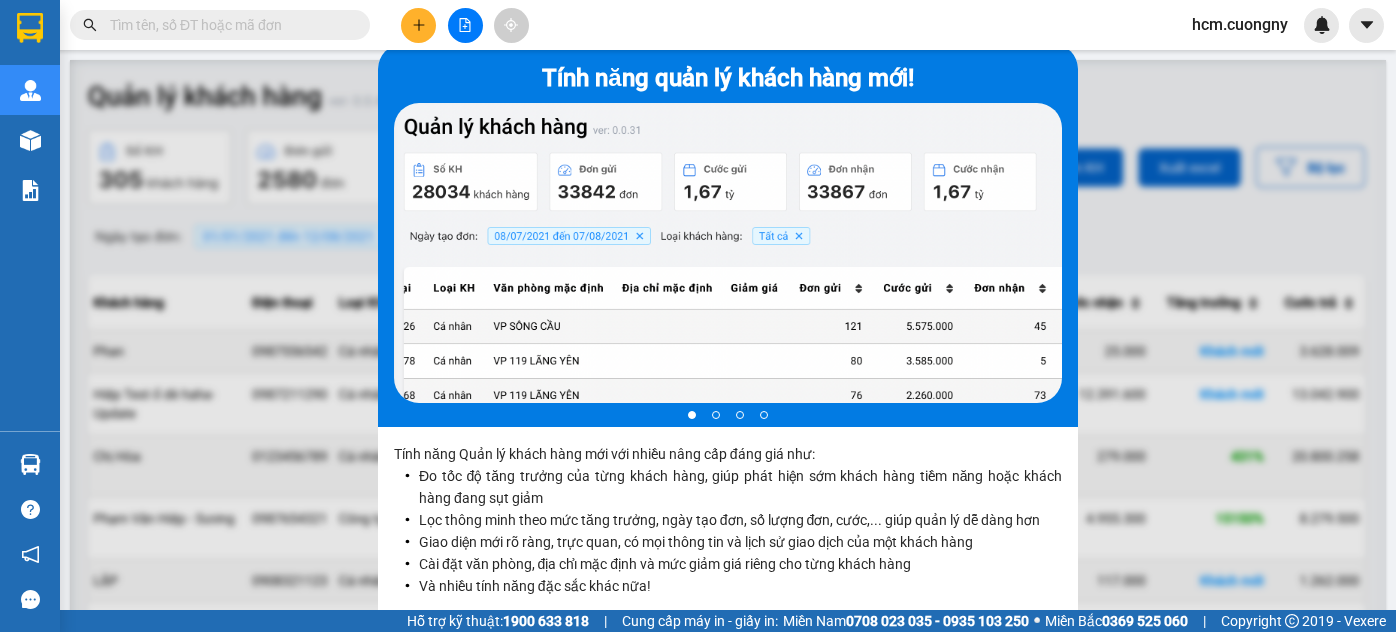 scroll, scrollTop: 0, scrollLeft: 0, axis: both 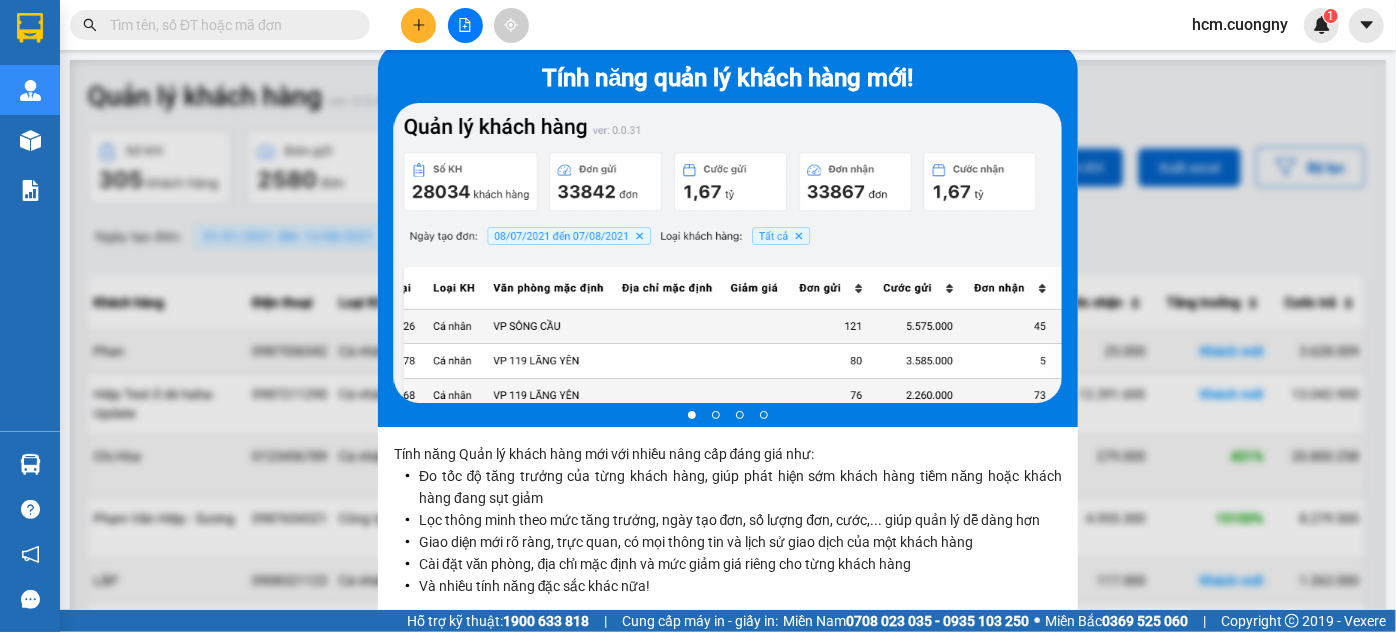 click at bounding box center (465, 25) 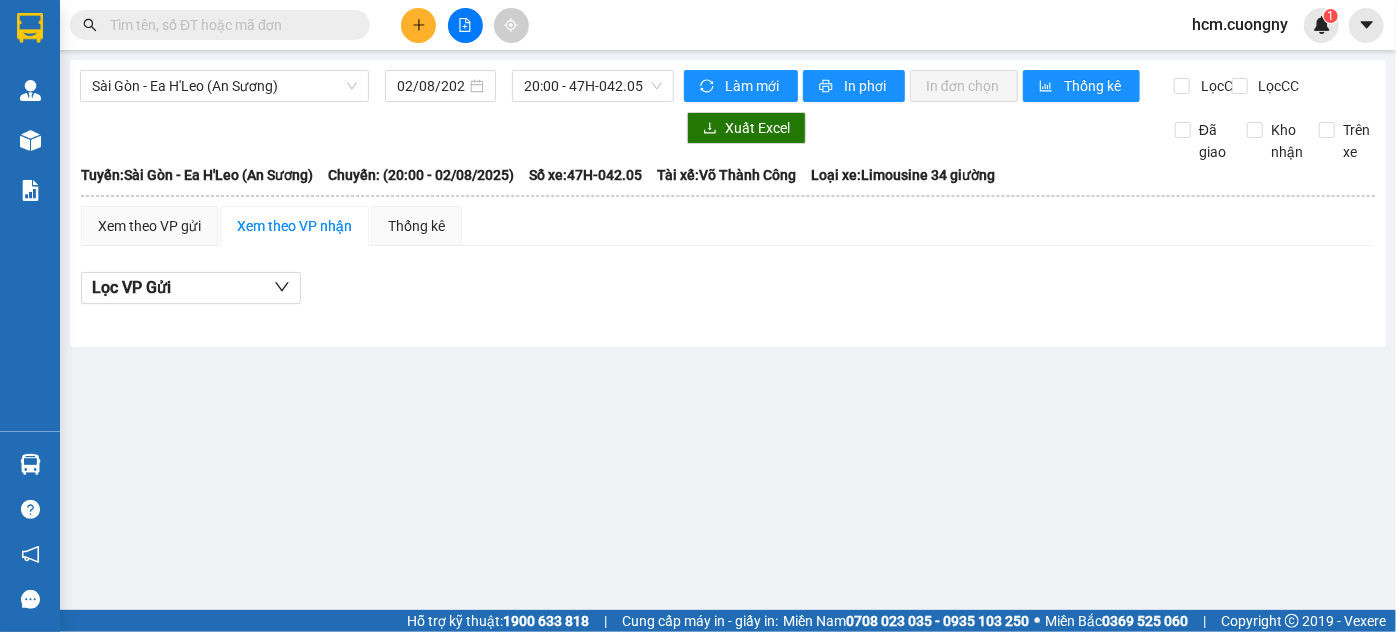 click on "Tuyến:  [CITY] - [CITY] ([CODE]) [TIME]     - [PLATE]  Làm mới In phơi In đơn chọn Thống kê Lọc  CR Lọc  CC Xuất Excel Đã giao Kho nhận Trên xe [LAST]   [PHONE]   [NUMBER] [STREET], [CITY] [TIME] - [DATE] Tuyến:  [CITY] - [CITY] ([CODE]) Chuyến:   ([TIME] - [DATE]) Tài xế:  [LAST]   Số xe:  [PLATE] Loại xe:  Limousine 34 giường  Tuyến:  [CITY] - [CITY] ([CODE]) Chuyến:   ([TIME] - [DATE]) Số xe:  [PLATE] Tài xế:  [LAST]Loại xe:  Limousine 34 giường  Xem theo VP gửi Xem theo VP nhận Thống kê Lọc VP Gửi Cước rồi :   0  VNĐ Chưa cước :   0  VNĐ Thu hộ:  0  VNĐ [LAST]   [PHONE]   [NUMBER] [STREET] Bx Miền Đông  -  [TIME] - [DATE] Tuyến:  [CITY] - [CITY] ([CODE]) Chuyến:   ([TIME] - [DATE]) Tài xế:  [LAST]   Số xe:  [PLATE]   Loại xe:  Limousine 34 giường  STT Nơi lấy" at bounding box center [728, 203] 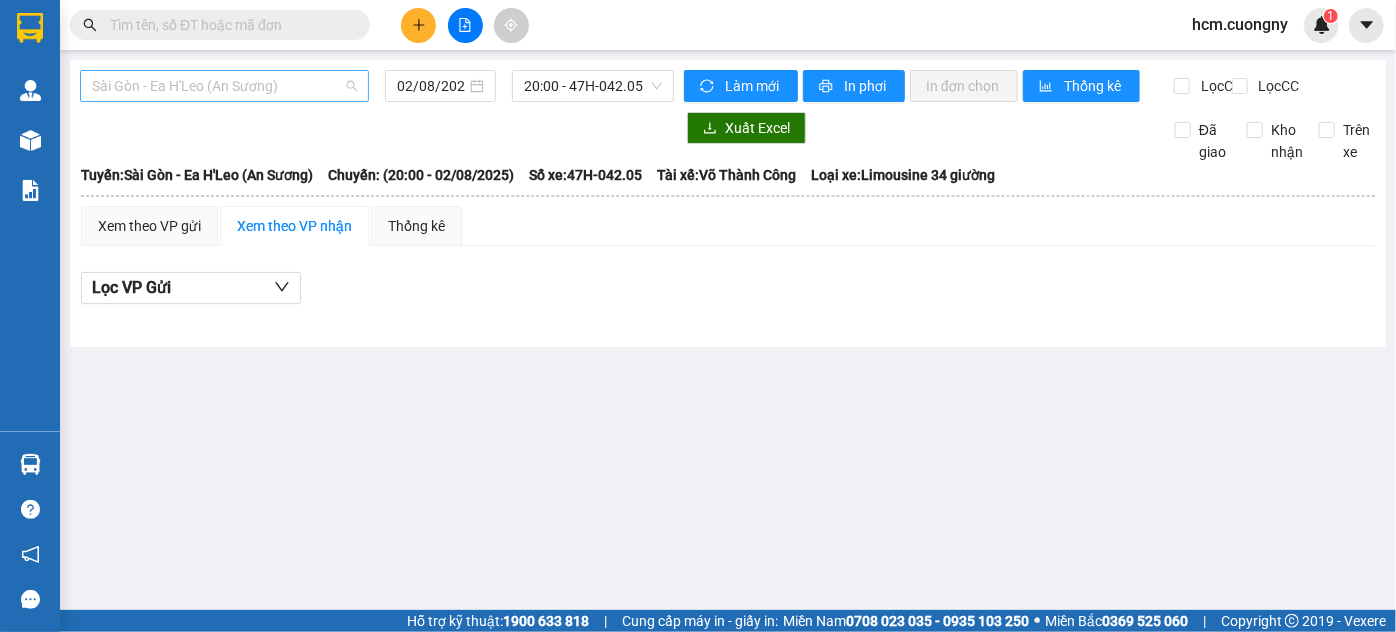 click on "Sài Gòn - Ea H'Leo (An Sương)" at bounding box center (224, 86) 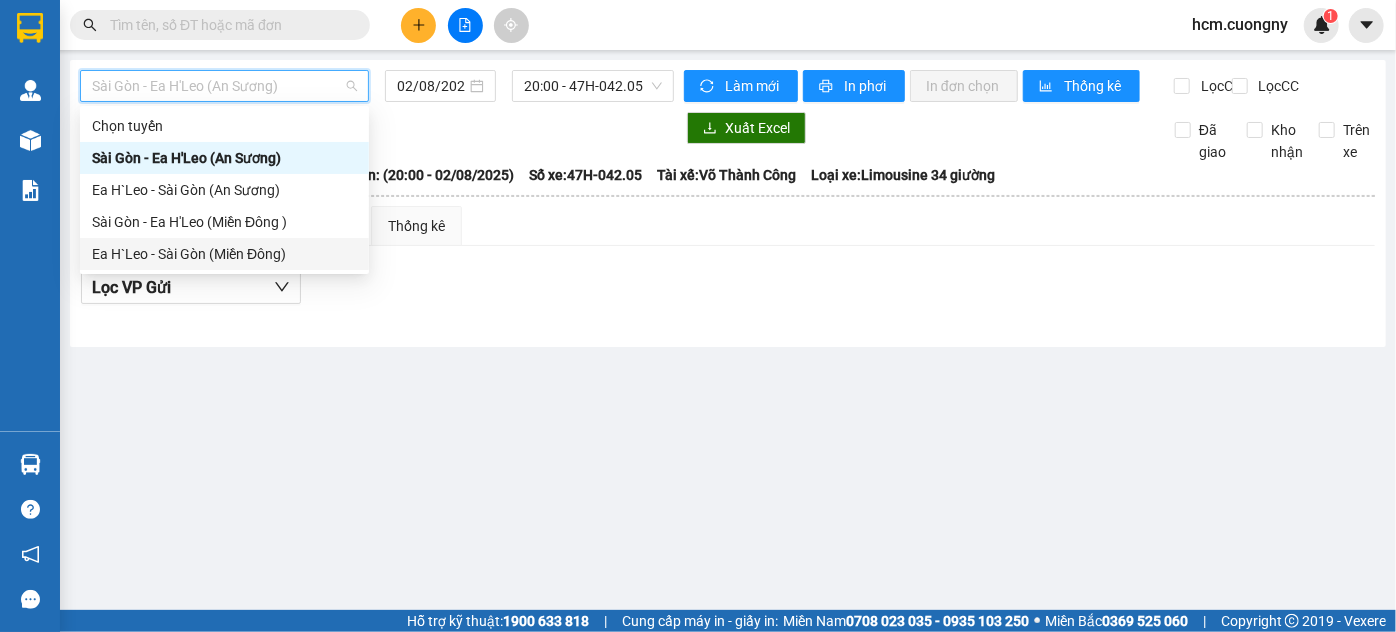 click on "Ea H`Leo - Sài Gòn (Miền Đông)" at bounding box center [224, 254] 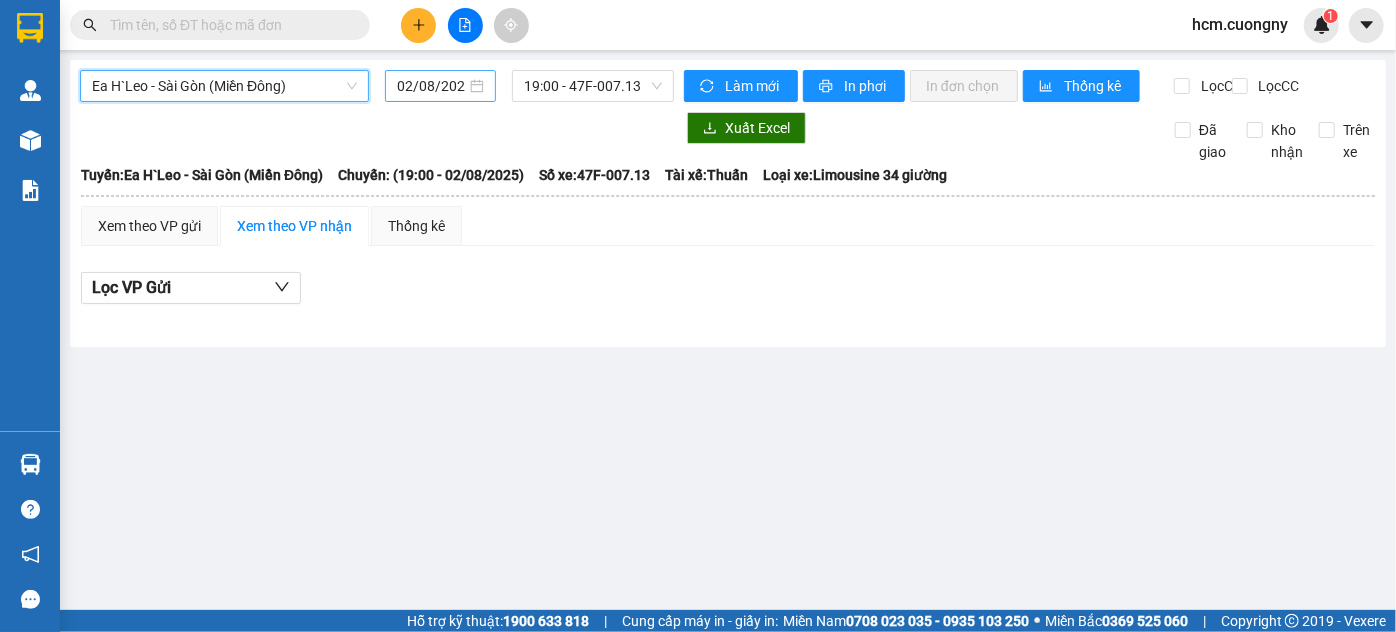 click on "02/08/2025" at bounding box center [431, 86] 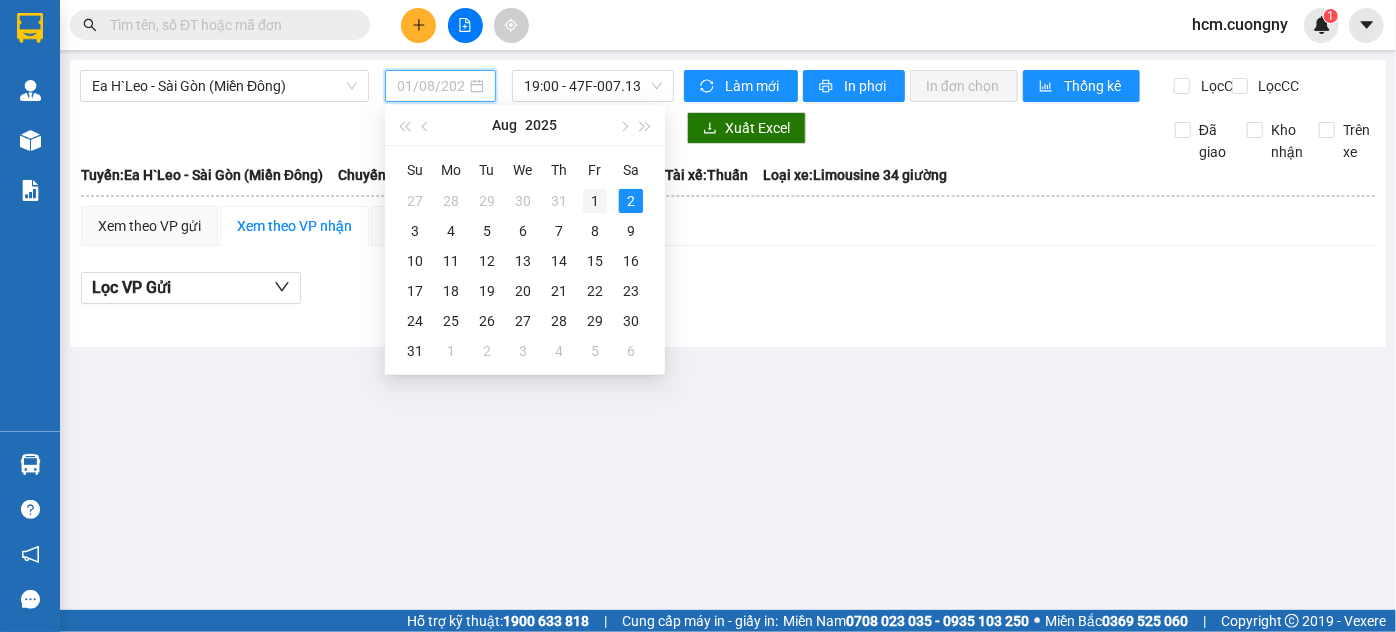 click on "1" at bounding box center (595, 201) 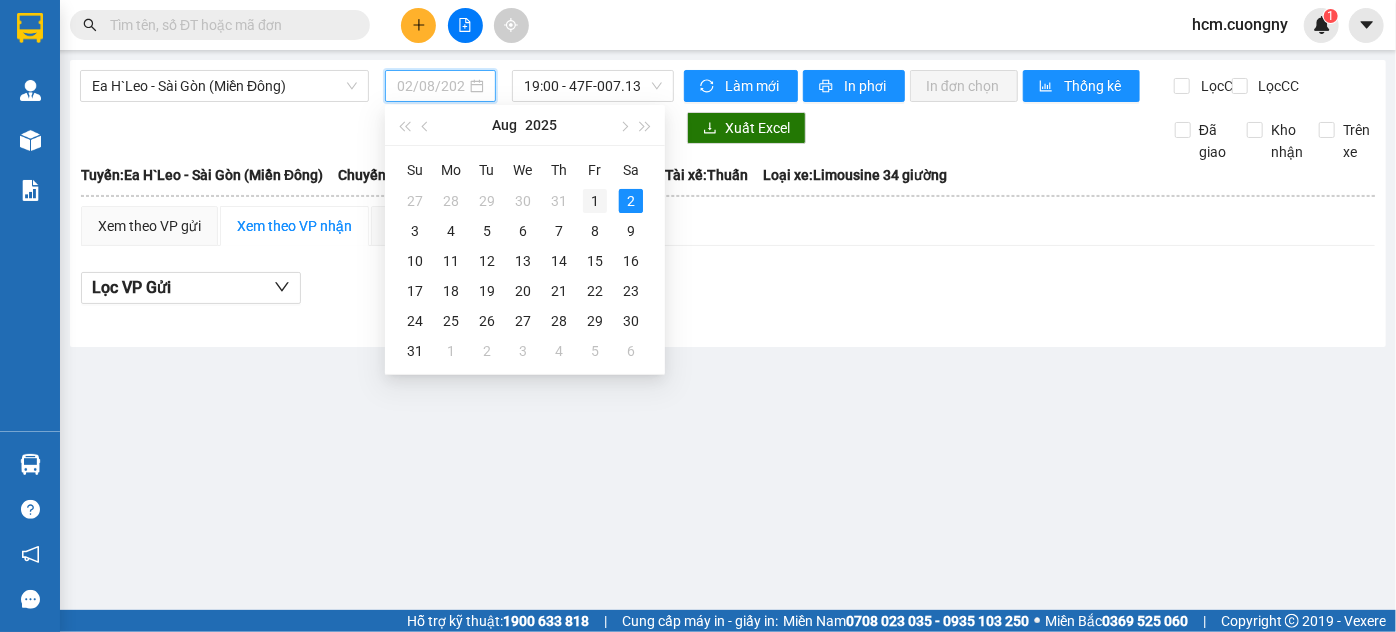 type on "01/08/2025" 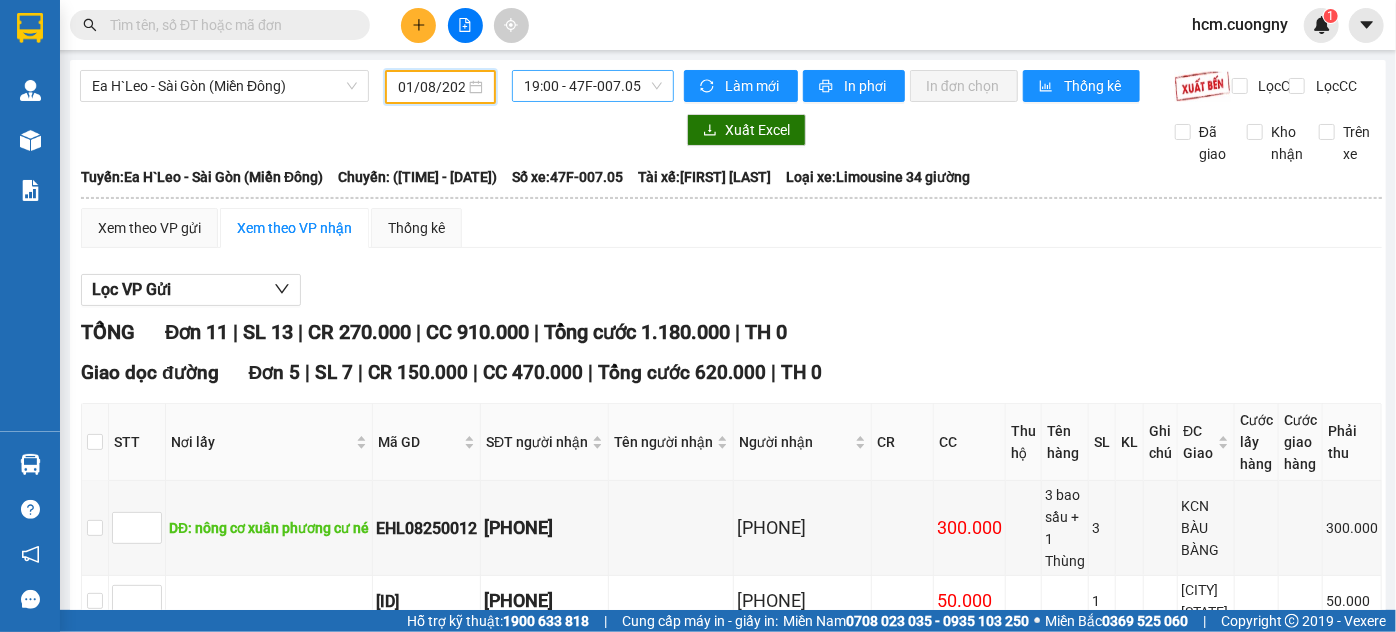 click on "19:00     - 47F-007.05" at bounding box center (593, 86) 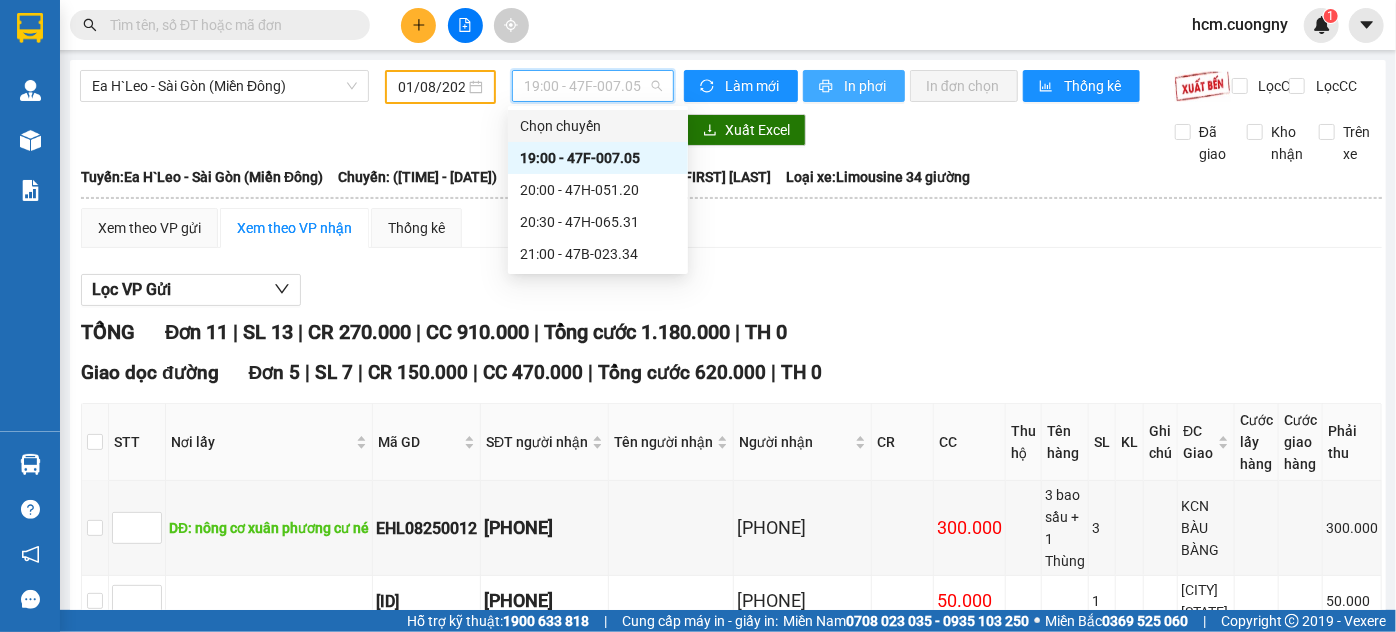 click on "In phơi" at bounding box center (866, 86) 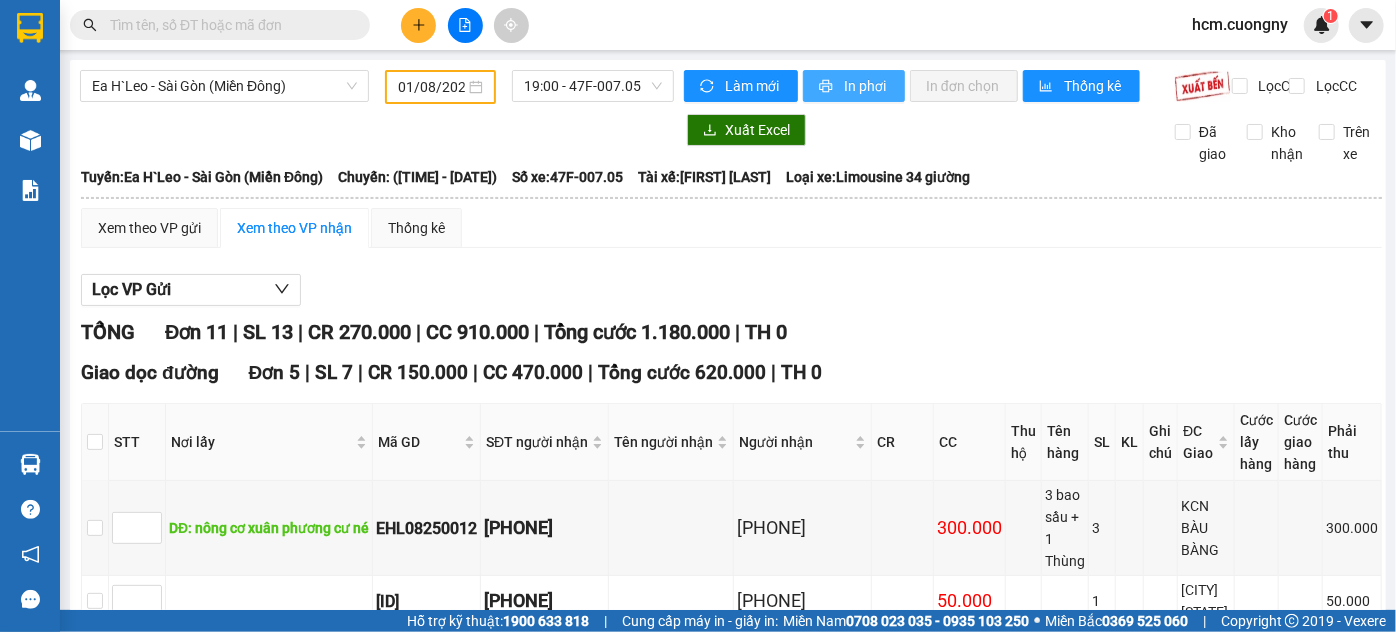 scroll, scrollTop: 0, scrollLeft: 0, axis: both 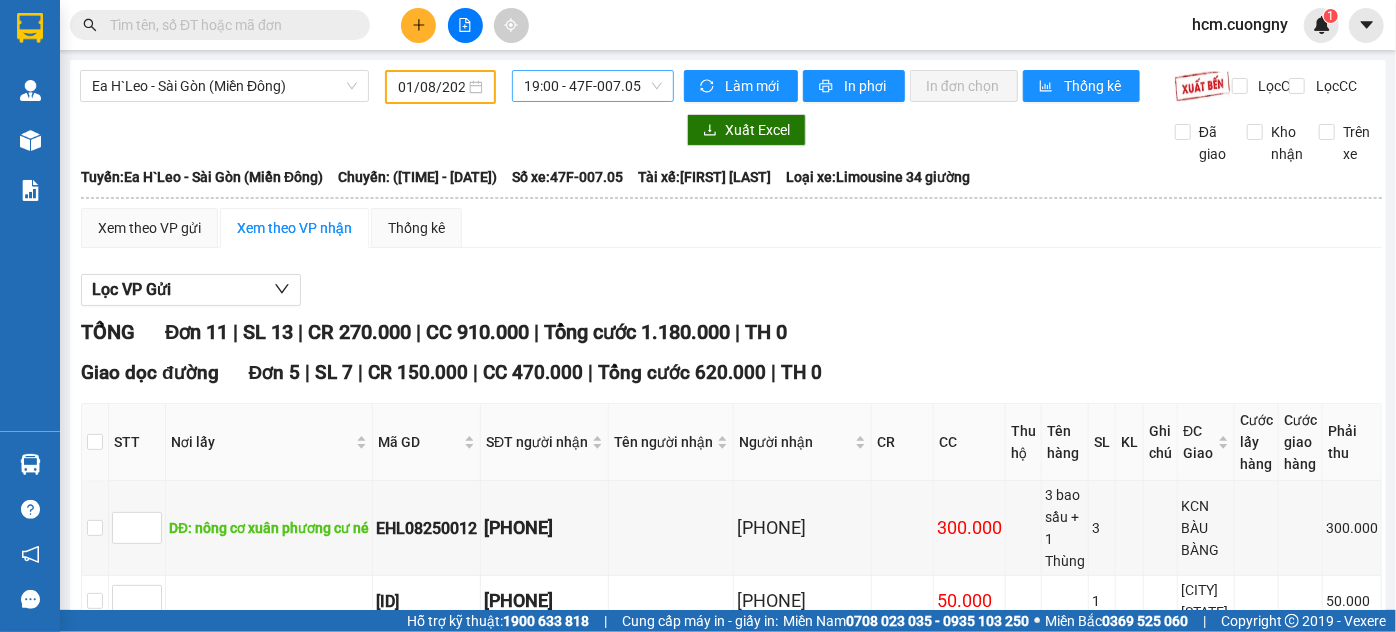 click on "19:00     - 47F-007.05" at bounding box center [593, 86] 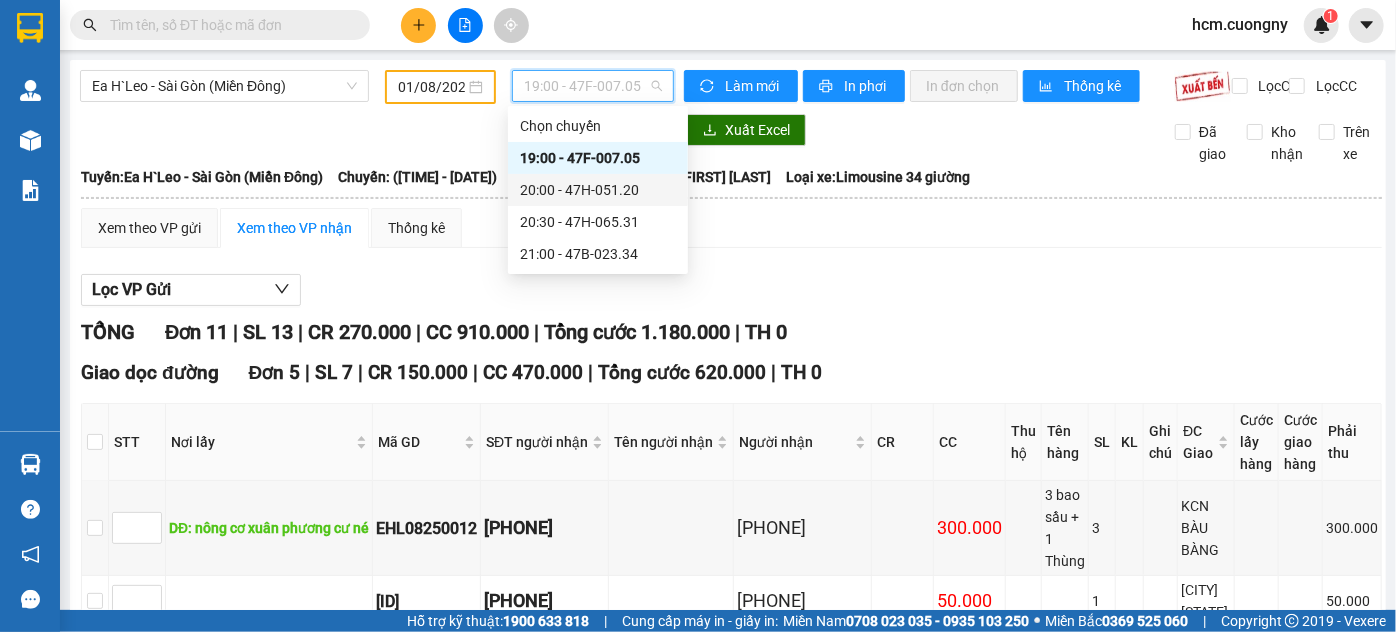click on "20:00     - 47H-051.20" at bounding box center (598, 190) 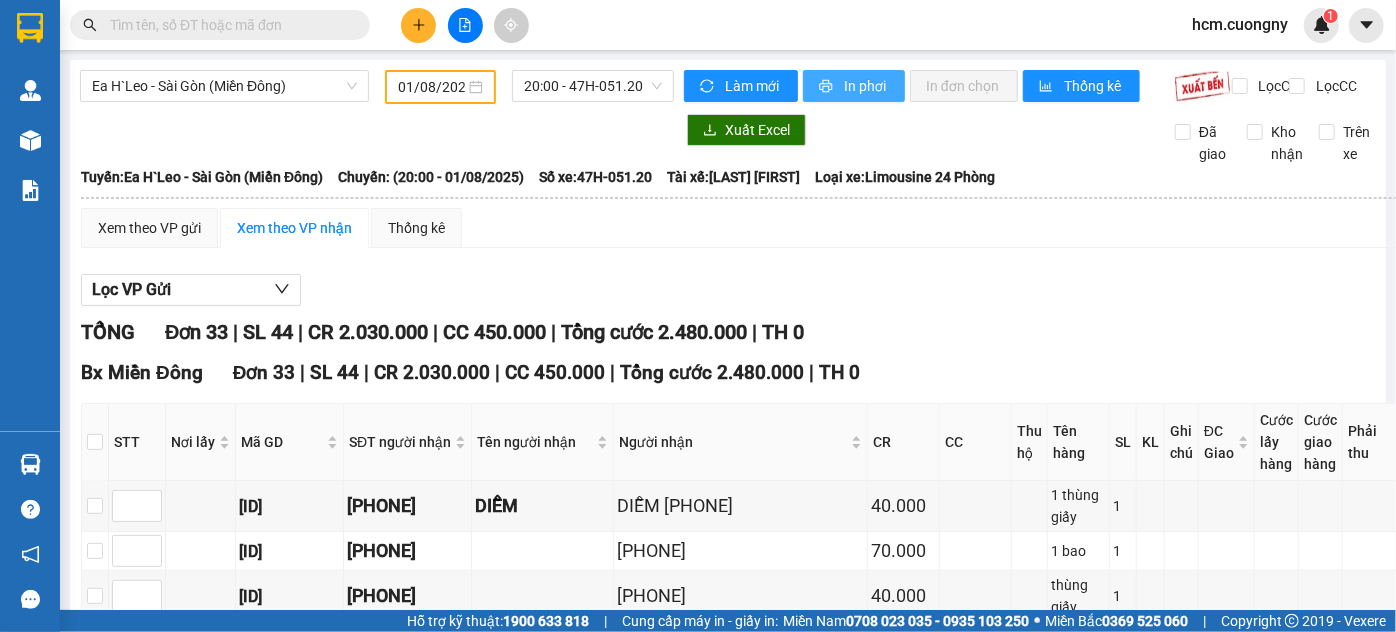 click on "In phơi" at bounding box center [866, 86] 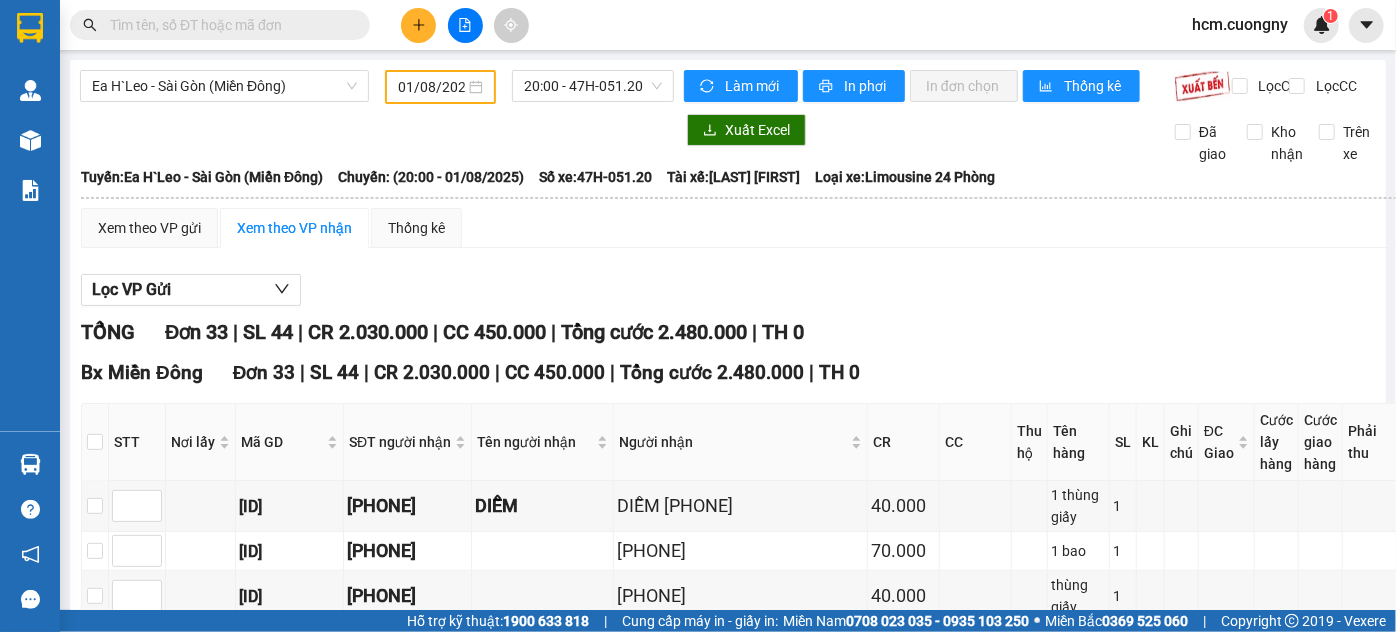 click on "Số xe:  [LICENSE_PLATE]" at bounding box center [595, 177] 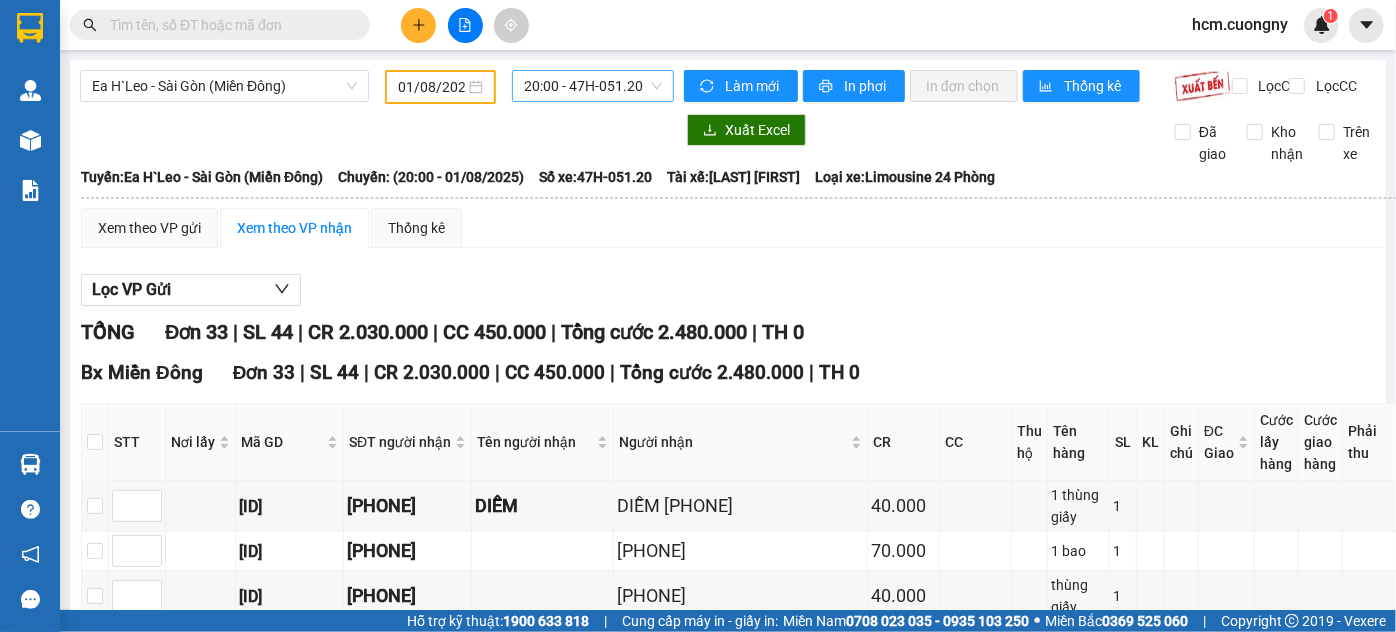 click on "20:00     - 47H-051.20" at bounding box center [593, 86] 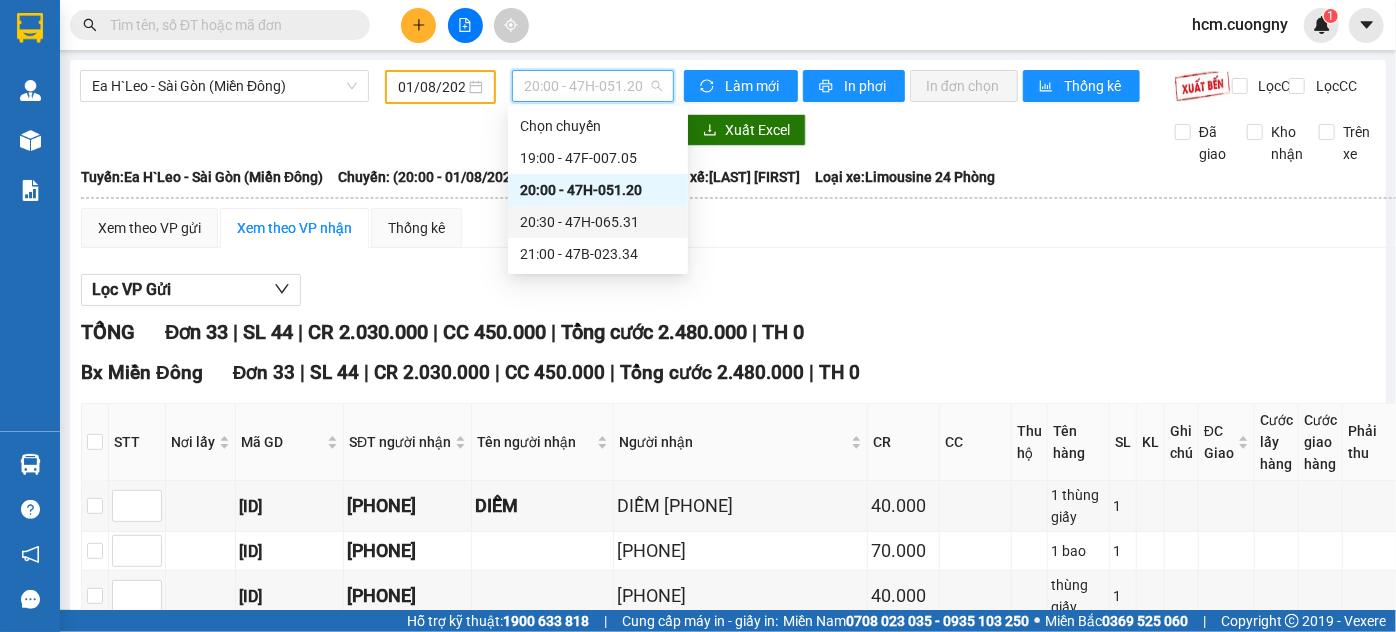 click on "20:30     - 47H-065.31" at bounding box center (598, 222) 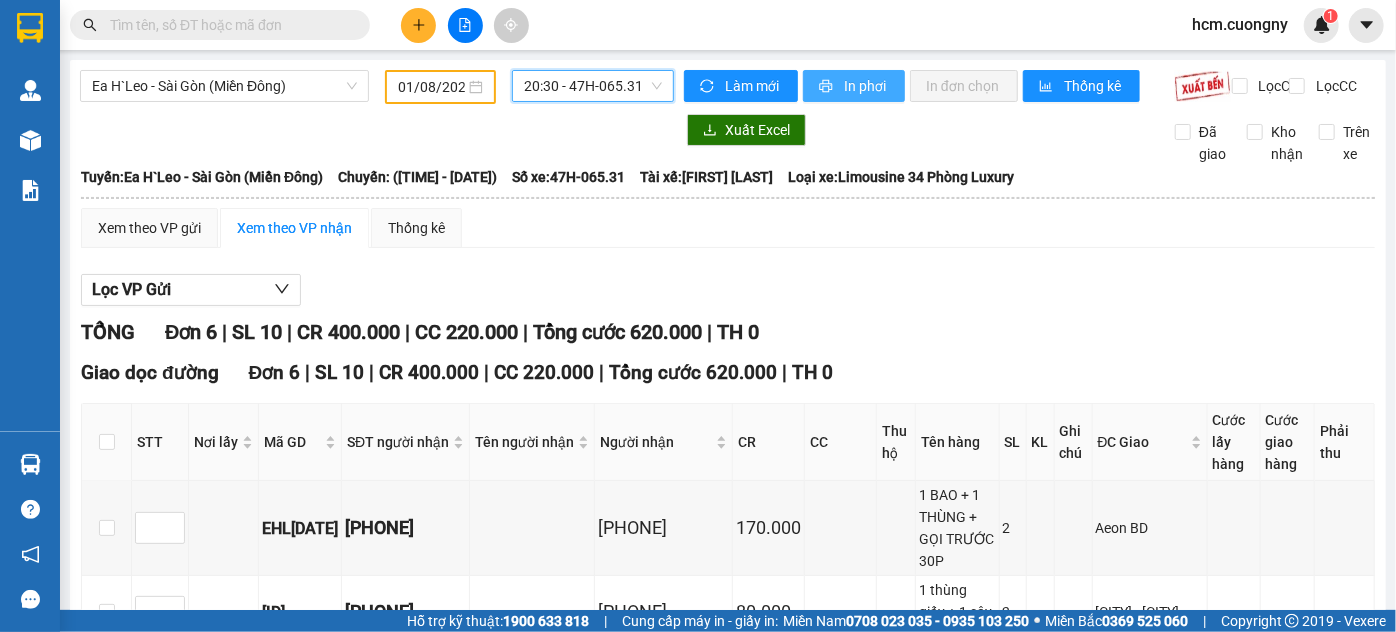 click on "In phơi" at bounding box center [854, 86] 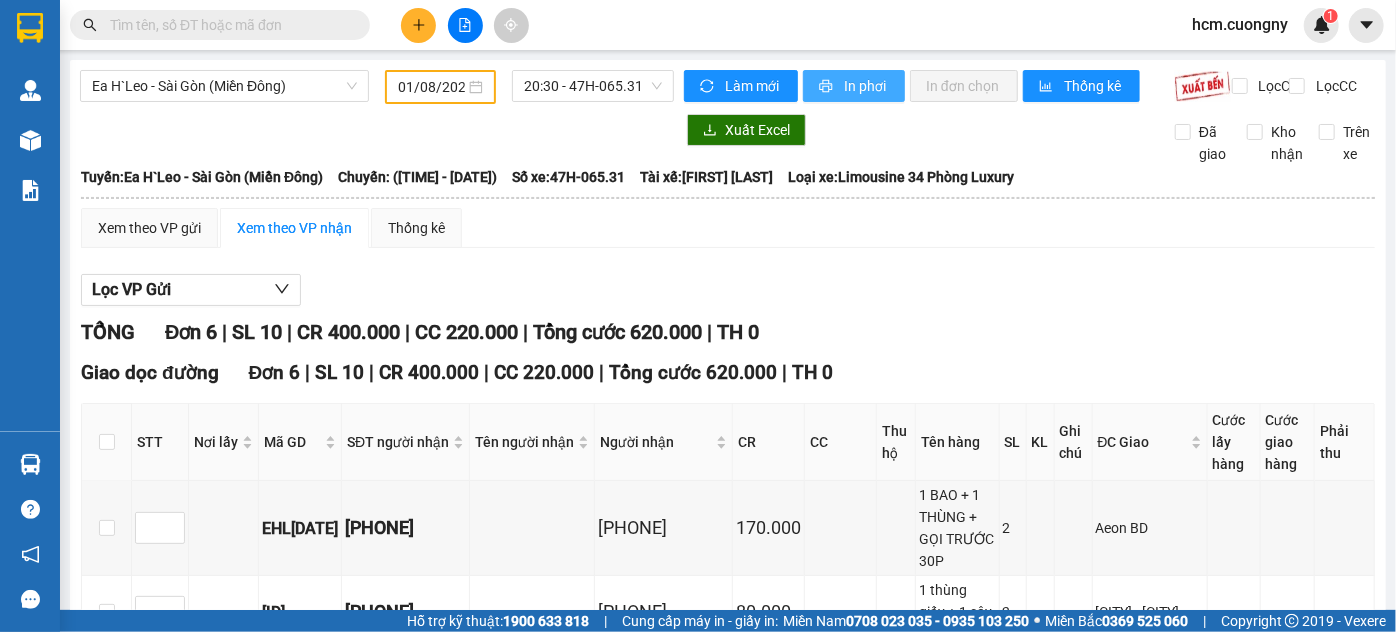 scroll, scrollTop: 0, scrollLeft: 0, axis: both 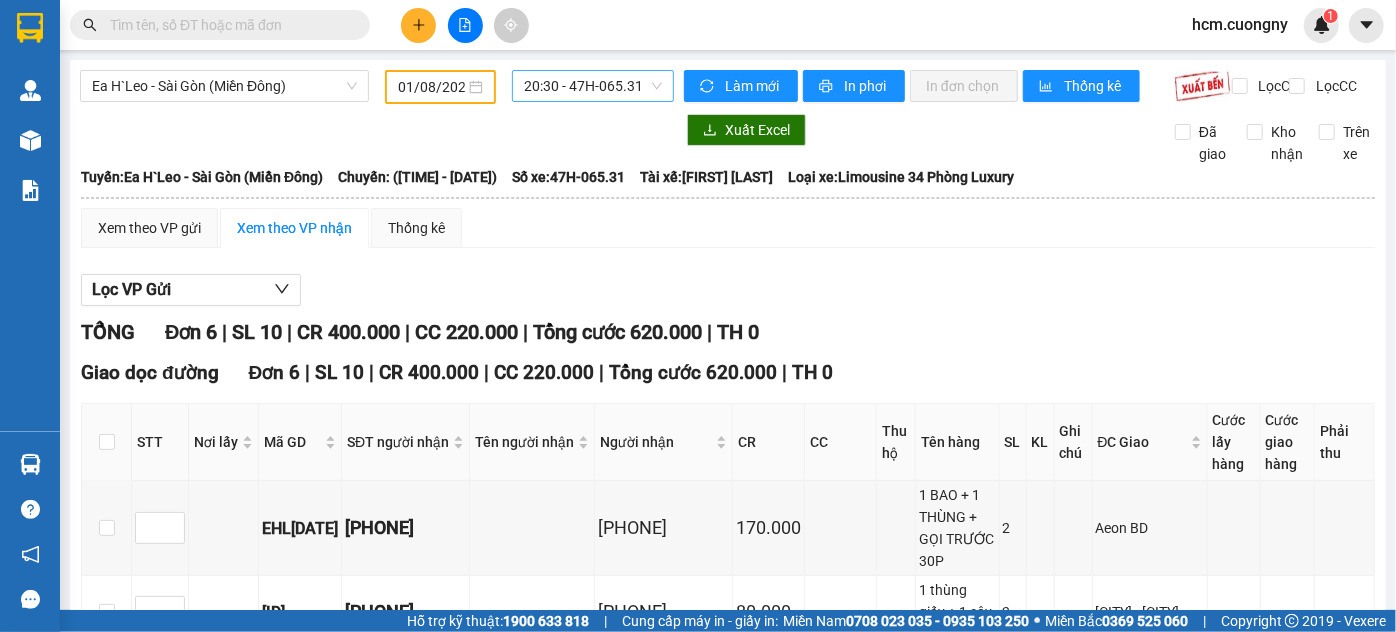 click on "20:30     - 47H-065.31" at bounding box center [593, 86] 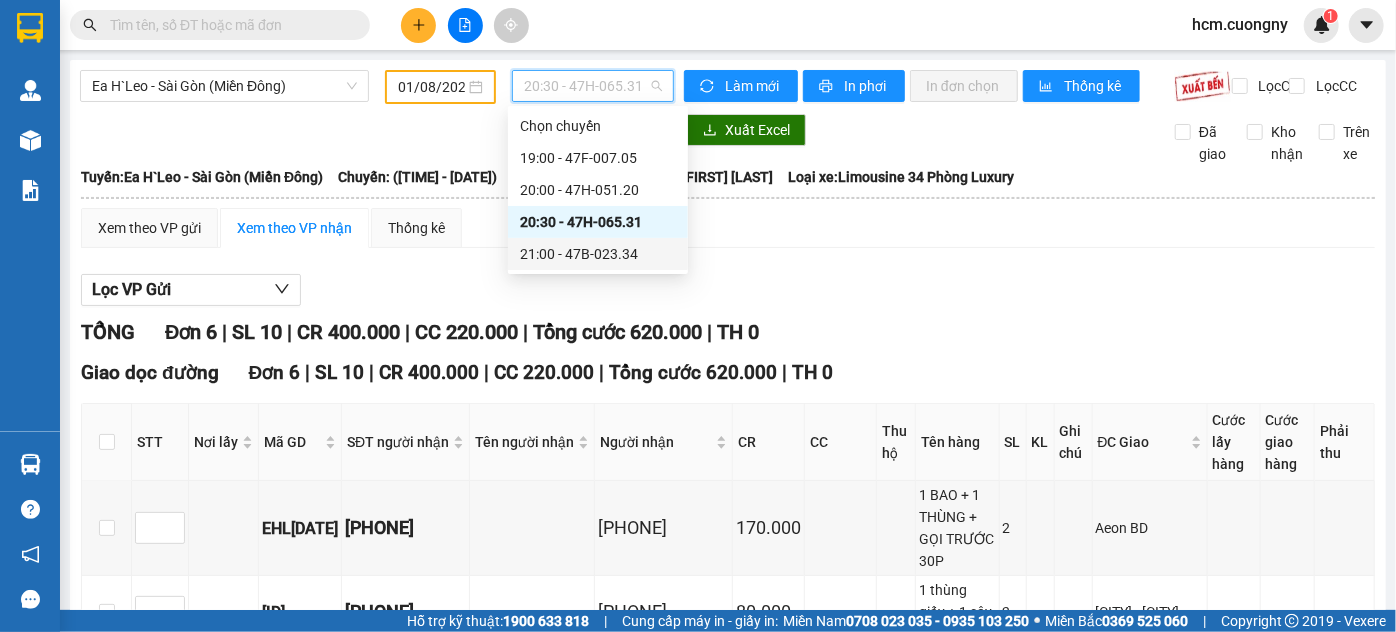 click on "21:00     - 47B-023.34" at bounding box center (598, 254) 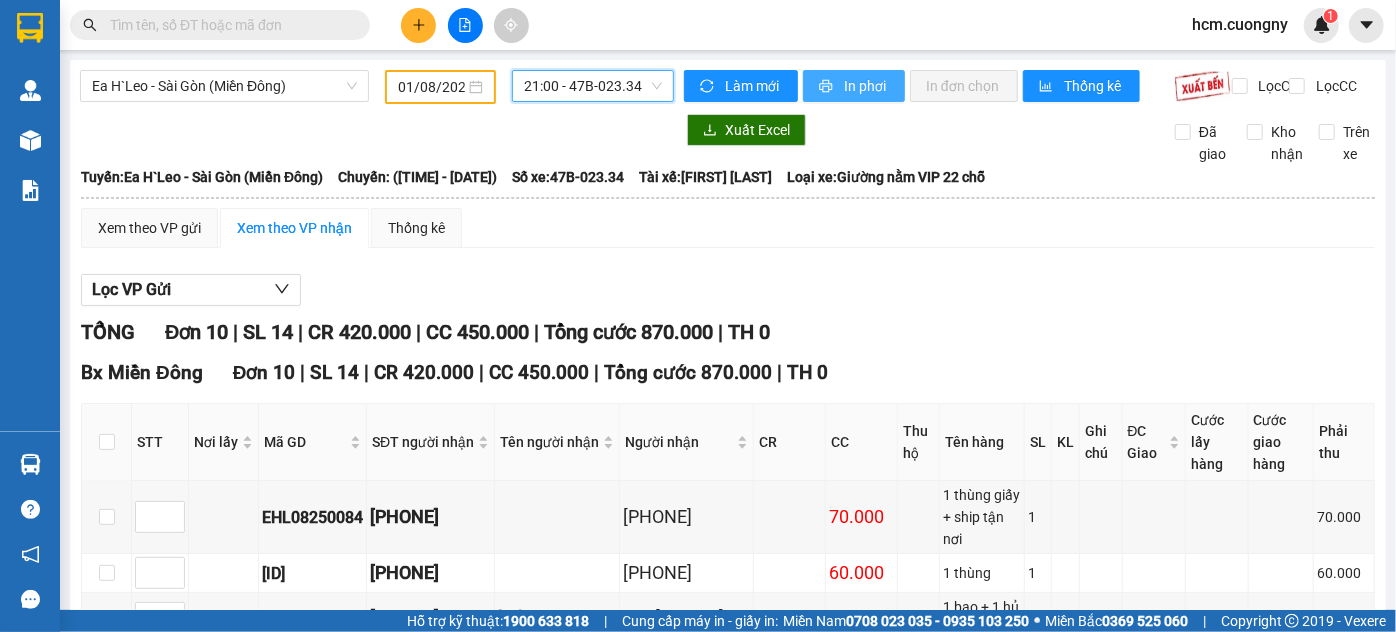 click on "In phơi" at bounding box center (866, 86) 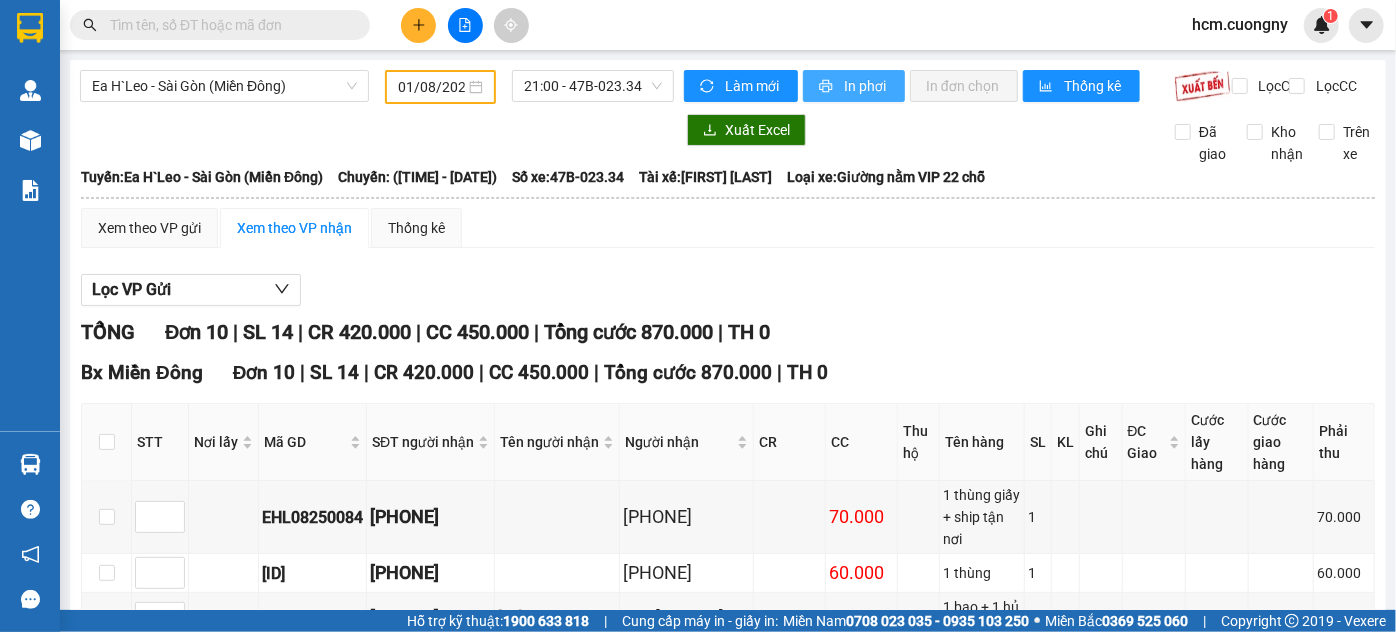 scroll, scrollTop: 0, scrollLeft: 0, axis: both 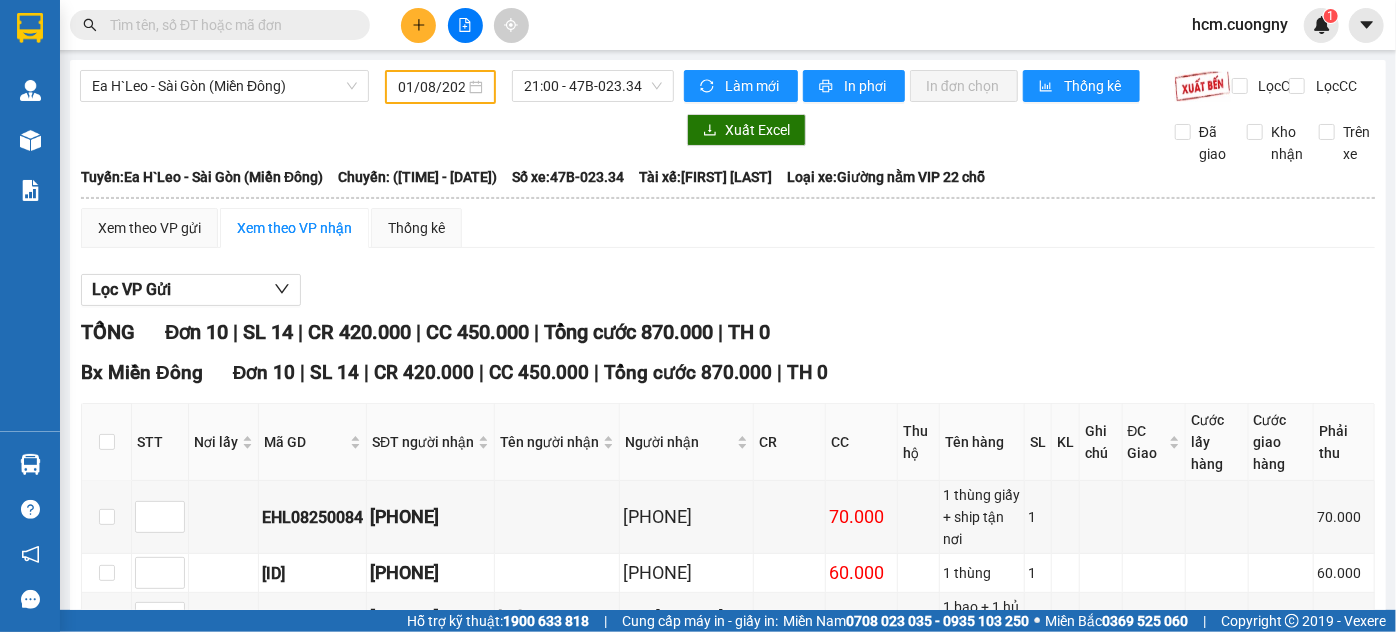 click at bounding box center [377, 130] 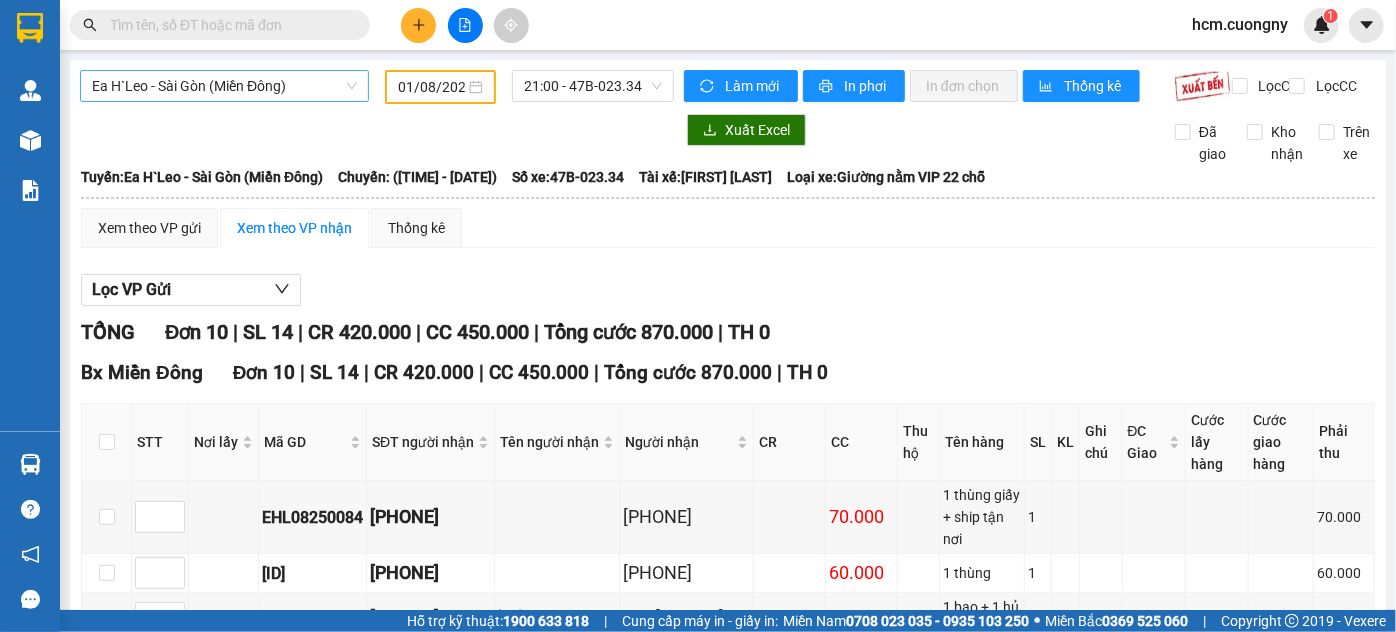 click on "Ea H`Leo - Sài Gòn (Miền Đông)" at bounding box center (224, 86) 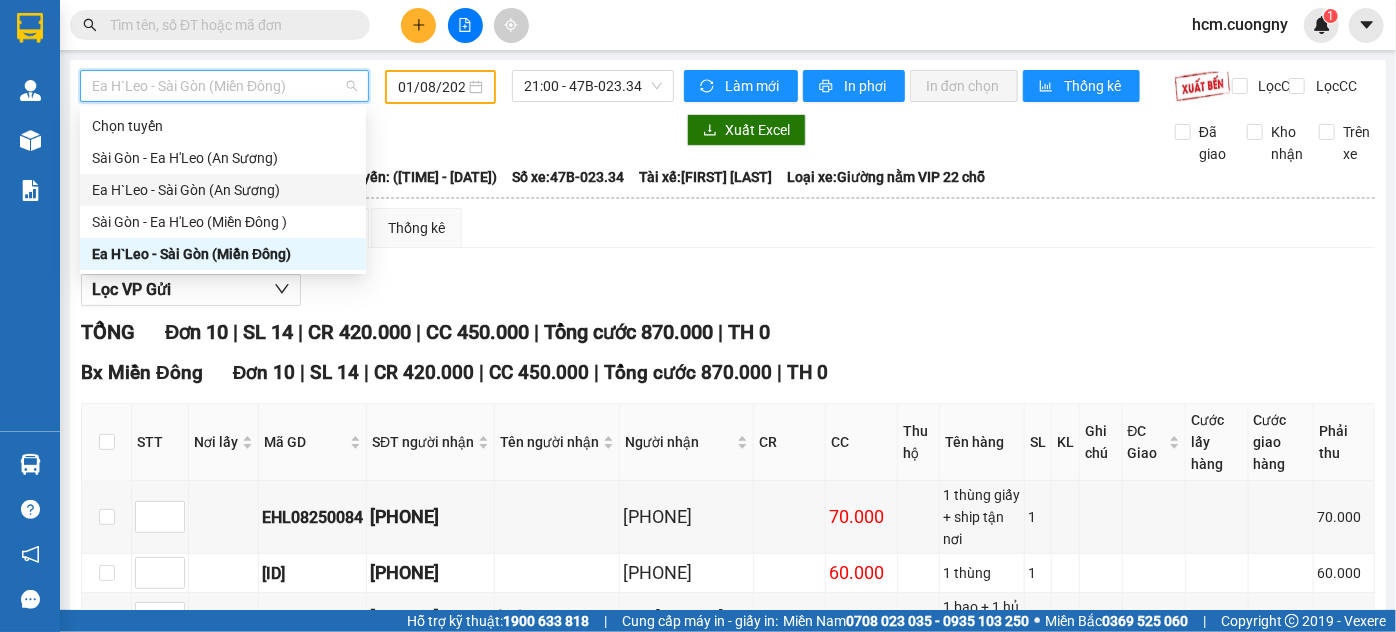 click on "Ea H`Leo - Sài Gòn (An Sương)" at bounding box center [223, 190] 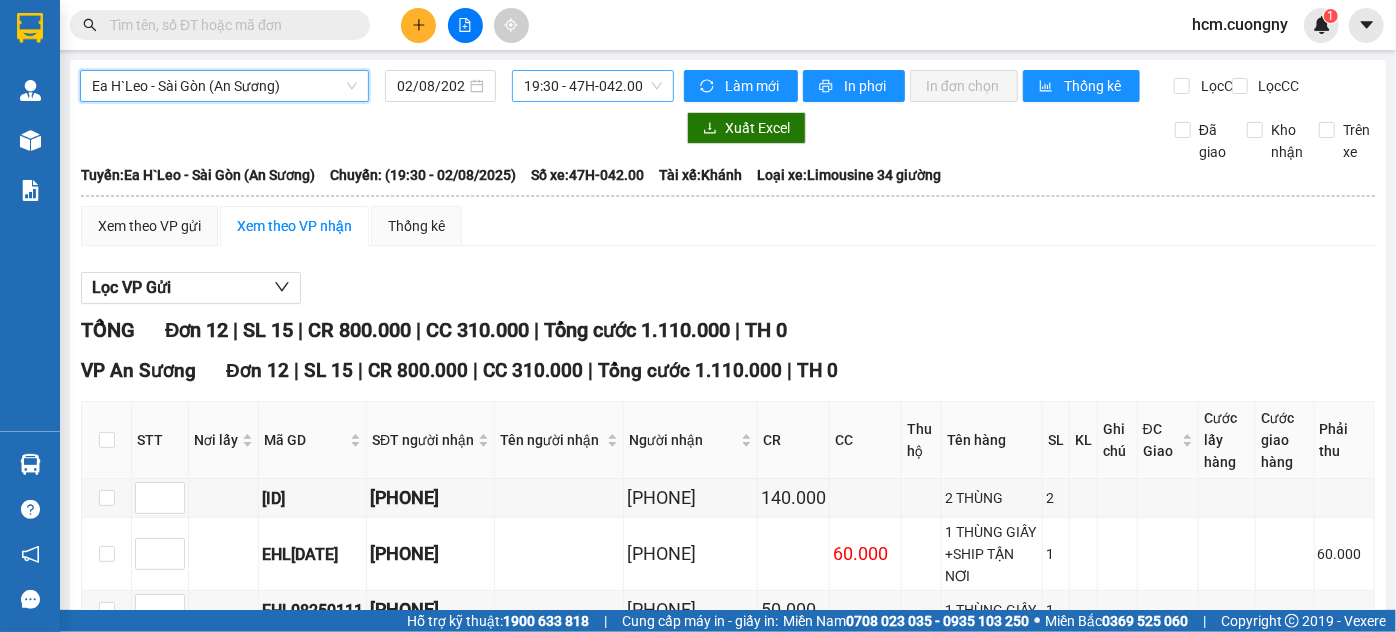 click on "19:30     - 47H-042.00" at bounding box center (593, 86) 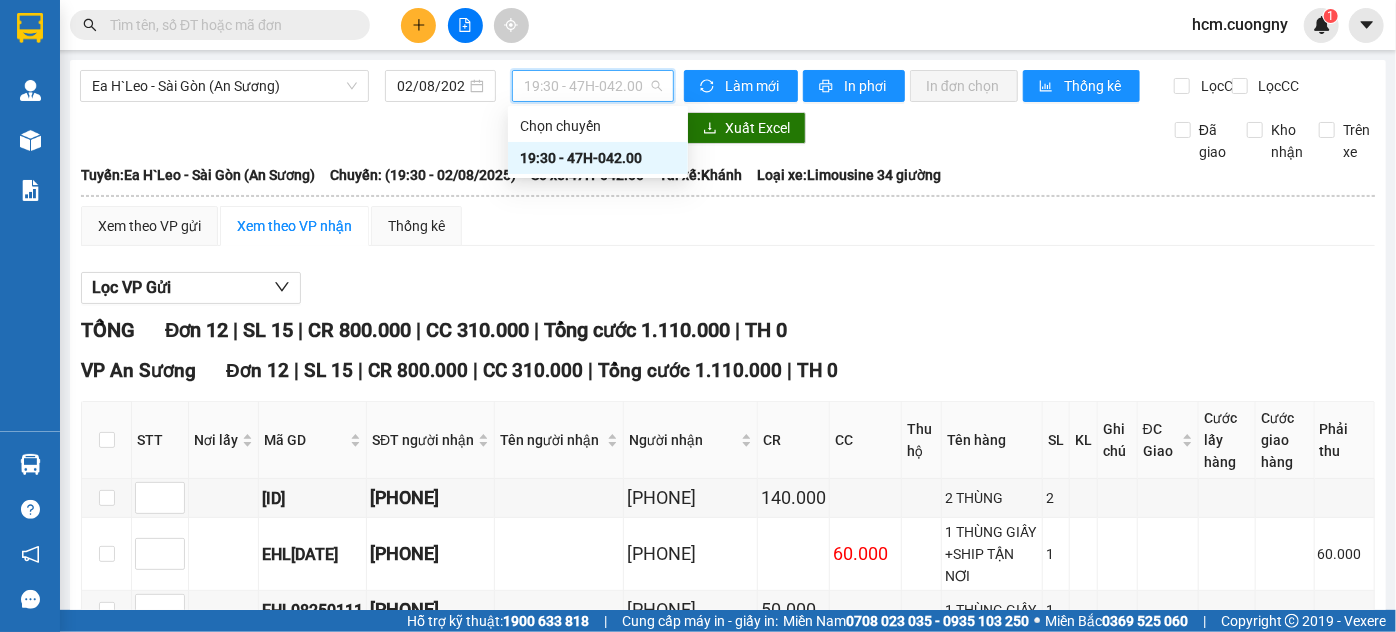 click on "19:30     - 47H-042.00" at bounding box center (598, 158) 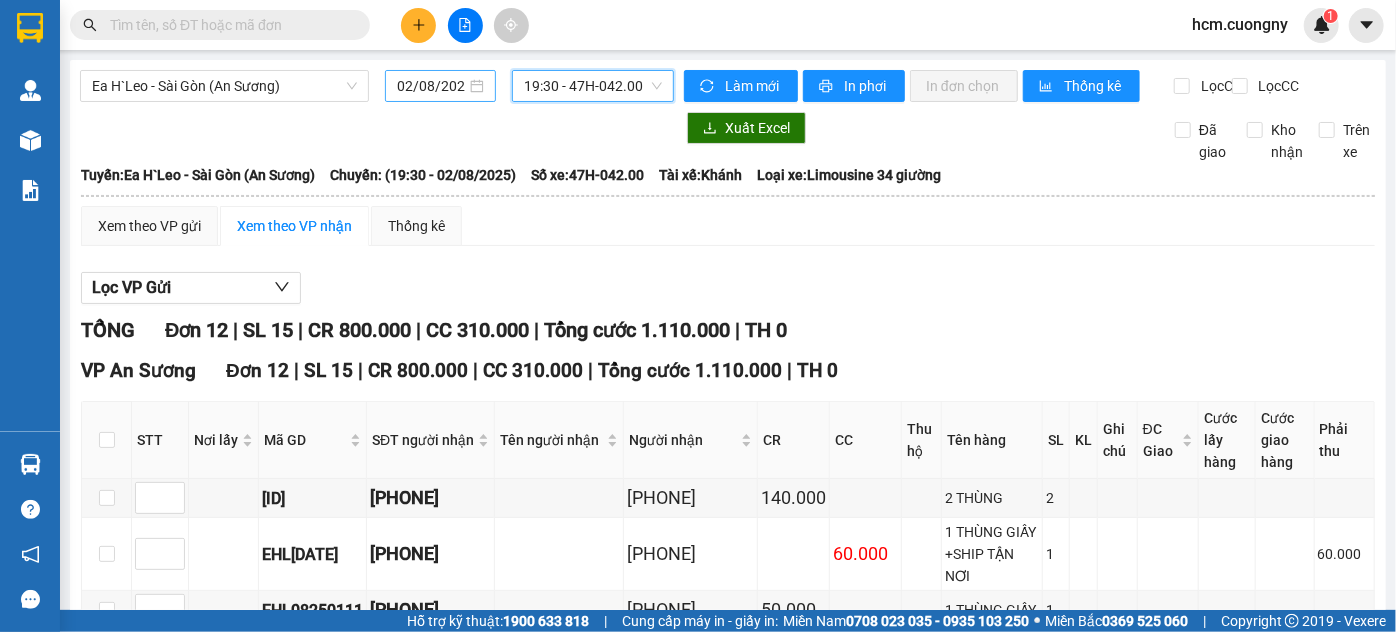 click on "02/08/2025" at bounding box center (431, 86) 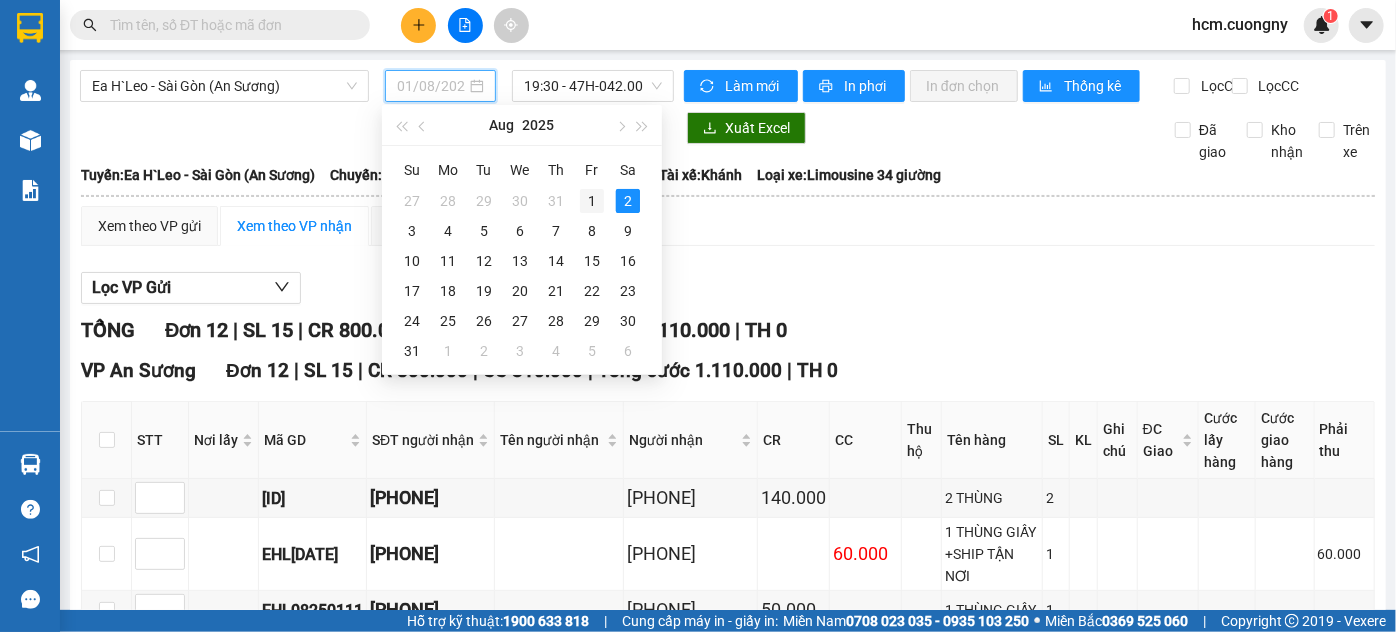 click on "1" at bounding box center [592, 201] 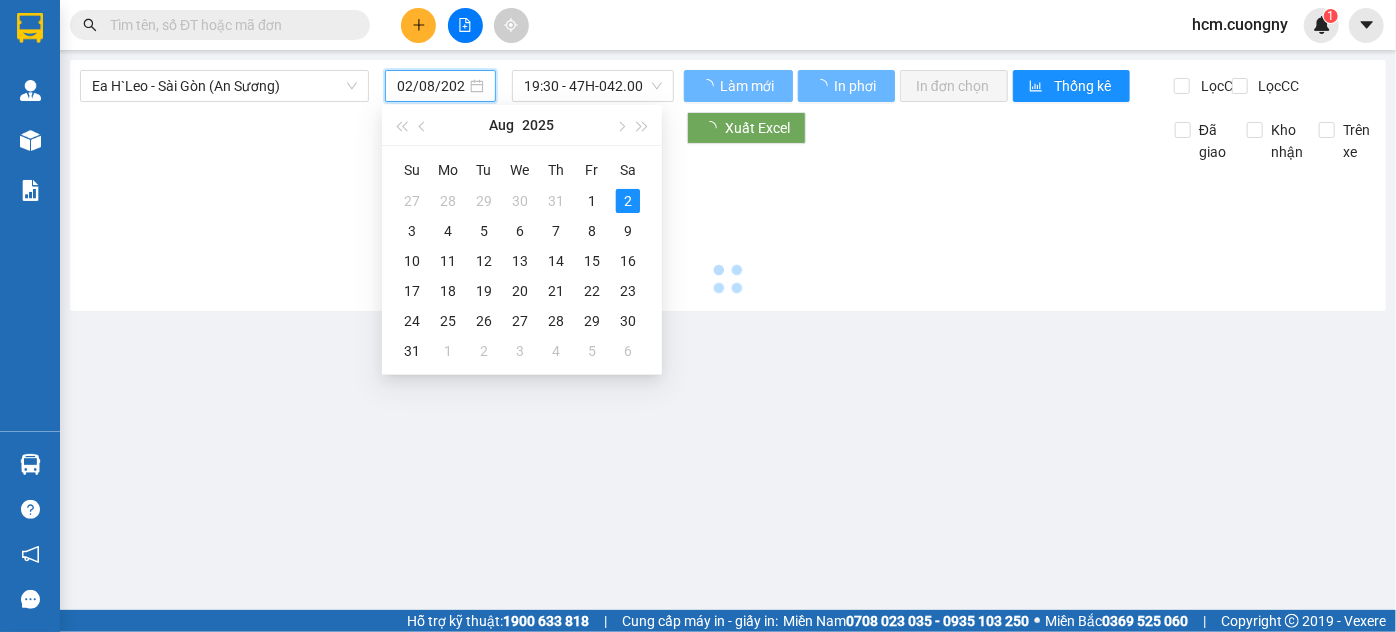 type on "01/08/2025" 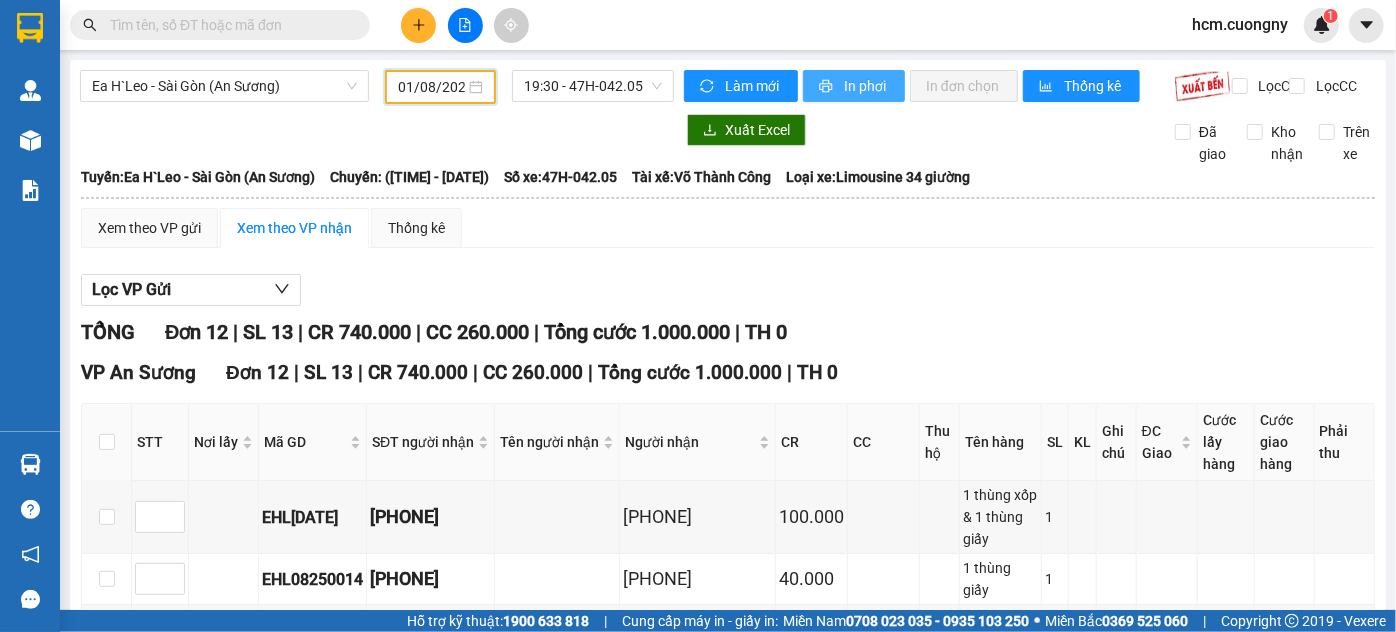 click on "In phơi" at bounding box center [866, 86] 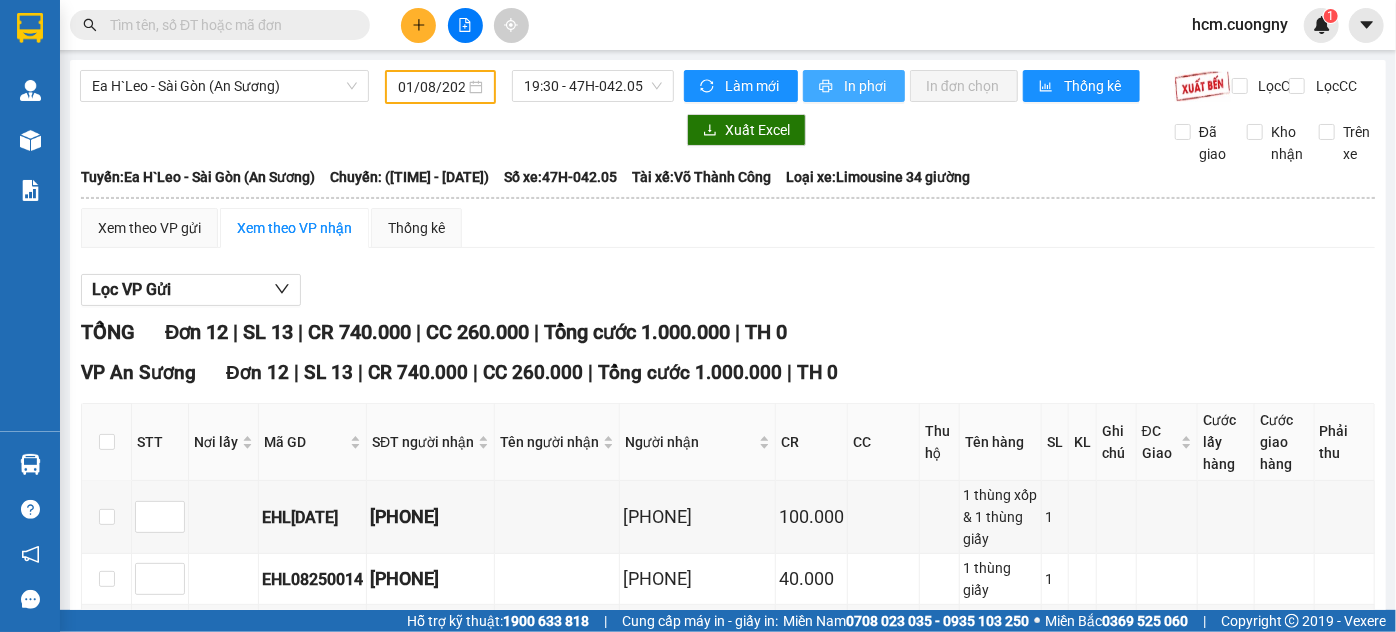 scroll, scrollTop: 0, scrollLeft: 0, axis: both 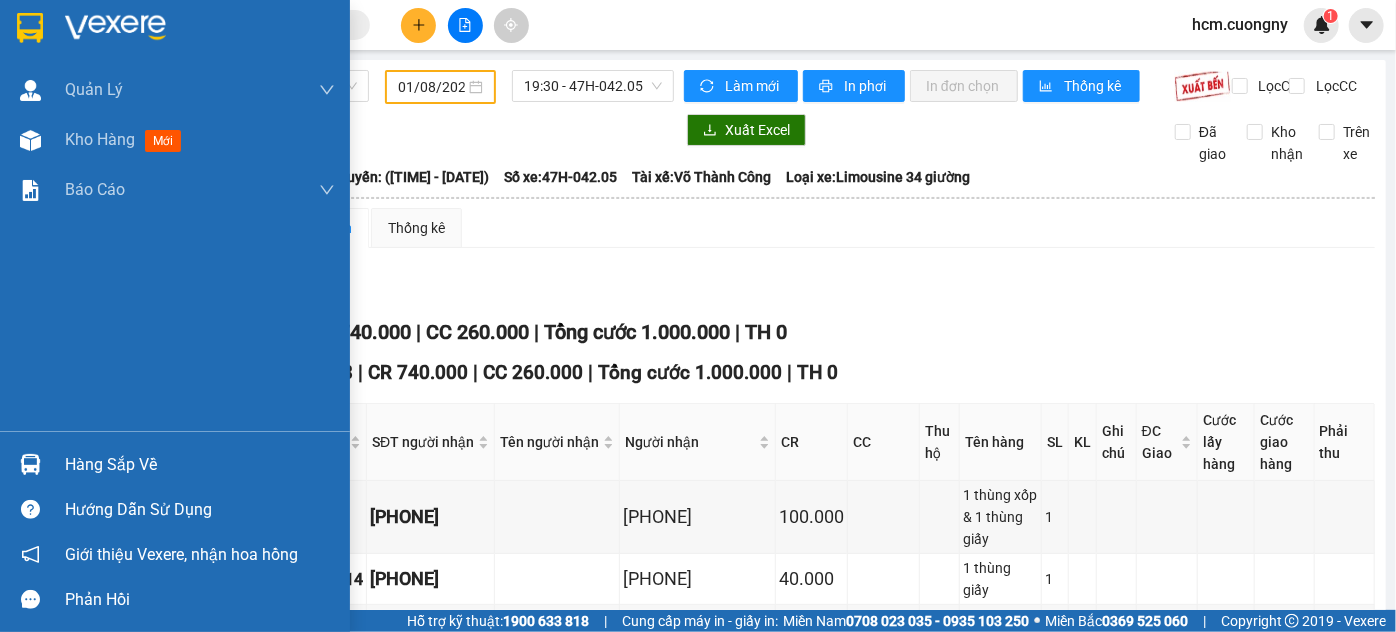 drag, startPoint x: 25, startPoint y: 28, endPoint x: 38, endPoint y: 34, distance: 14.3178215 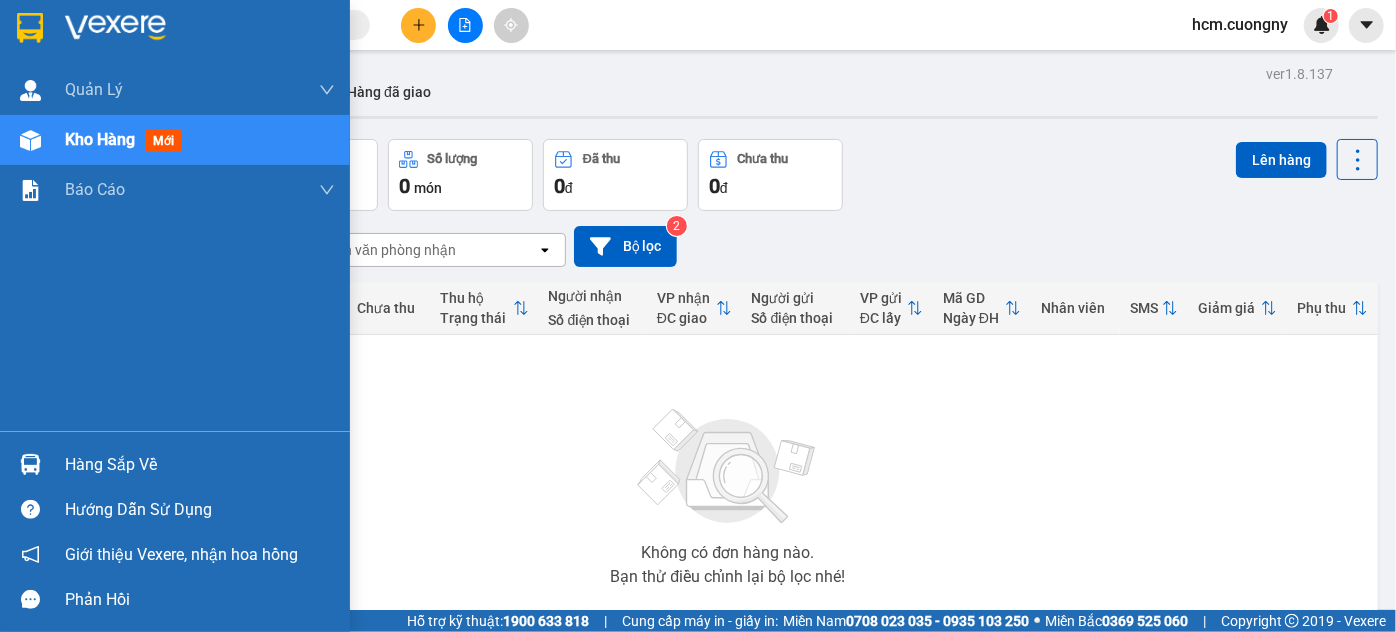 click at bounding box center (30, 28) 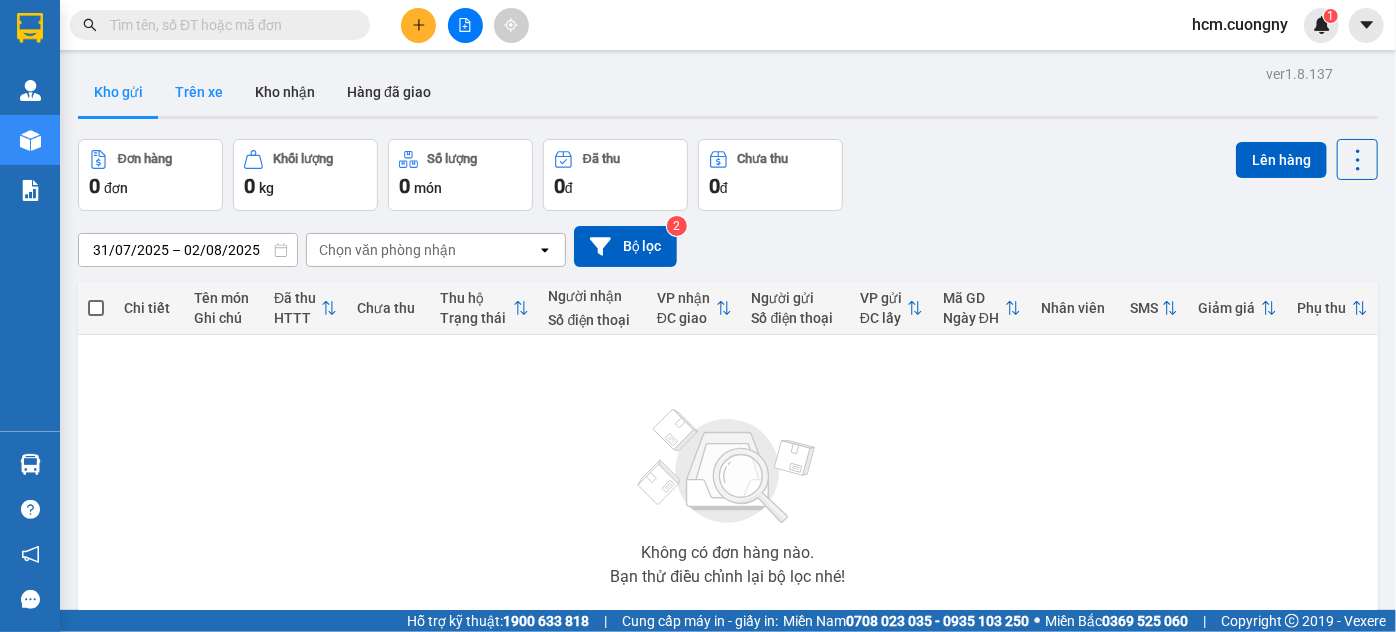 click on "Trên xe" at bounding box center (199, 92) 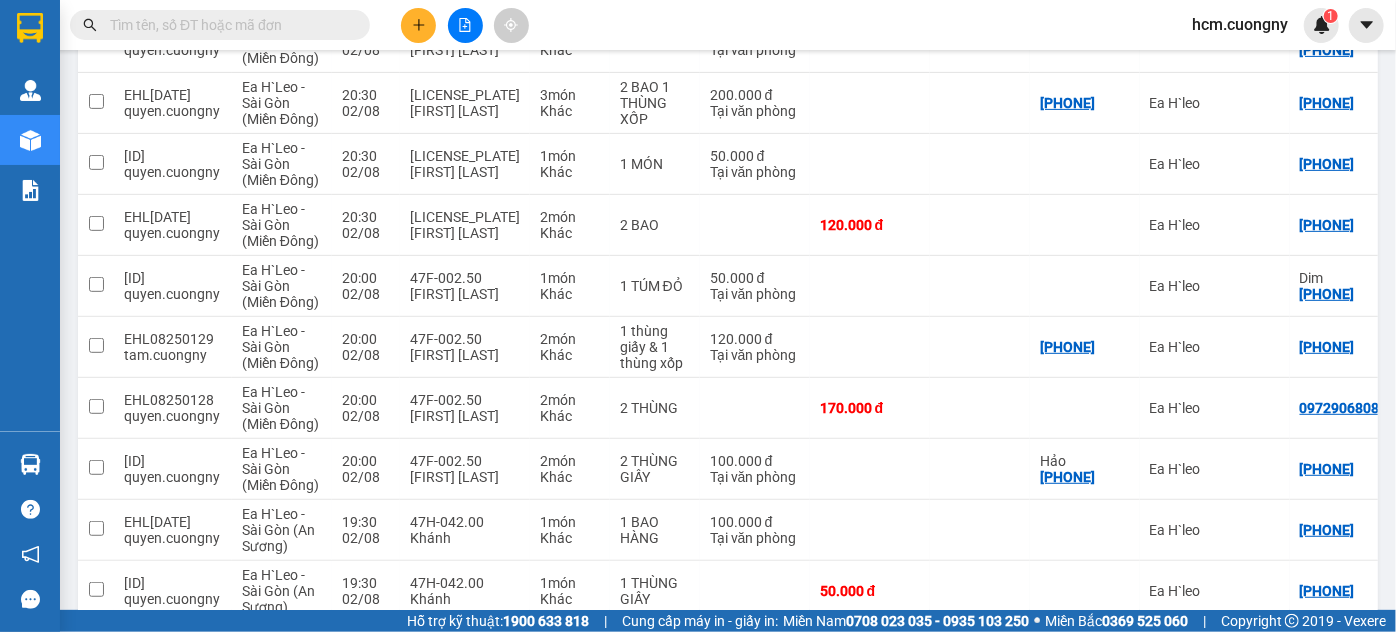 scroll, scrollTop: 429, scrollLeft: 0, axis: vertical 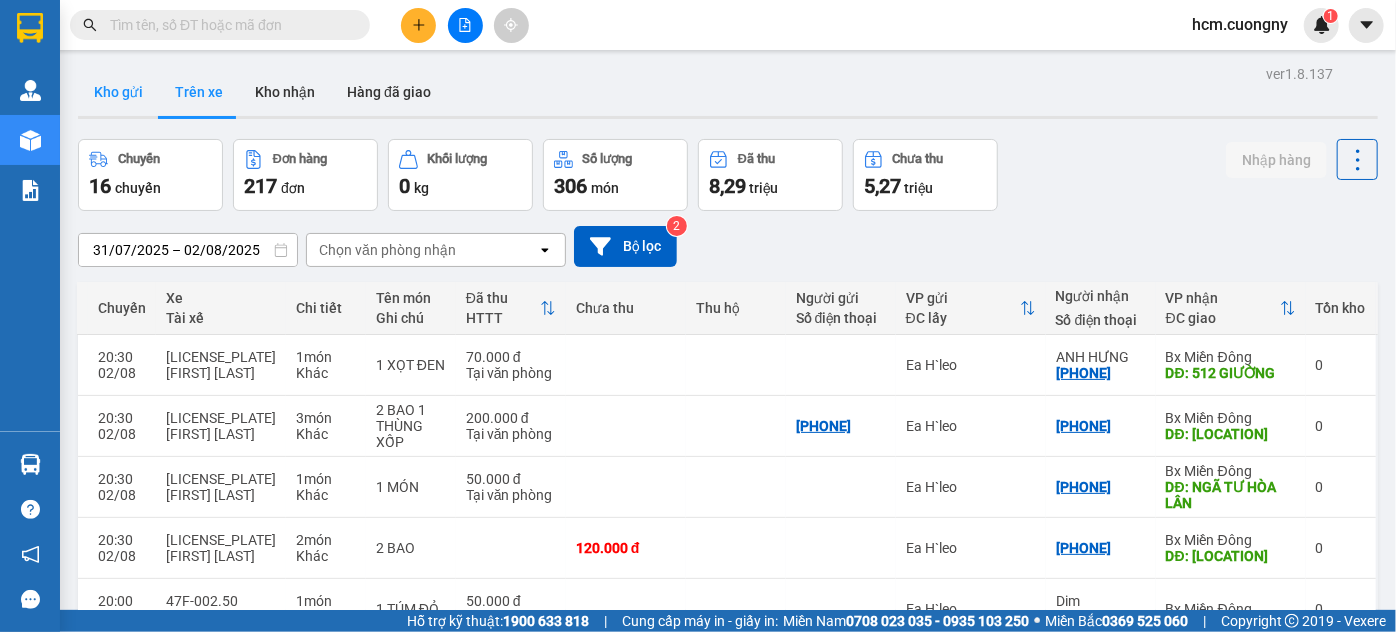 click on "Kho gửi" at bounding box center [118, 92] 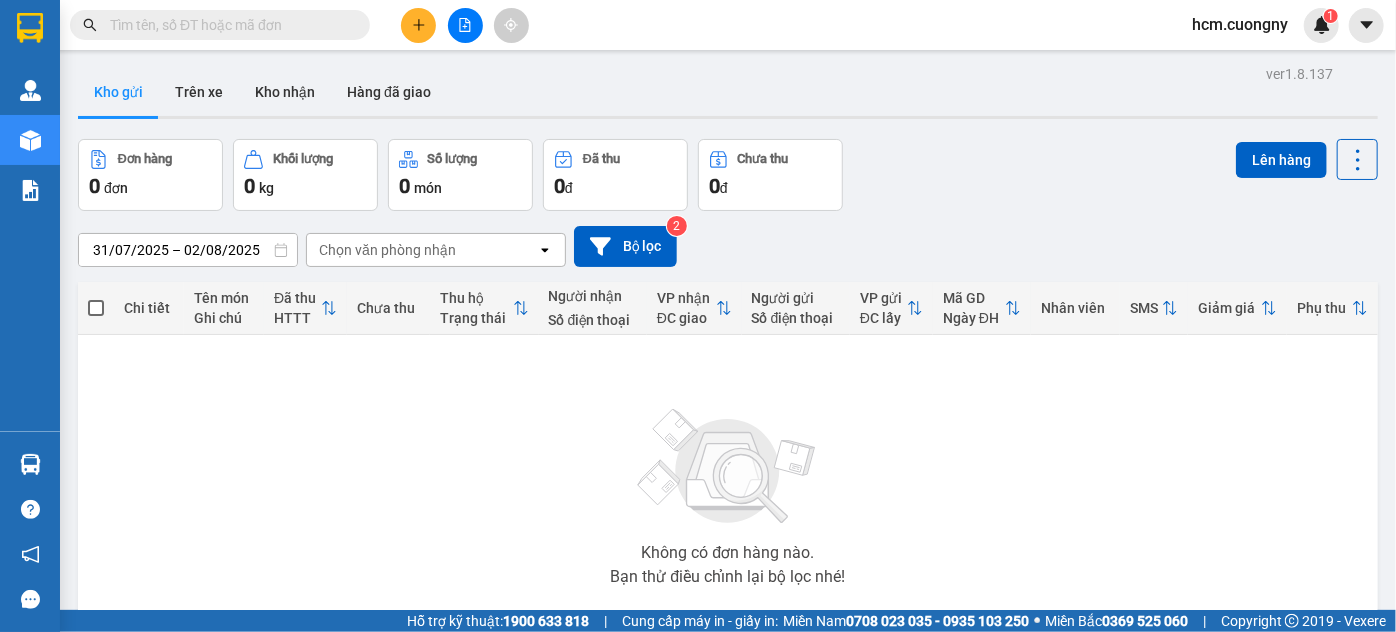 click 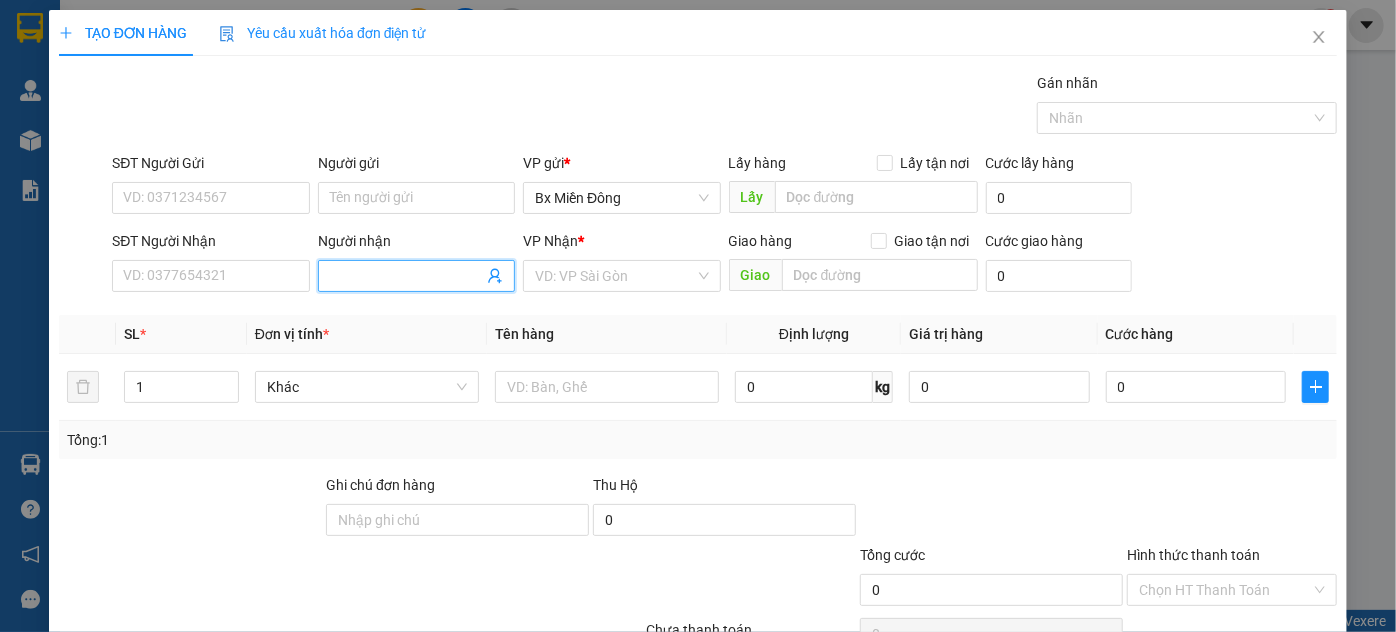 click on "Người nhận" at bounding box center (406, 276) 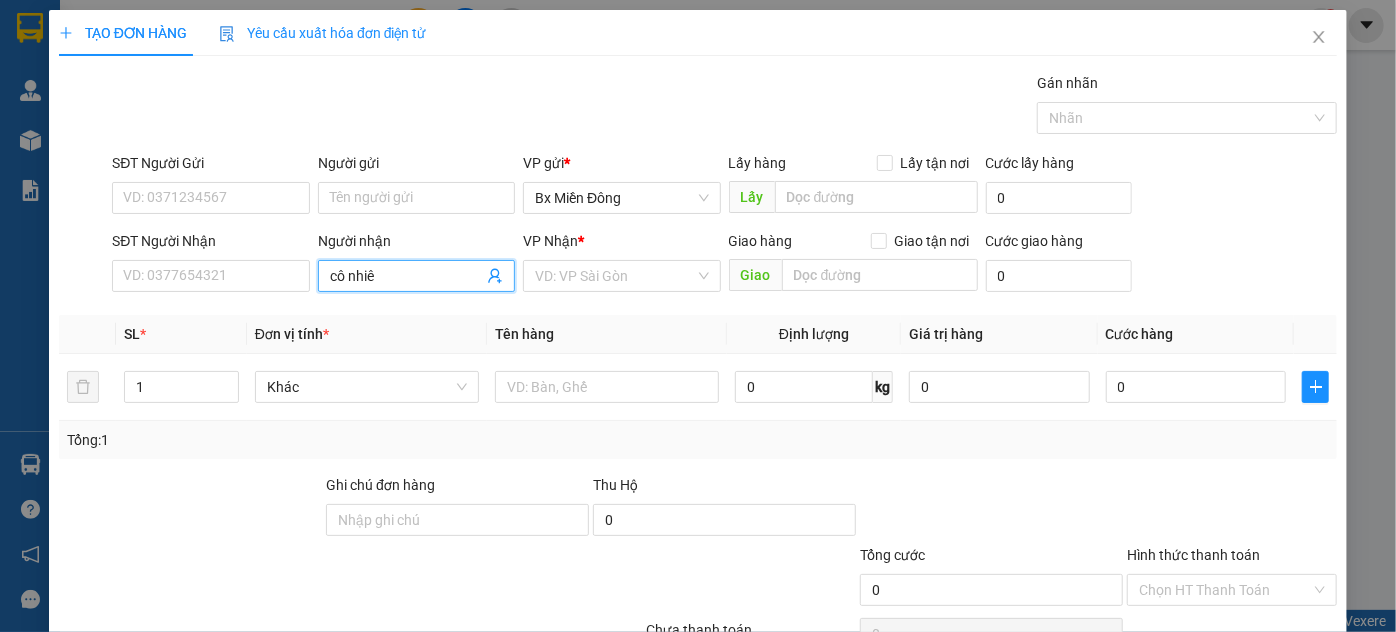 type on "[RELATIONSHIP] [NAME]" 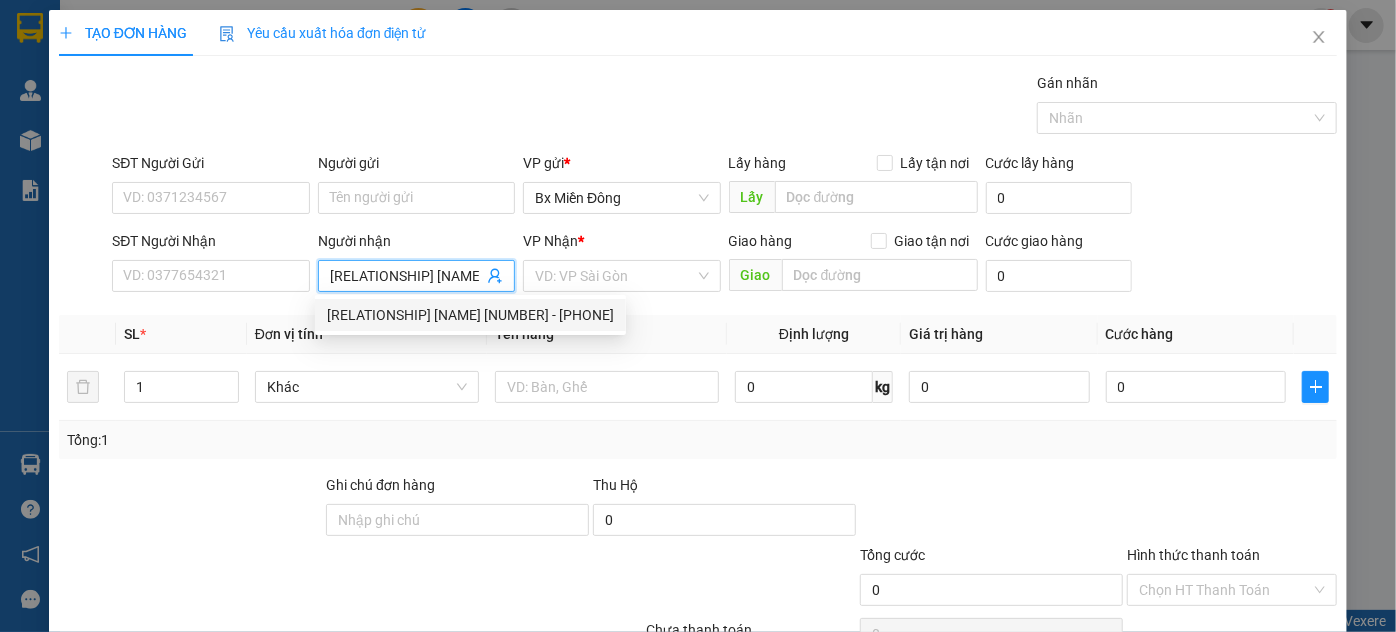 drag, startPoint x: 408, startPoint y: 320, endPoint x: 481, endPoint y: 300, distance: 75.690155 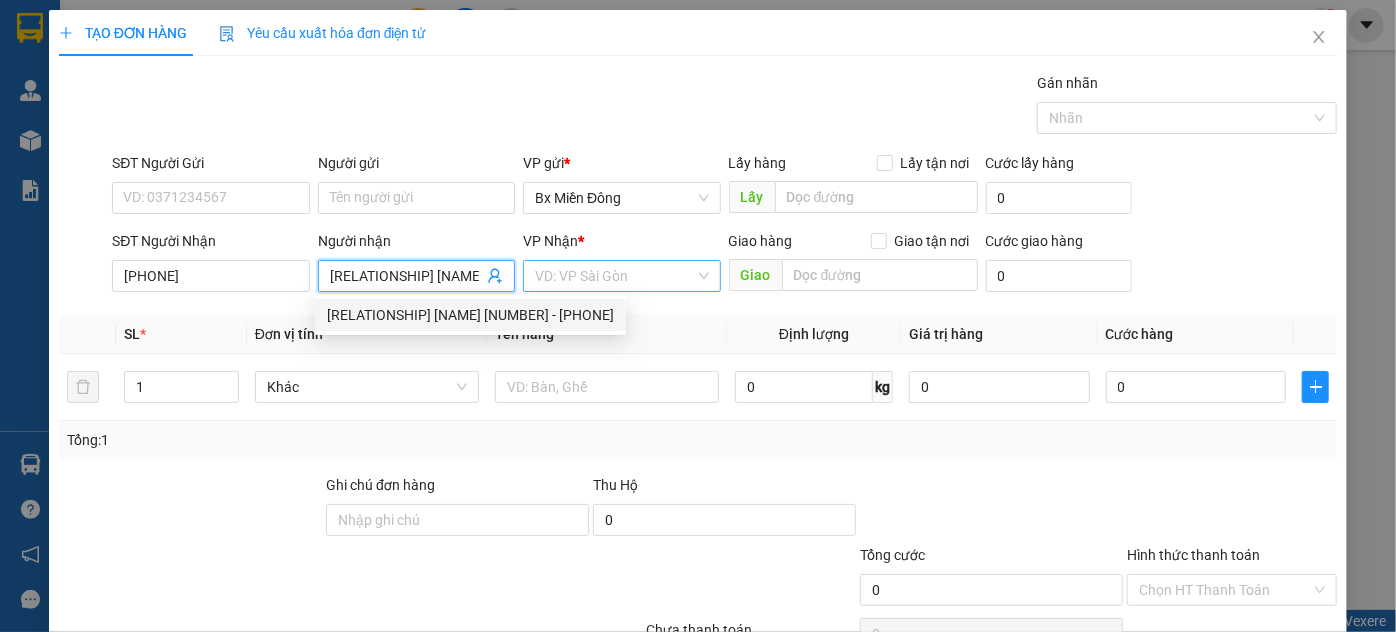 type on "[RELATIONSHIP] [NAME] [NUMBER]" 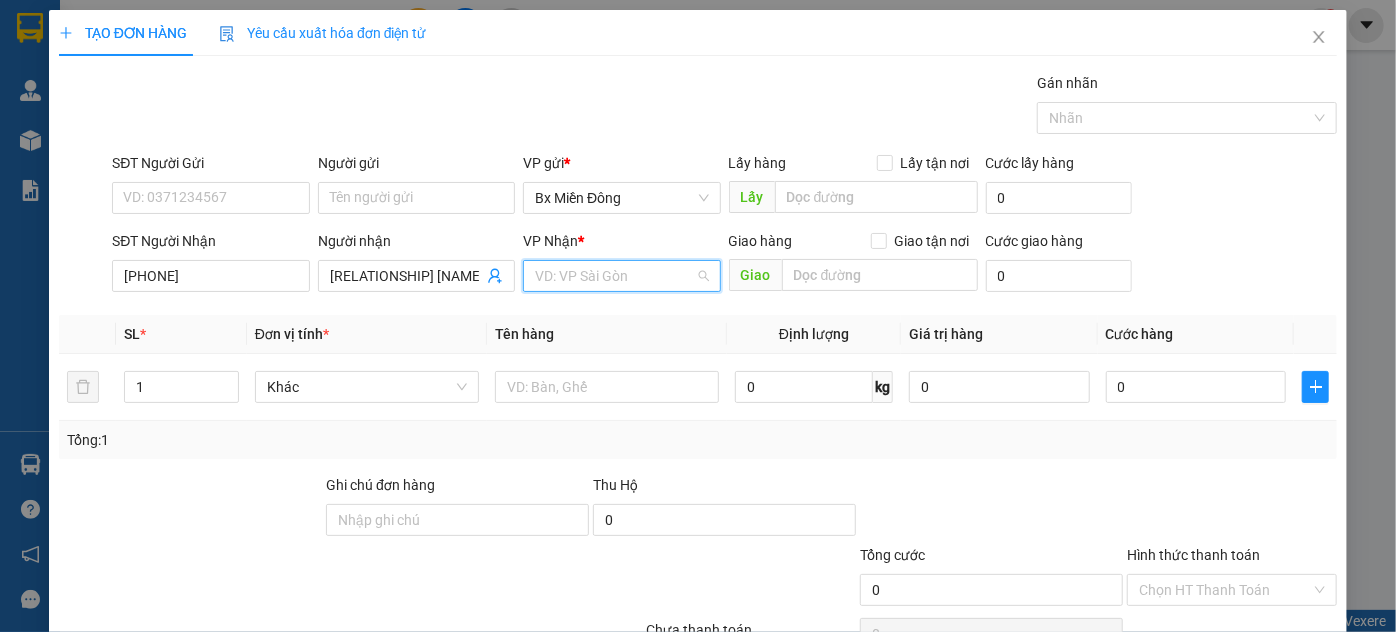 click at bounding box center (614, 276) 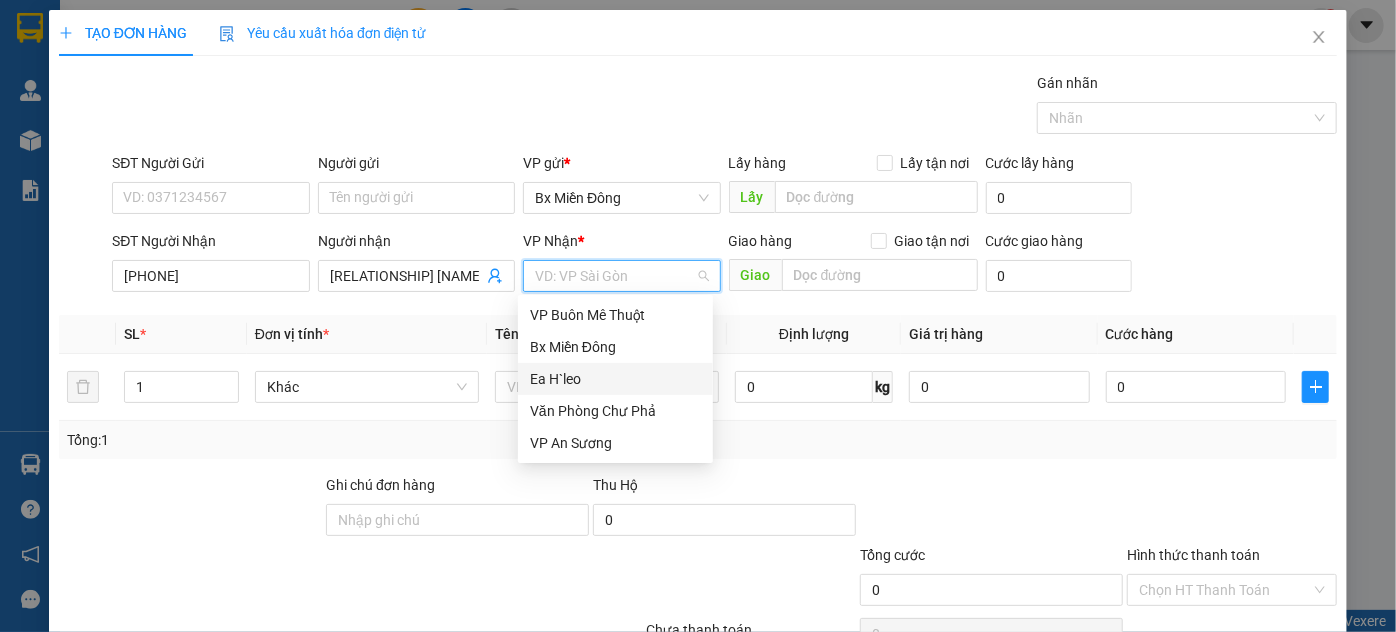 click on "Ea H`leo" at bounding box center [615, 379] 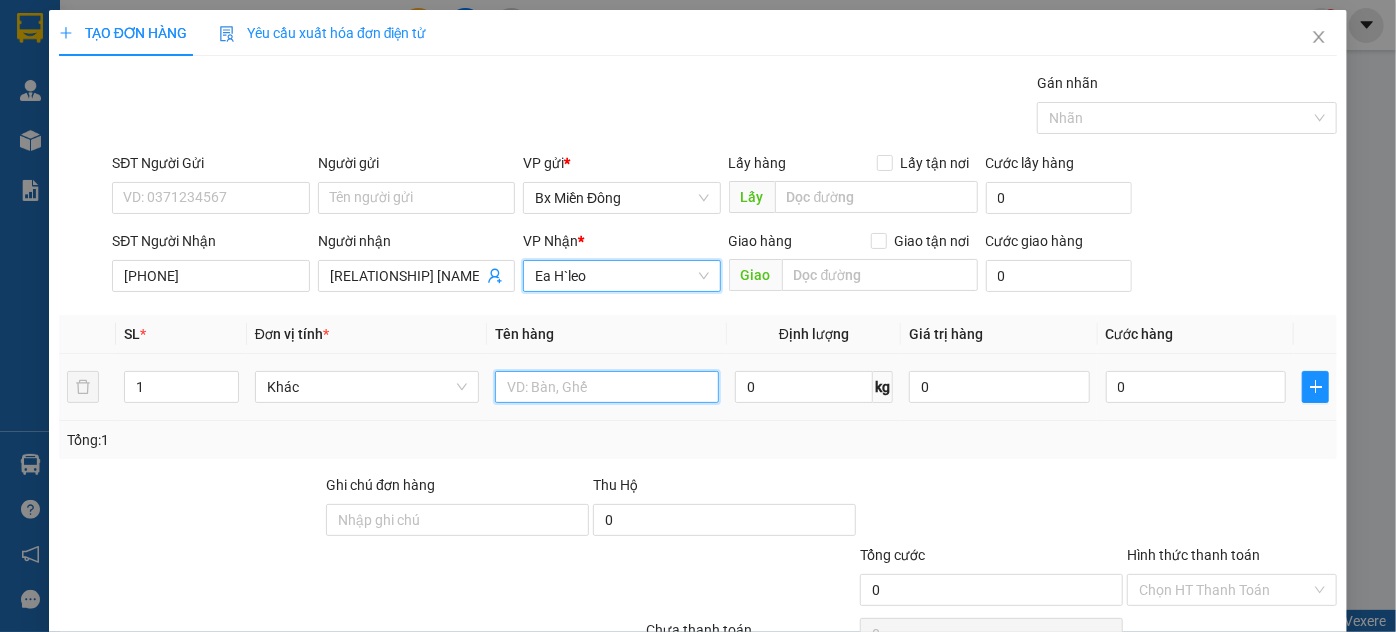 click at bounding box center (607, 387) 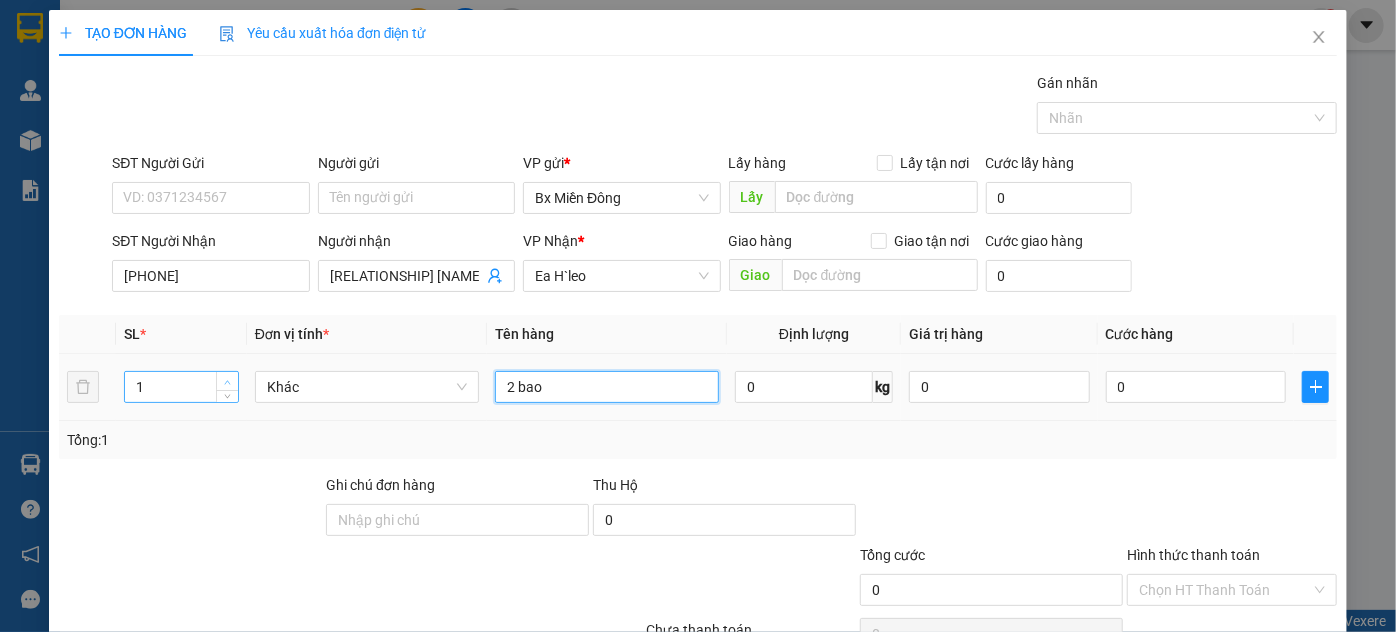 type on "2 bao" 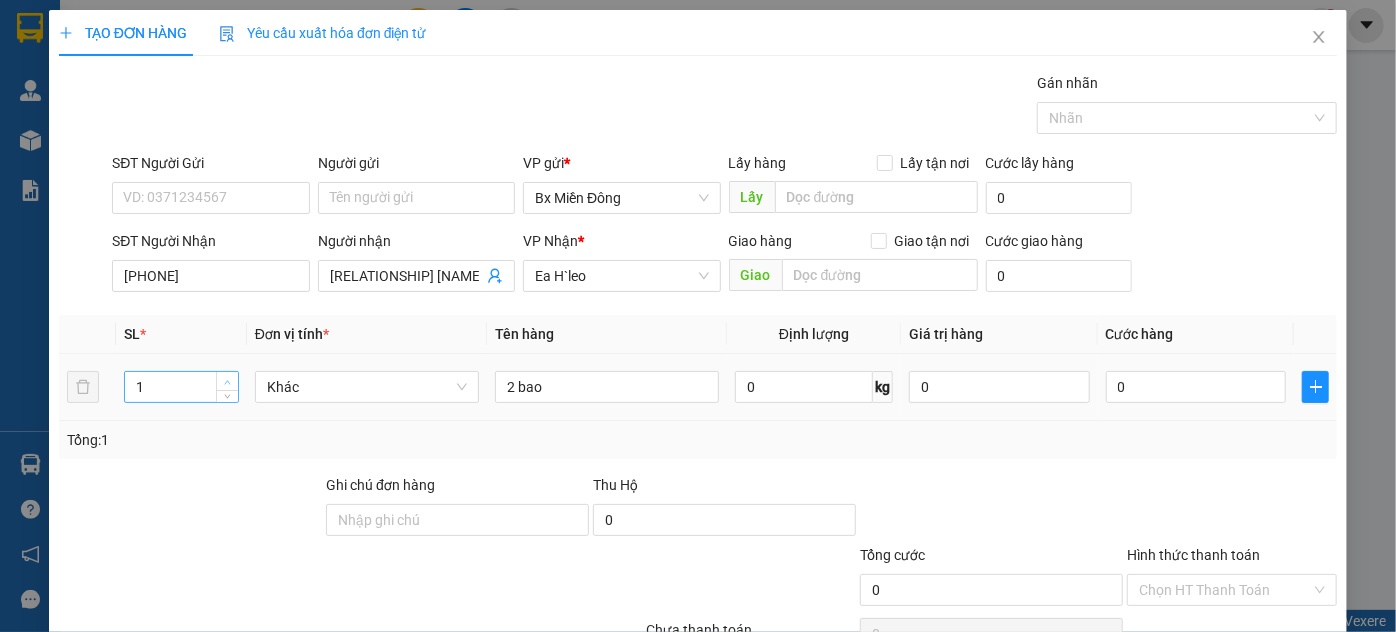 type on "2" 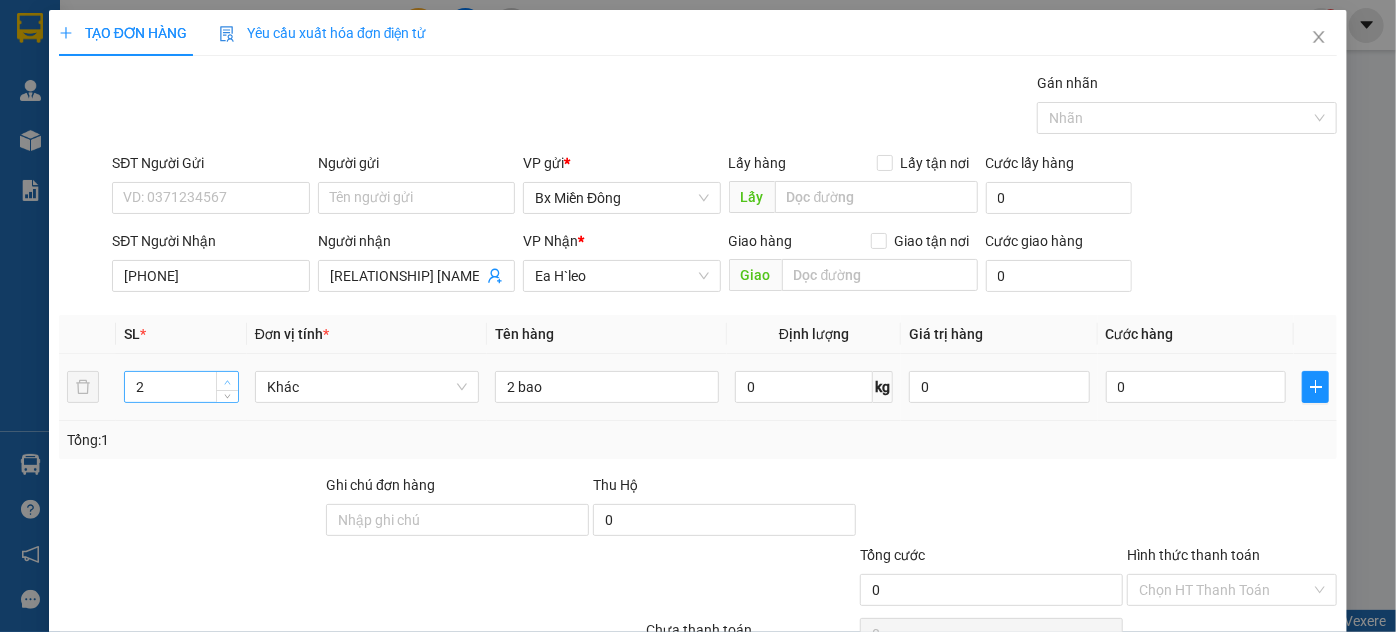click at bounding box center [227, 381] 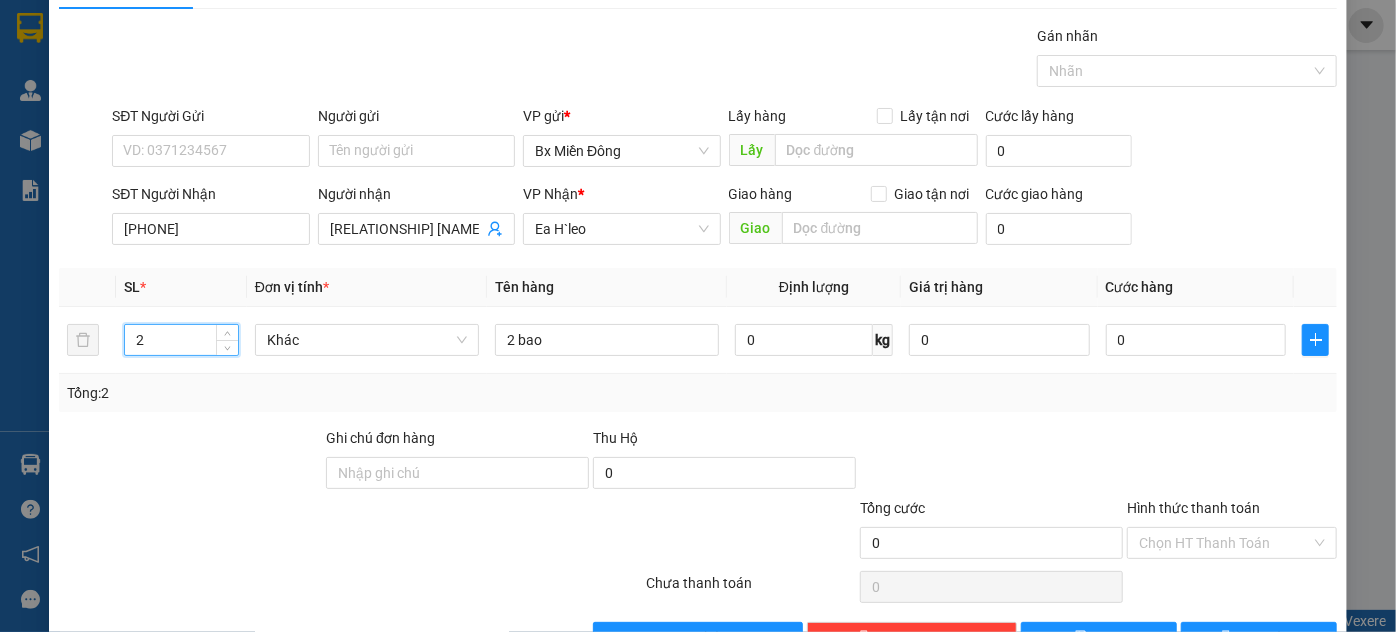 scroll, scrollTop: 106, scrollLeft: 0, axis: vertical 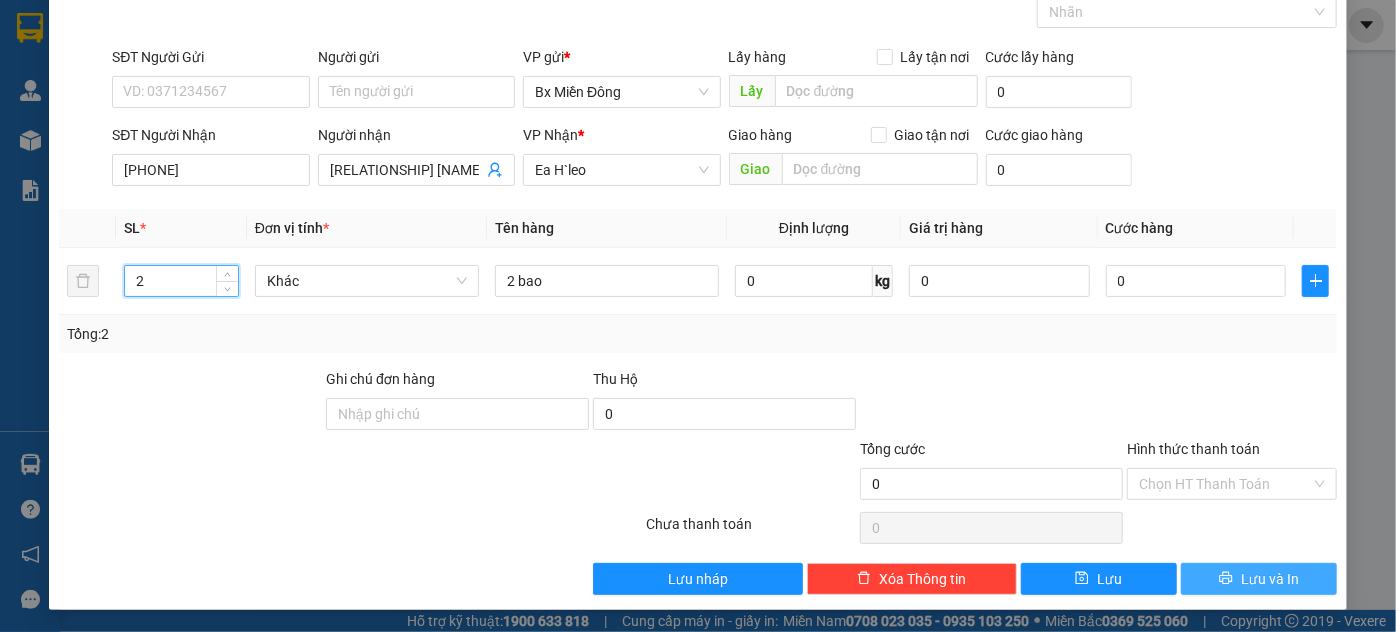 click on "Lưu và In" at bounding box center [1270, 579] 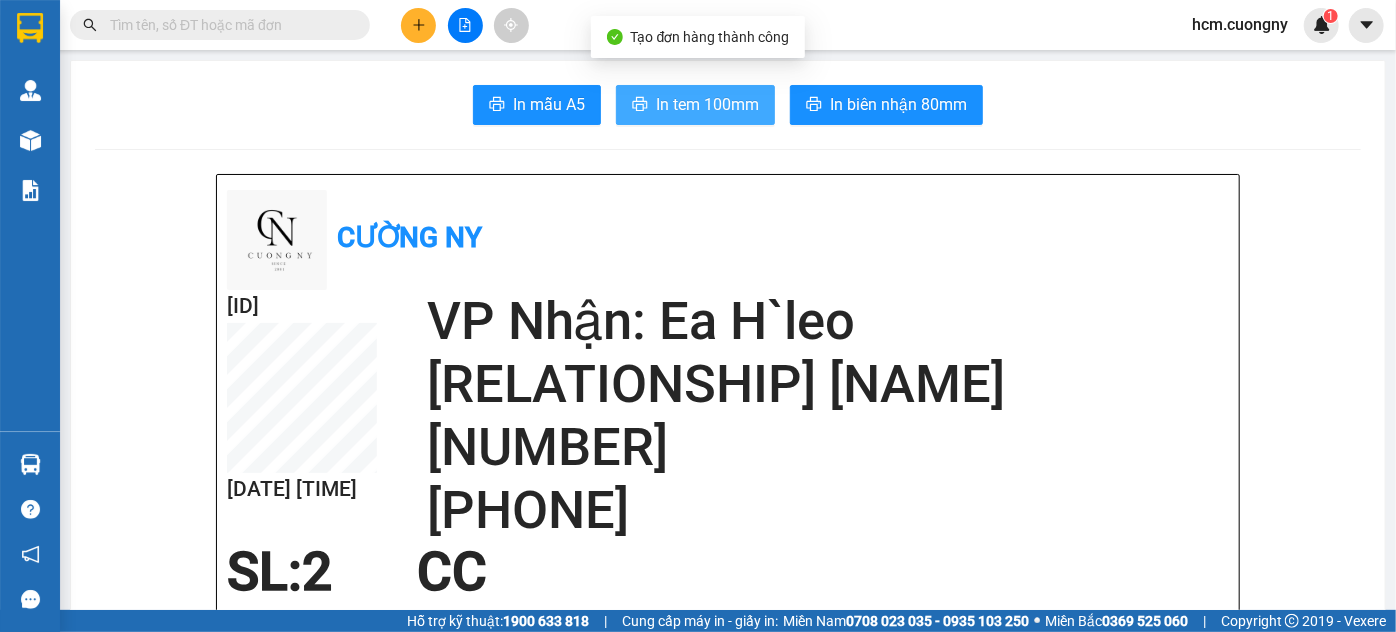 click on "In tem 100mm" at bounding box center [707, 104] 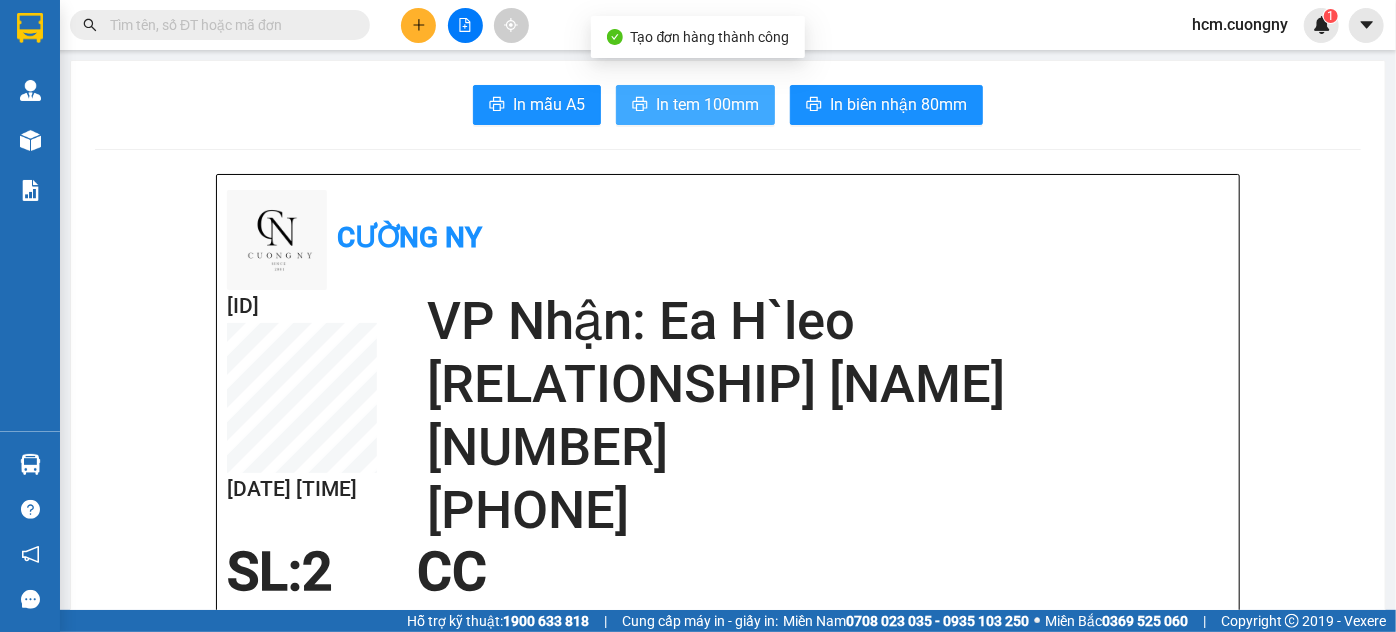 scroll, scrollTop: 0, scrollLeft: 0, axis: both 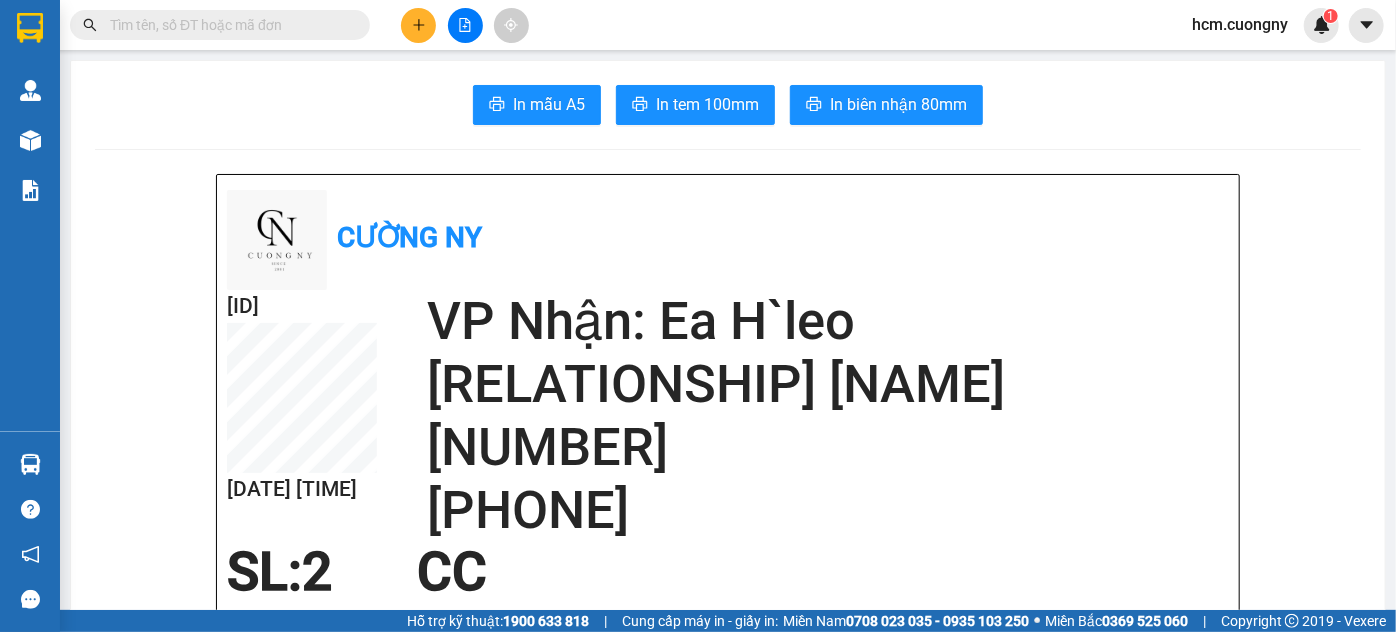 click at bounding box center [418, 25] 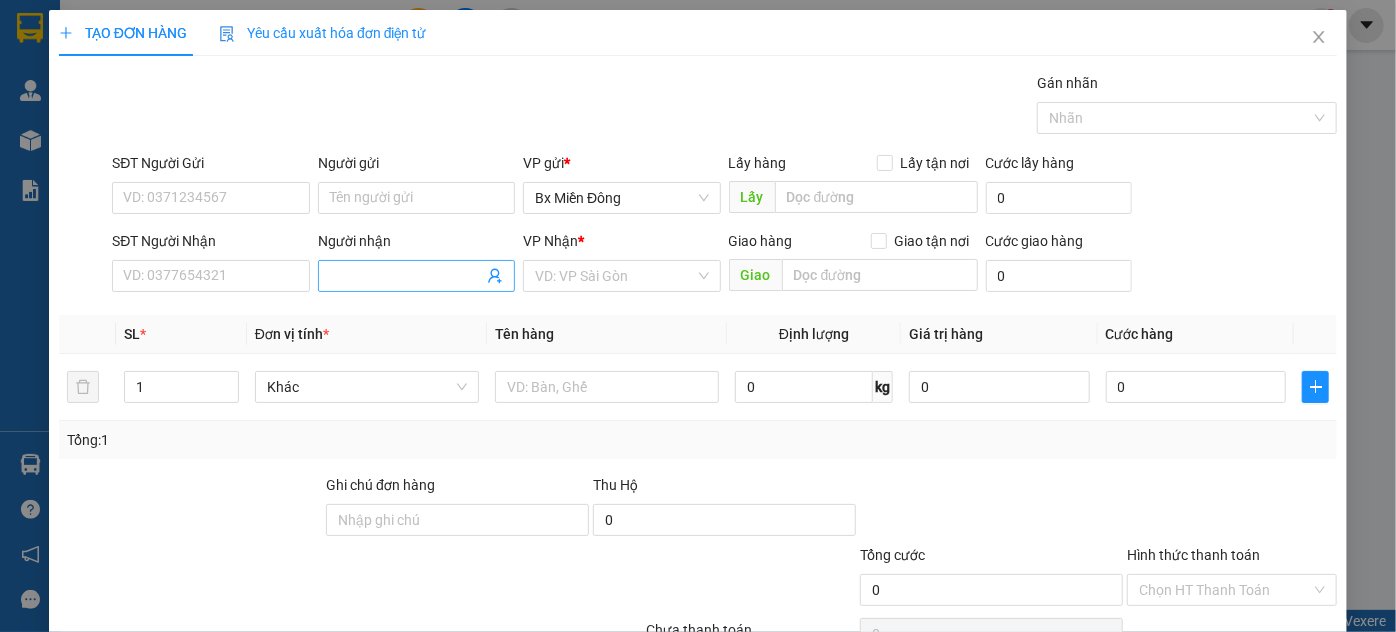 click on "Người nhận" at bounding box center [406, 276] 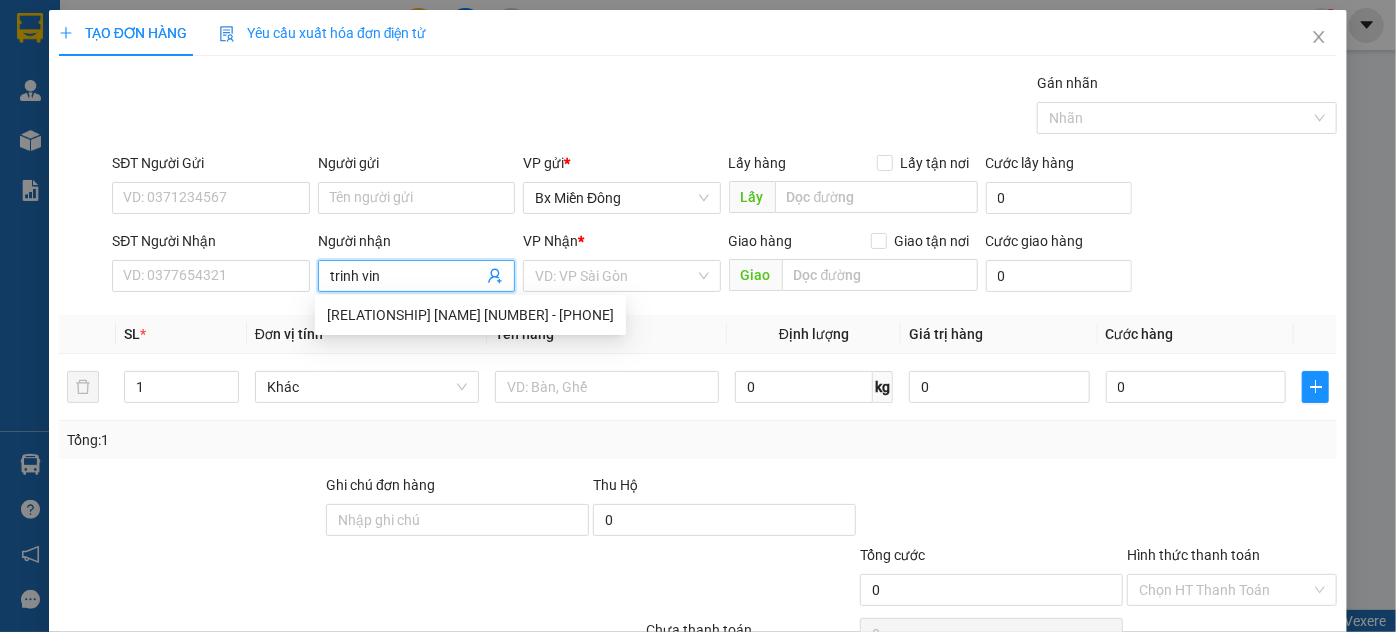 type on "trinhvina" 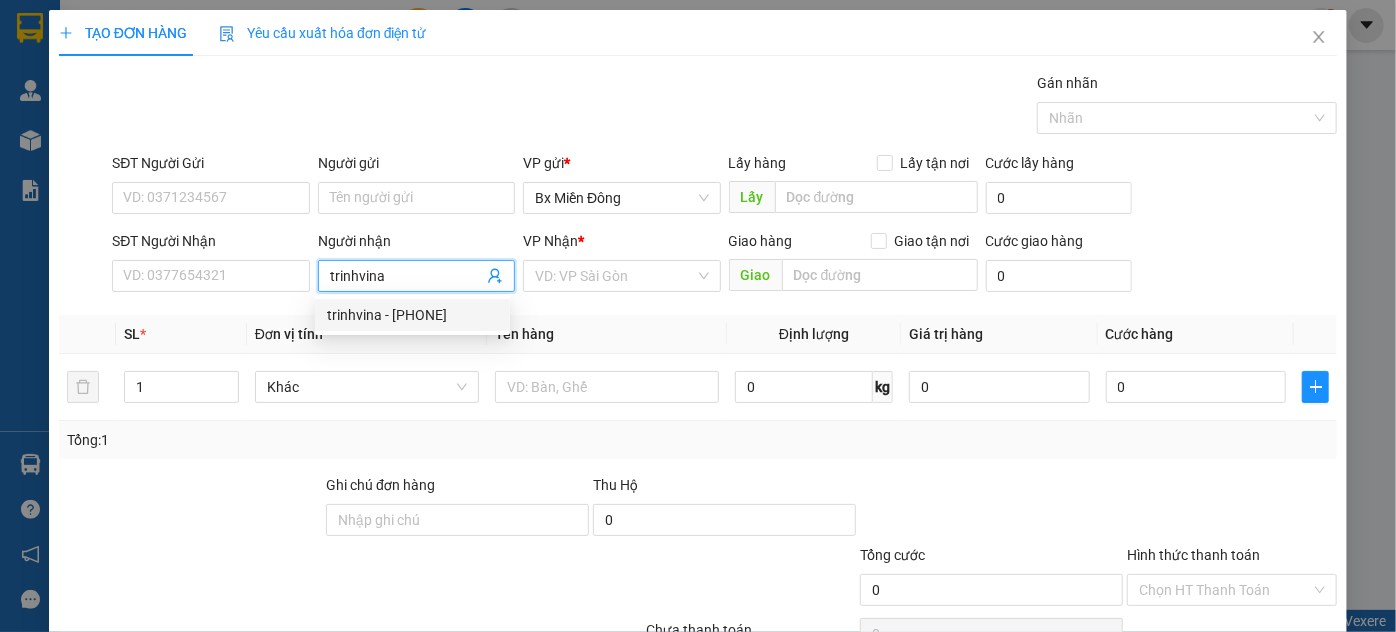click on "trinhvina - [PHONE]" at bounding box center [412, 315] 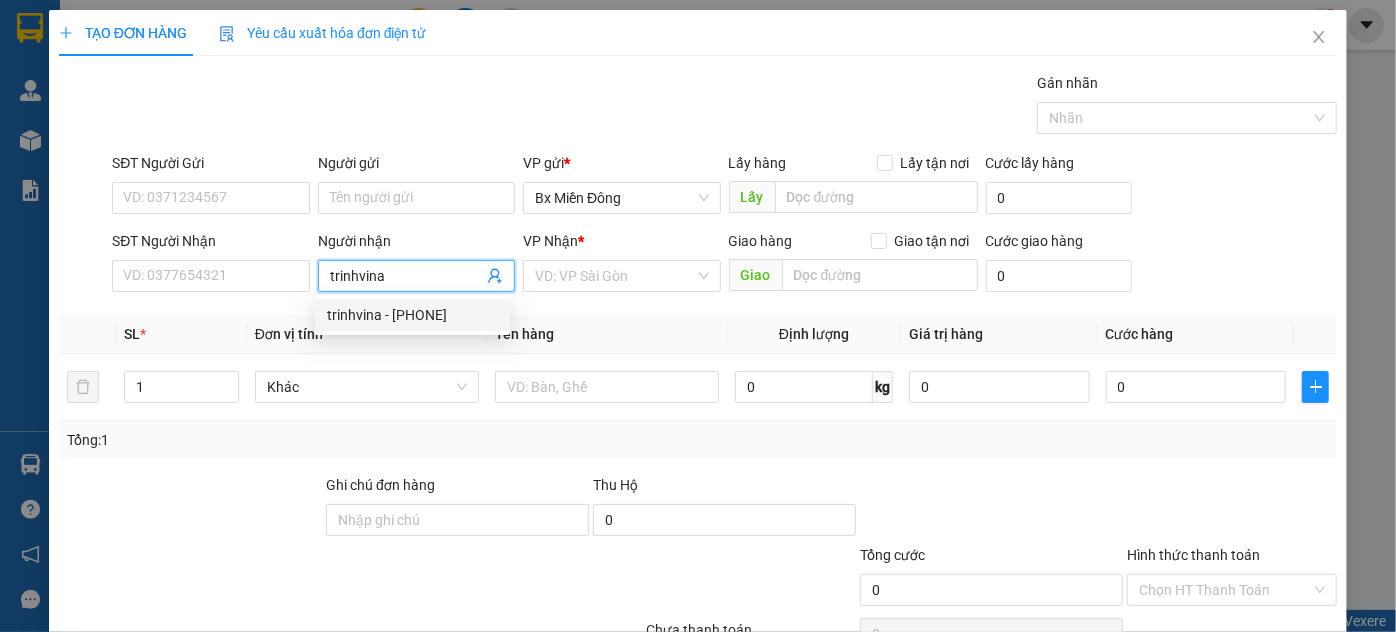 type on "[PHONE]" 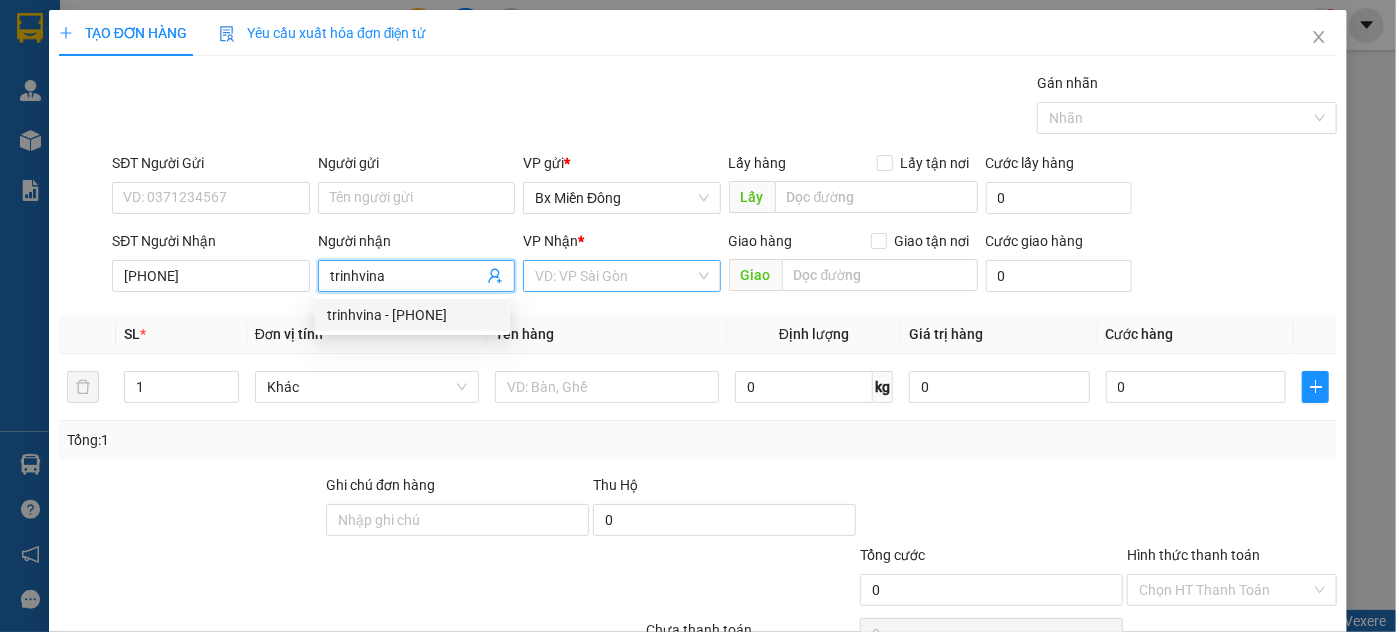 type on "trinhvina" 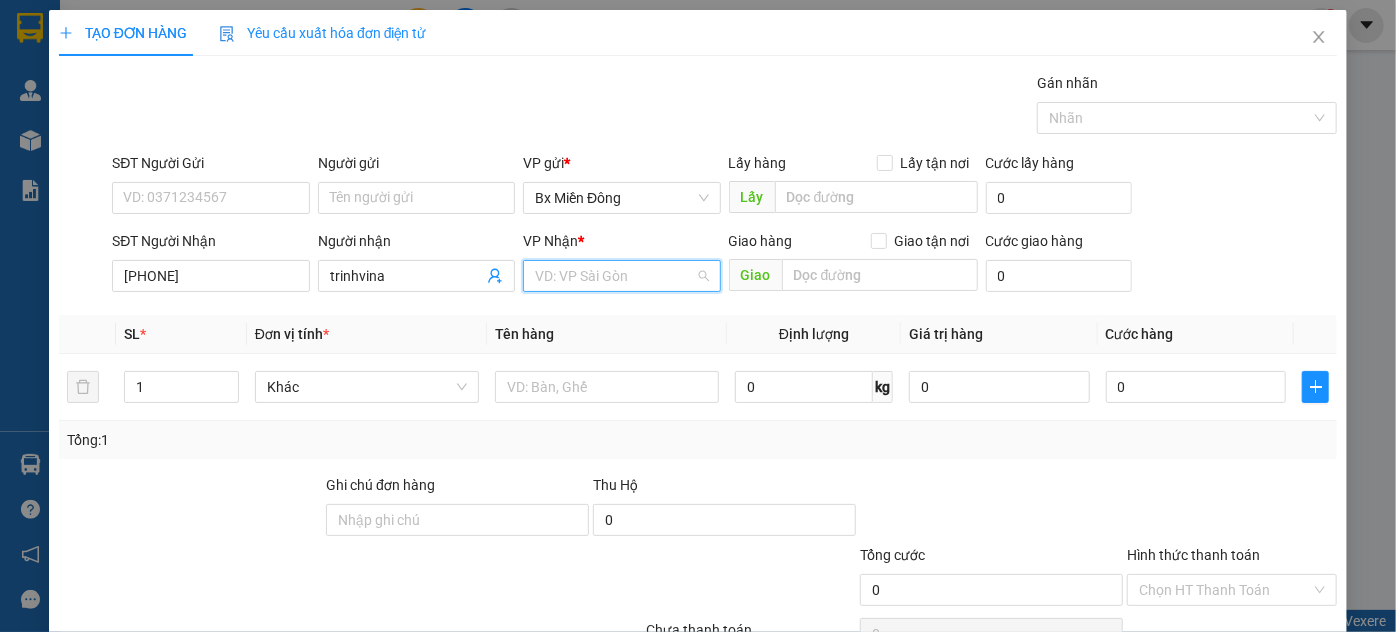 click at bounding box center [614, 276] 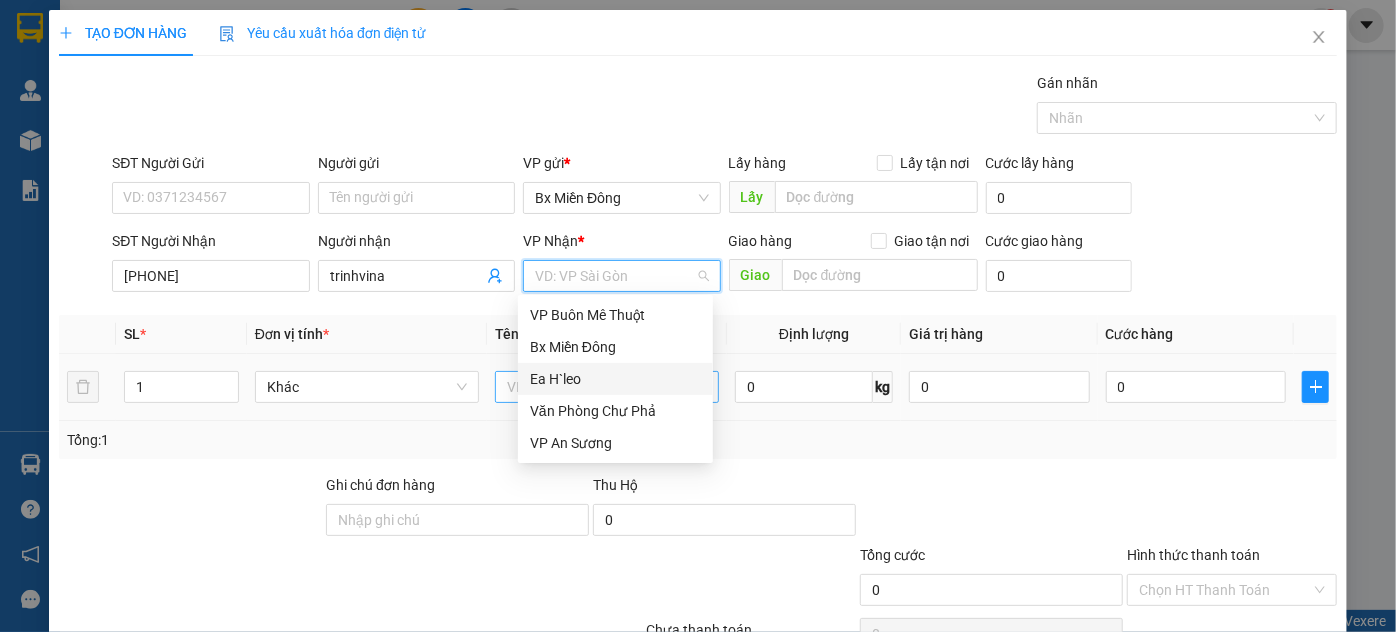 click on "Ea H`leo" at bounding box center (615, 379) 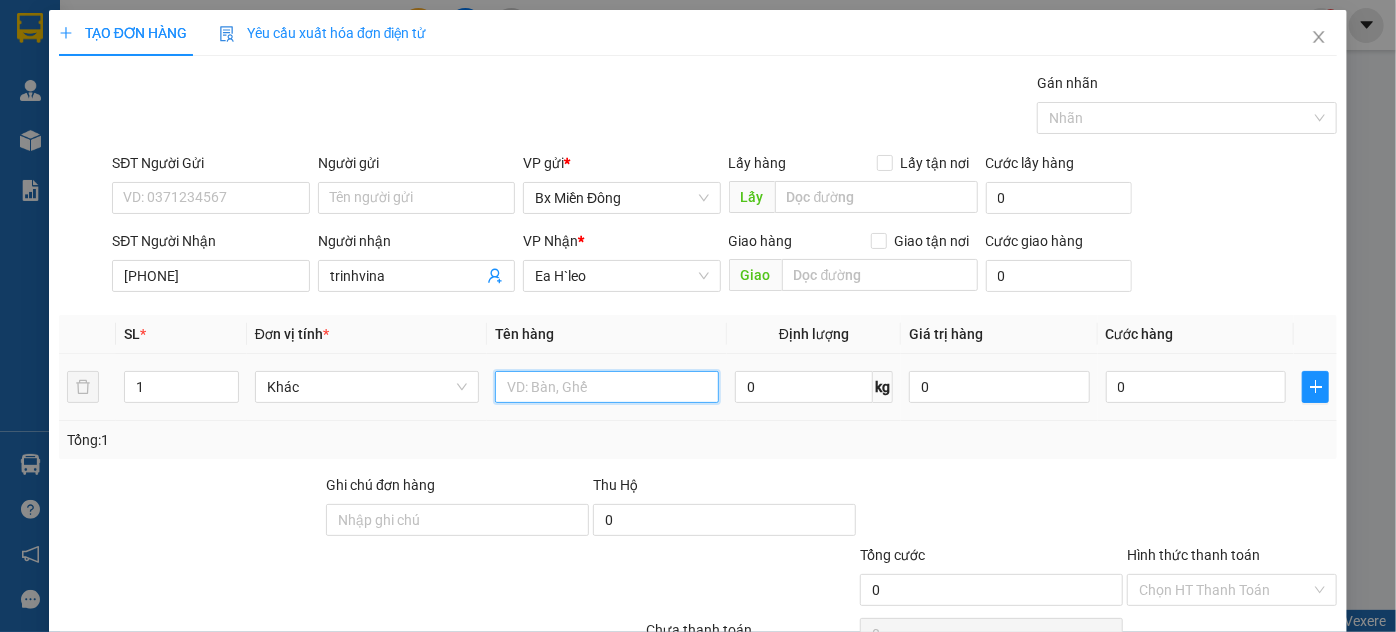 click at bounding box center (607, 387) 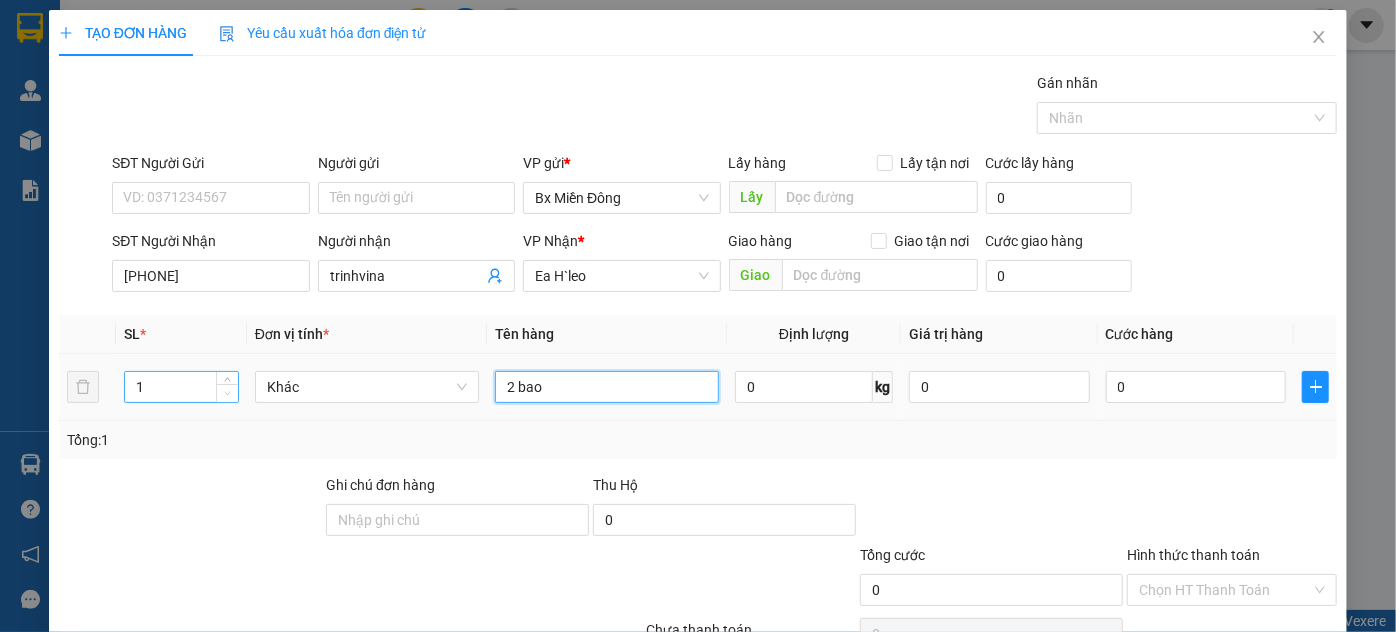 click at bounding box center [227, 393] 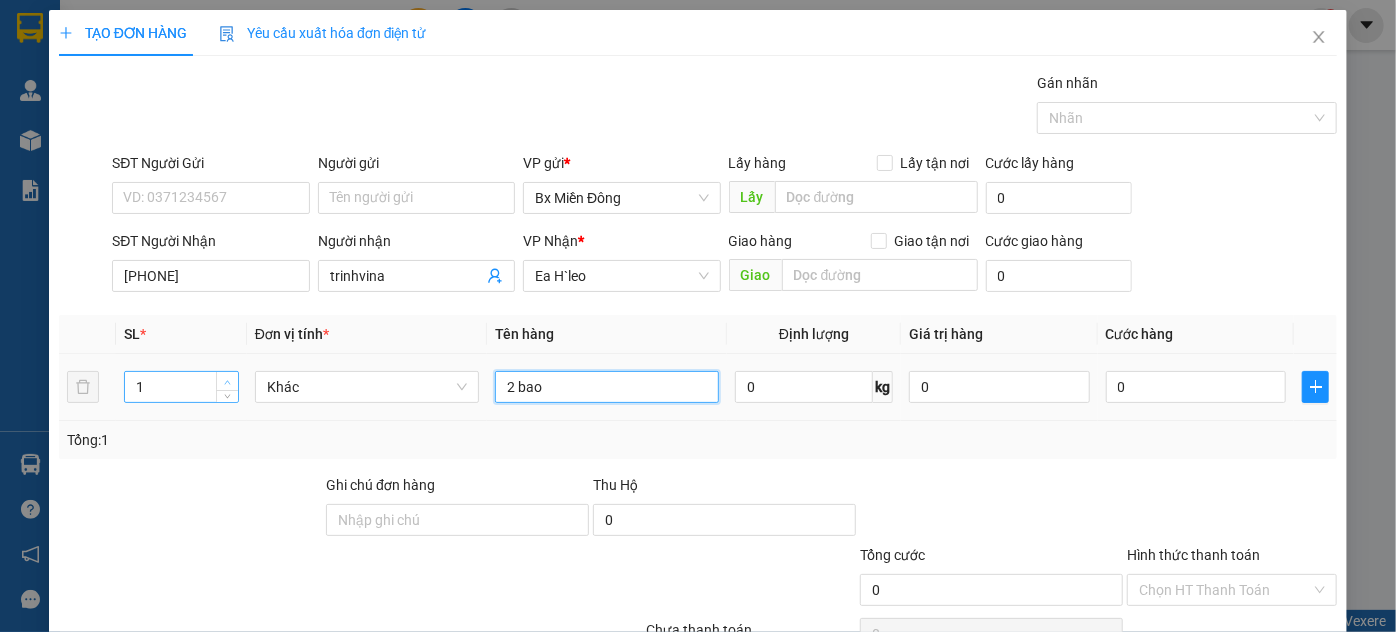 type on "2 bao" 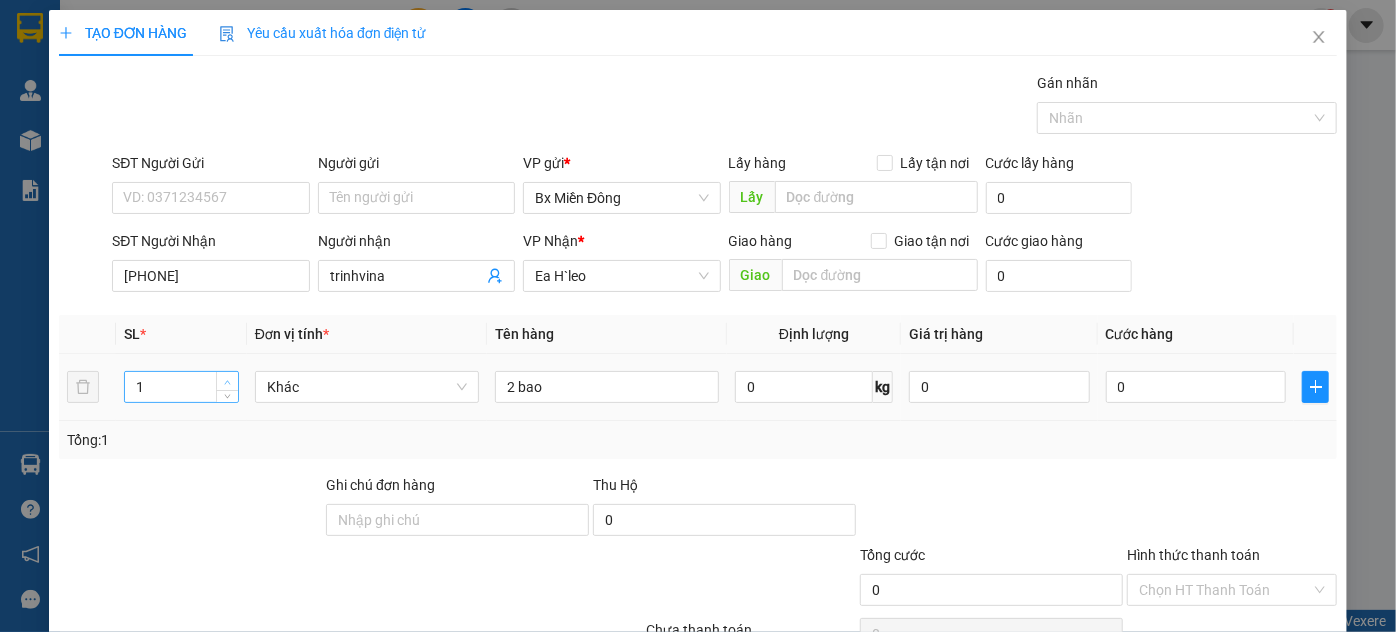 type on "2" 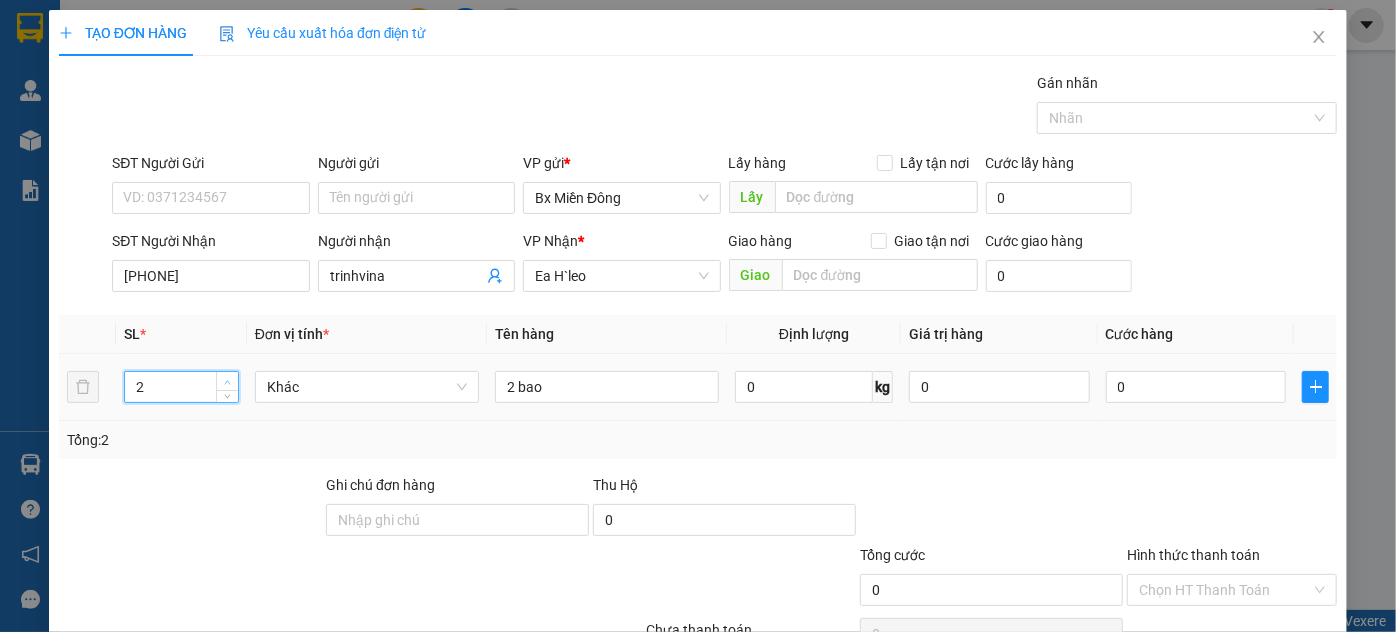 click at bounding box center [228, 382] 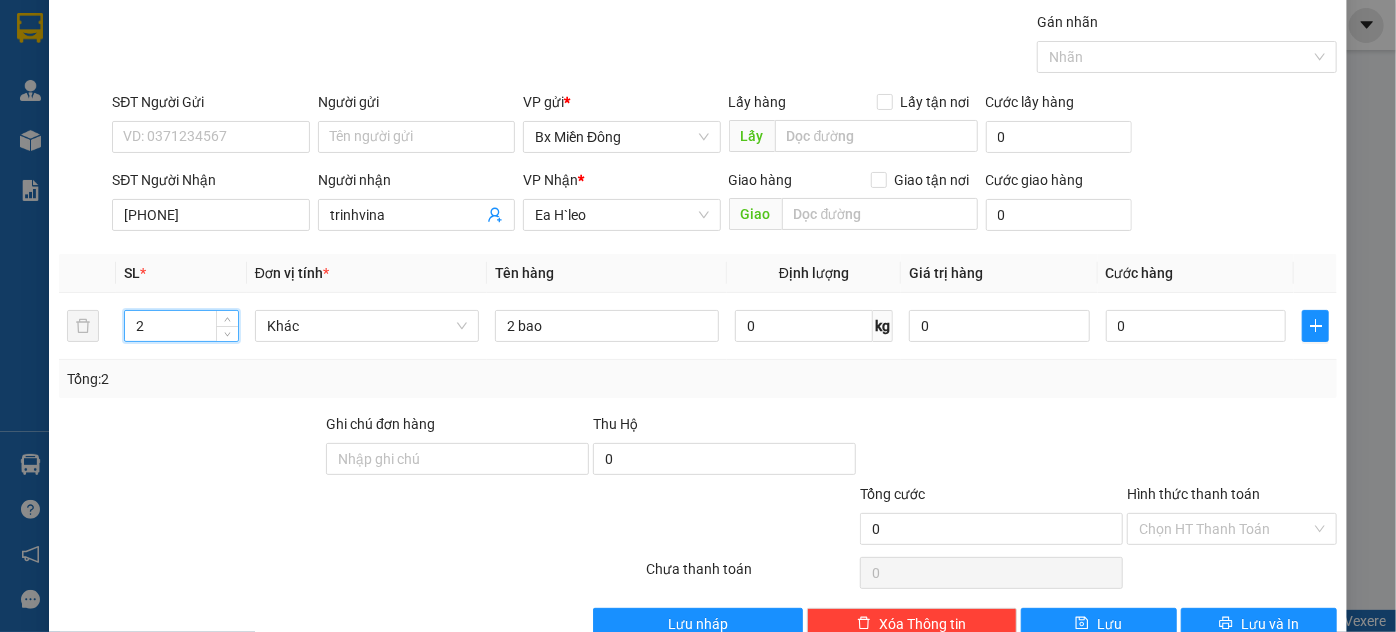scroll, scrollTop: 106, scrollLeft: 0, axis: vertical 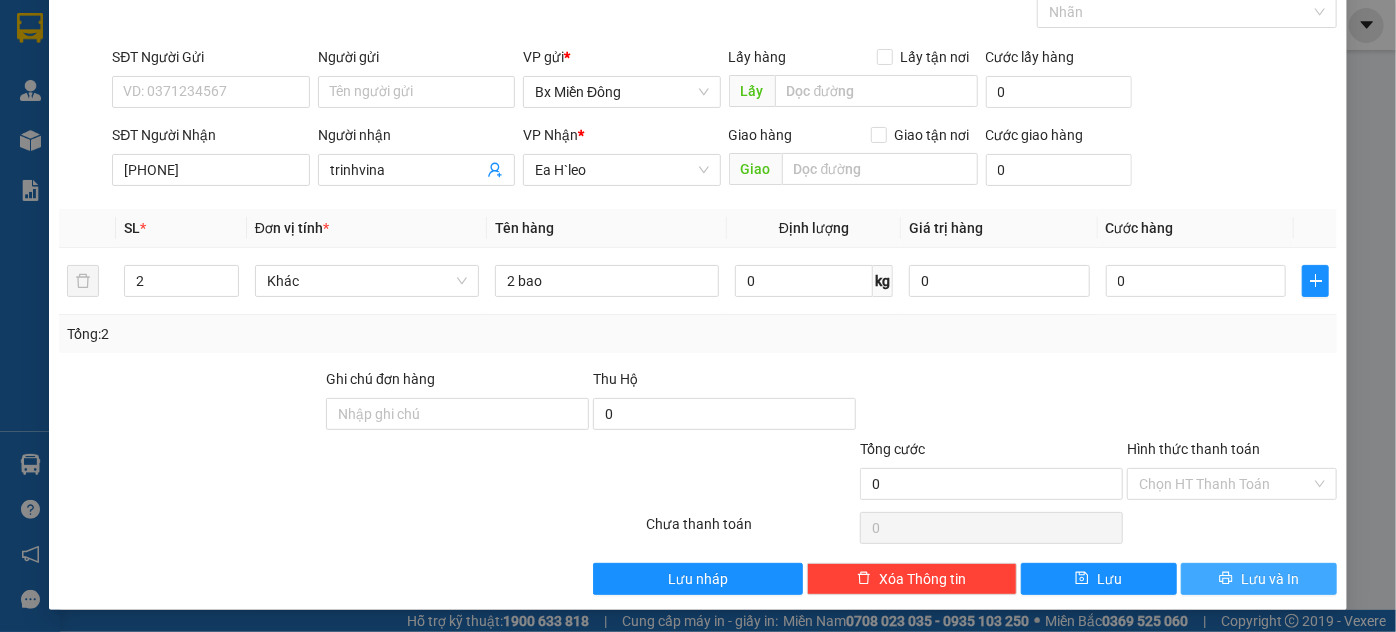 click on "Lưu và In" at bounding box center [1270, 579] 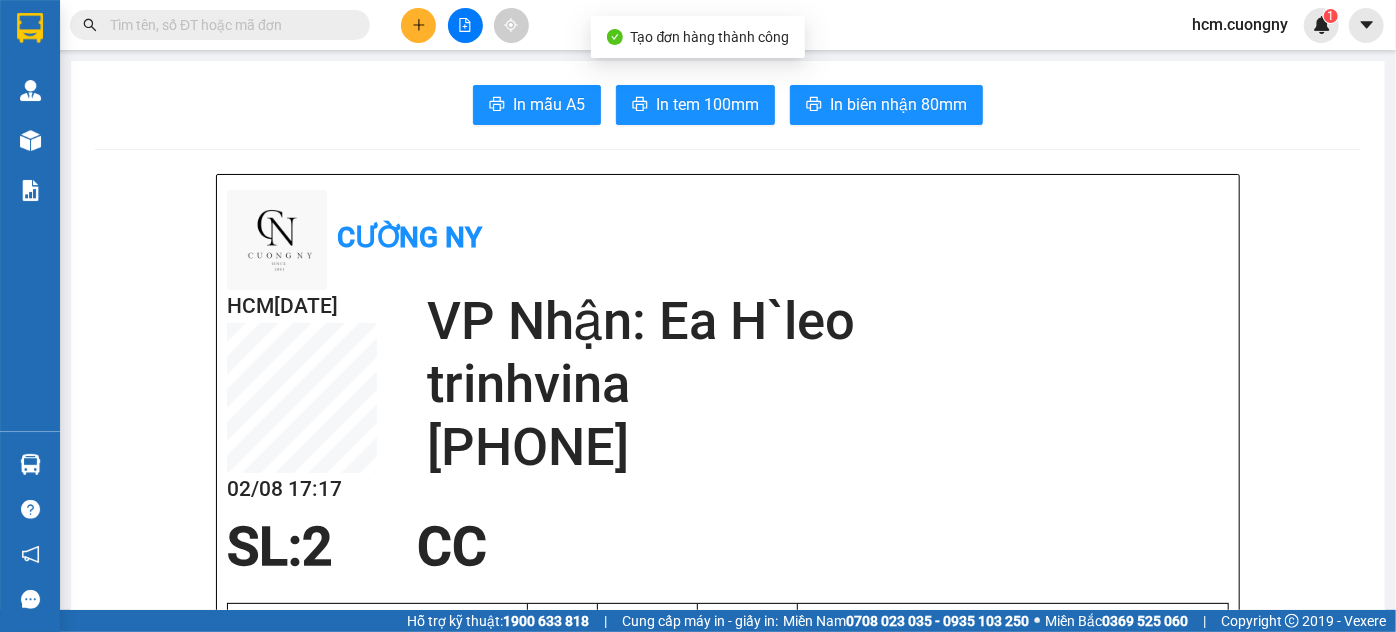 click on "In mẫu A5
In tem 100mm
In biên nhận 80mm Cường Ny HCM08250032 02/08 17:17 VP Nhận:   Ea H`leo trinhvina [PHONE] SL:  2 CC Tên Số lượng Khối lượng Cước món hàng Ghi chú 2 bao (Khác) 2 0 0 Tổng cộng 2 0 0 Loading...         VP gửi :   Bx Miền Đông Cường Ny   518 Giải phóng, thị trấn Ea Drăng,   [PHONE] Gửi khách hàng GỬI :   Bx Miền Đông HCM08250032 NHẬN :   Ea H`leo Người nhận :   trinhvina [PHONE] Tên (giá trị hàng) SL KG/Món Loại hàng gửi Cước món hàng Ghi chú 2 bao (Khác) 2 0 0 Tổng cộng 2 0 0 Loading...Chưa cước Tổng phải thu: 0 Người gửi hàng xác nhận (Tôi đã đọc và đồng ý nộp dung phiếu gửi hàng) NV kiểm việc hàng (Kí và ghi rõ họ tên) 17:17, ngày 02 tháng 08 năm 2025 NV nhận hàng (Kí và ghi rõ họ tên) Giao Hàng NV nhận hàng (Kí và ghi rõ họ tên) Quy định nhận/gửi hàng : Cường Ny VP Bx Miền Đông     [PHONE]" at bounding box center (728, 1398) 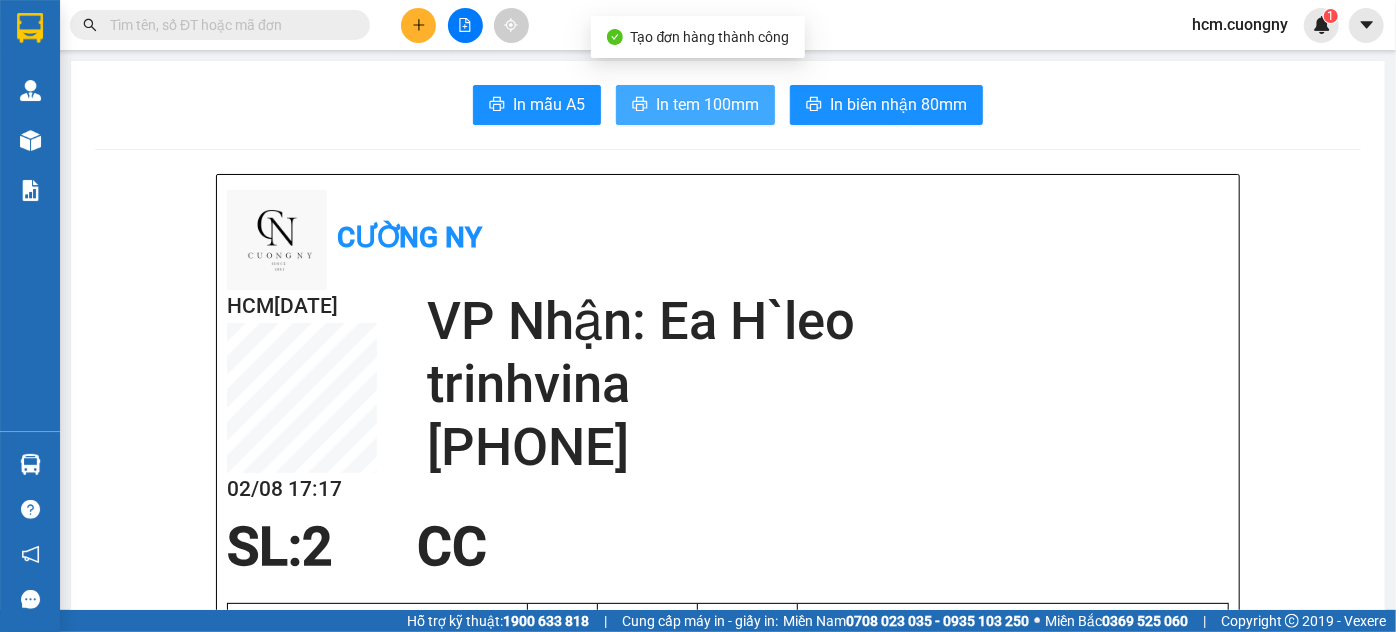 click on "In tem 100mm" at bounding box center [707, 104] 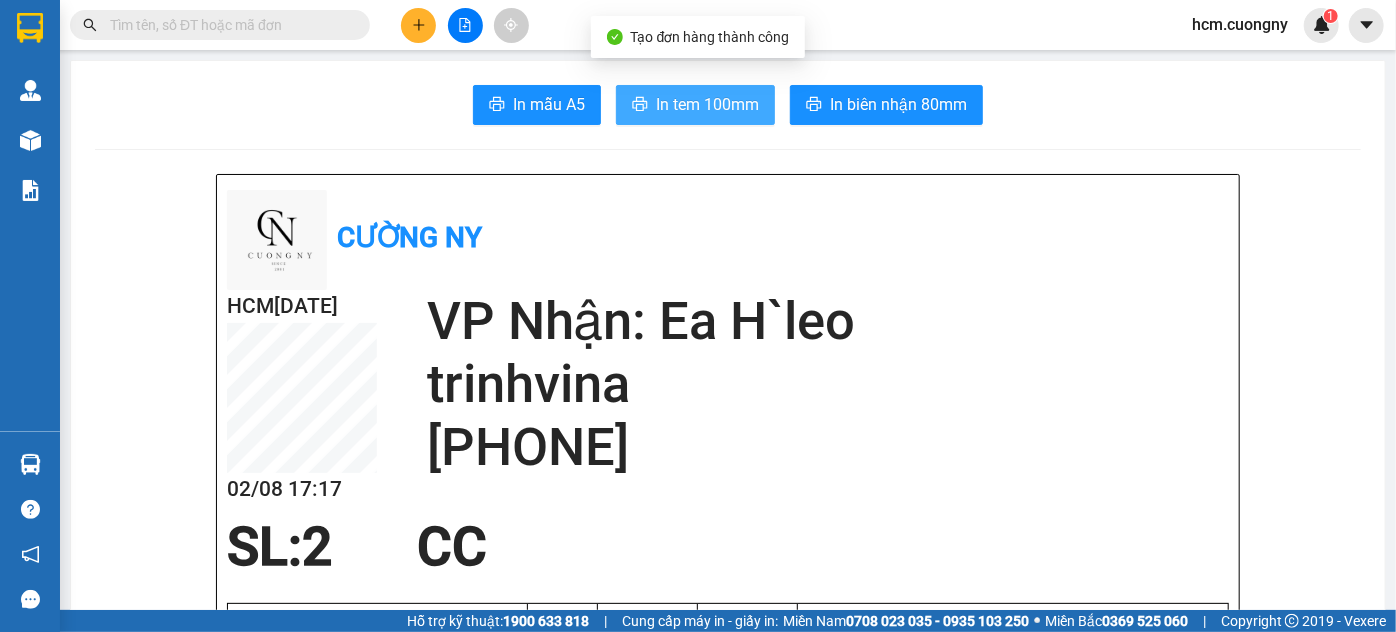 scroll, scrollTop: 0, scrollLeft: 0, axis: both 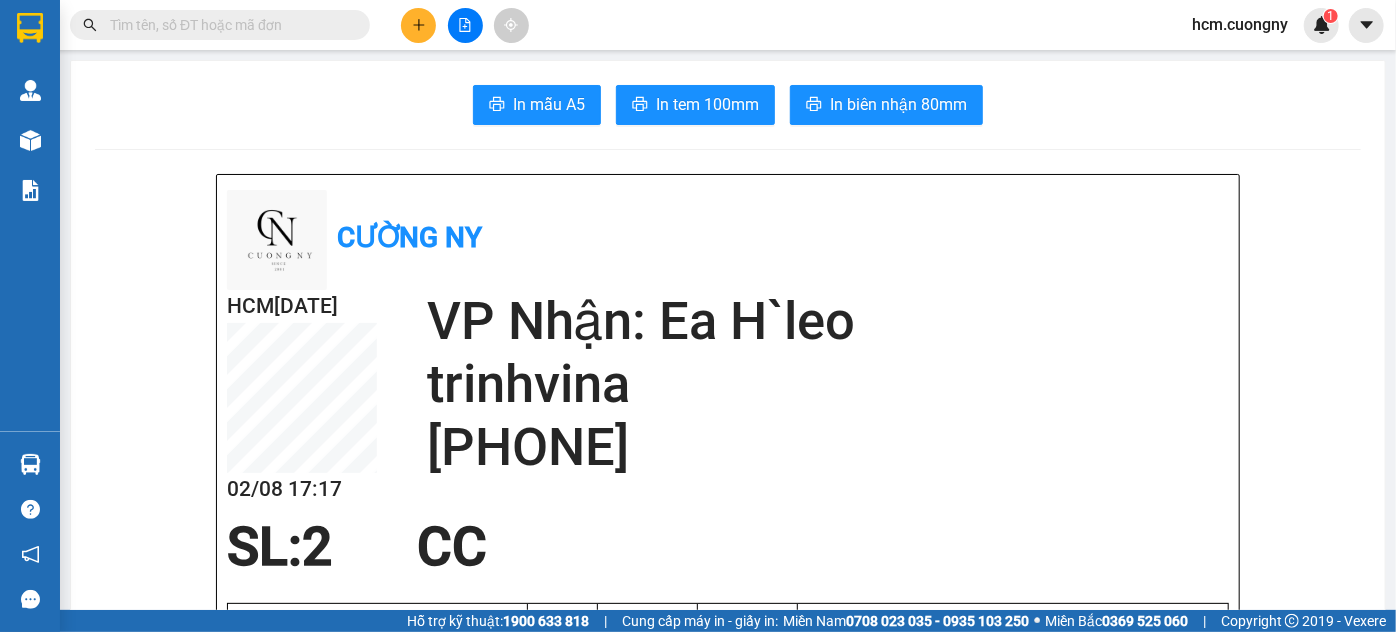 click 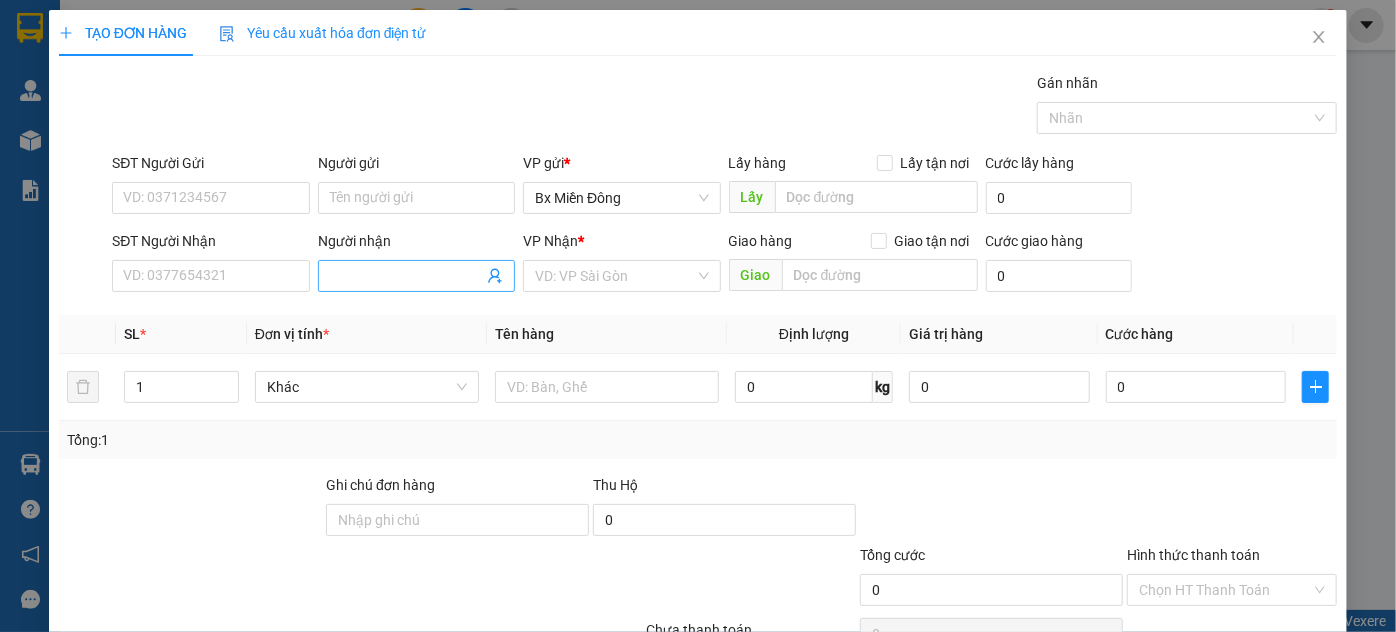 click on "Người nhận" at bounding box center [406, 276] 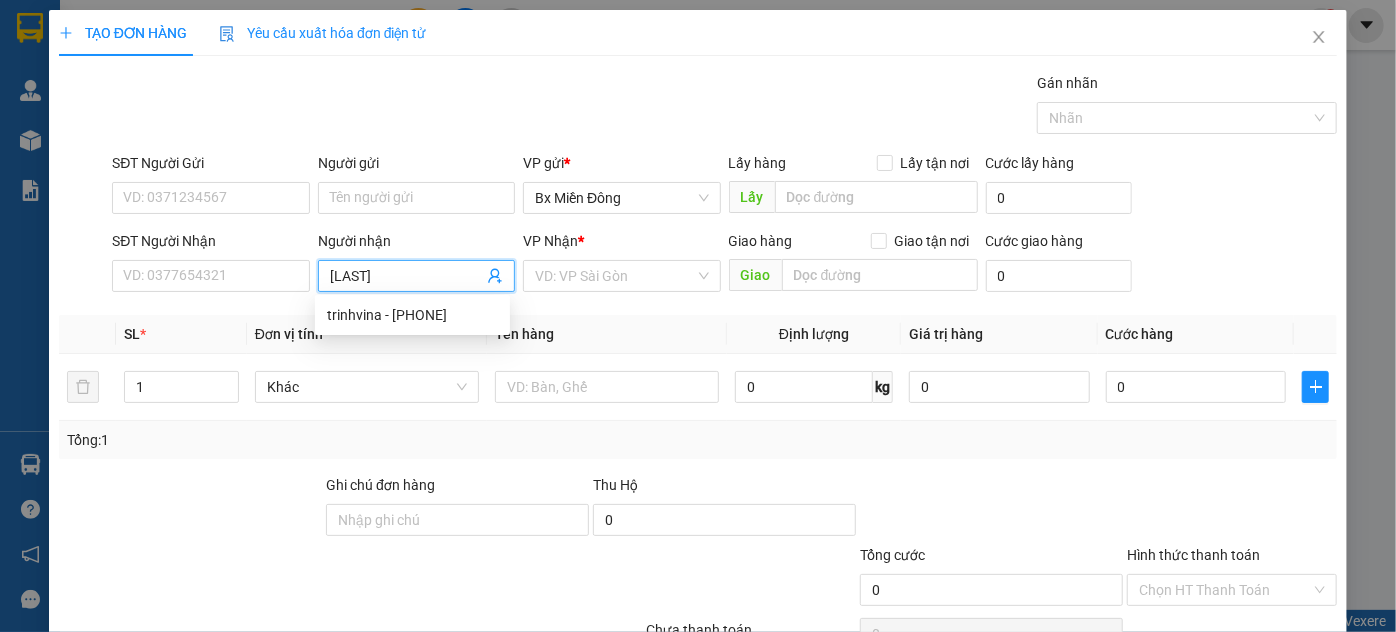 type on "[LAST] [LAST]" 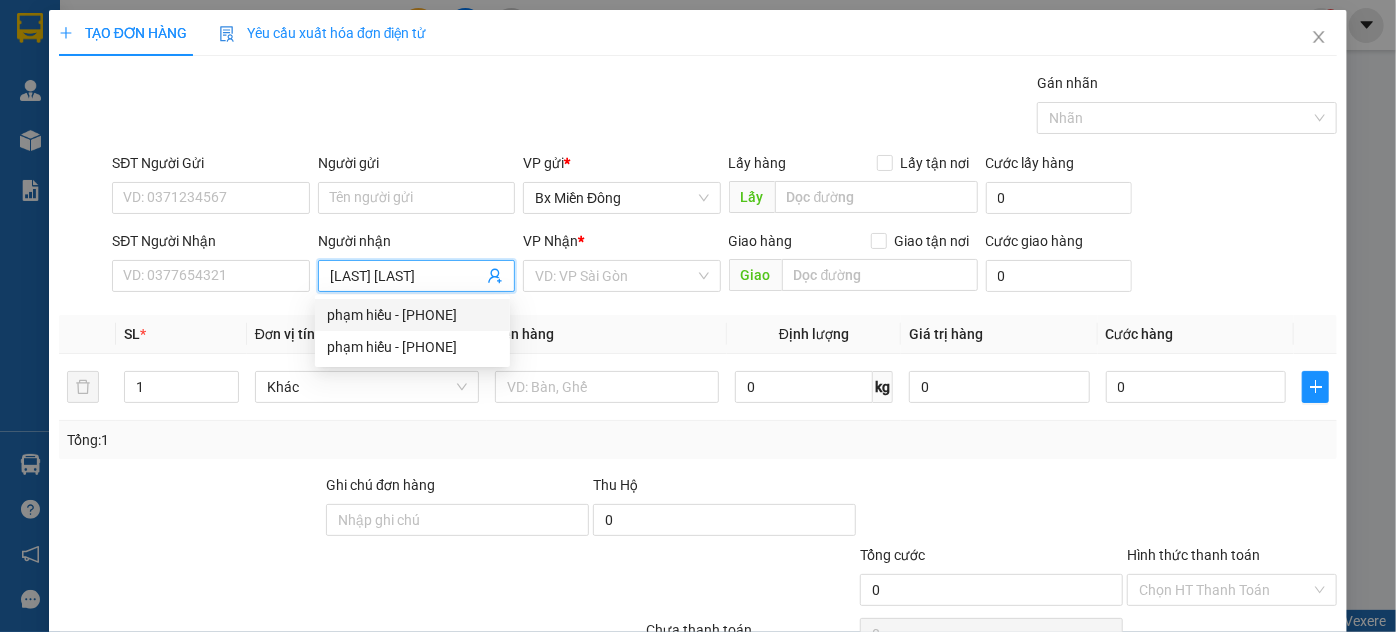 click on "phạm hiếu - [PHONE]" at bounding box center (412, 315) 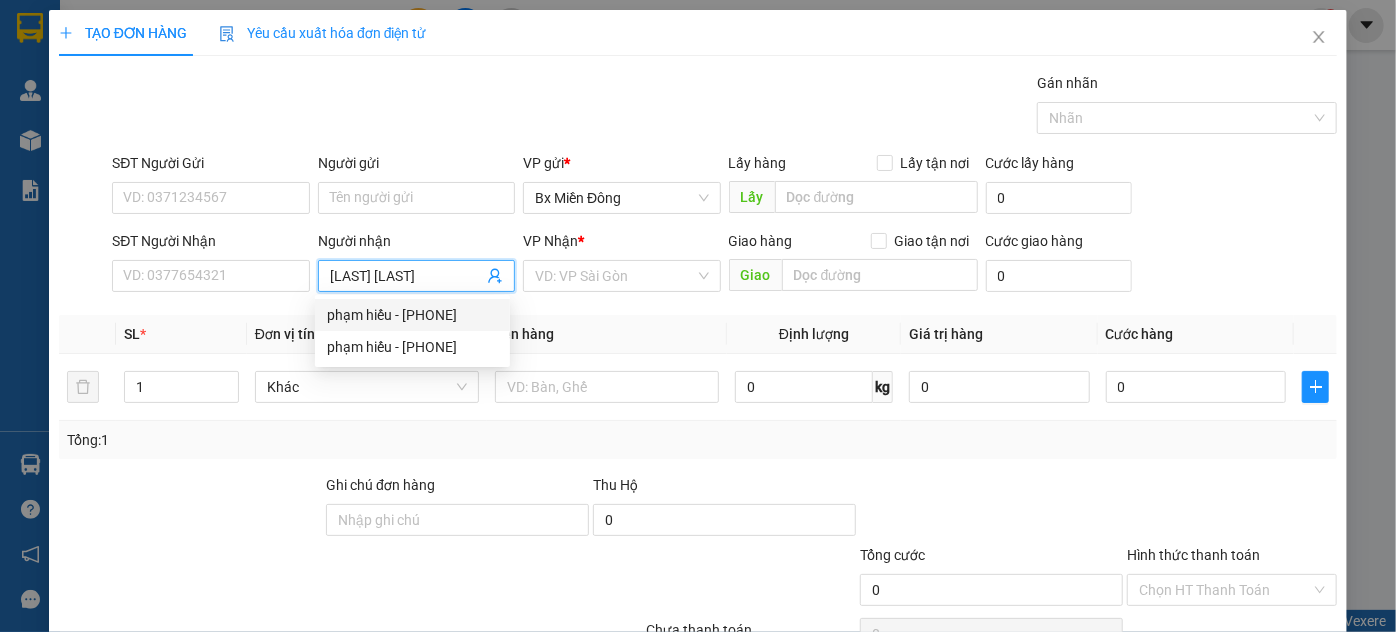 type on "[PHONE]" 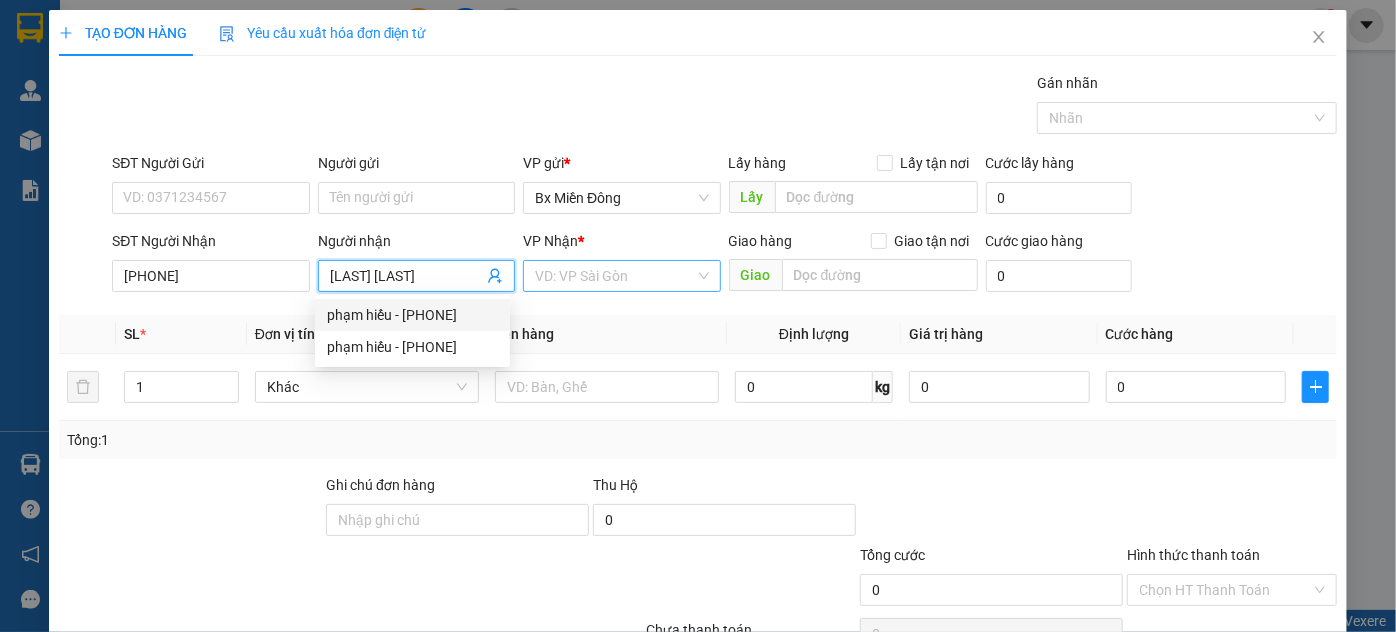 type on "[LAST] [LAST]" 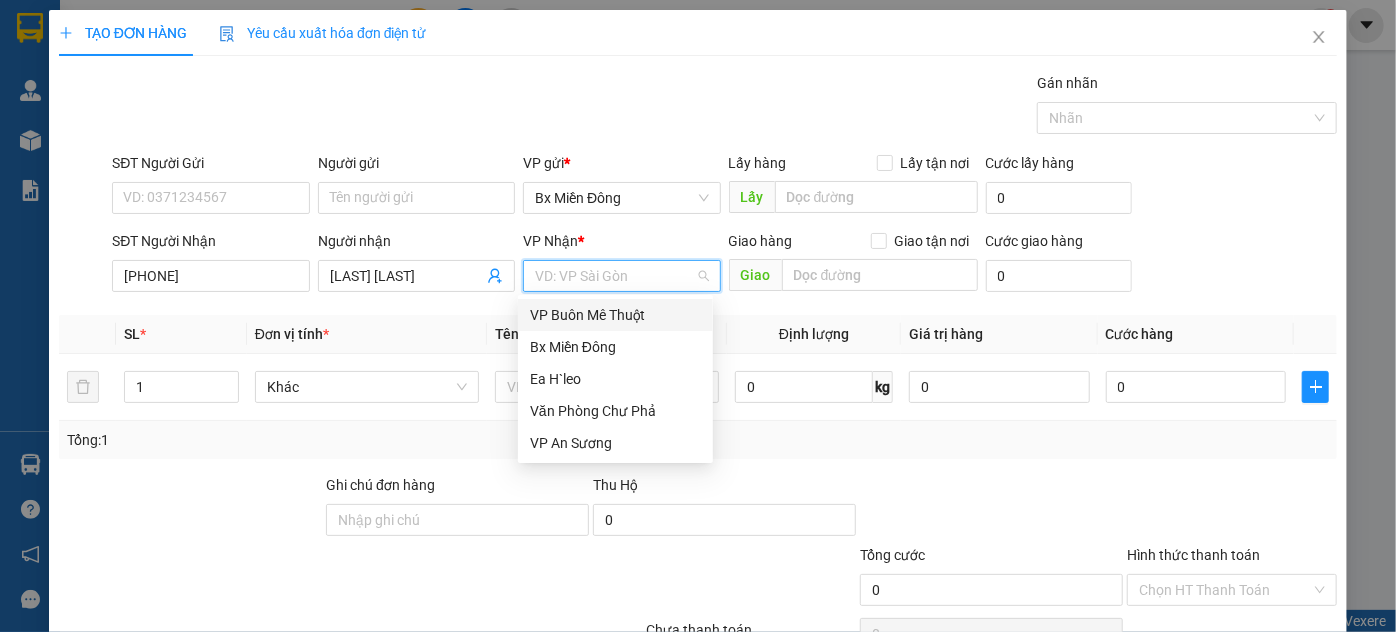 click at bounding box center [614, 276] 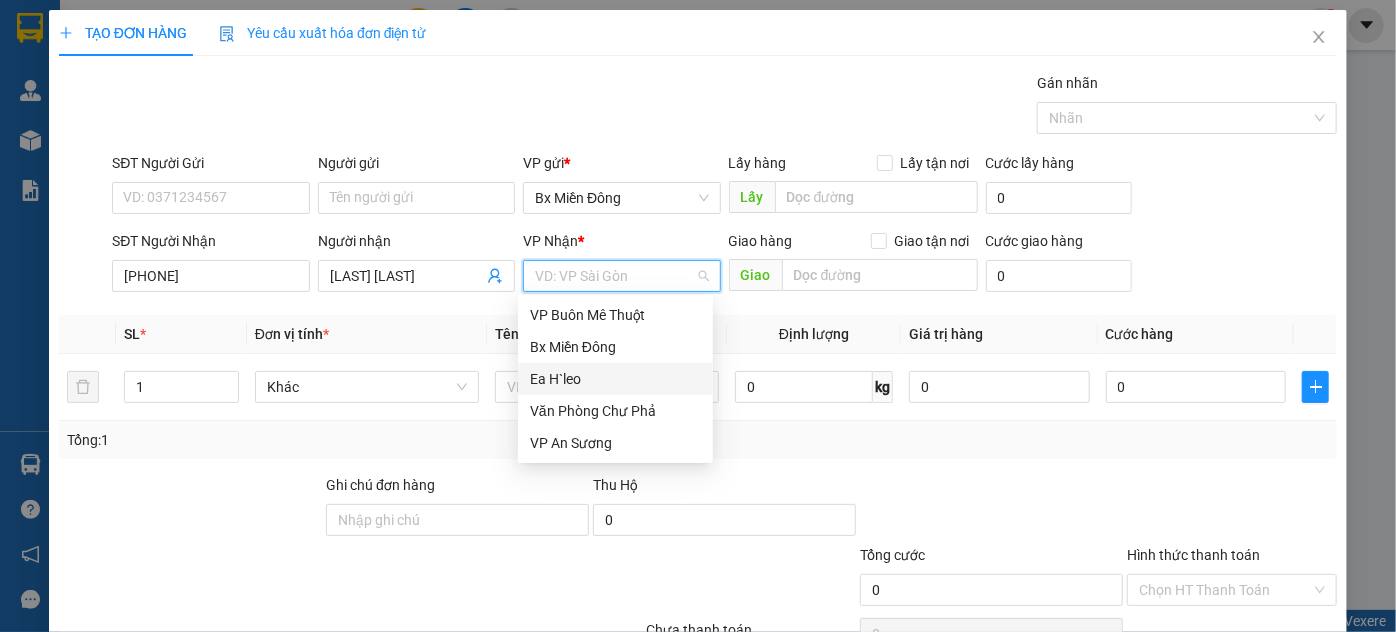 click on "Ea H`leo" at bounding box center (615, 379) 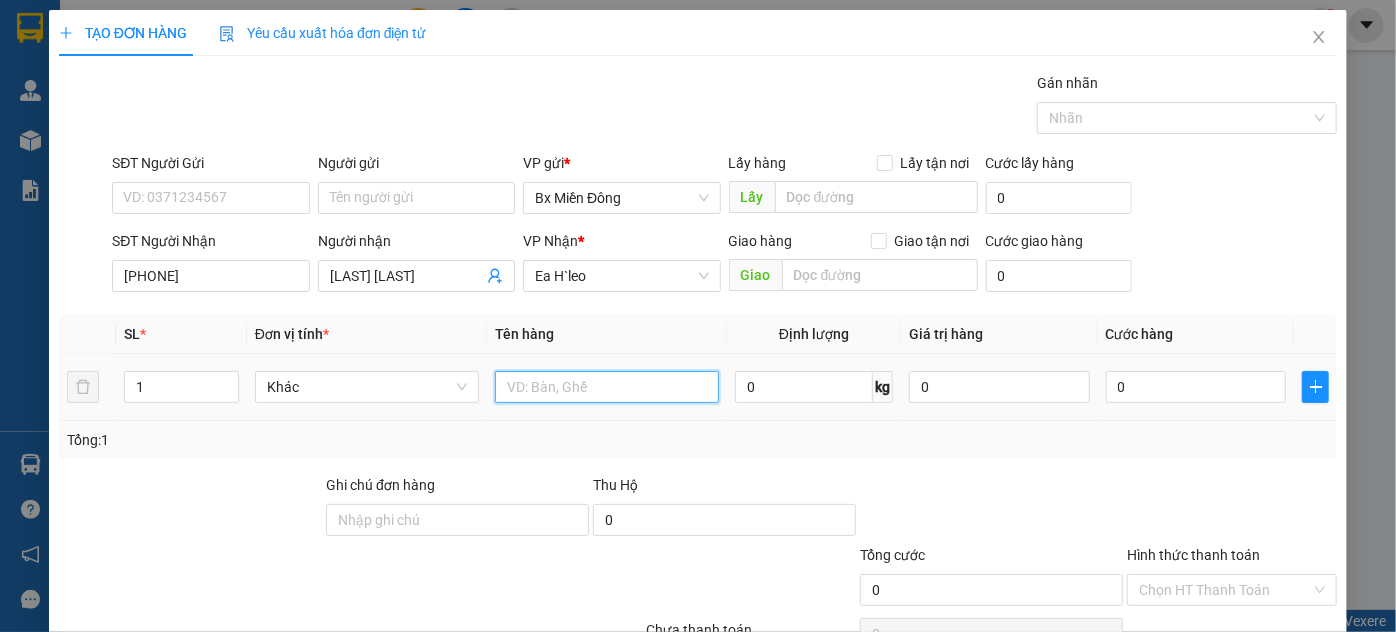 click at bounding box center (607, 387) 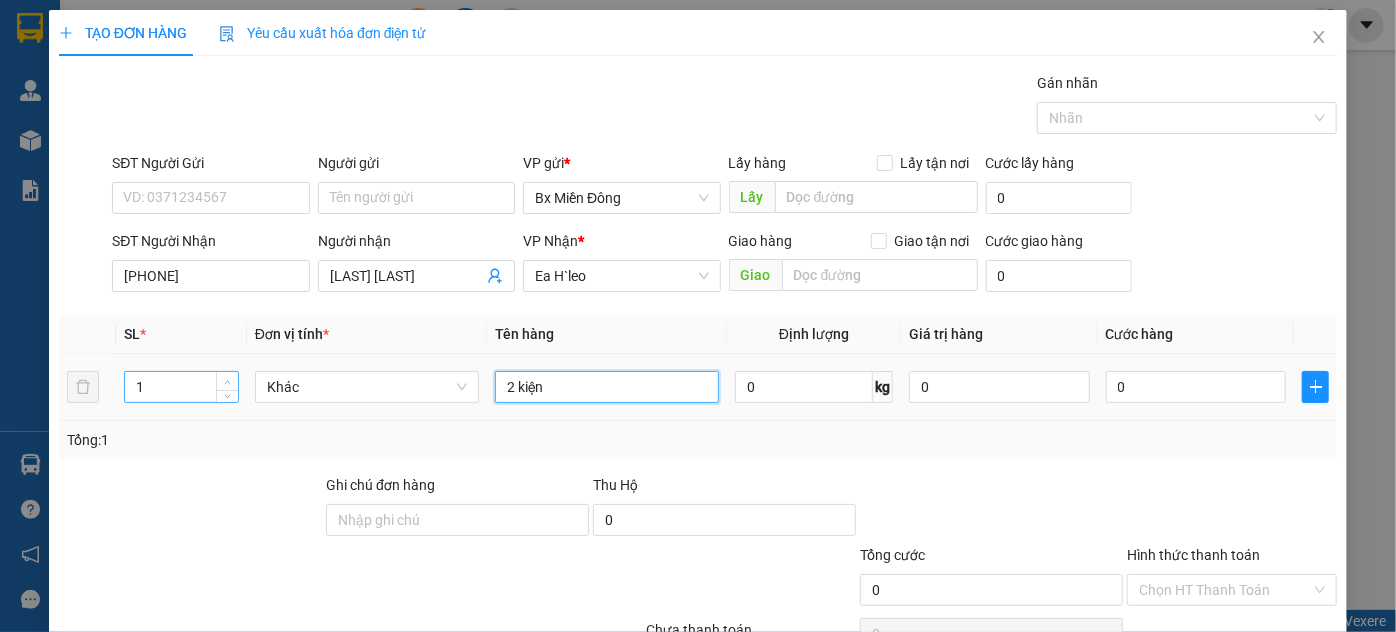 type on "2 kiện" 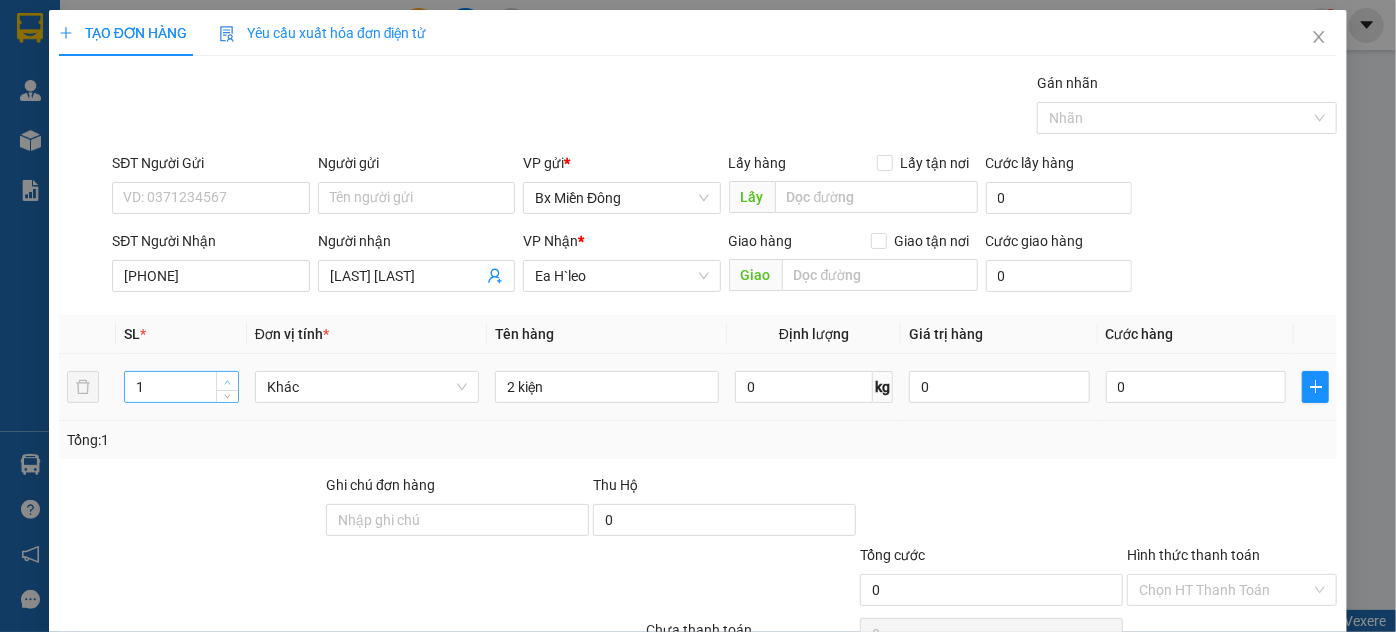 type on "2" 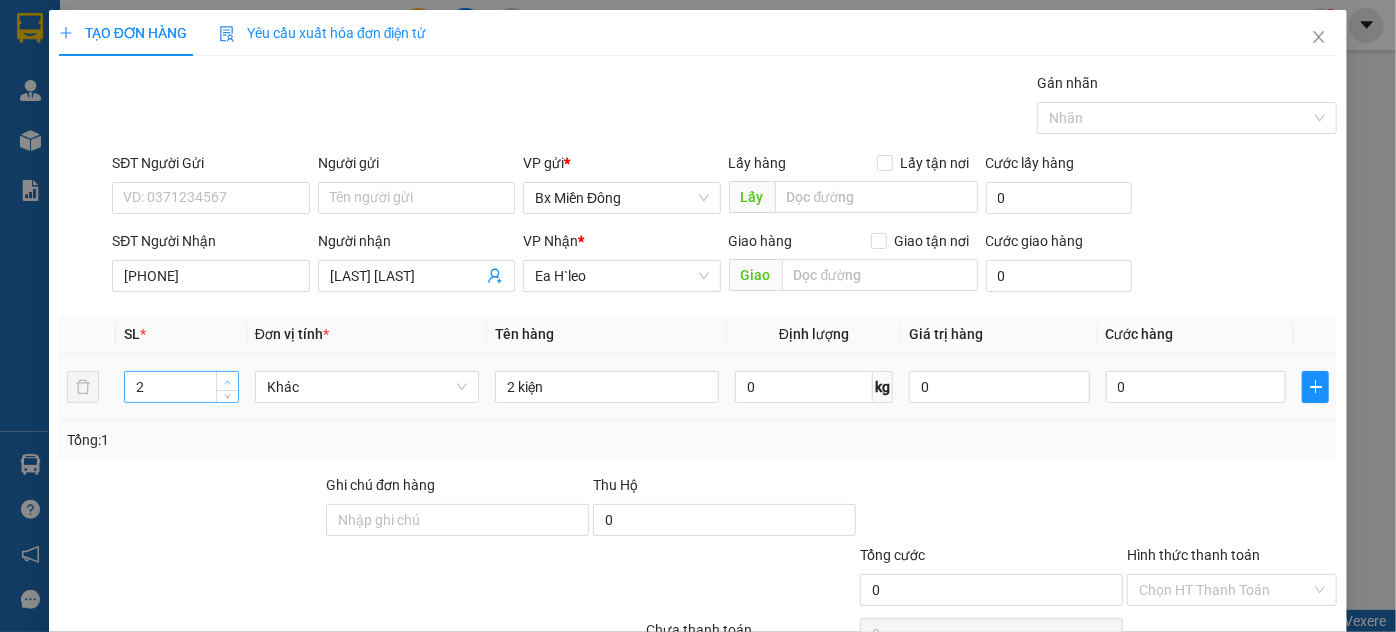 click 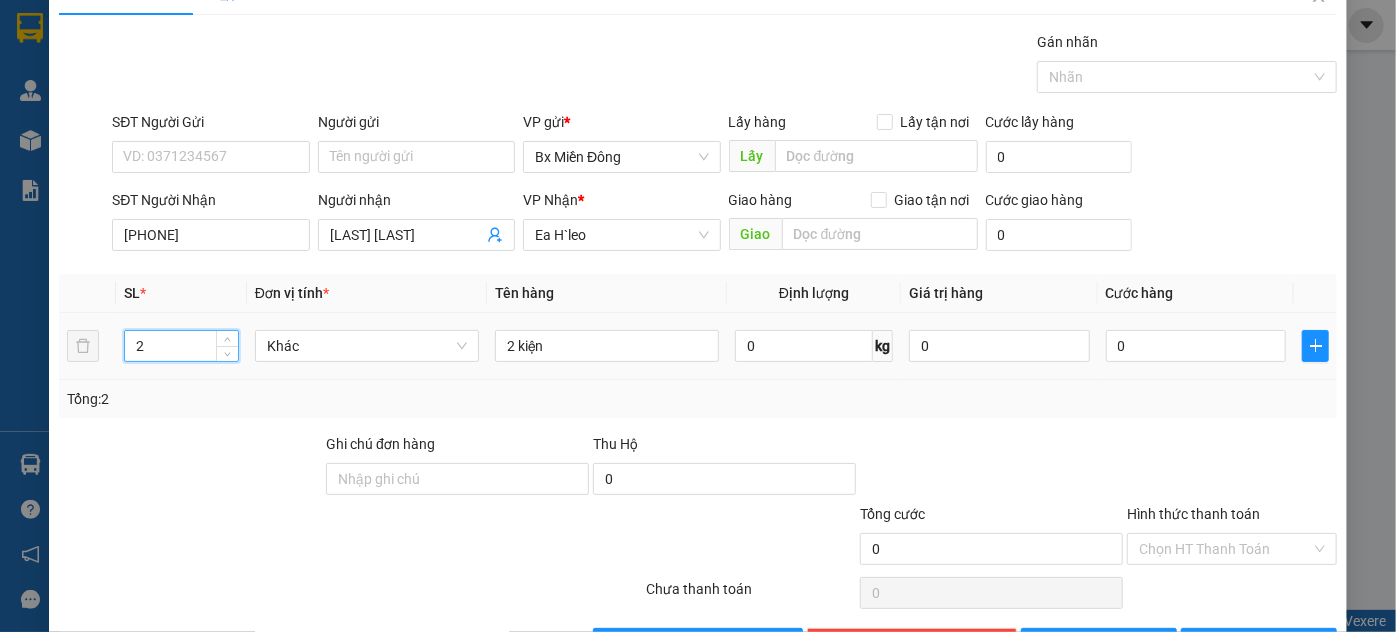 scroll, scrollTop: 106, scrollLeft: 0, axis: vertical 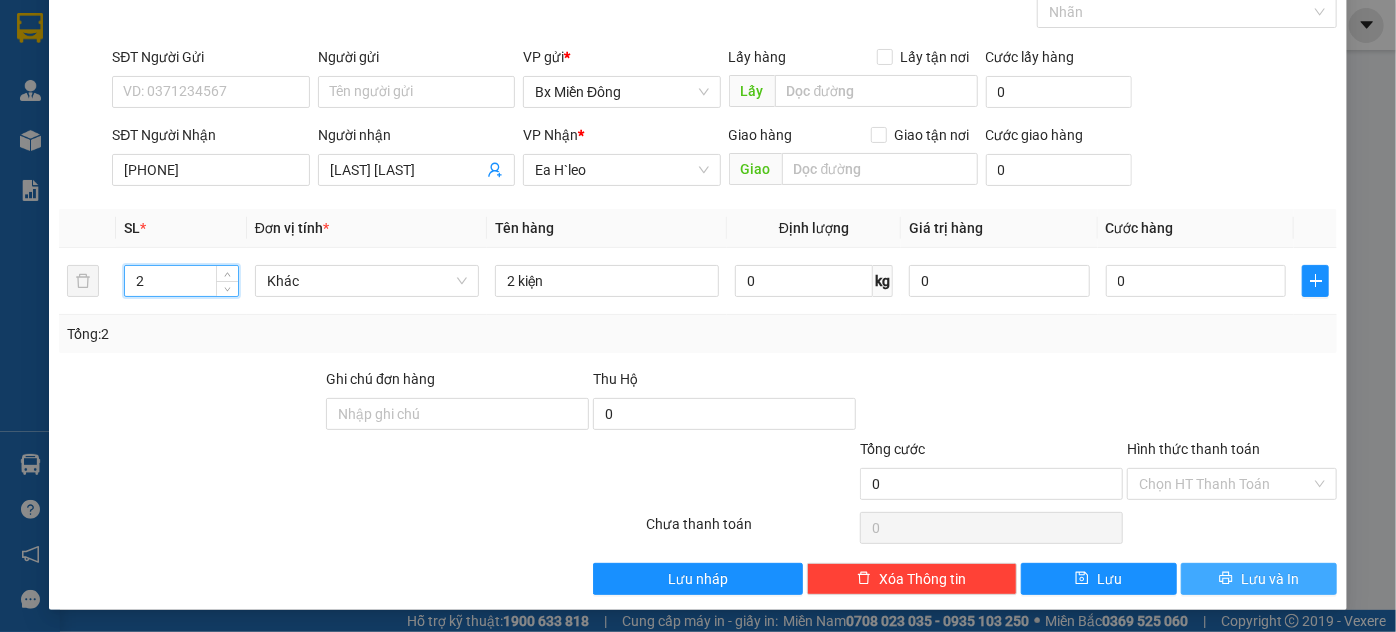 click on "Lưu và In" at bounding box center [1270, 579] 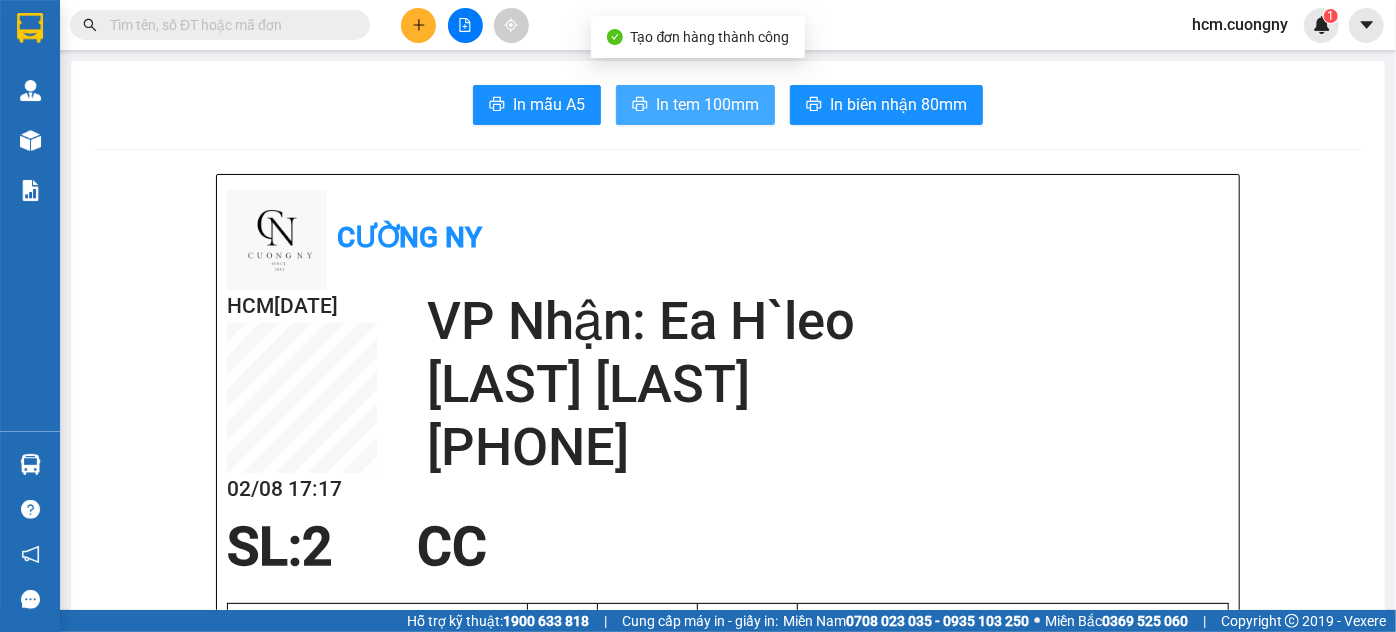 click on "In tem 100mm" at bounding box center (707, 104) 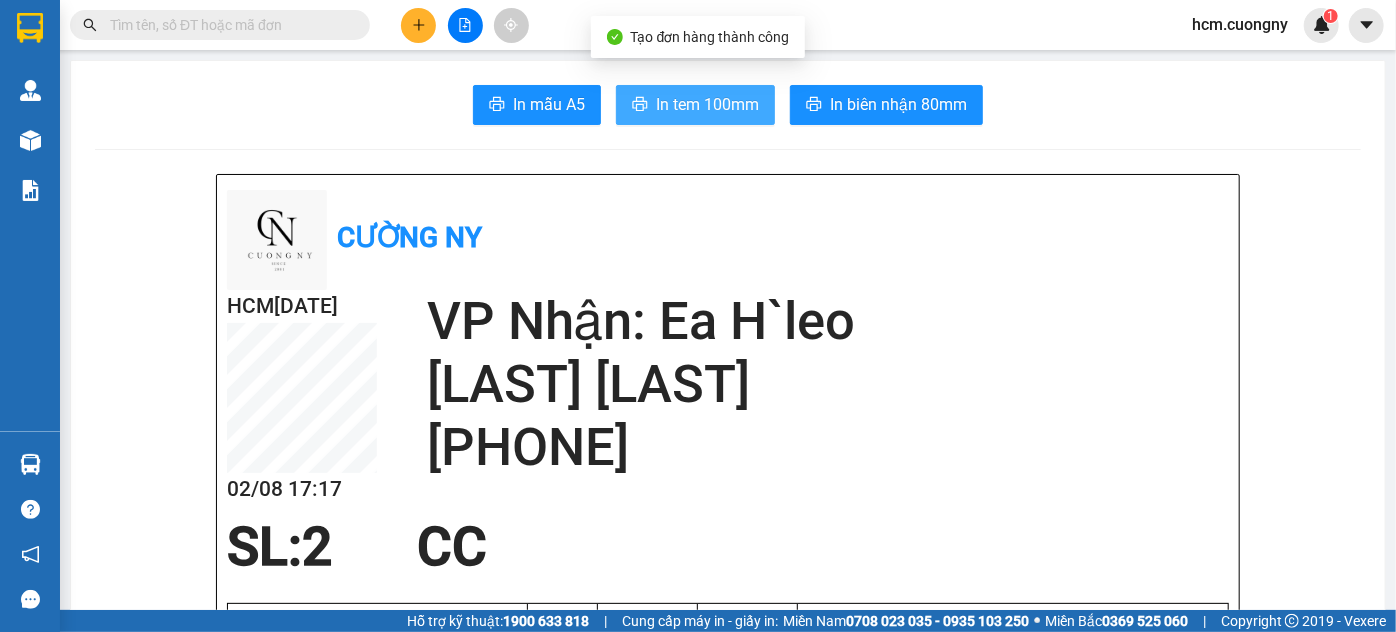 scroll, scrollTop: 0, scrollLeft: 0, axis: both 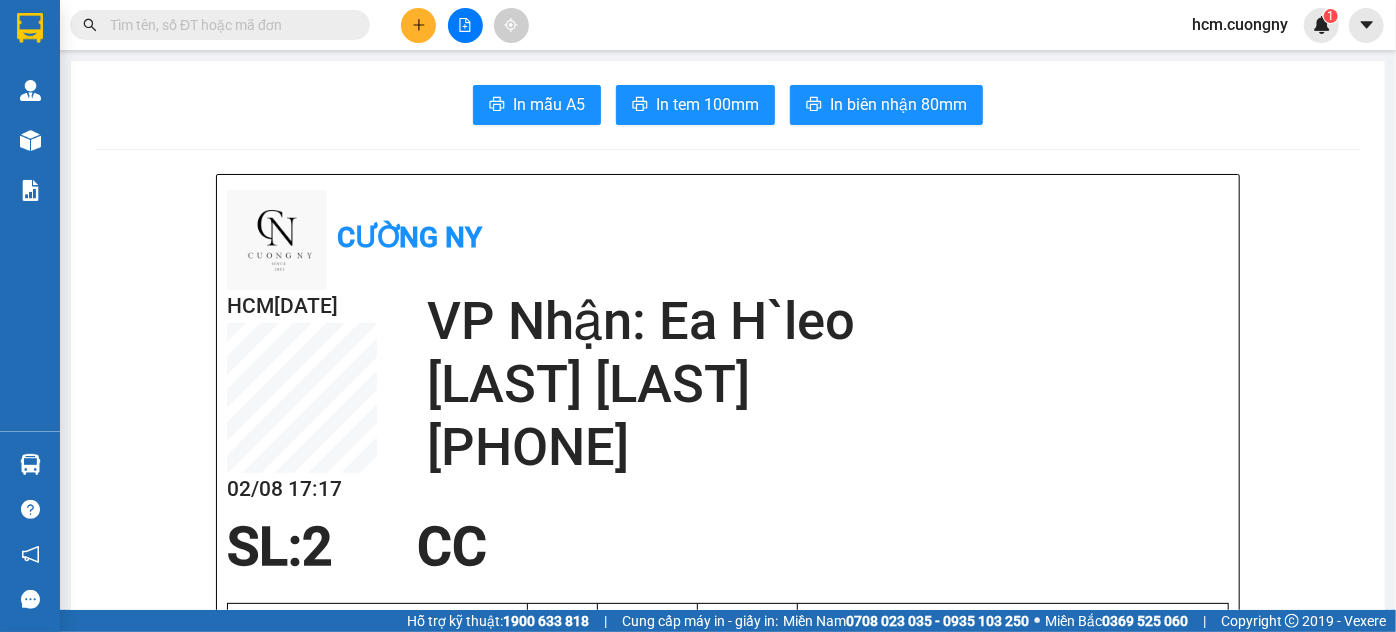 click 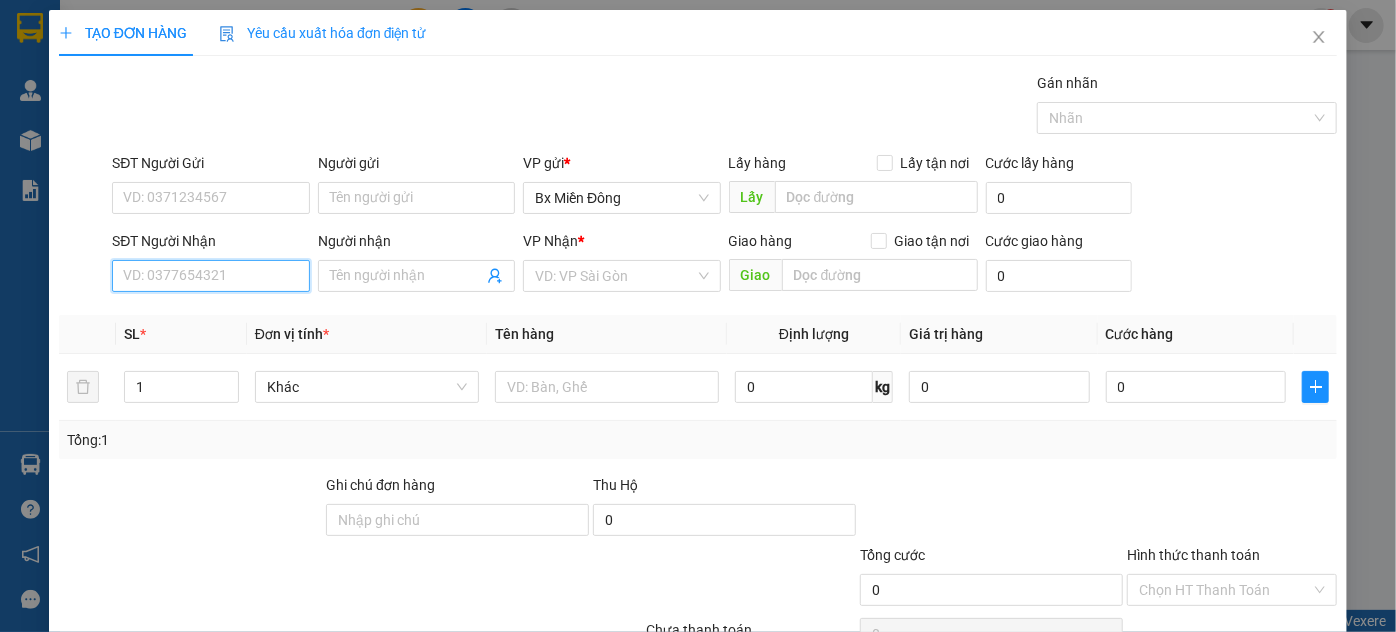 click on "SĐT Người Nhận" at bounding box center [210, 276] 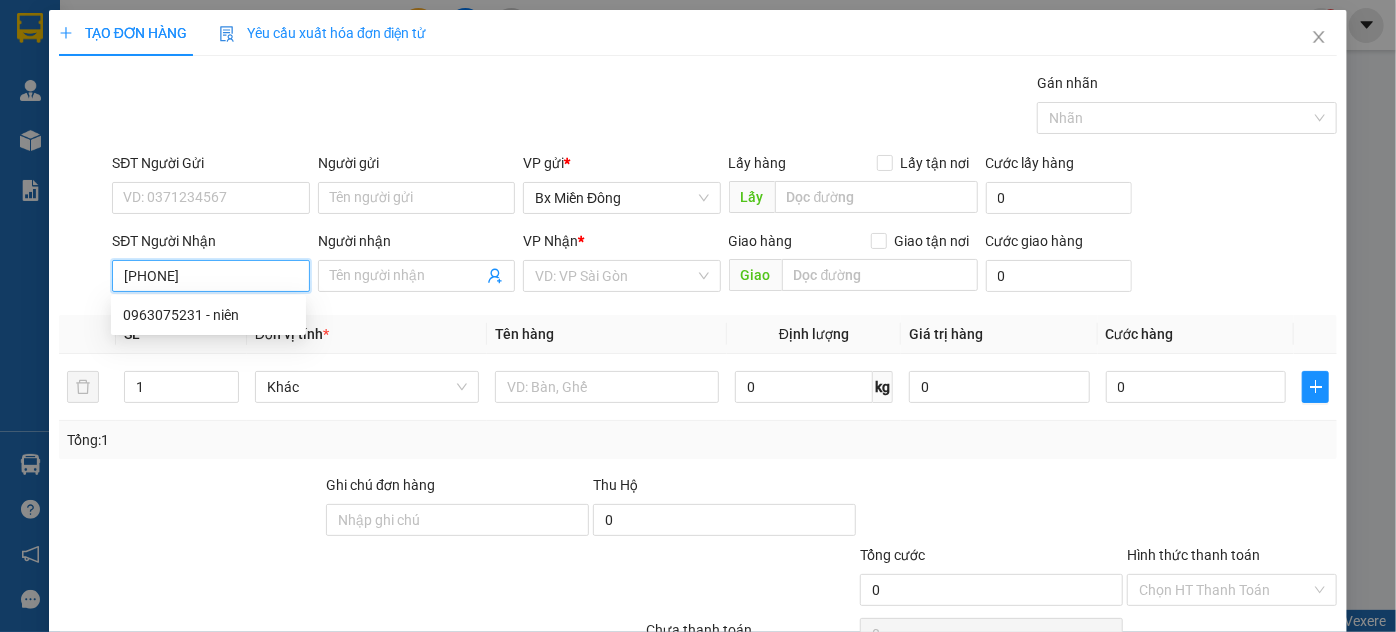 type on "[PHONE]" 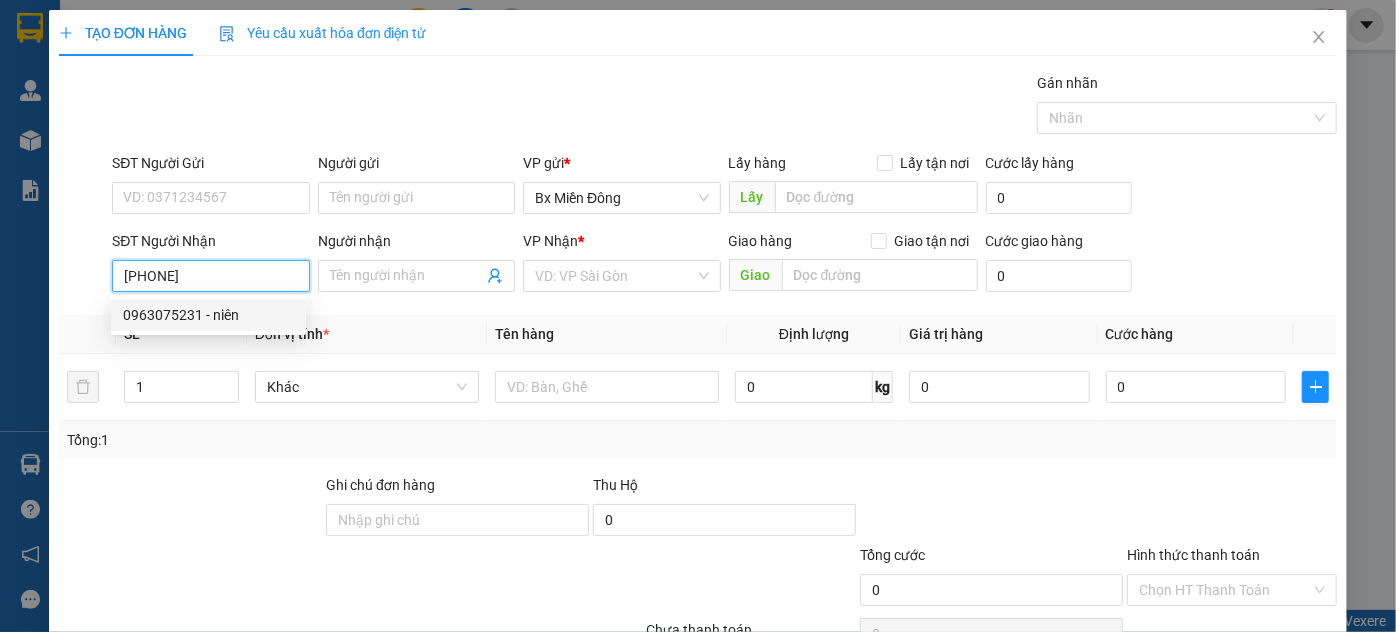 click on "0963075231 - niên" at bounding box center [208, 315] 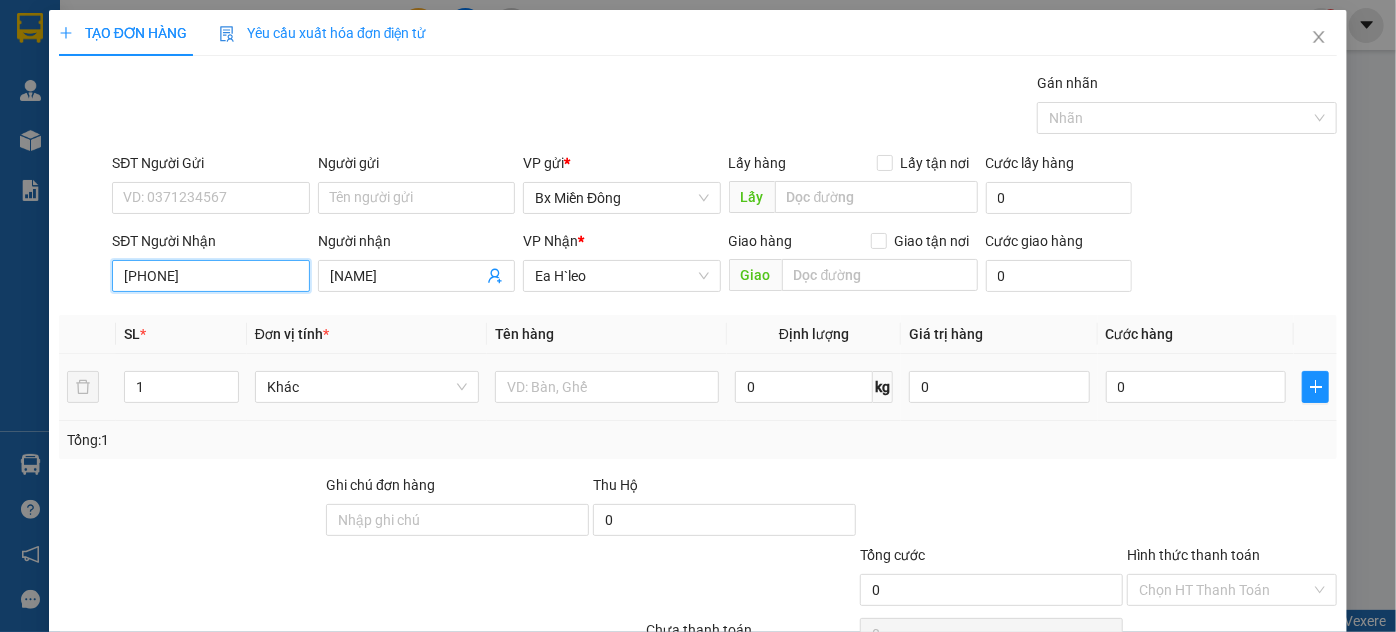 type on "[PHONE]" 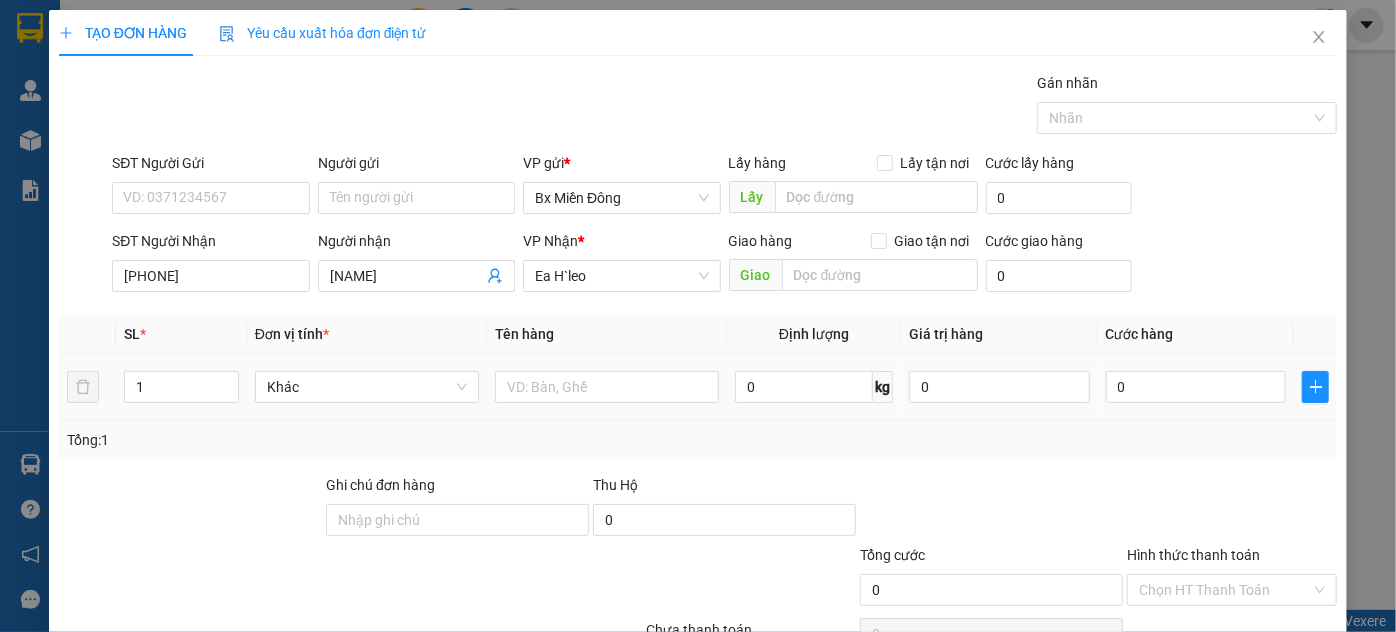 click at bounding box center (607, 387) 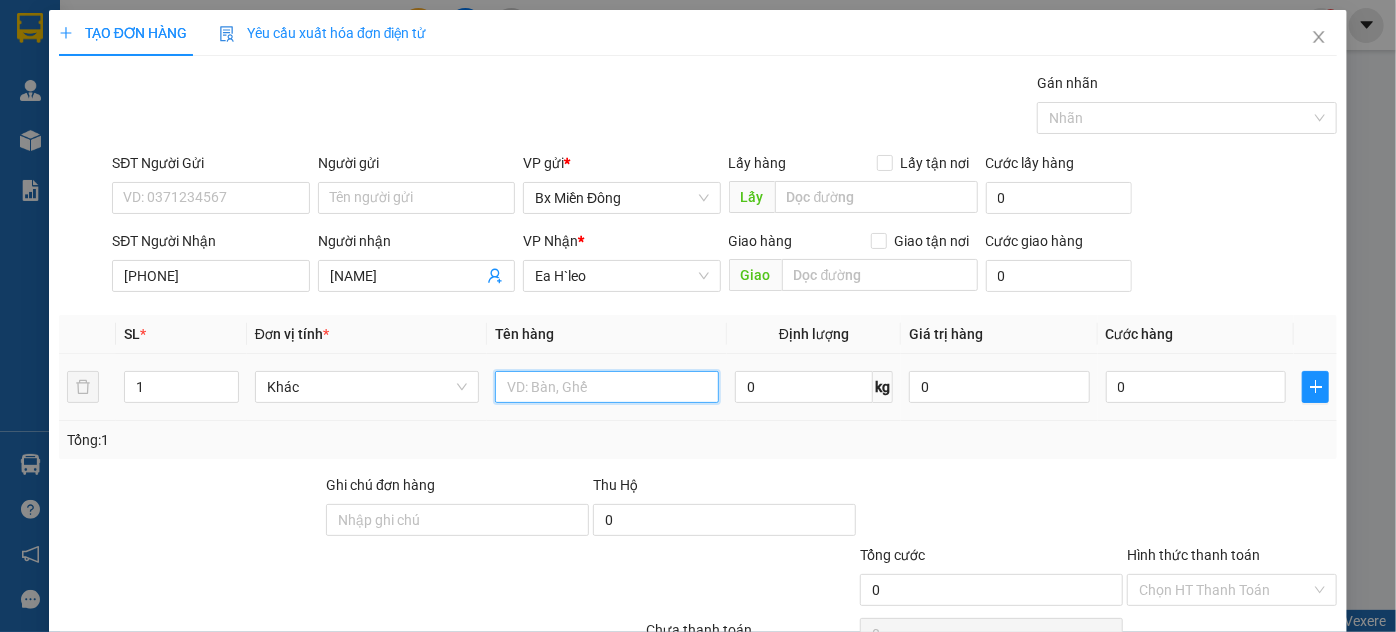 click at bounding box center (607, 387) 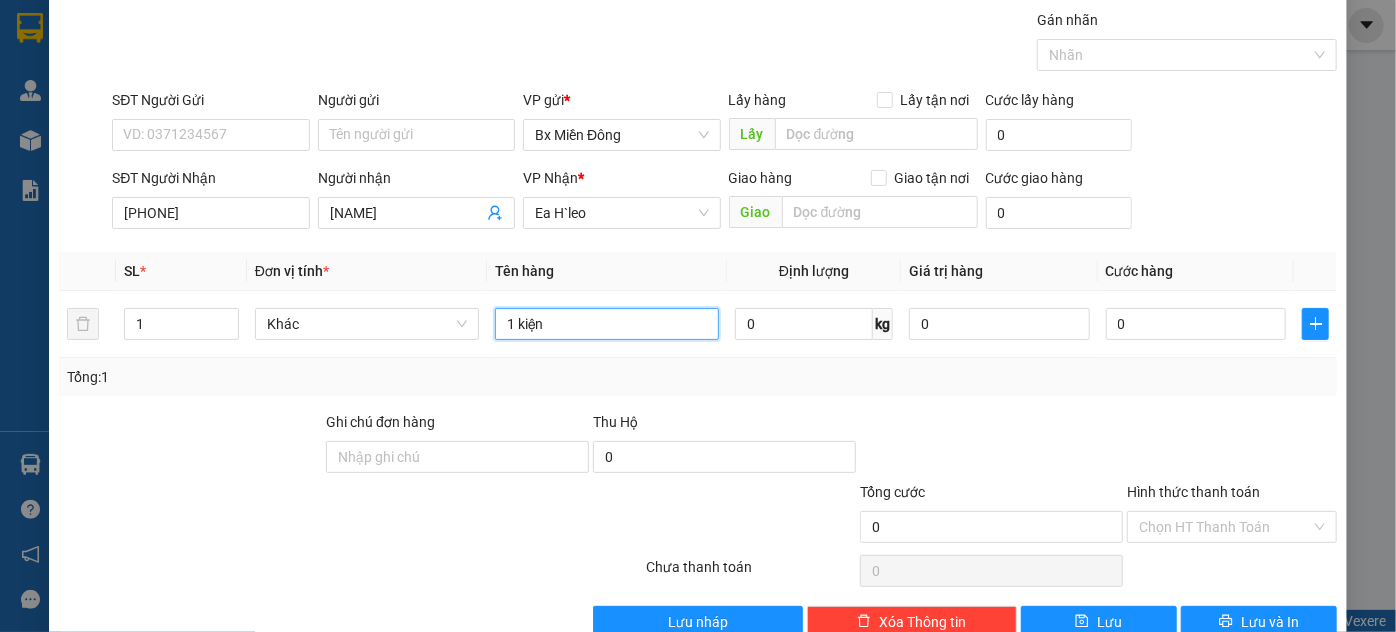 scroll, scrollTop: 106, scrollLeft: 0, axis: vertical 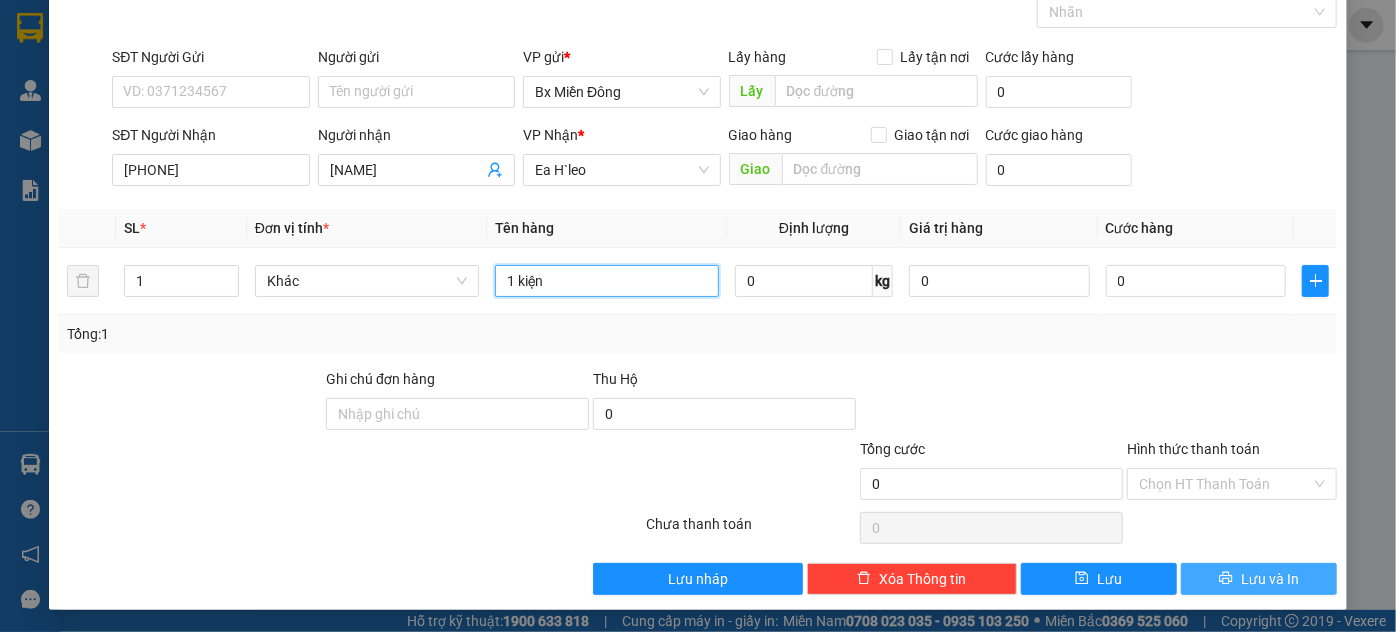 type on "1 kiện" 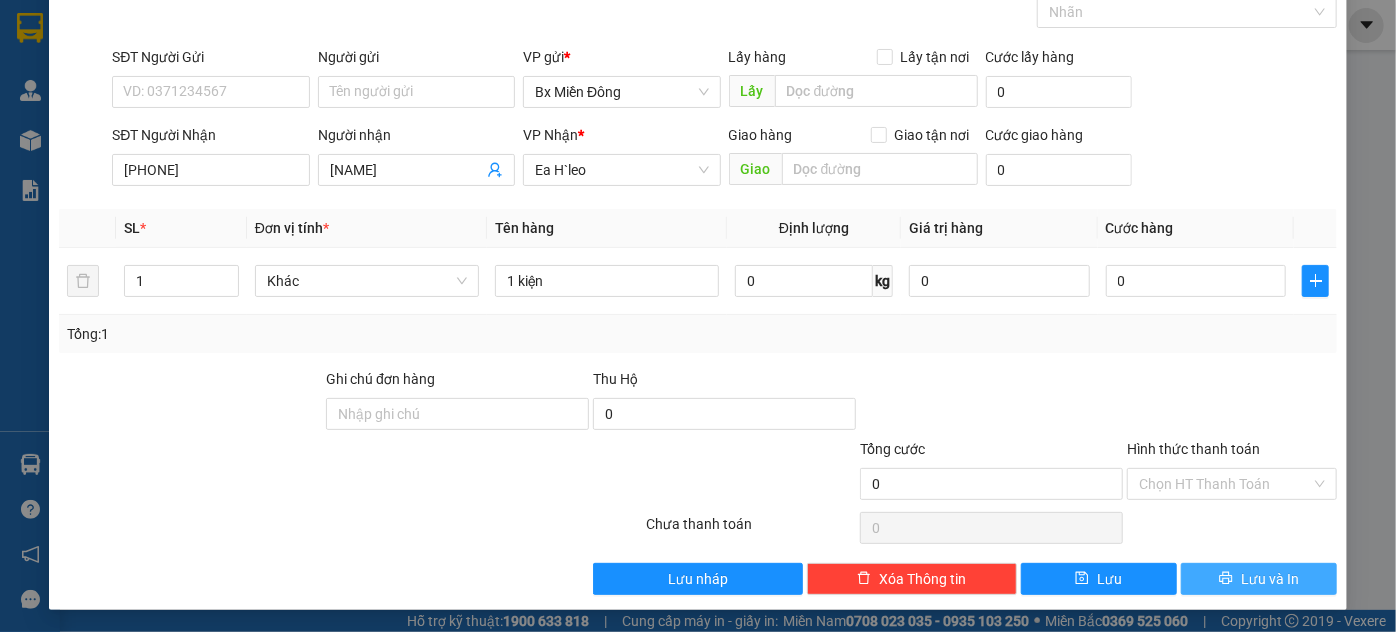 click on "Lưu và In" at bounding box center [1270, 579] 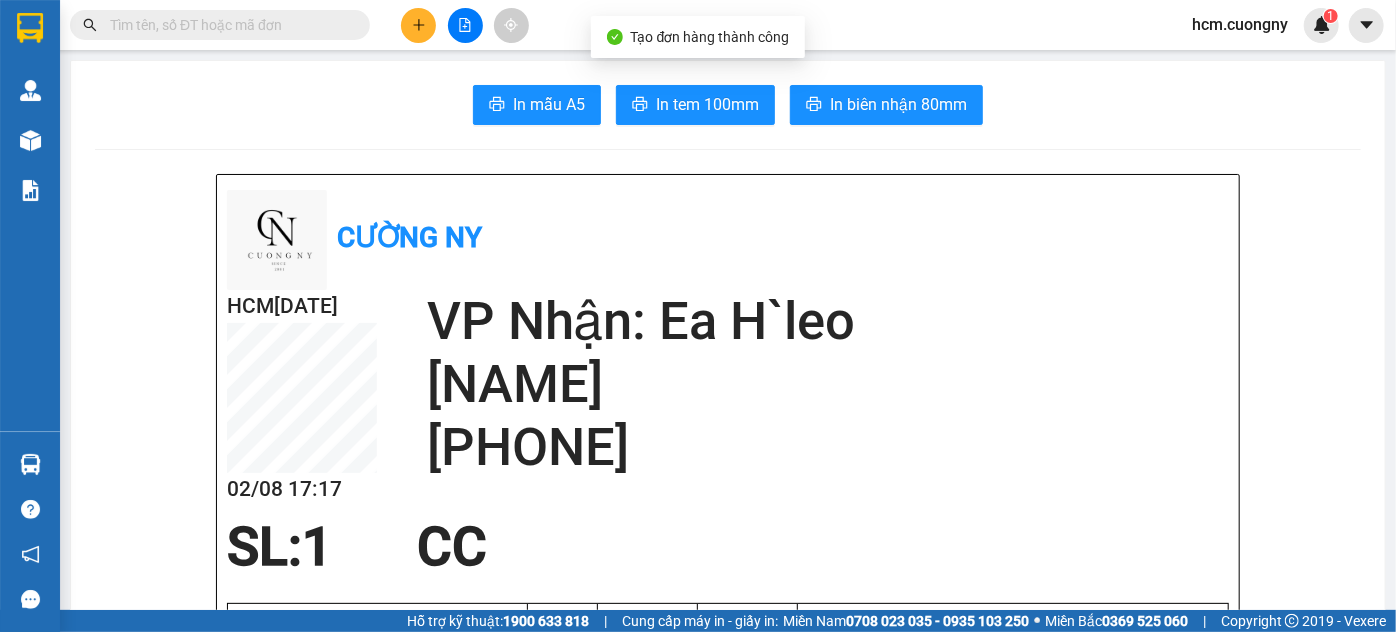 click on "In mẫu A5
In tem 100mm
In biên nhận 80mm Cường Ny HCM[DATE] [TIME] VP Nhận:   Ea H`leo niên [PHONE] SL:  1 CC Tên Số lượng Khối lượng Cước món hàng Ghi chú 1 kiện (Khác) 1 0 0 Tổng cộng 1 0 0 Loading...         VP gửi :   Bx Miền Đông Cường Ny   518 Giải phóng, thị trấn Ea Drăng   [PHONE] Gửi khách hàng GỬI :   Bx Miền Đông HCM[DATE] NHẬN :   Ea H`leo Người nhận :   niên [PHONE] Tên (giá trị hàng) SL KG/Món Loại hàng gửi Cước món hàng Ghi chú 1 kiện (Khác) 1 0 0 Tổng cộng 1 0 0 Loading...Chưa cước Tổng phải thu: 0 Người gửi hàng xác nhận (Tôi đã đọc và đồng ý nộp dung phiếu gửi hàng) NV kiểm tra hàng (Kí và ghi rõ họ tên) [TIME], ngày [DATE] NV nhận hàng (Kí và ghi rõ họ tên) Giao Hàng NV nhận hàng (Kí và ghi rõ họ tên) Quy định nhận/gửi hàng : Cường Ny VP Bx Miền Đông     [PHONE]" at bounding box center [728, 1398] 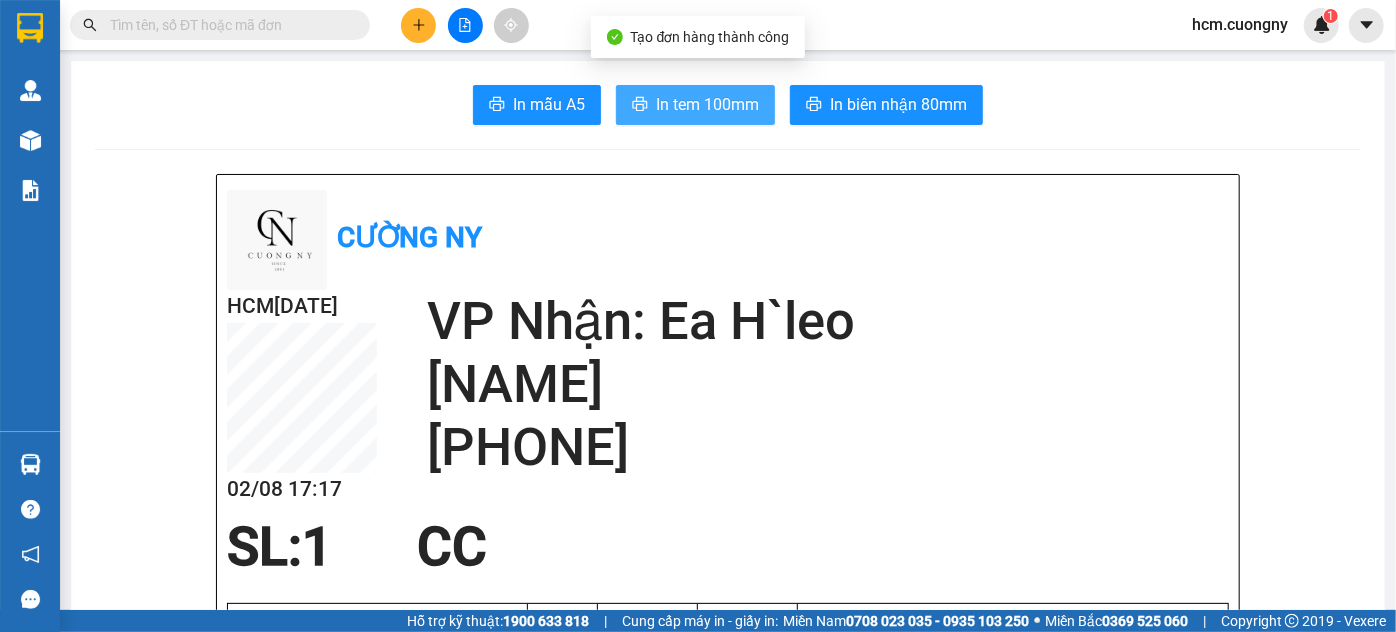 click on "In tem 100mm" at bounding box center [707, 104] 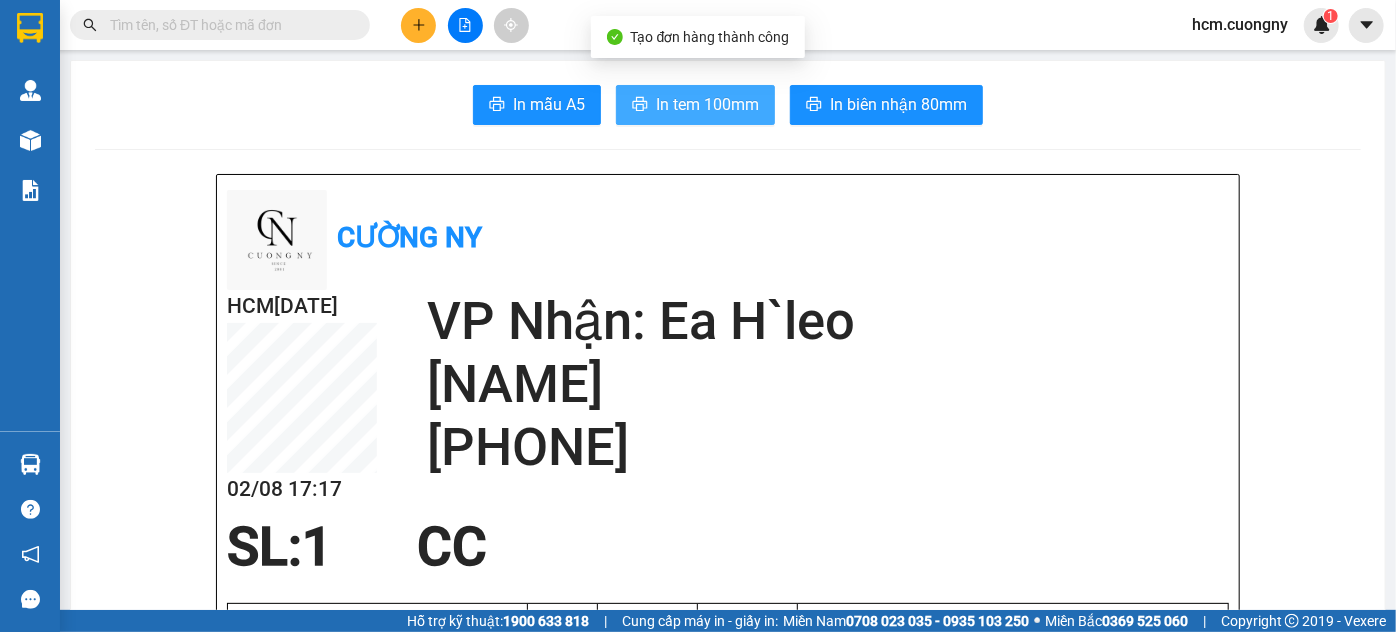 scroll, scrollTop: 0, scrollLeft: 0, axis: both 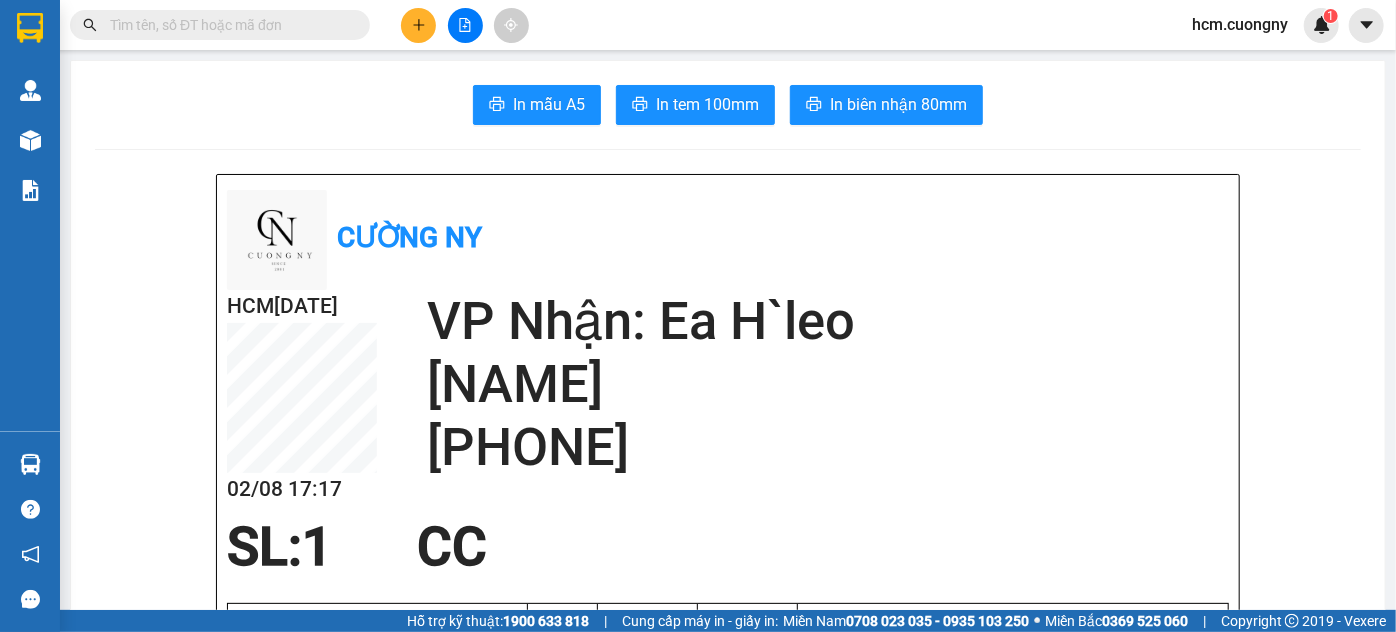 click at bounding box center [418, 25] 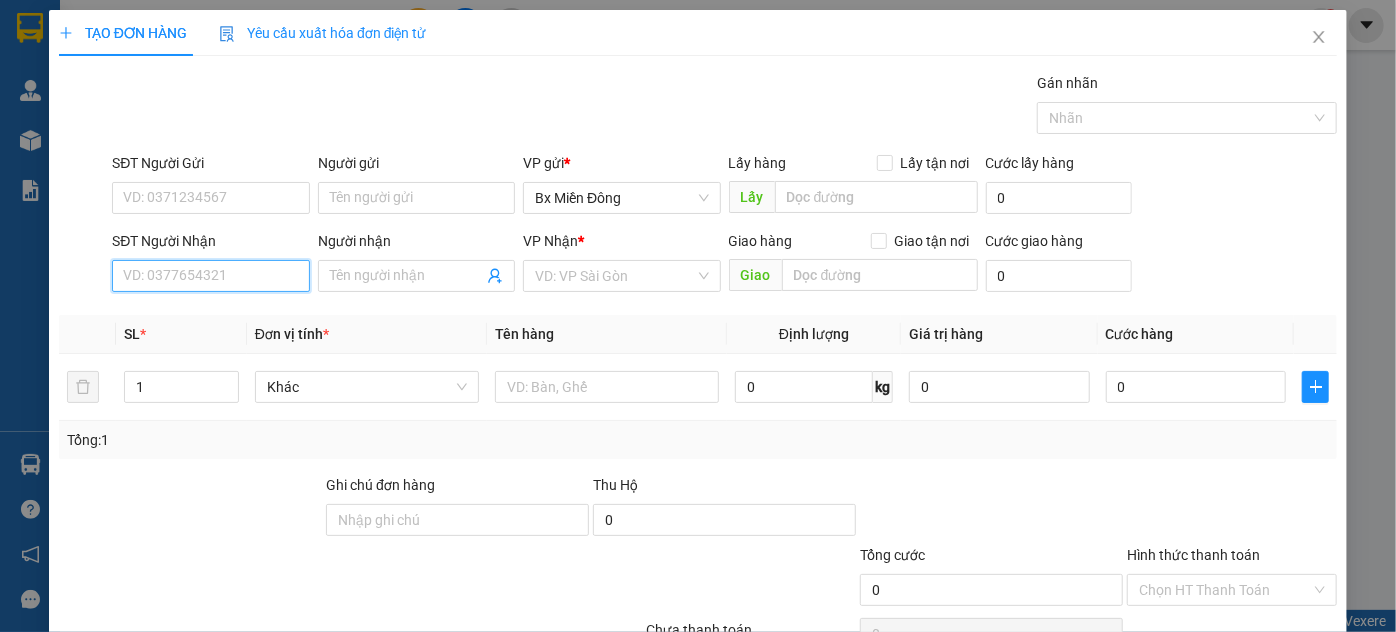 click on "SĐT Người Nhận" at bounding box center (210, 276) 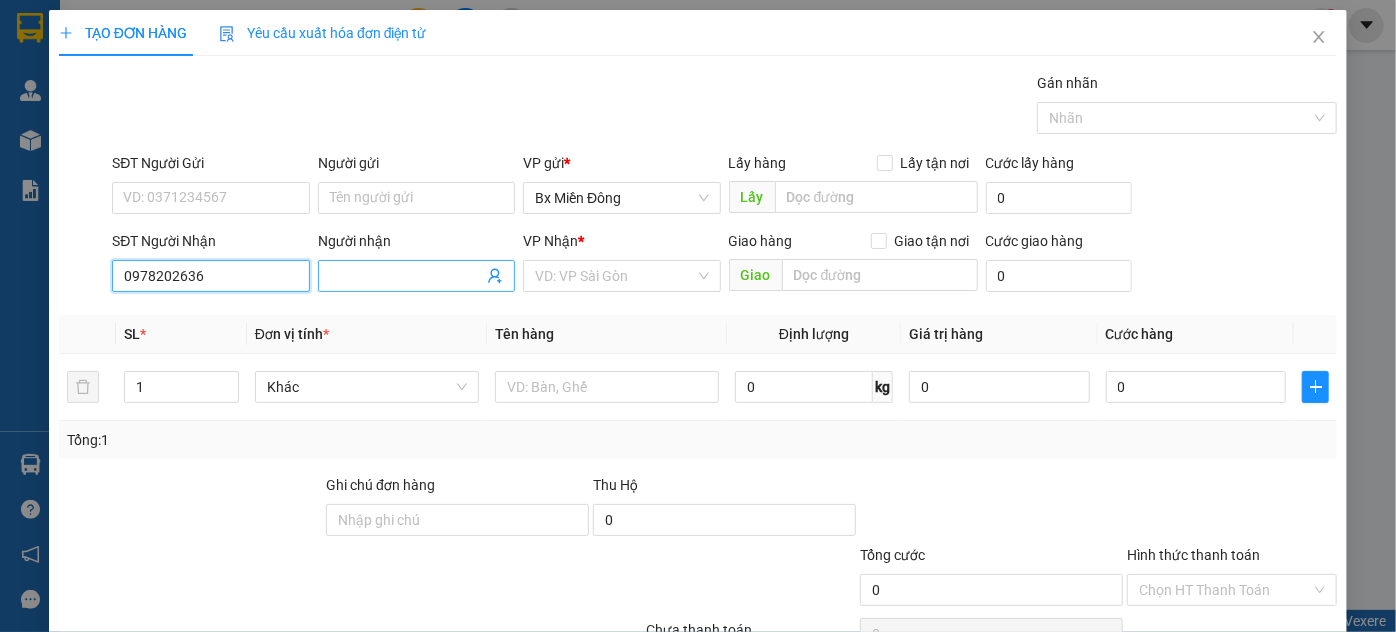 type on "0978202636" 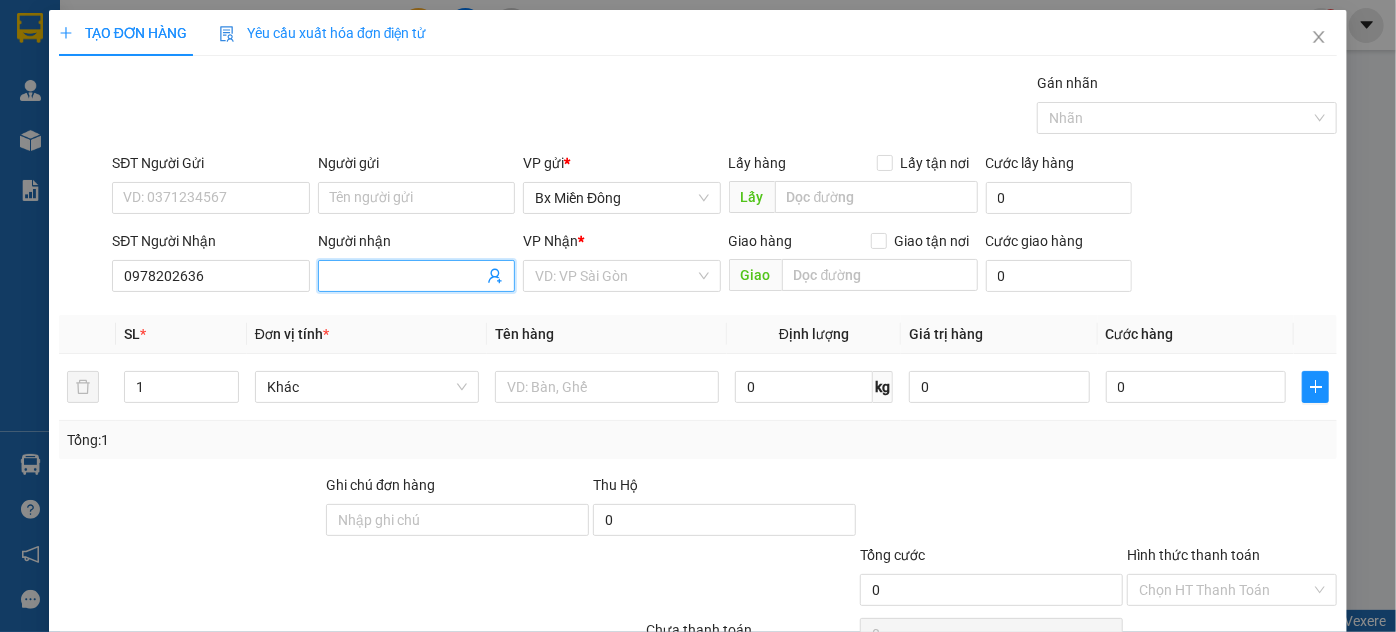click on "Người nhận" at bounding box center [406, 276] 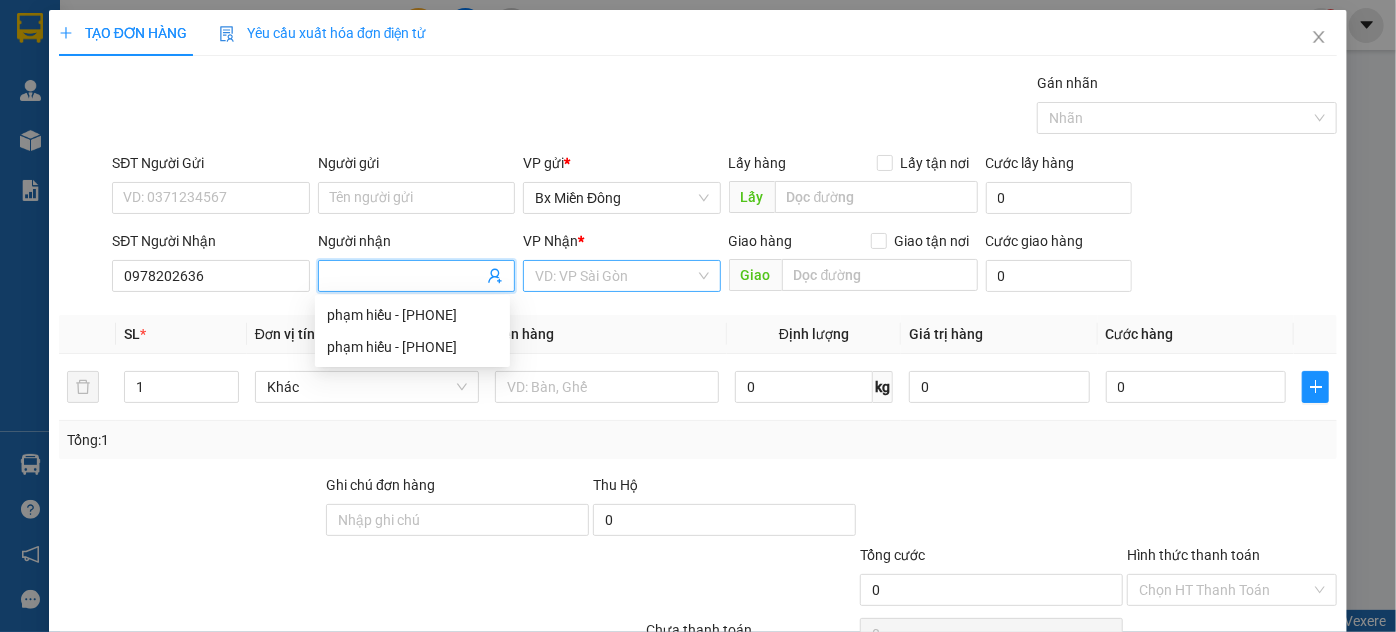 click at bounding box center (614, 276) 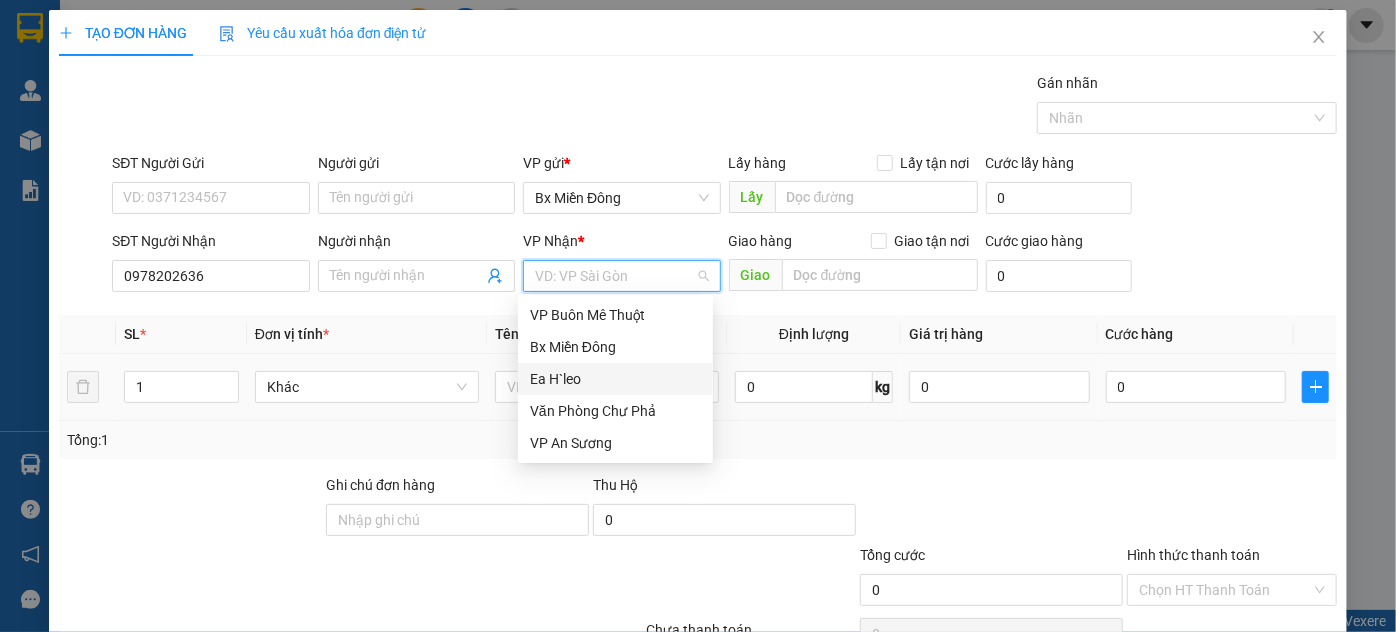 click on "Ea H`leo" at bounding box center [615, 379] 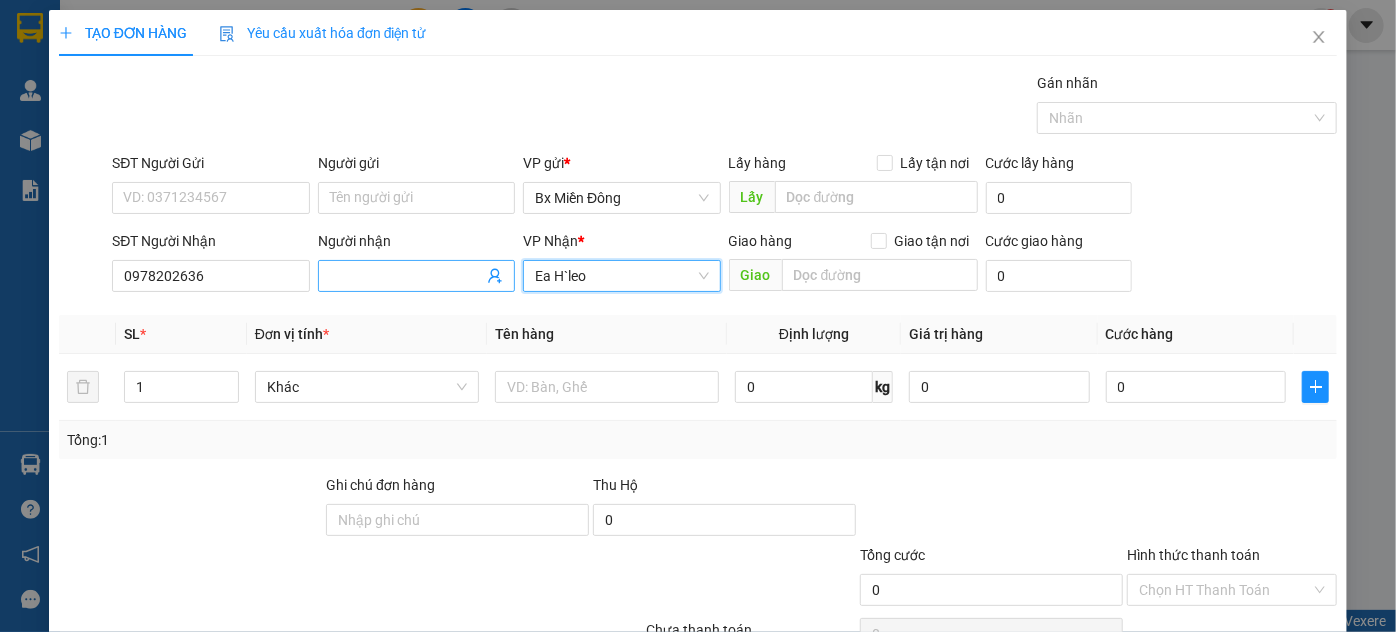 click on "Người nhận" at bounding box center (406, 276) 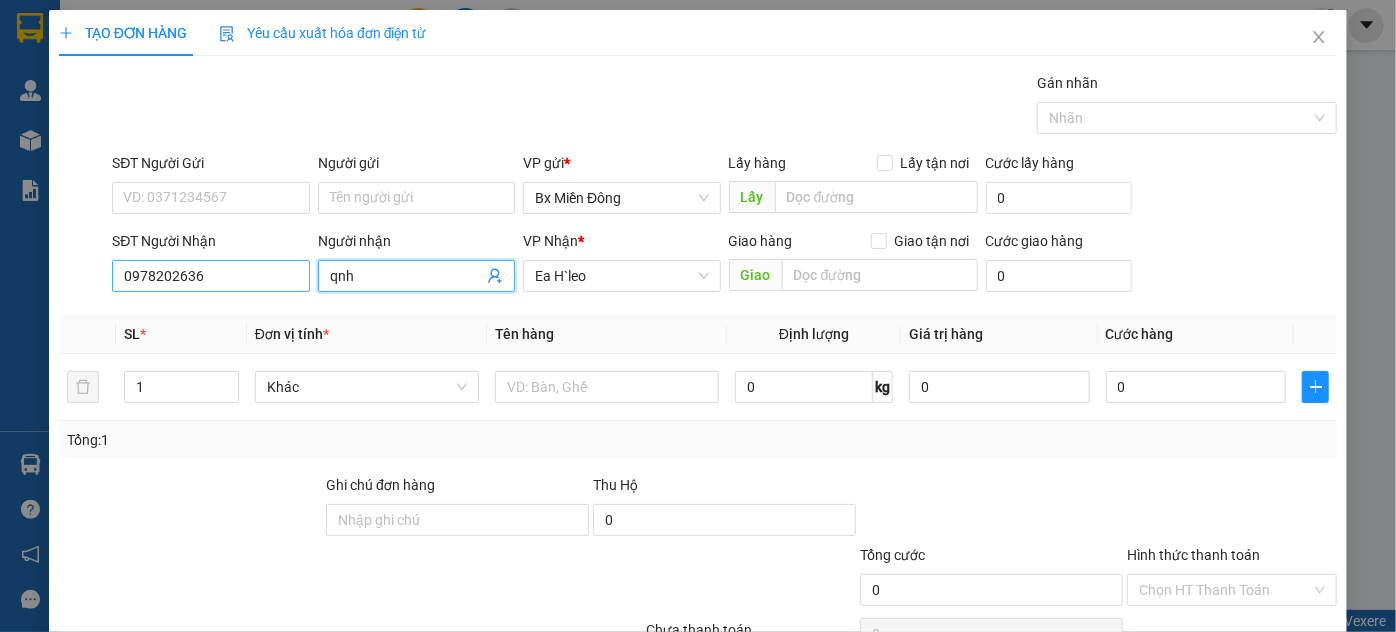 drag, startPoint x: 386, startPoint y: 266, endPoint x: 125, endPoint y: 276, distance: 261.1915 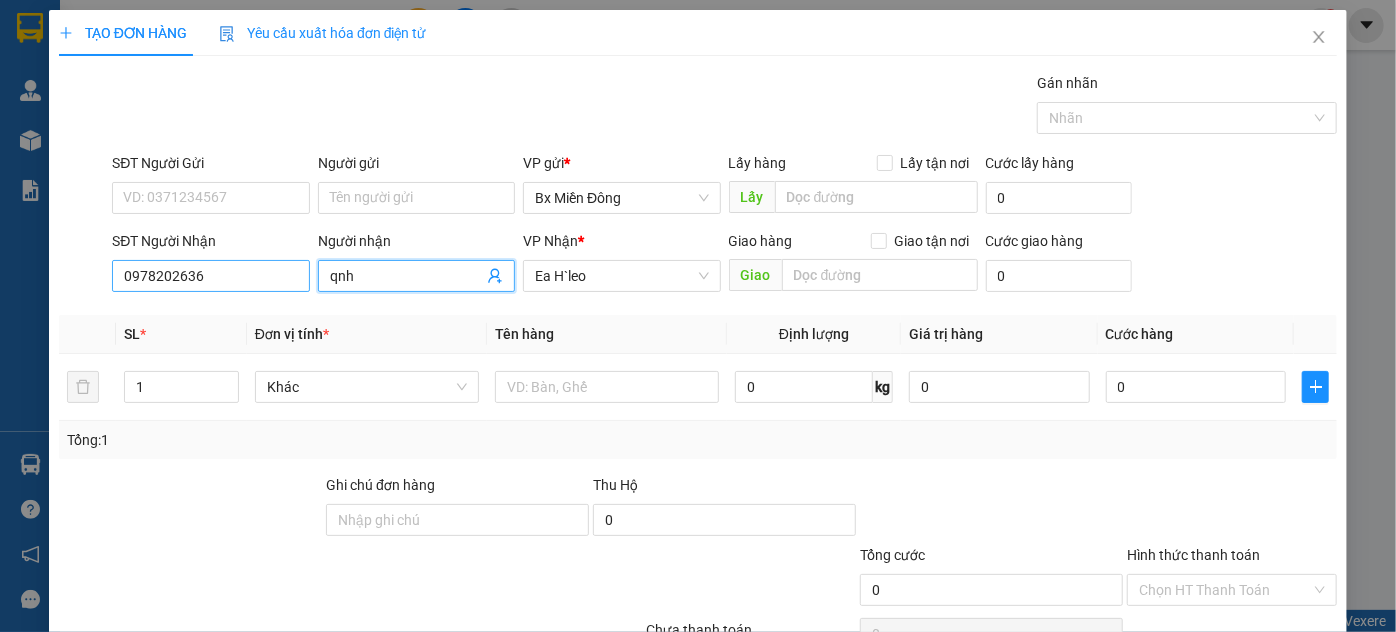 click on "SĐT Người Nhận [PHONE] Người nhận qnh qnh VP Nhận  * Ea H`leo Giao hàng Giao tận nơi Giao Cước giao hàng 0" at bounding box center (724, 265) 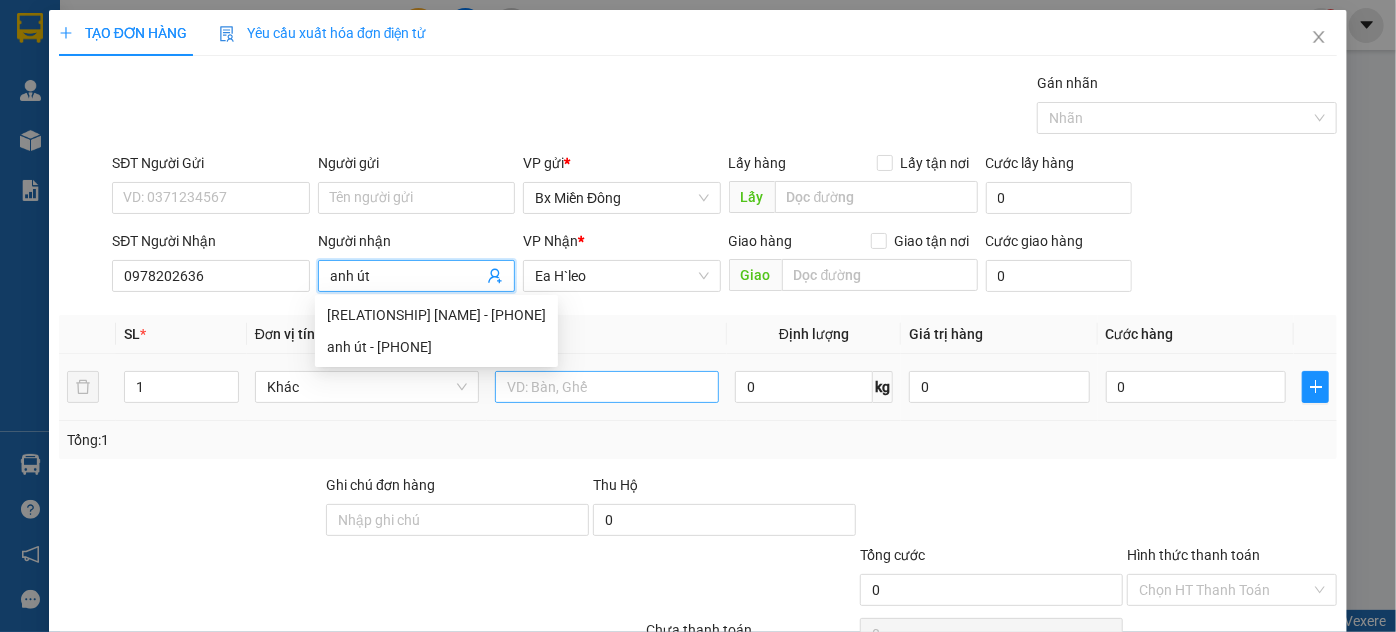 type on "anh út" 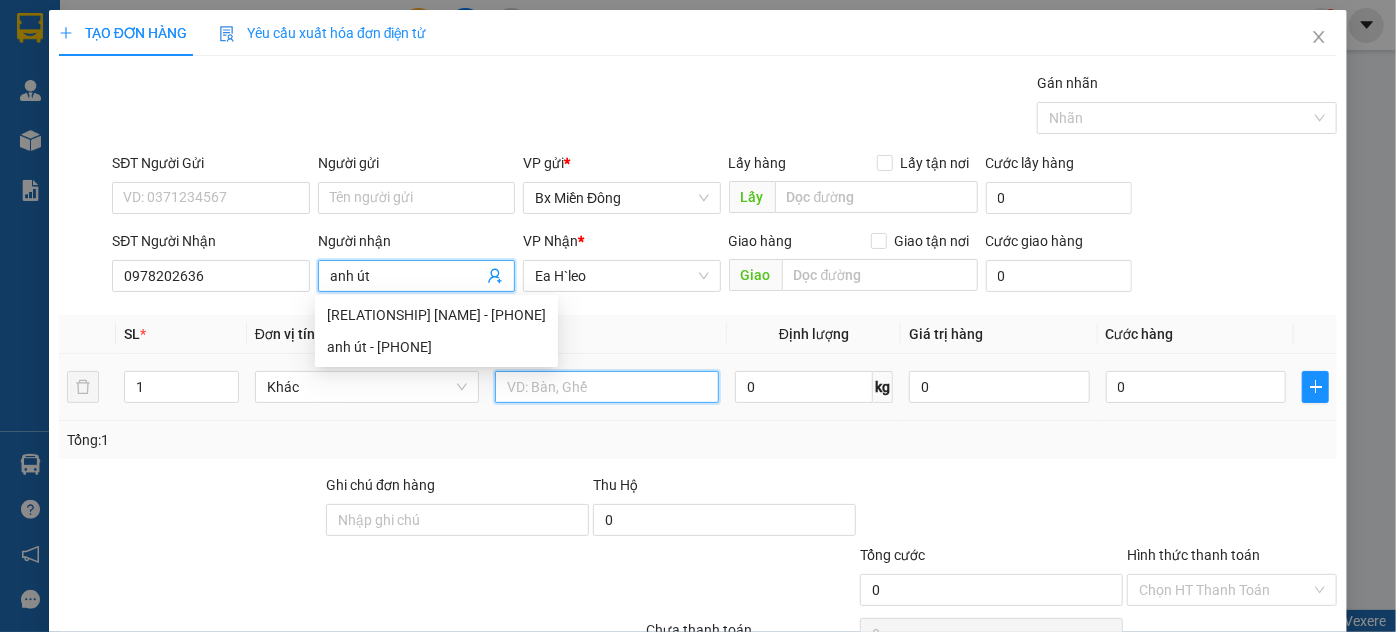 click at bounding box center (607, 387) 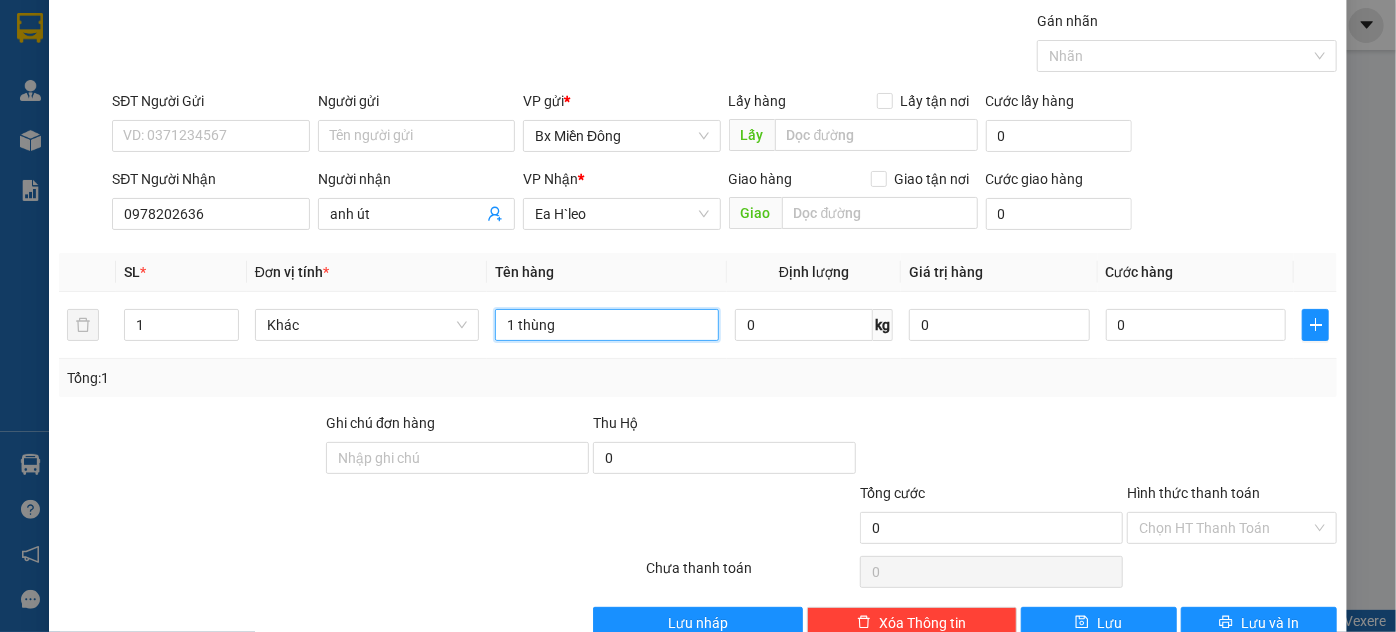 scroll, scrollTop: 106, scrollLeft: 0, axis: vertical 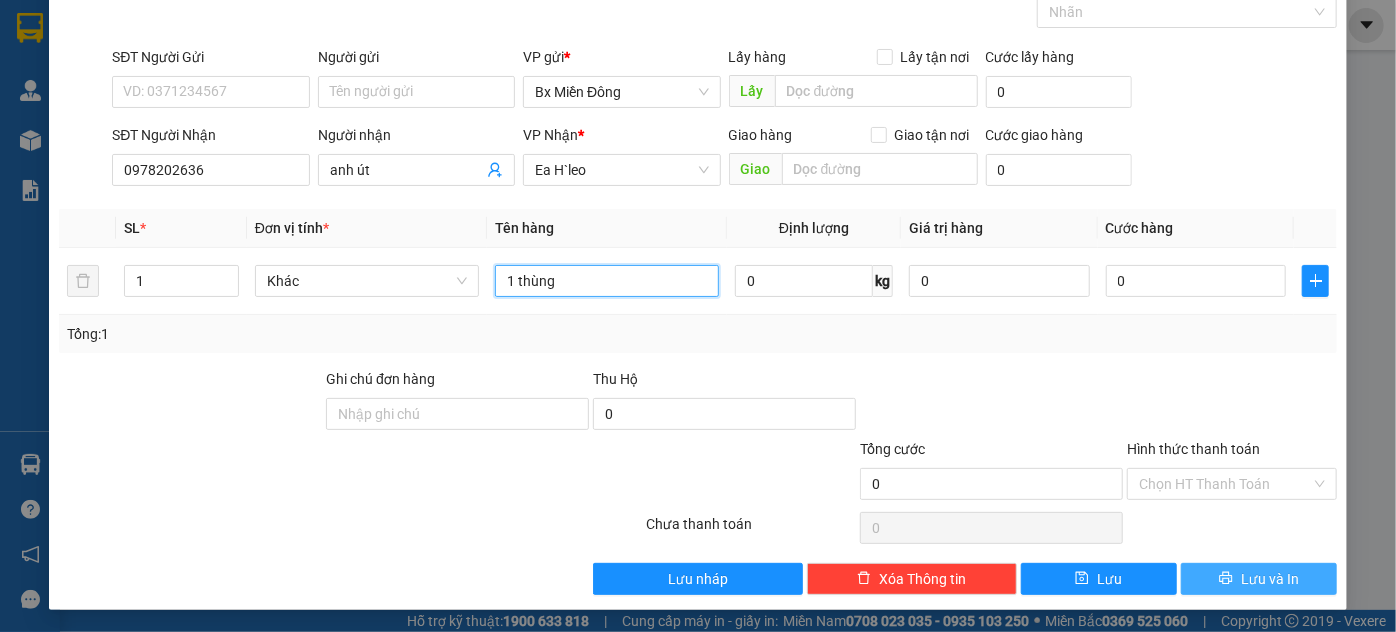 type on "1 thùng" 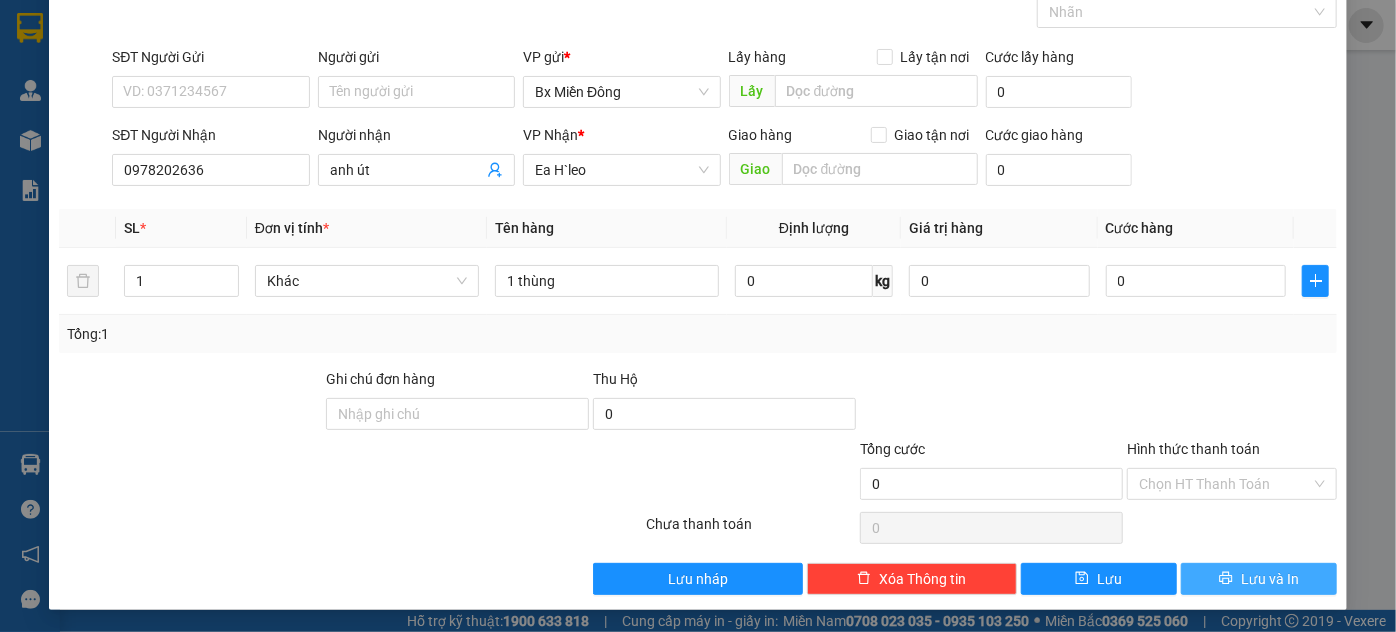 click on "Lưu và In" at bounding box center (1270, 579) 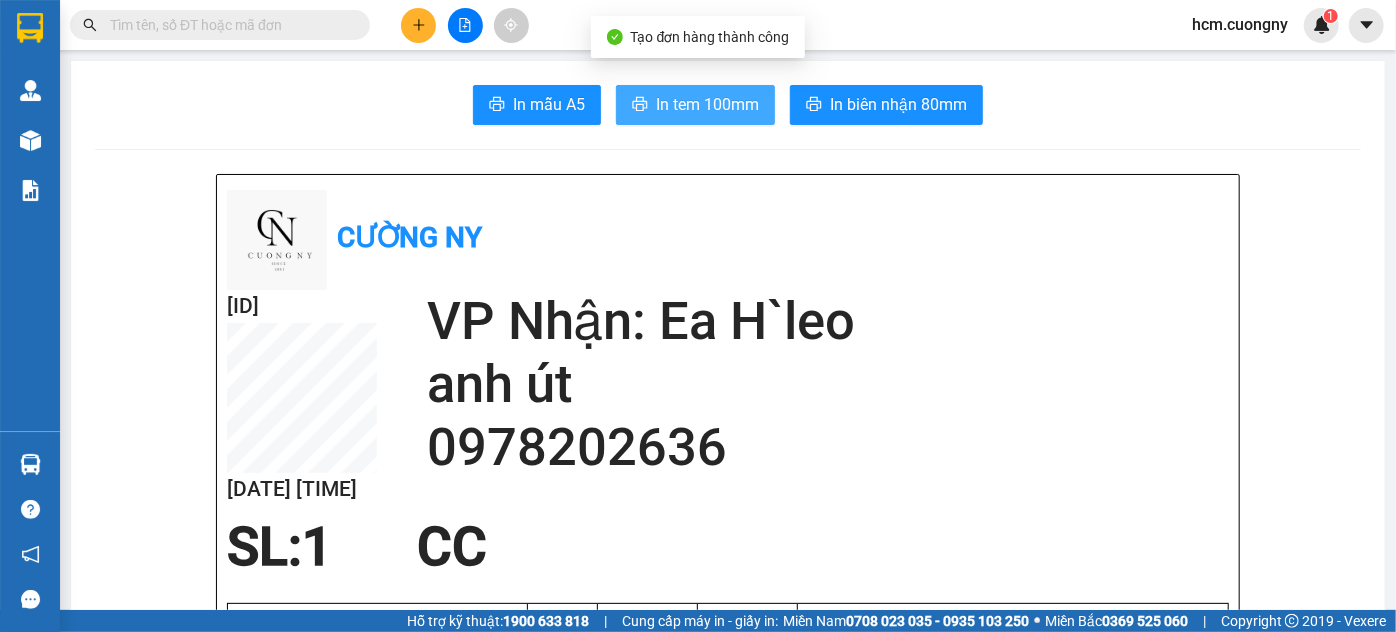 click on "In tem 100mm" at bounding box center (707, 104) 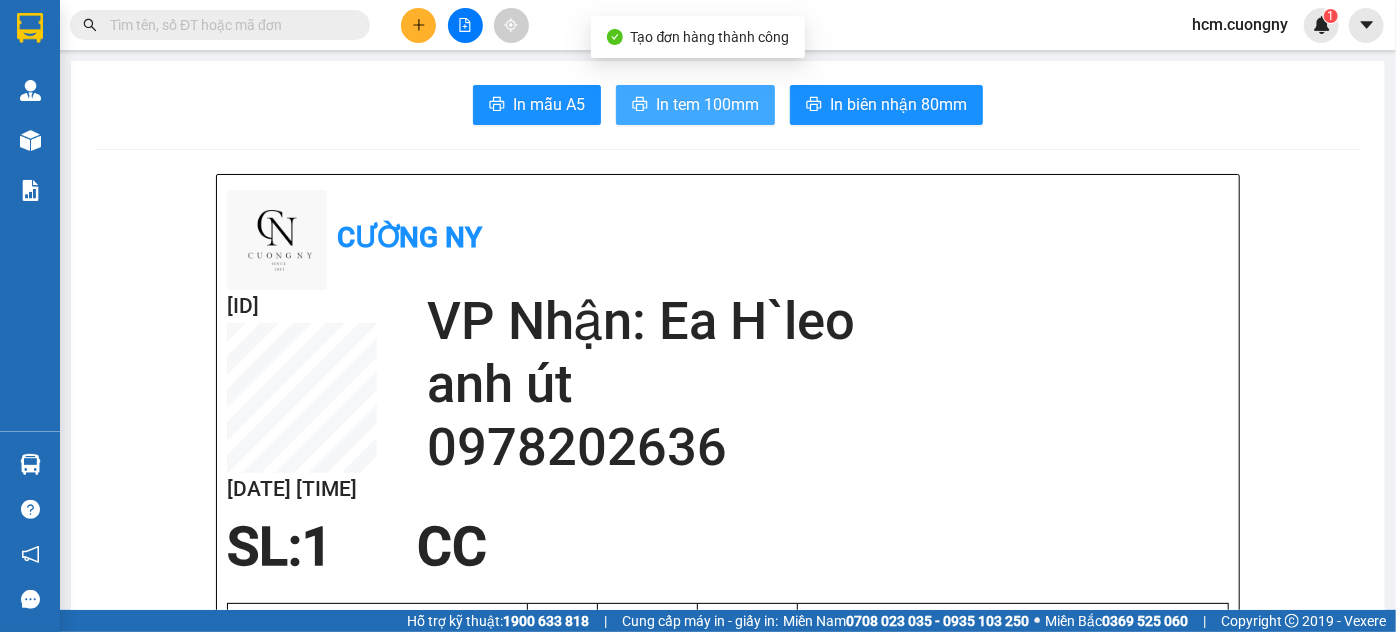 scroll, scrollTop: 0, scrollLeft: 0, axis: both 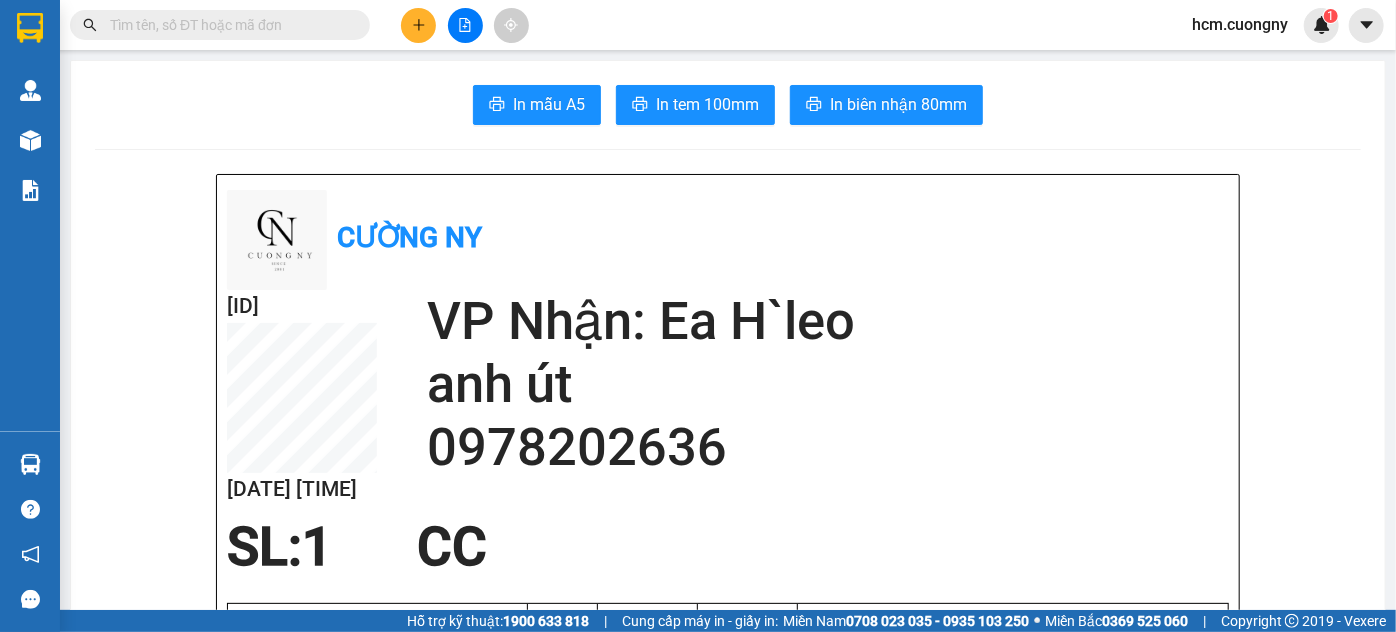 click at bounding box center [465, 25] 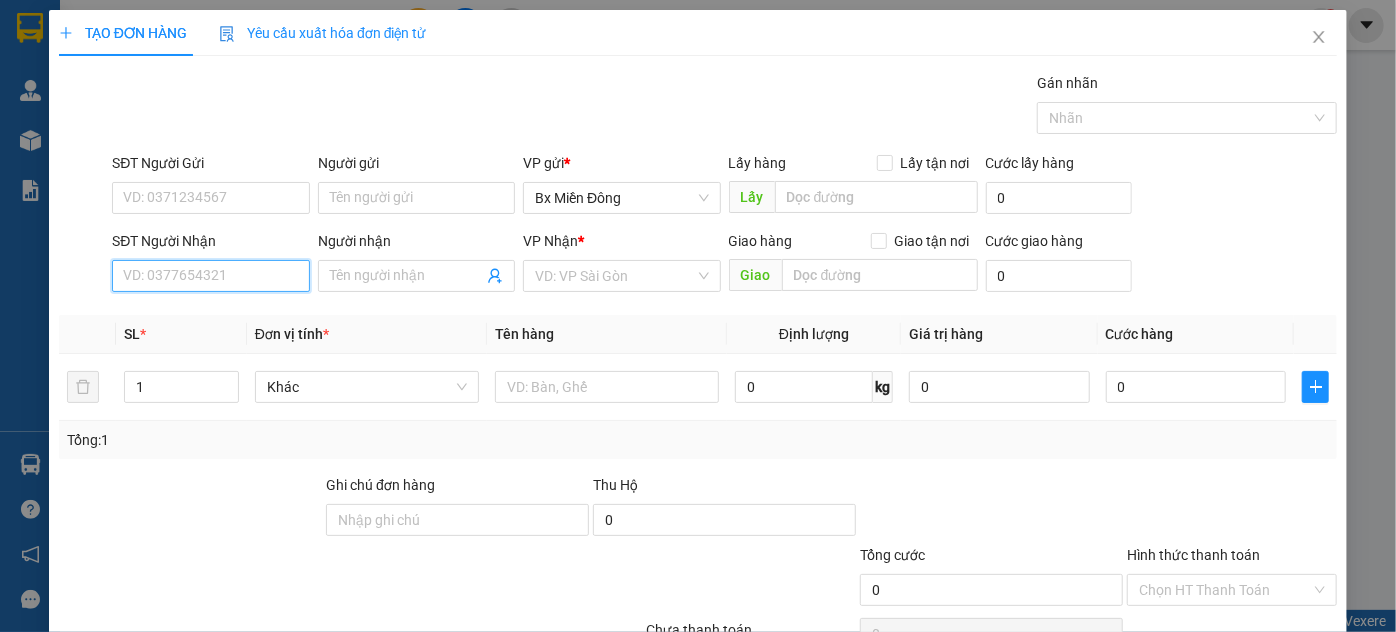 click on "SĐT Người Nhận" at bounding box center [210, 276] 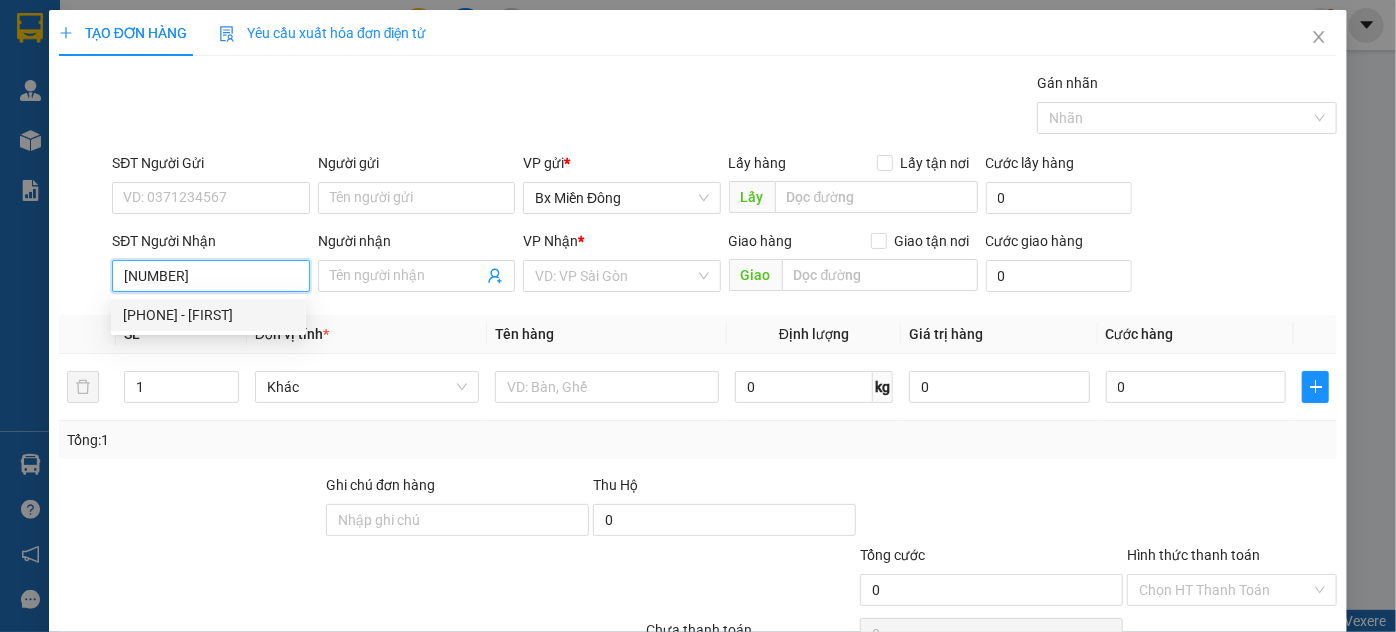 click on "[PHONE] - [FIRST]" at bounding box center (208, 315) 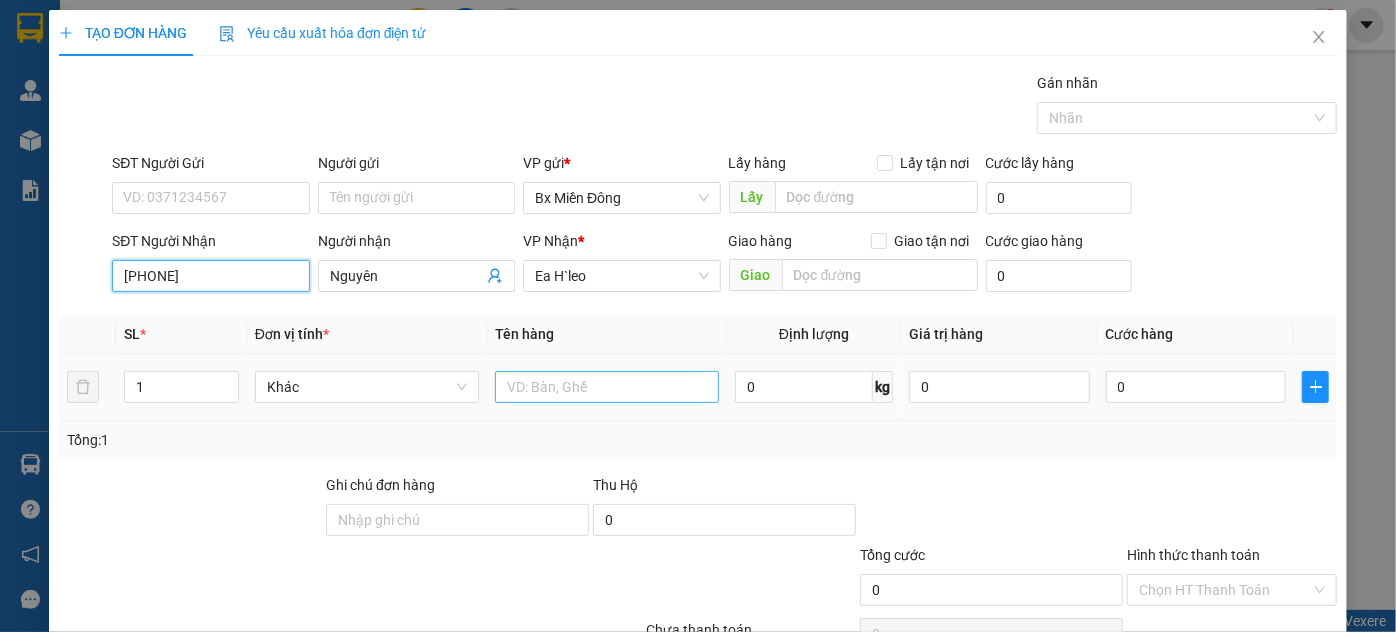 type on "[PHONE]" 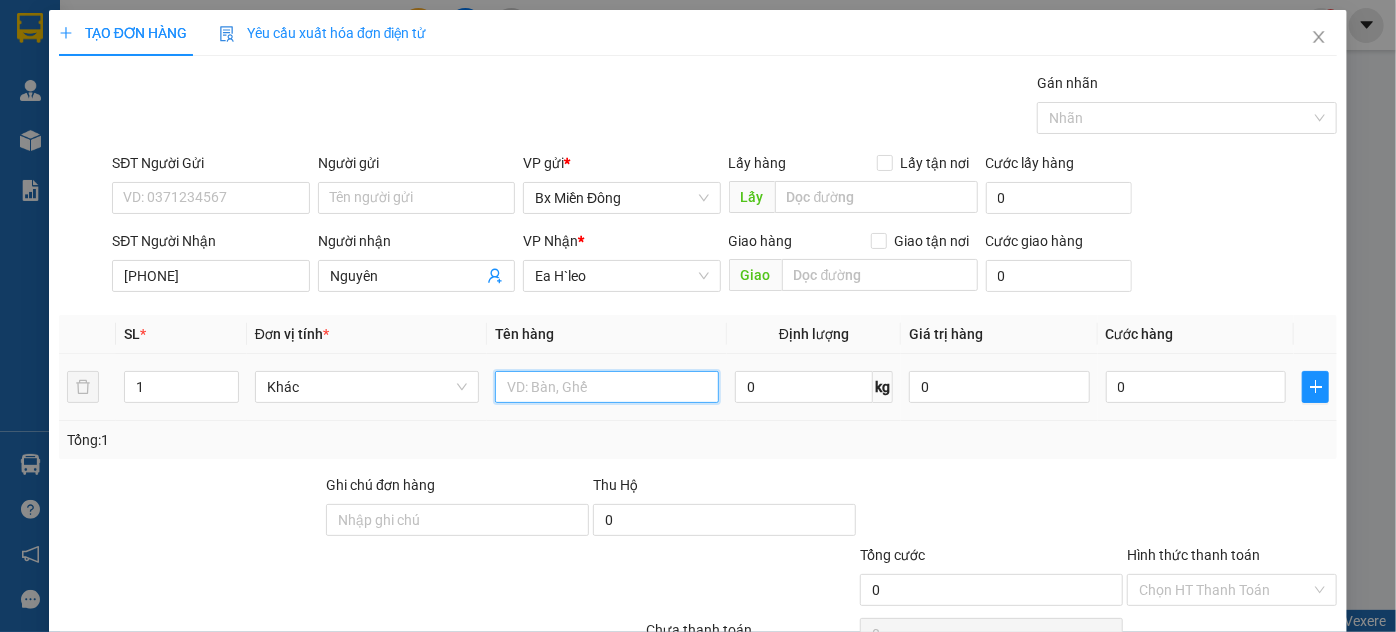 click at bounding box center (607, 387) 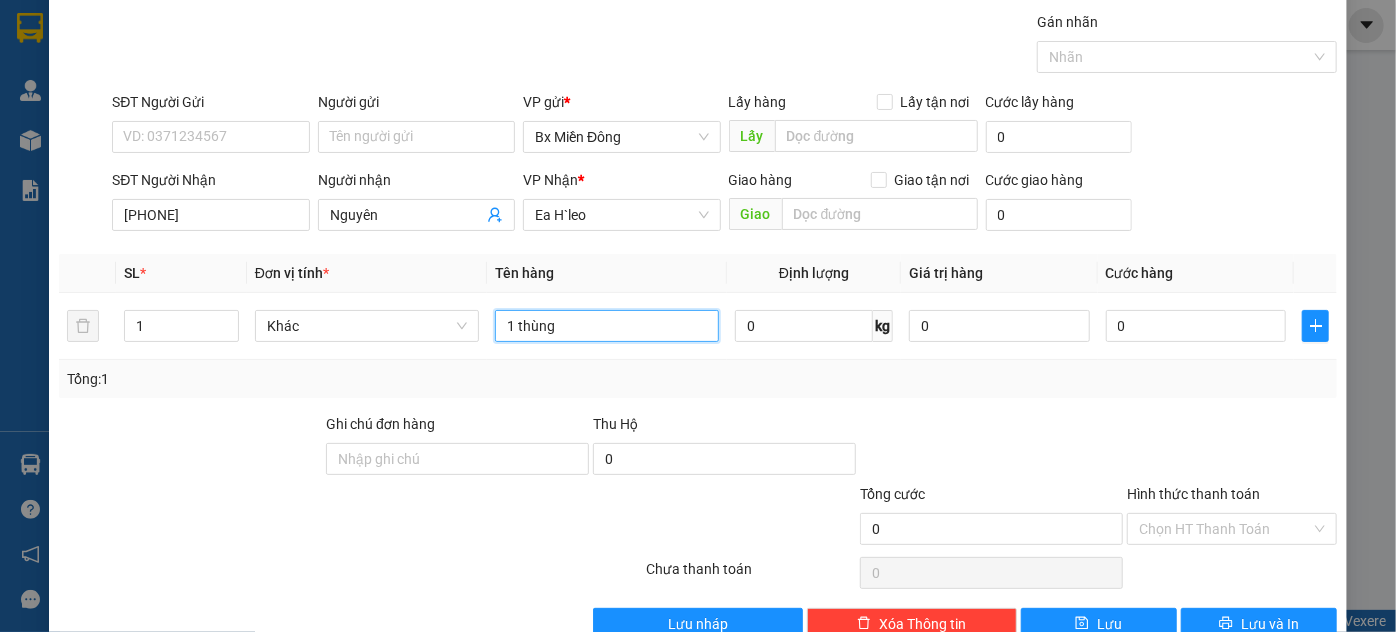 scroll, scrollTop: 106, scrollLeft: 0, axis: vertical 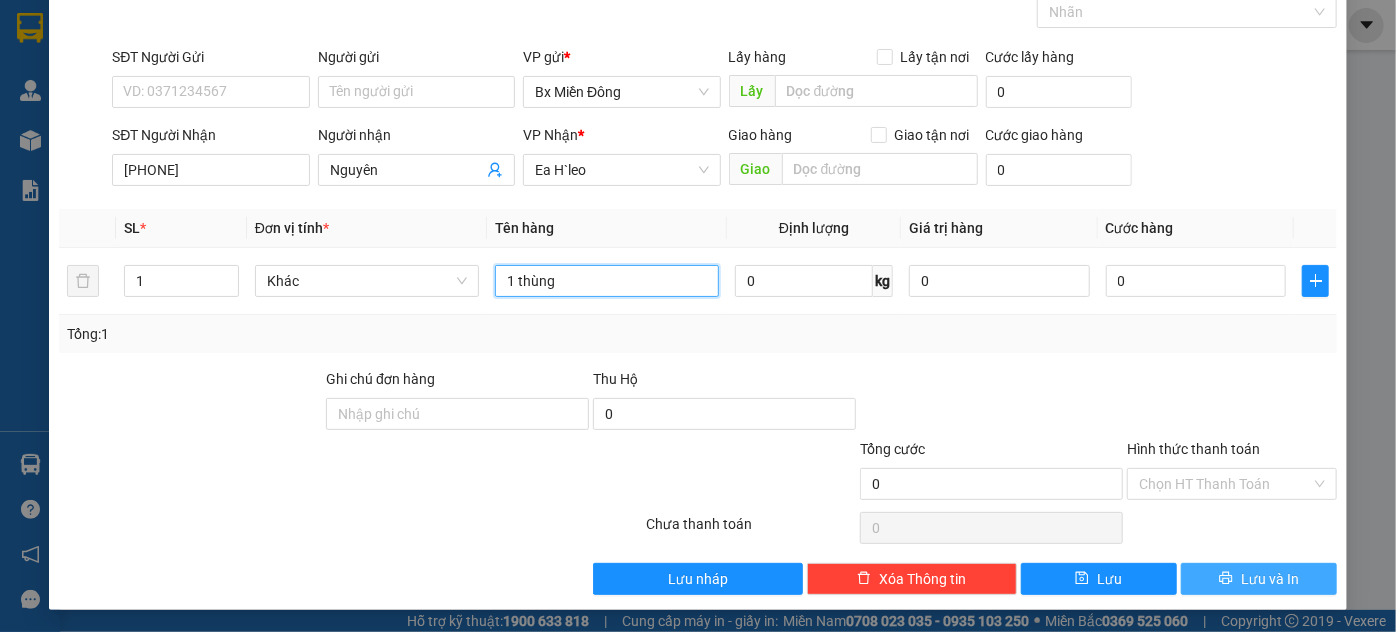 type on "1 thùng" 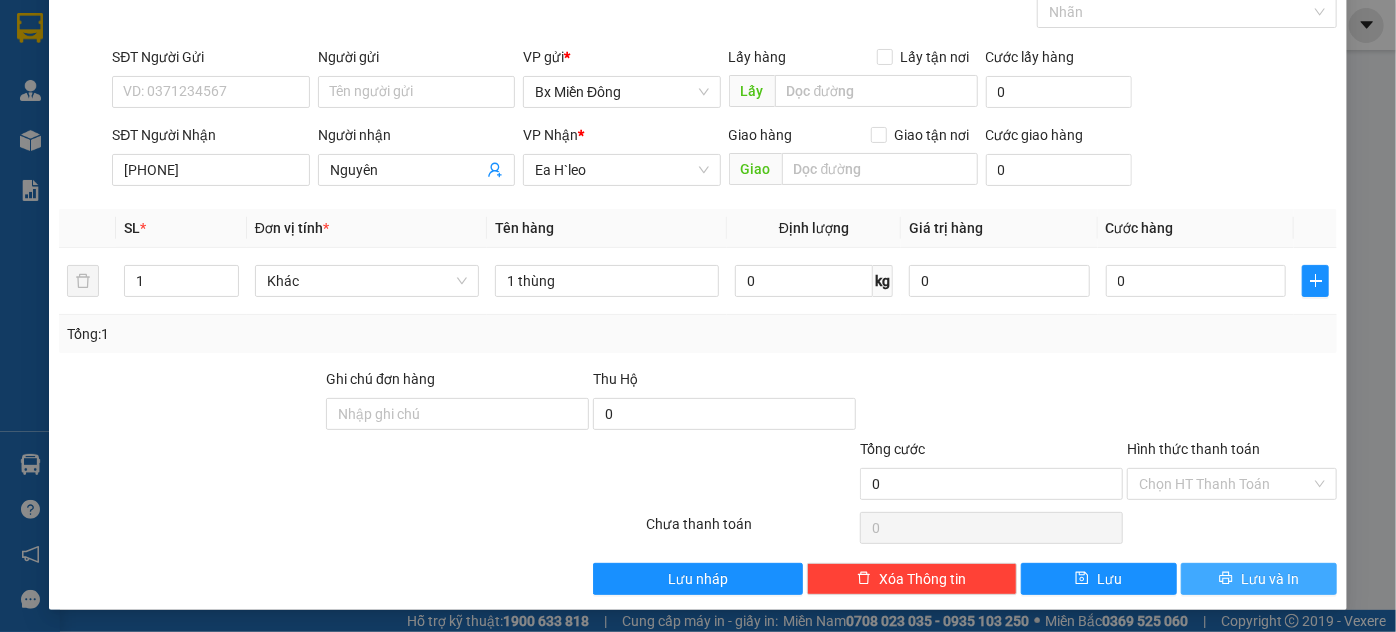 click on "Lưu và In" at bounding box center (1270, 579) 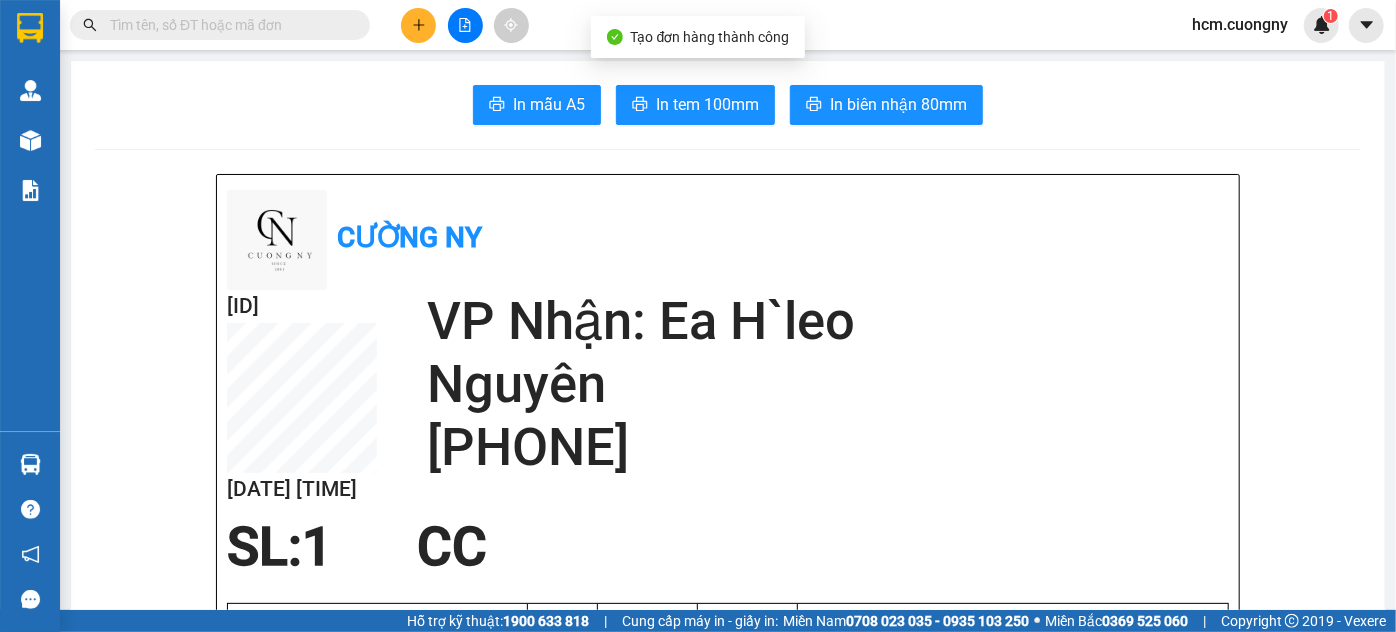 click on "In mẫu A5
In tem 100mm
In biên nhận 80mm Cường Ny HCM[DATE] [TIME] VP Nhận:   Ea H`leo Nguyên [PHONE] SL:  1 CC Tên Số lượng Khối lượng Cước món hàng Ghi chú 1 thùng (Khác) 1 0 0 Tổng cộng 1 0 0 Loading...         VP gửi :   Bx Miền Đông Cường Ny   518 Giải phóng, thị trấn Ea Drăng   [PHONE] Gửi khách hàng GỬI :   Bx Miền Đông HCM[DATE] NHẬN :   Ea H`leo Người nhận :   Nguyên [PHONE] Tên (giá trị hàng) SL KG/Món Loại hàng gửi Cước món hàng Ghi chú 1 thùng (Khác) 1 0 0 Tổng cộng 1 0 0 Loading...Chưa cước Tổng phải thu: 0 Người gửi hàng xác nhận (Tôi đã đọc và đồng ý nộp dung phiếu gửi hàng) NV kiểm tra hàng (Kí và ghi rõ họ tên) [TIME], ngày [DATE] NV nhận hàng (Kí và ghi rõ họ tên) Giao Hàng NV nhận hàng (Kí và ghi rõ họ tên) Quy định nhận/gửi hàng : Cường Ny VP Bx Miền Đông     [PHONE]" at bounding box center [728, 1398] 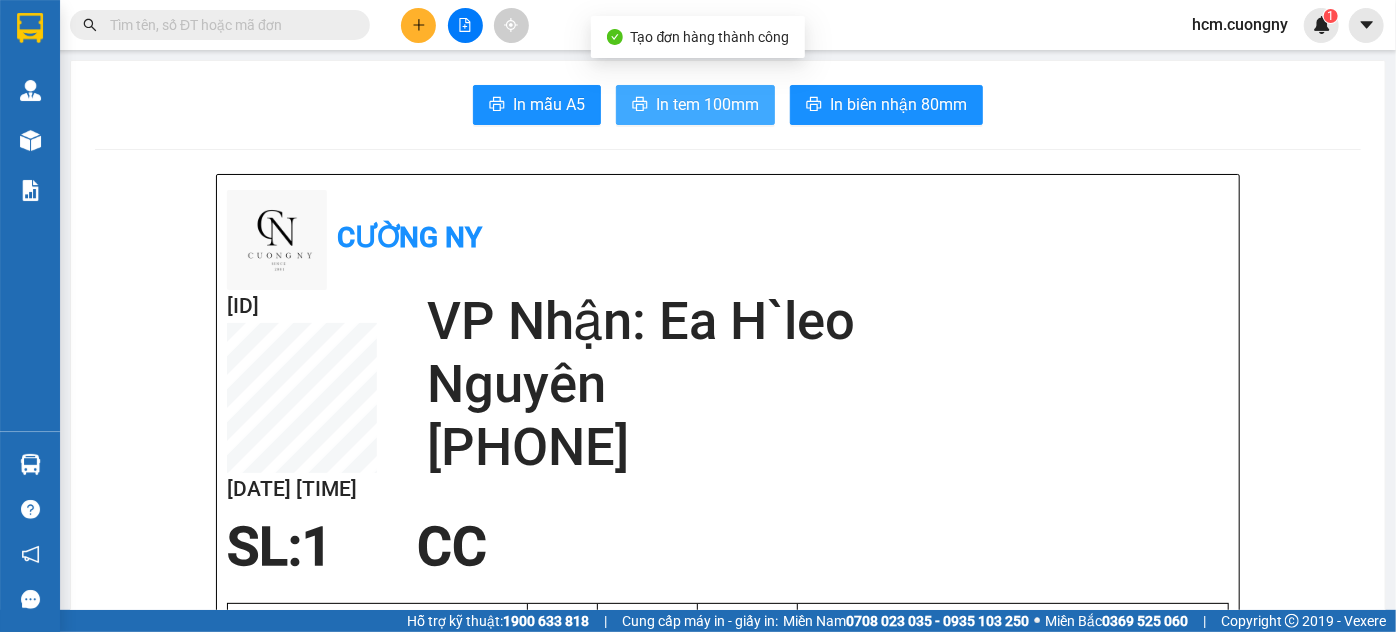 click on "In tem 100mm" at bounding box center [707, 104] 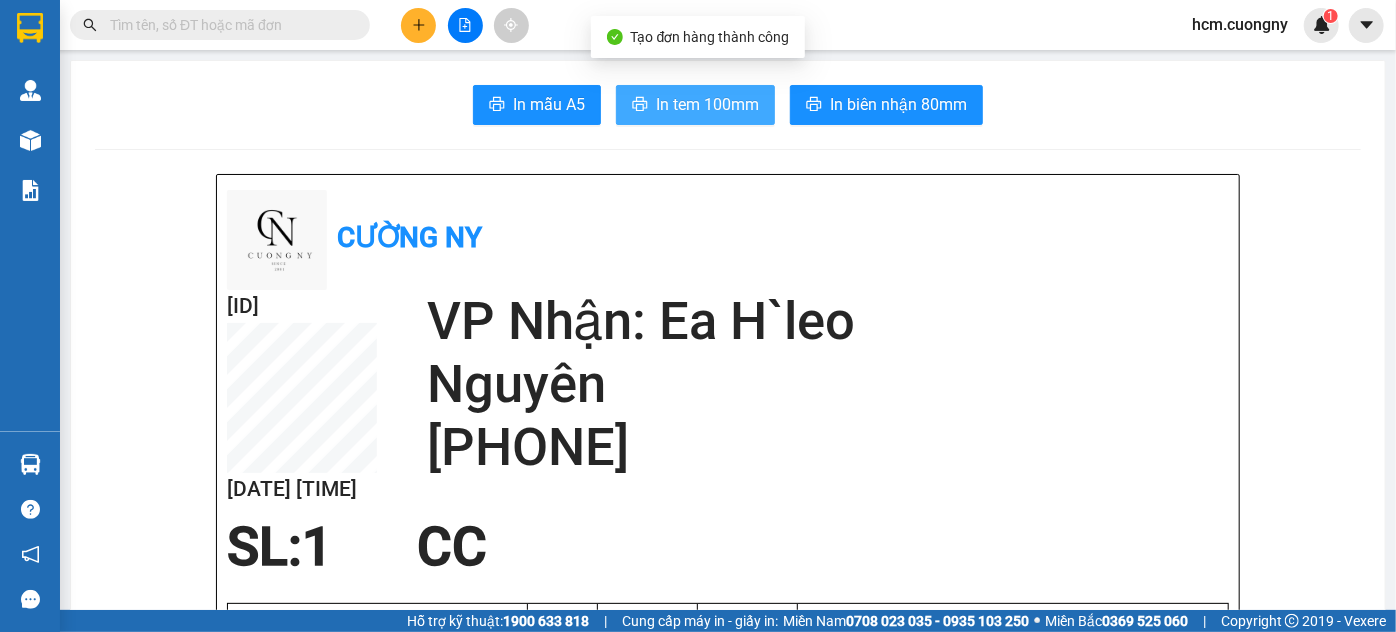 scroll, scrollTop: 0, scrollLeft: 0, axis: both 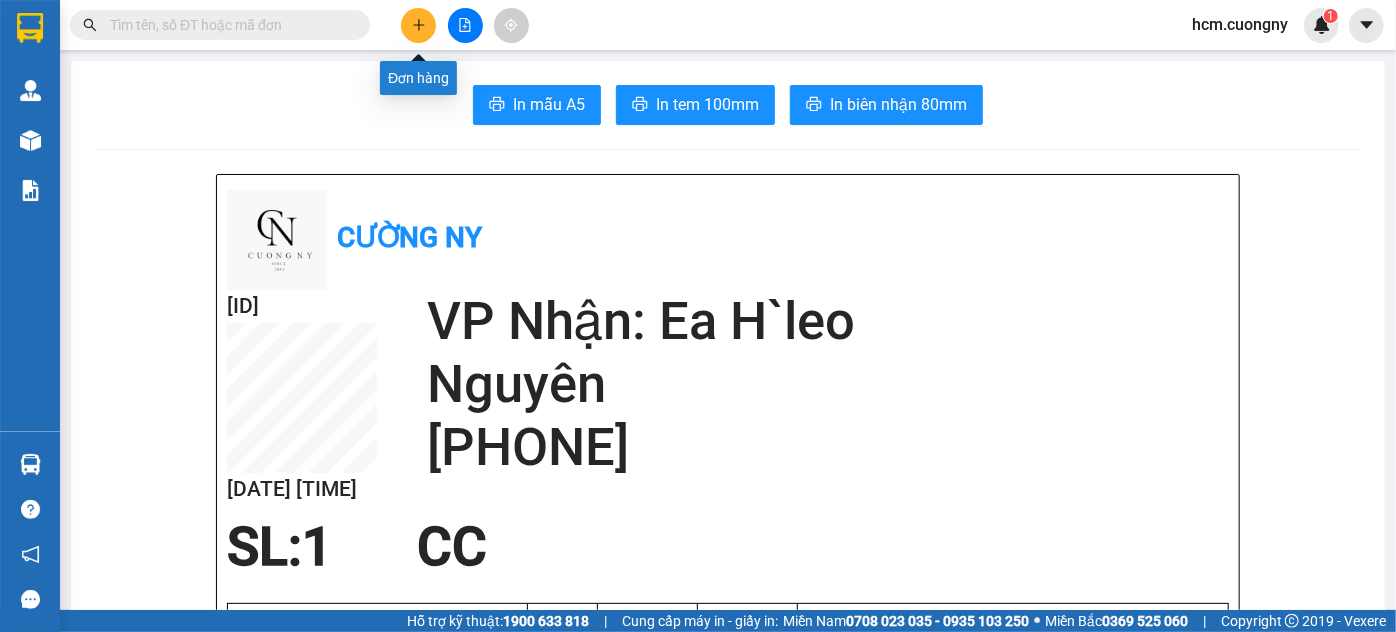 click 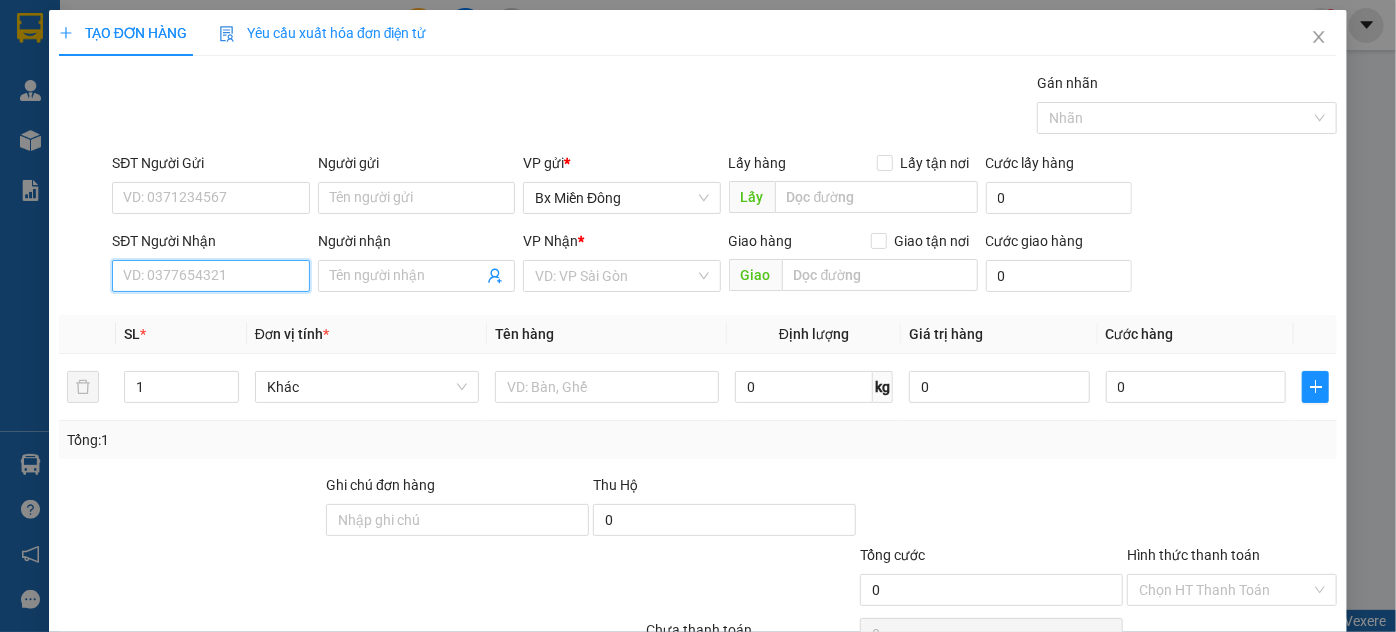 click on "SĐT Người Nhận" at bounding box center [210, 276] 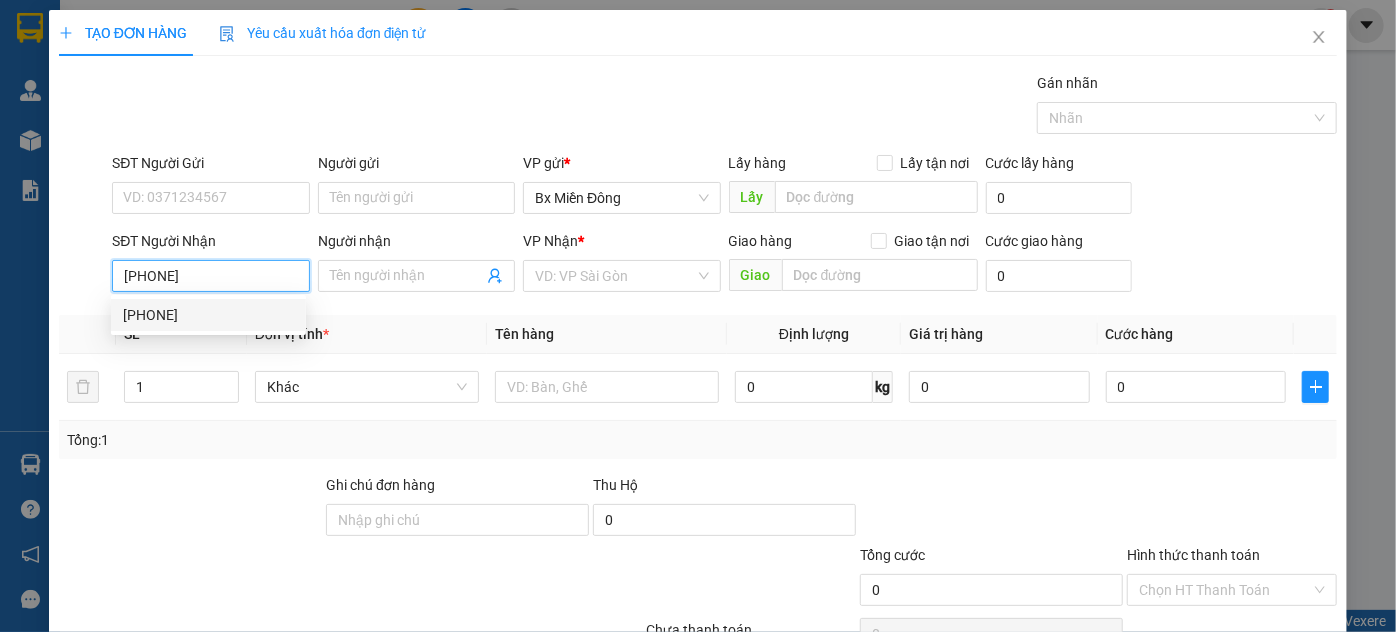 click on "[PHONE]" at bounding box center (208, 315) 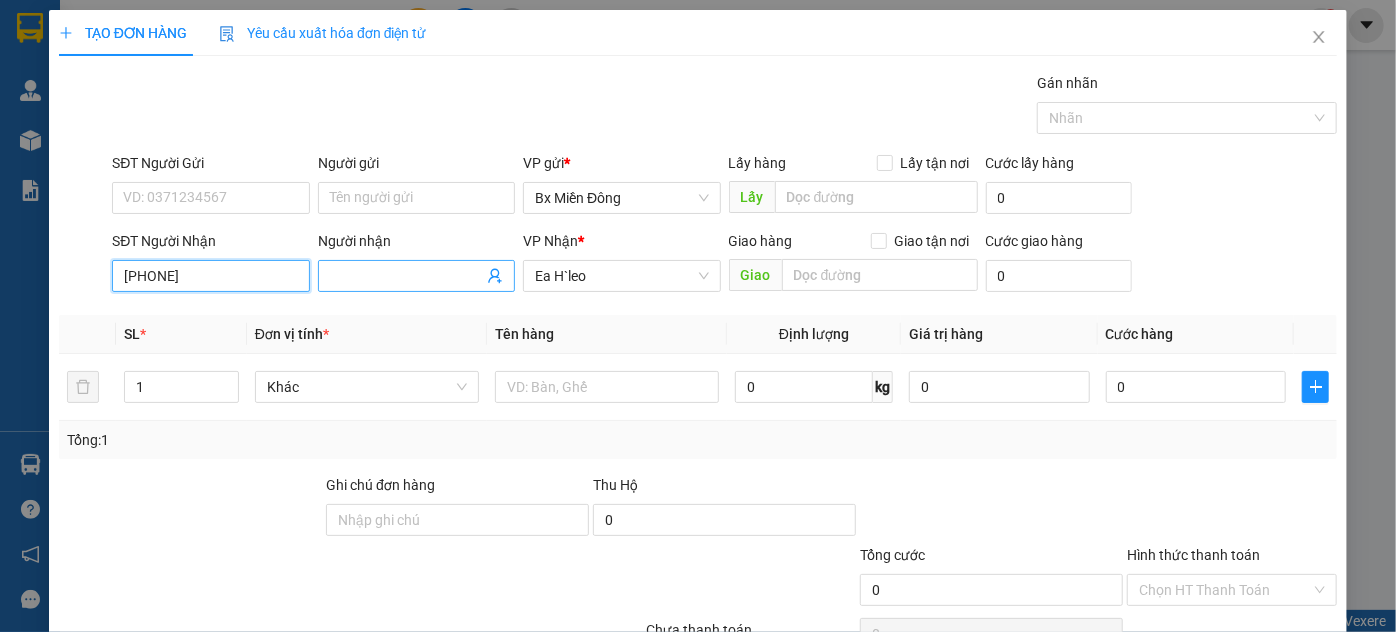 type on "[PHONE]" 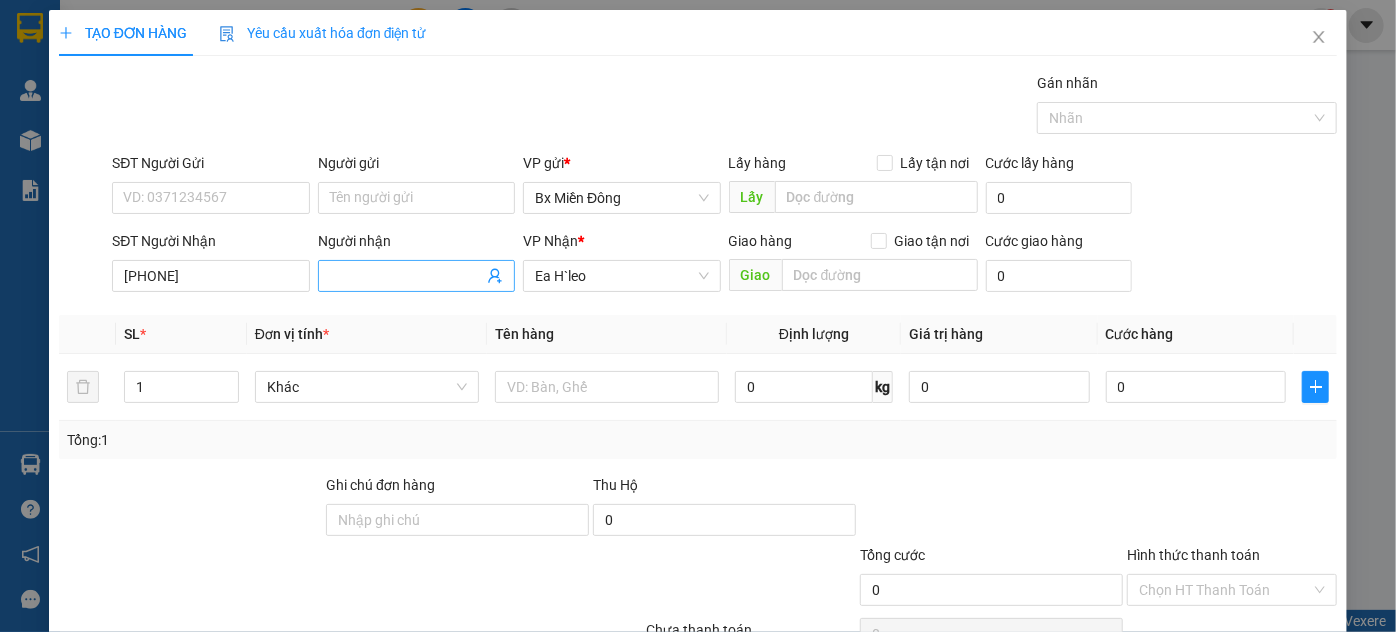 click at bounding box center [416, 276] 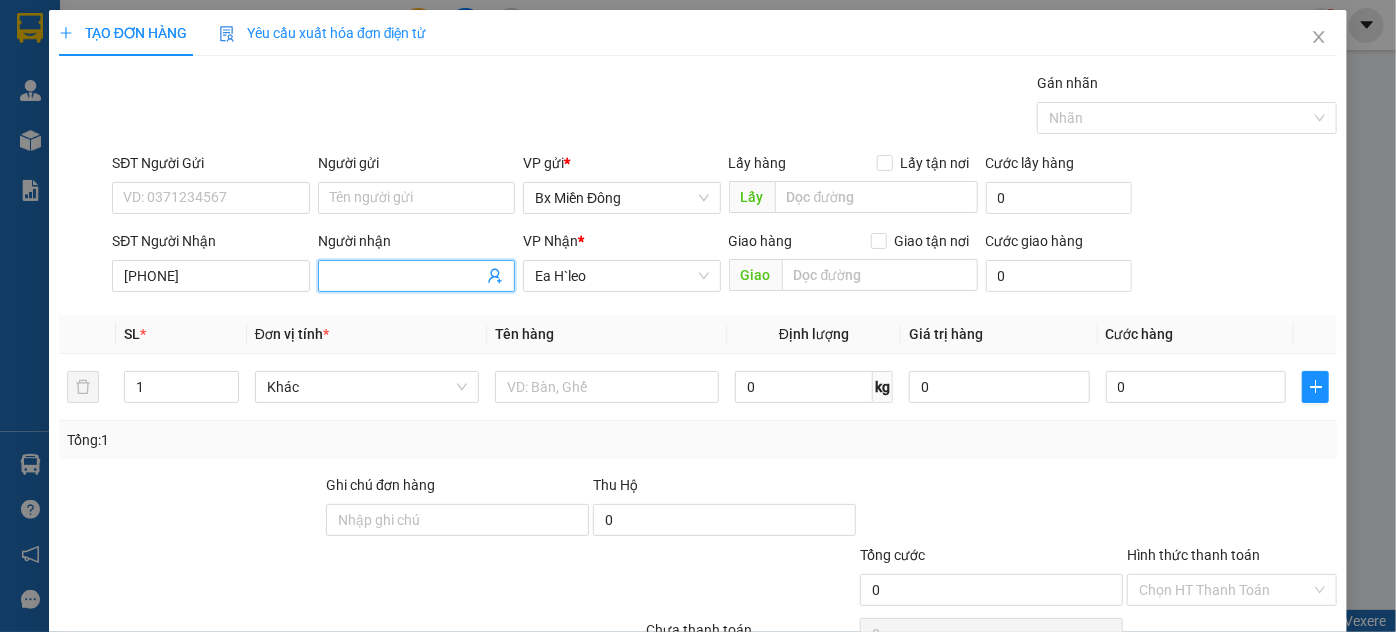 click on "Người nhận" at bounding box center (406, 276) 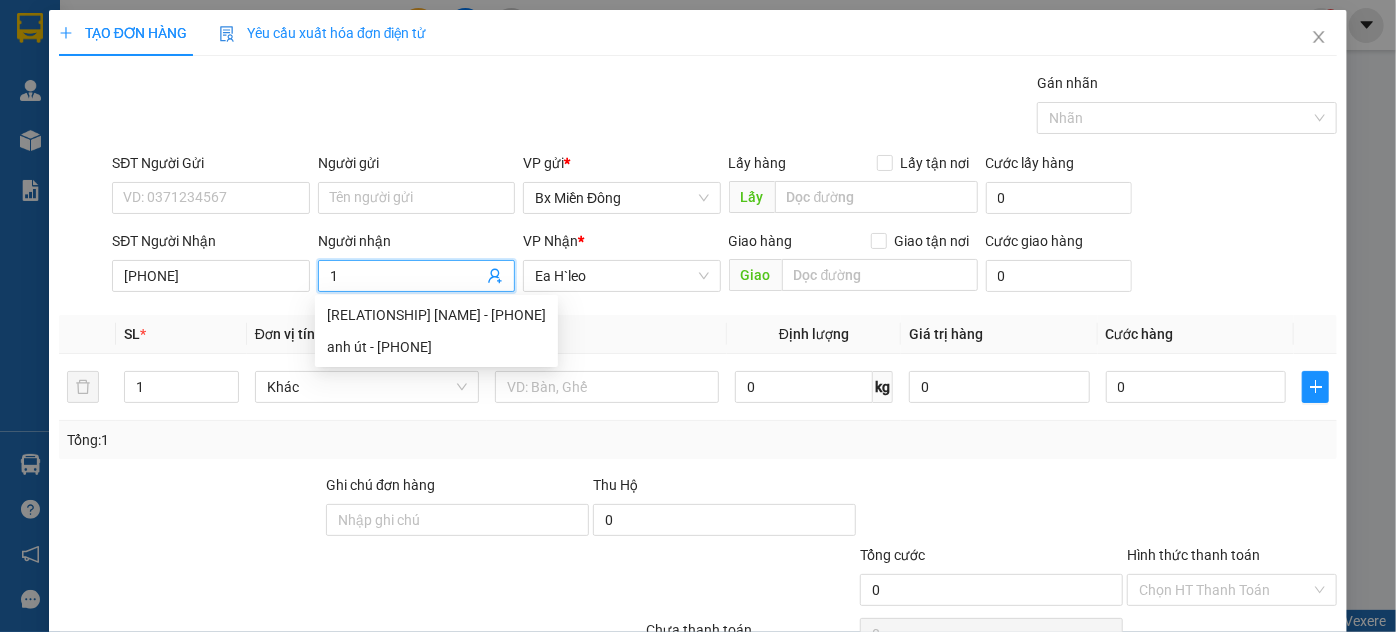 drag, startPoint x: 408, startPoint y: 276, endPoint x: 122, endPoint y: 300, distance: 287.00522 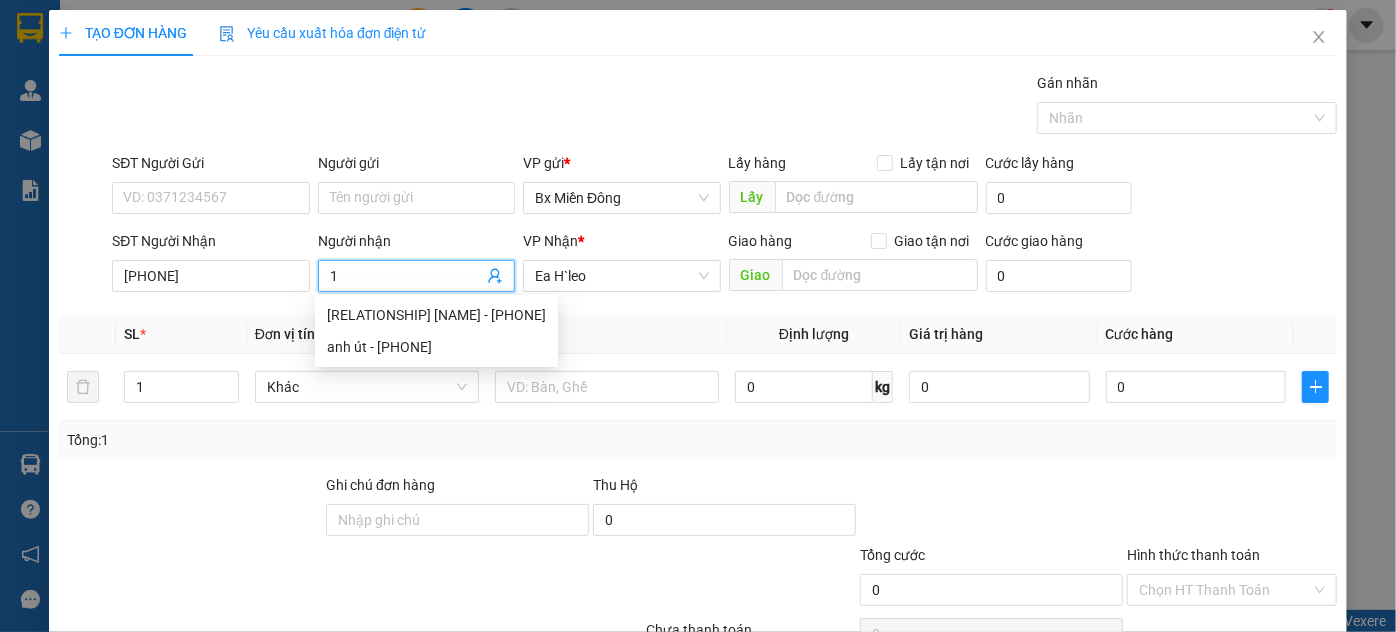 click on "Transit Pickup Surcharge Ids Transit Deliver Surcharge Ids Transit Deliver Surcharge Transit Deliver Surcharge Gán nhãn   Nhãn SĐT Người Gửi VD: [PHONE] Người gửi Tên người gửi VP gửi  * Bx Miền Đông Lấy hàng Lấy tận nơi Lấy Cước lấy hàng 0 SĐT Người Nhận [PHONE] Người nhận 1 VP Nhận  * Ea H`leo Giao hàng Giao tận nơi Giao Cước giao hàng 0 SL  * Đơn vị tính  * Tên hàng  Định lượng Giá trị hàng Cước hàng                 1 Khác 0 kg 0 0 Tổng:  1 Ghi chú đơn hàng Thu Hộ 0 Tổng cước 0 Hình thức thanh toán Chọn HT Thanh Toán Số tiền thu trước 0 Chưa thanh toán 0 Chọn HT Thanh Toán Lưu nháp Xóa Thông tin Lưu Lưu và In" at bounding box center (698, 386) 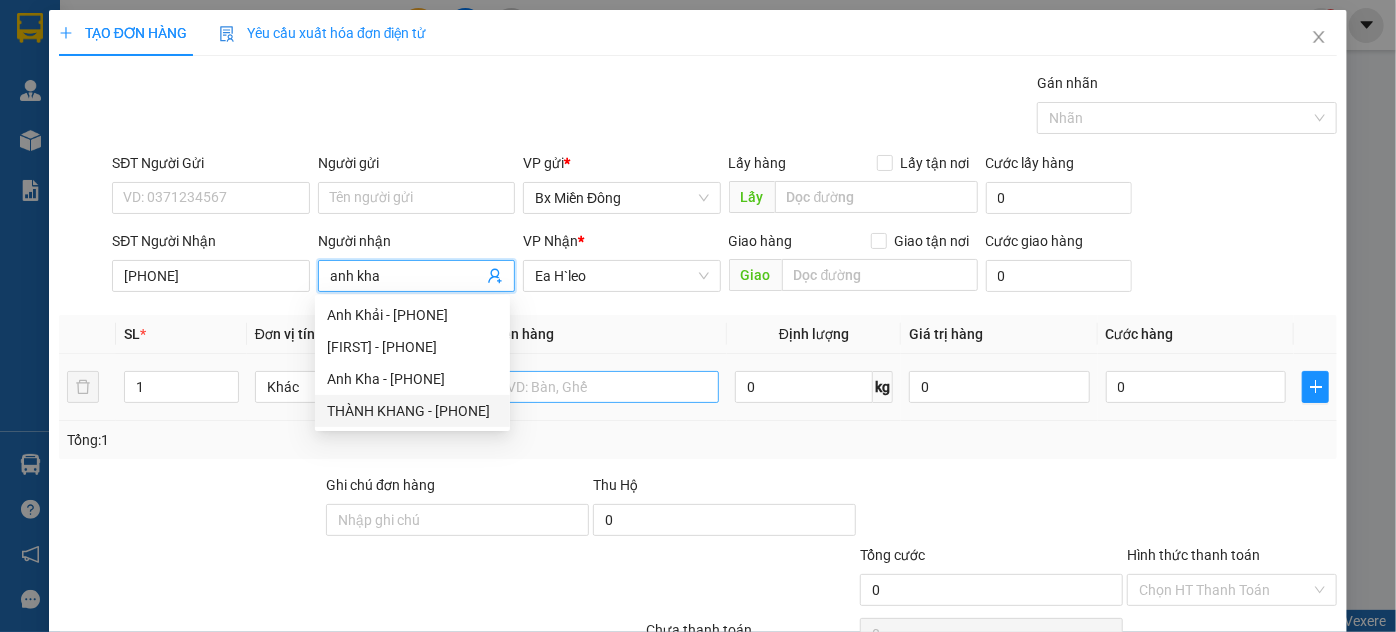 type on "anh kha" 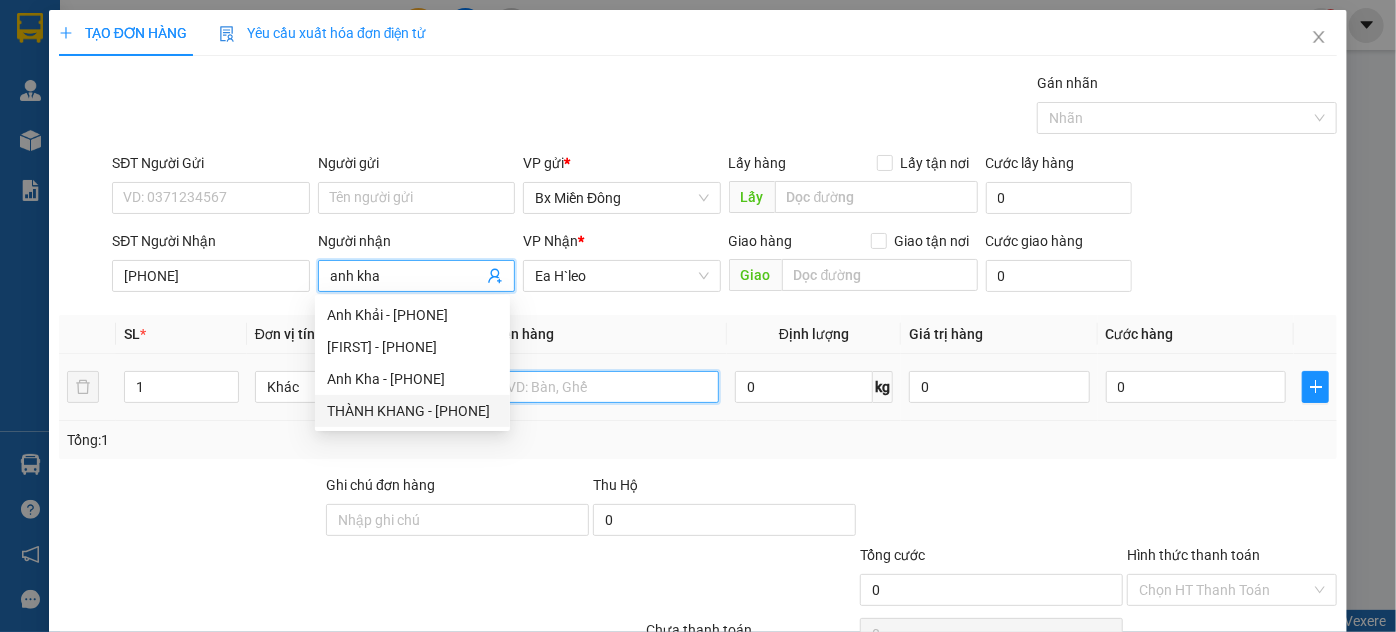 click at bounding box center [607, 387] 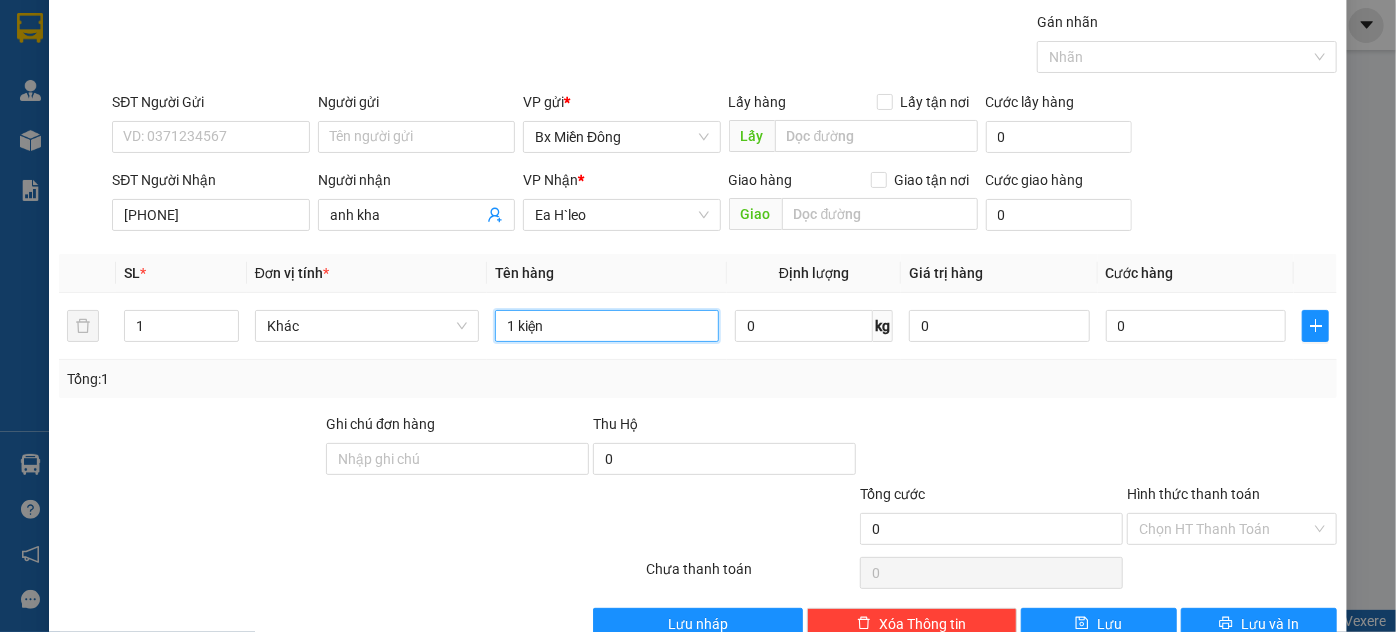 scroll, scrollTop: 106, scrollLeft: 0, axis: vertical 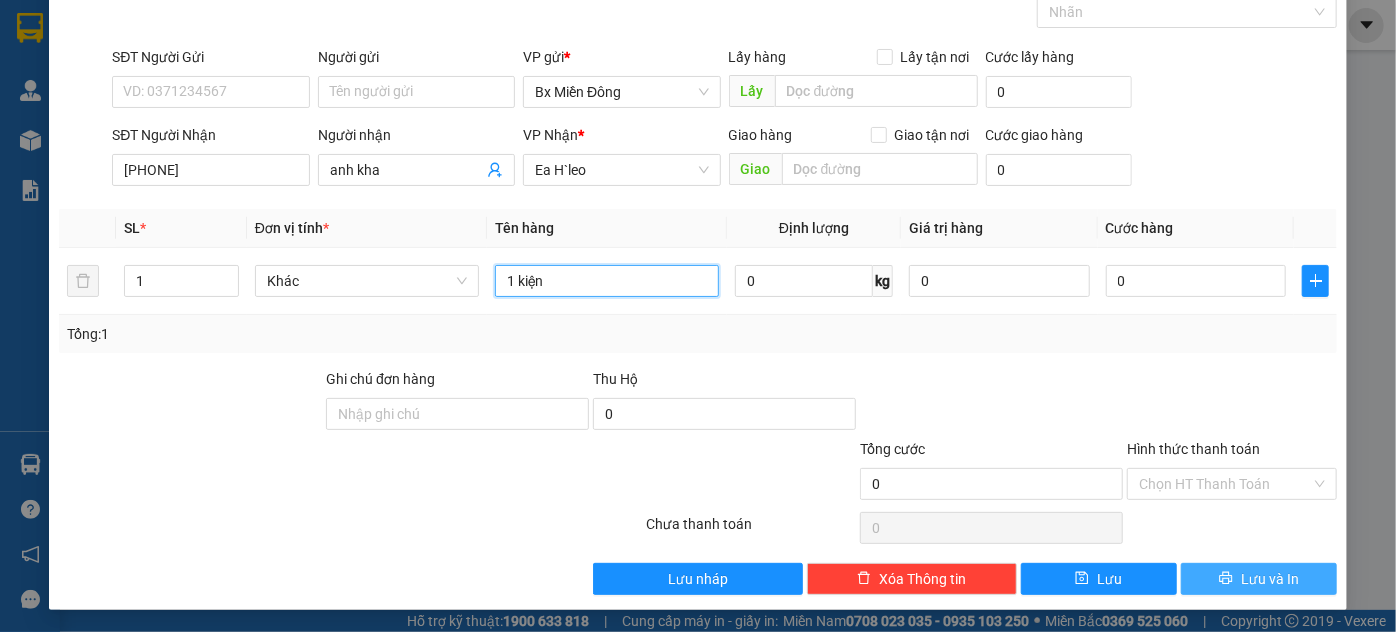 type on "1 kiện" 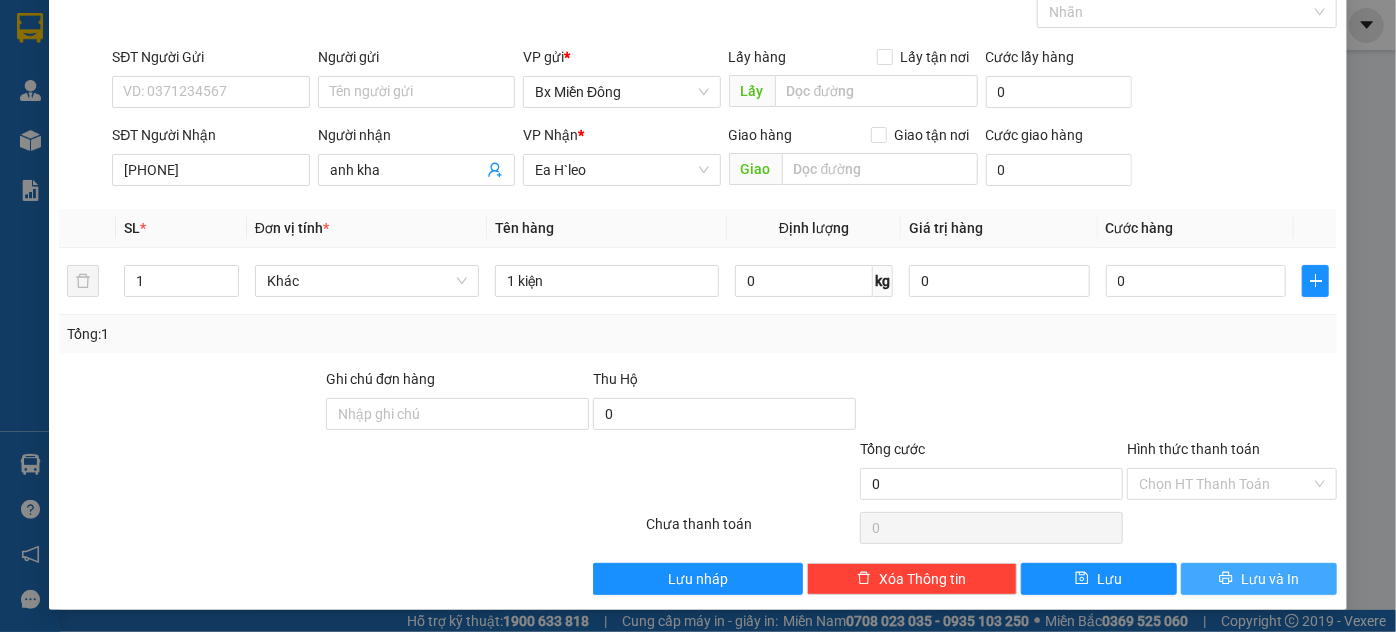 click on "Lưu và In" at bounding box center [1270, 579] 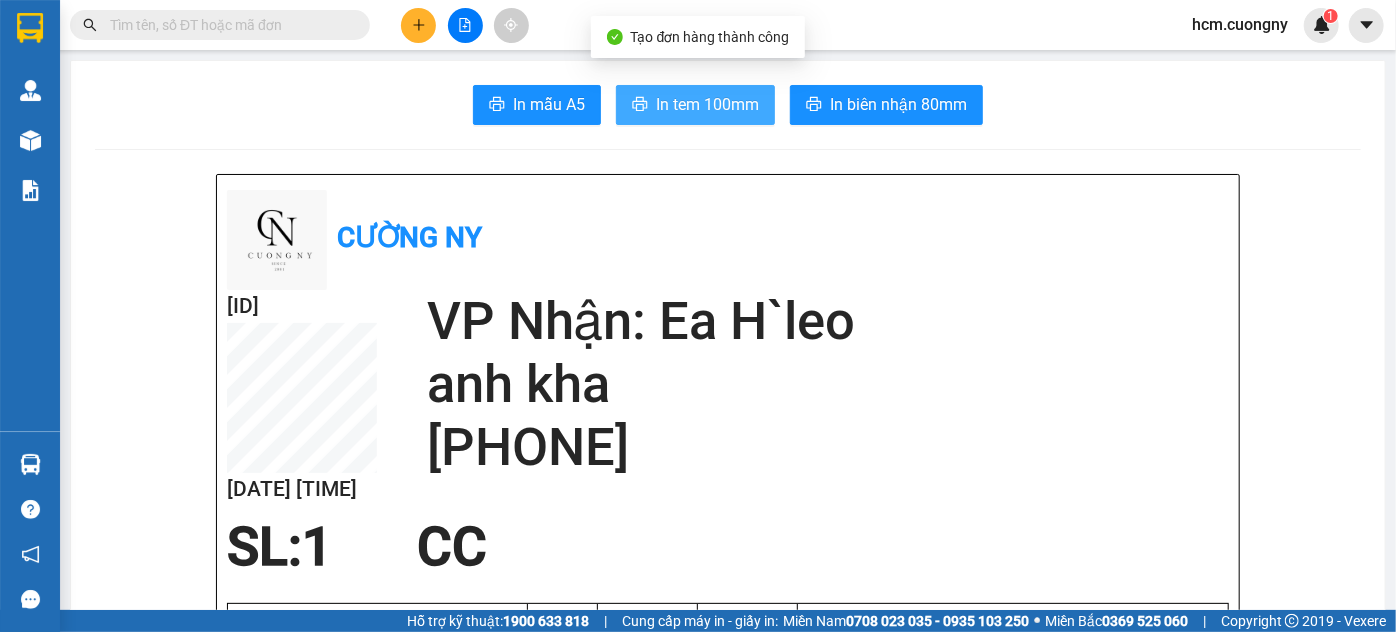 click on "In tem 100mm" at bounding box center (707, 104) 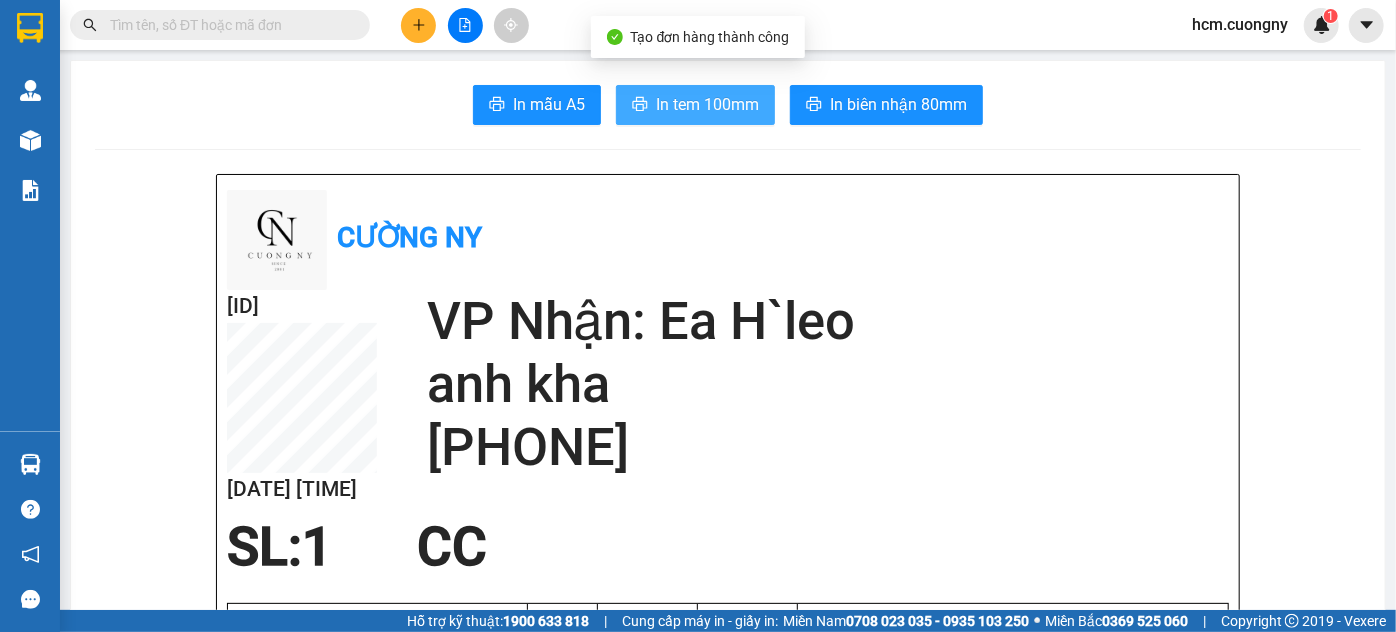 scroll, scrollTop: 0, scrollLeft: 0, axis: both 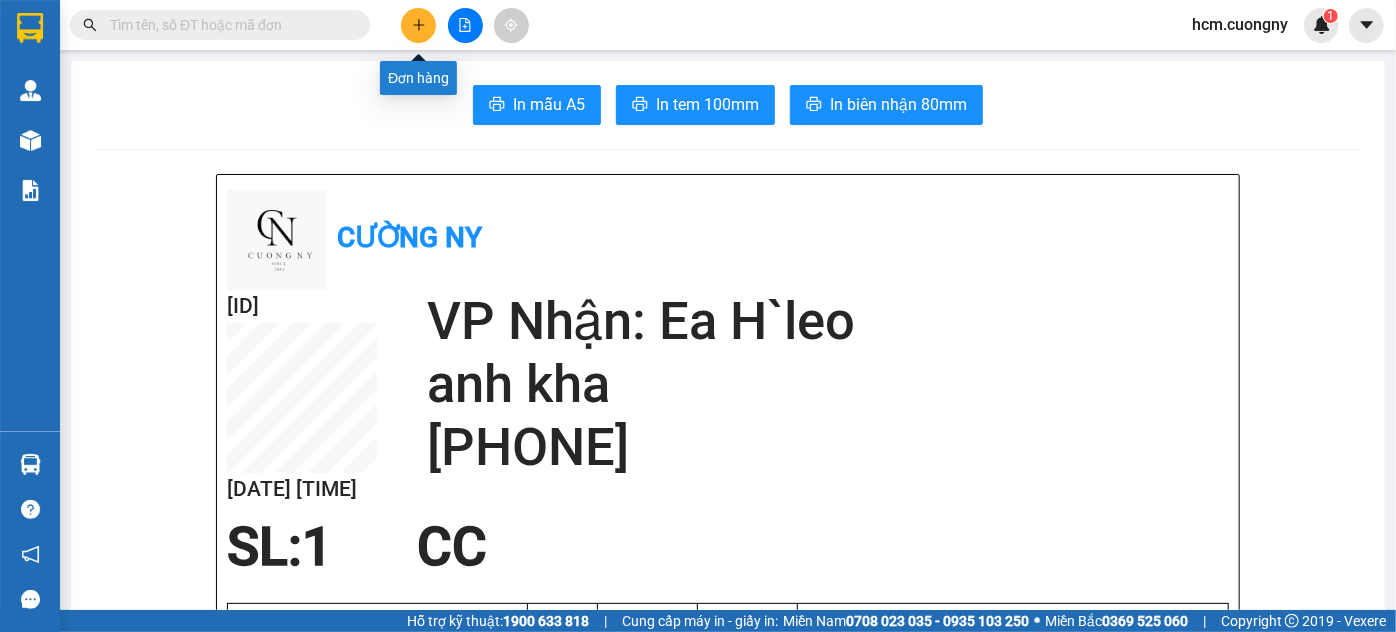 click at bounding box center (418, 25) 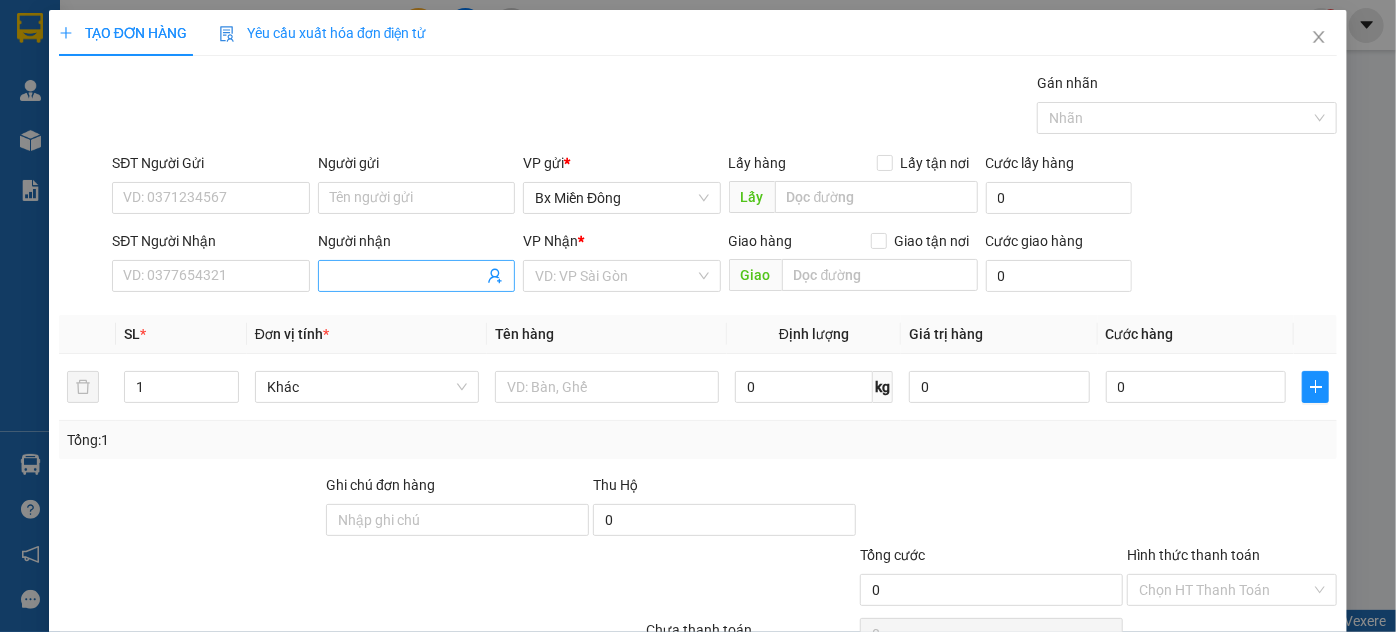 click on "Người nhận" at bounding box center [406, 276] 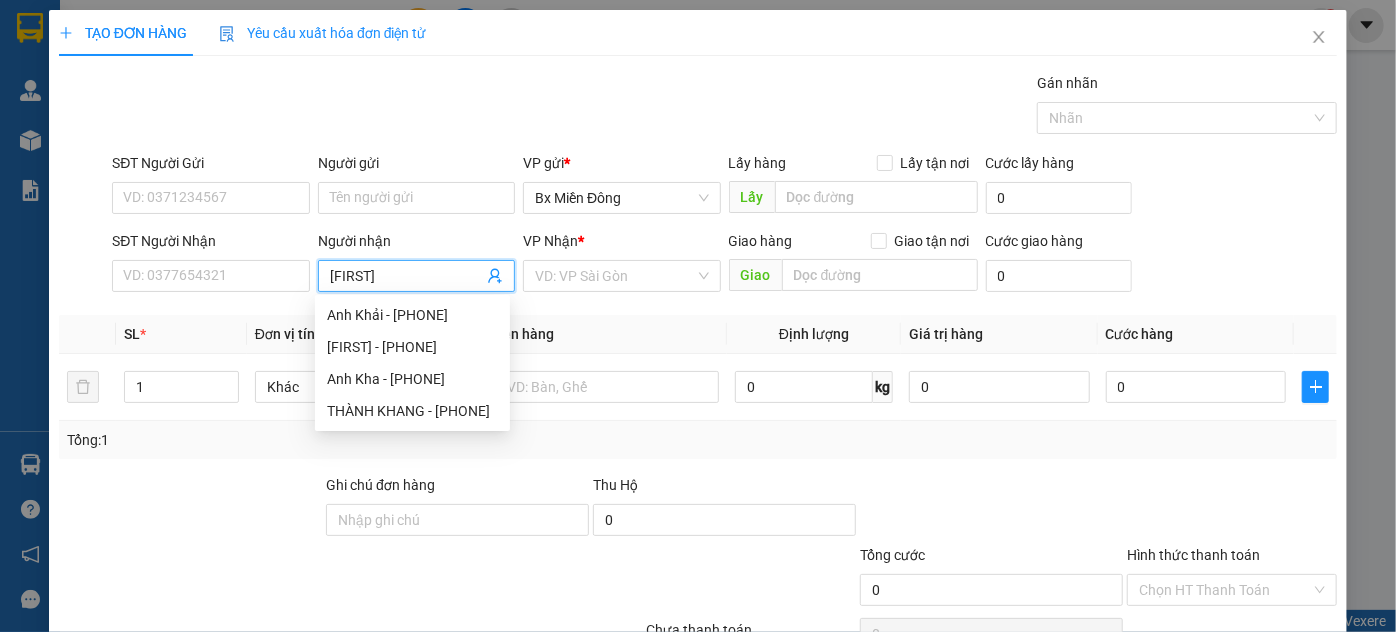 type on "vá vỏ" 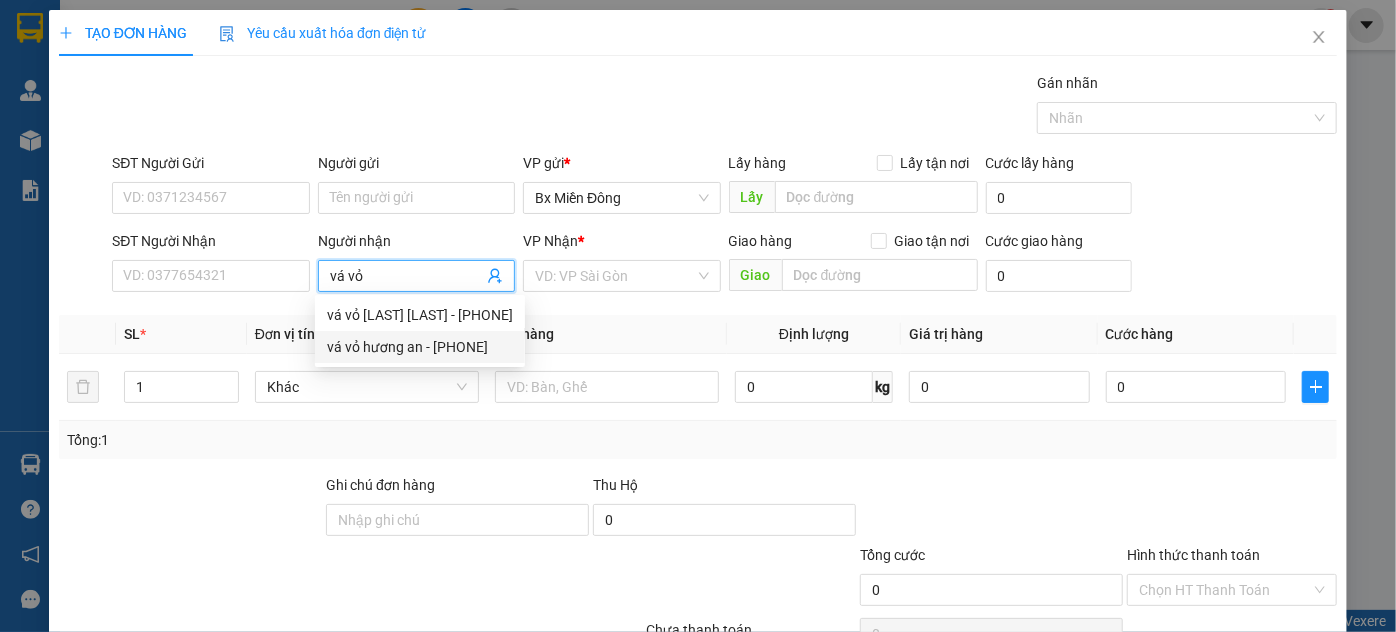 click on "vá vỏ hương an - [PHONE]" at bounding box center [420, 347] 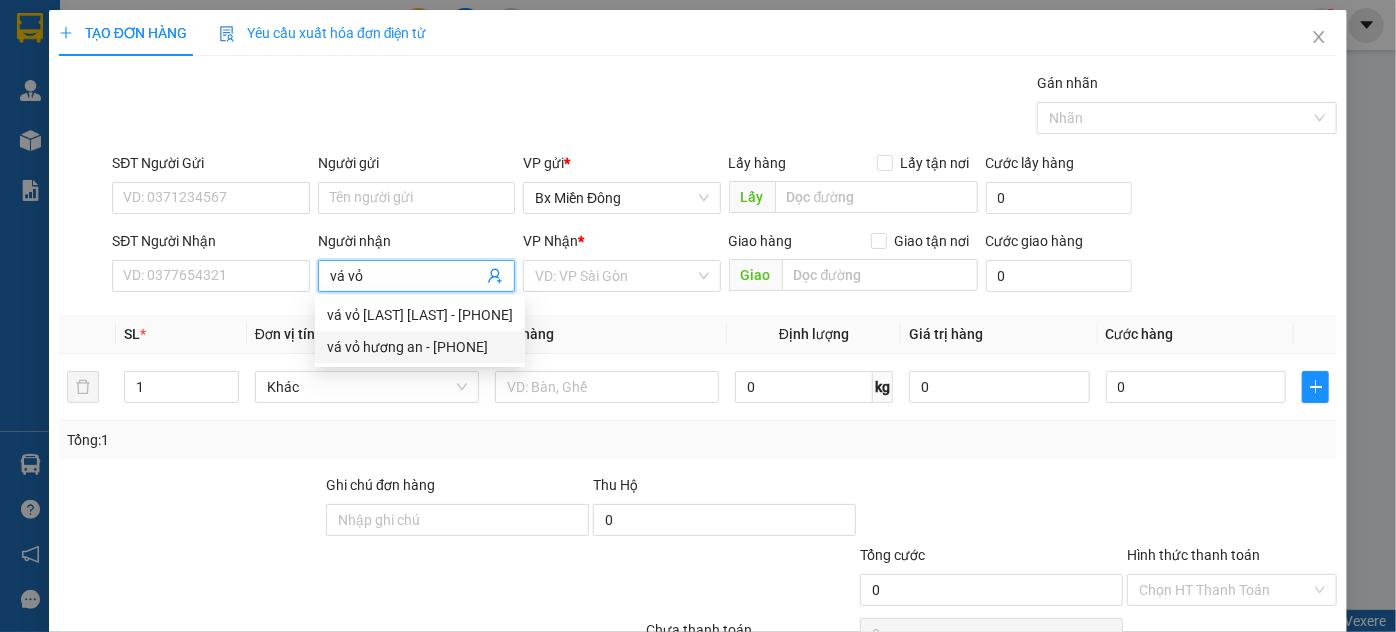 type on "[PHONE]" 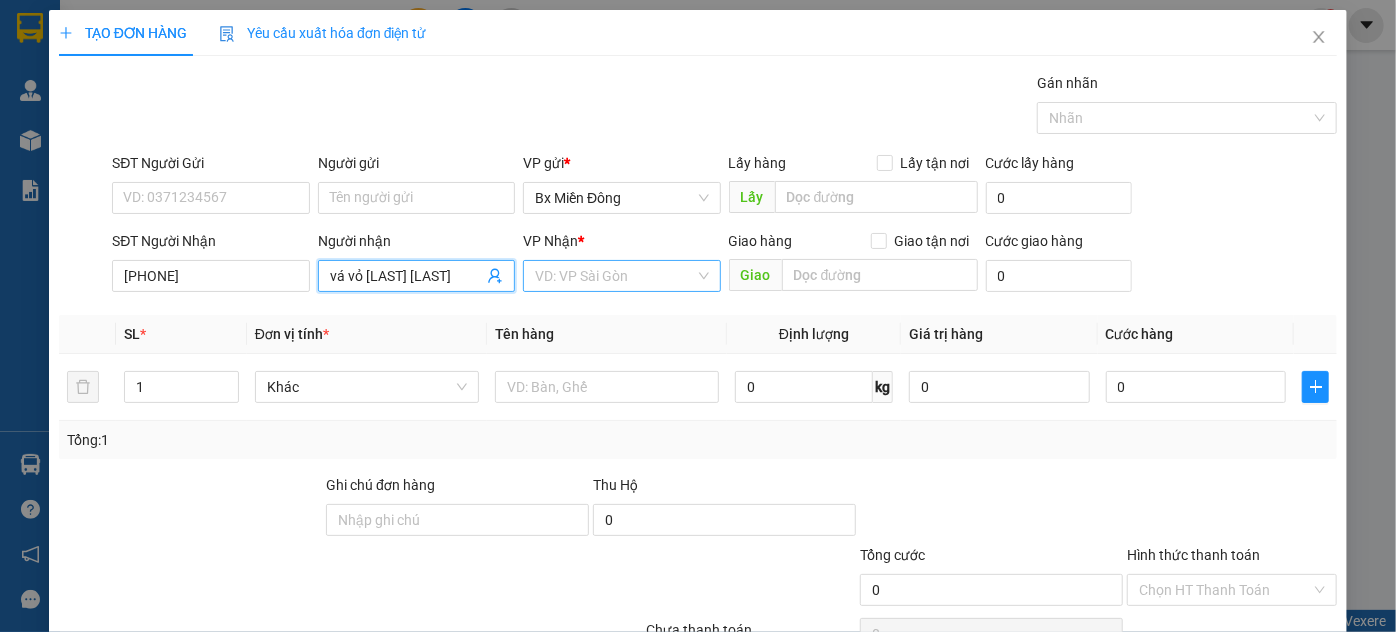 type on "vá vỏ [LAST] [LAST]" 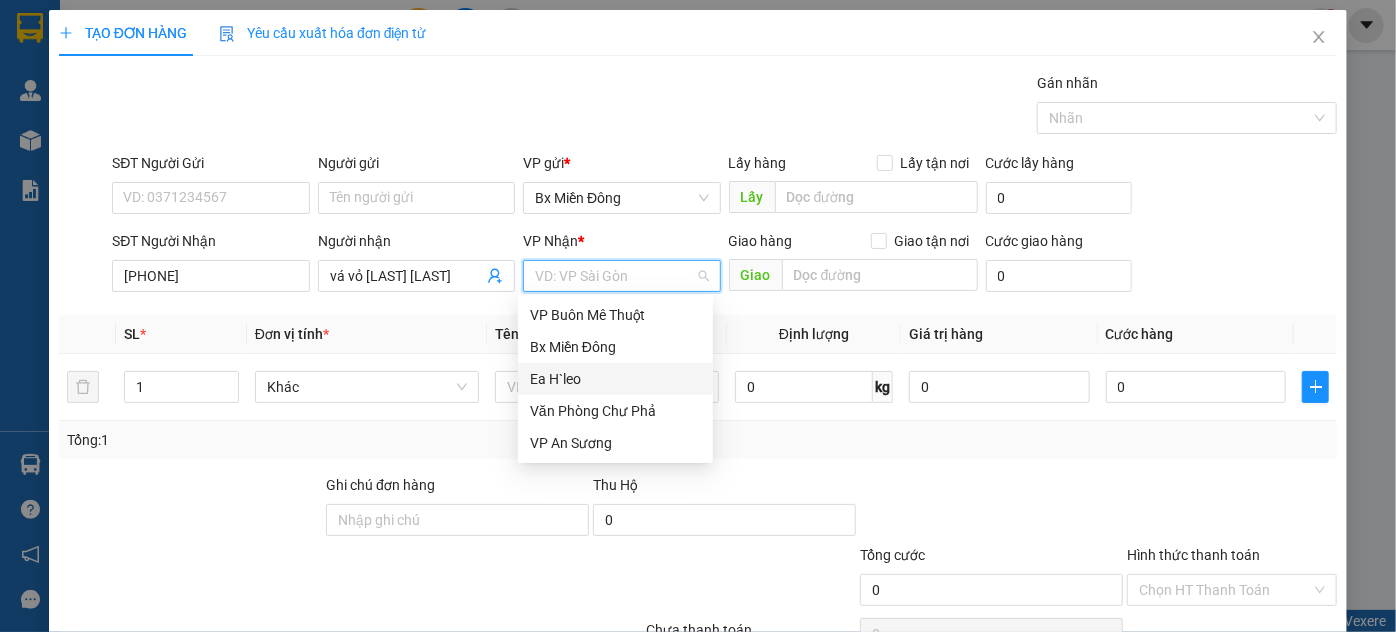 click on "Ea H`leo" at bounding box center [615, 379] 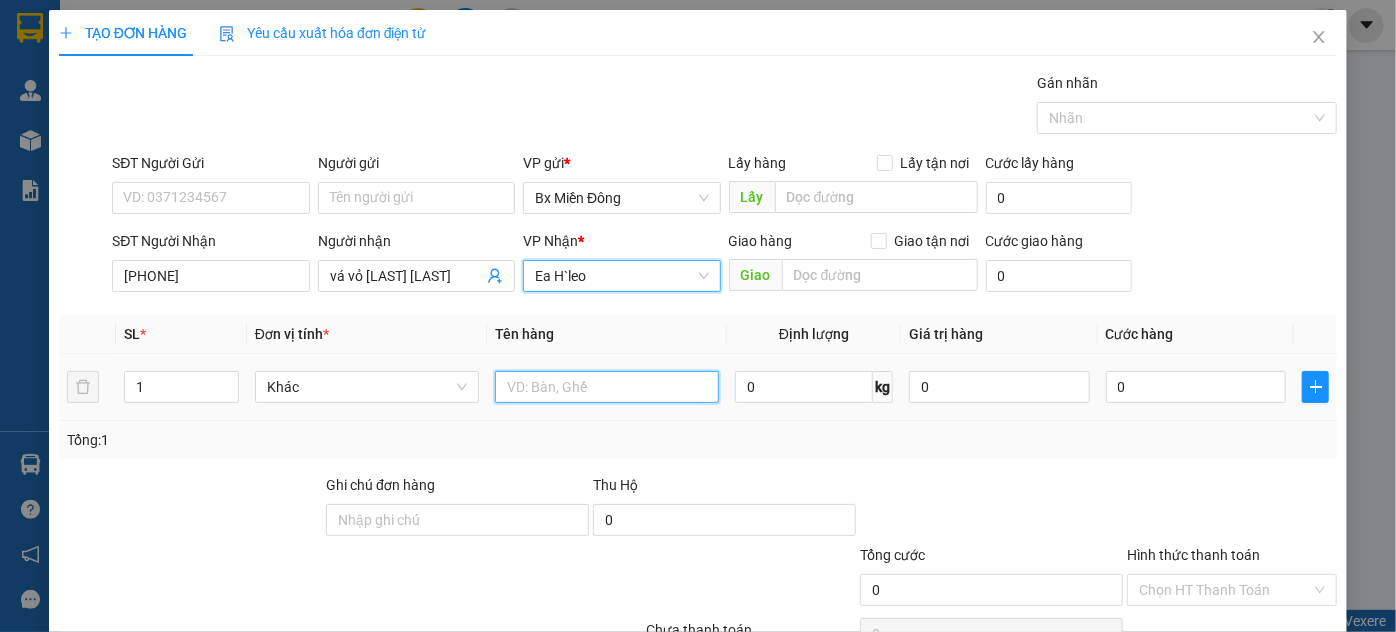 click at bounding box center (607, 387) 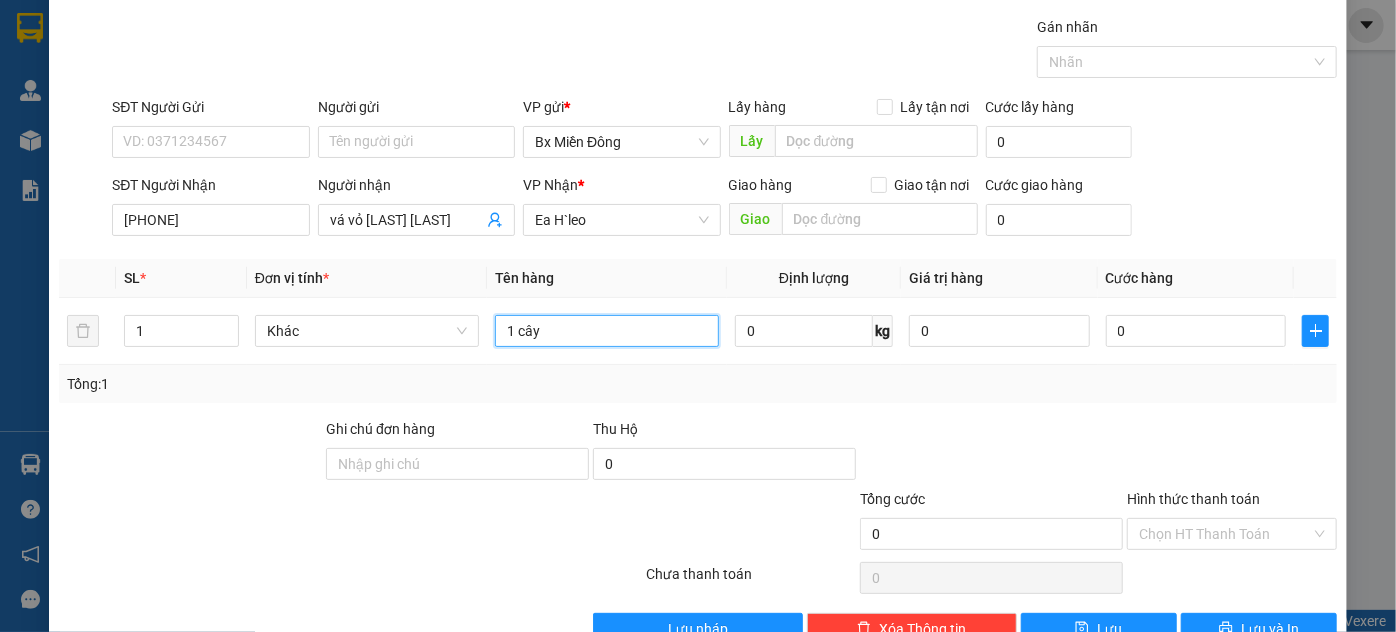 scroll, scrollTop: 106, scrollLeft: 0, axis: vertical 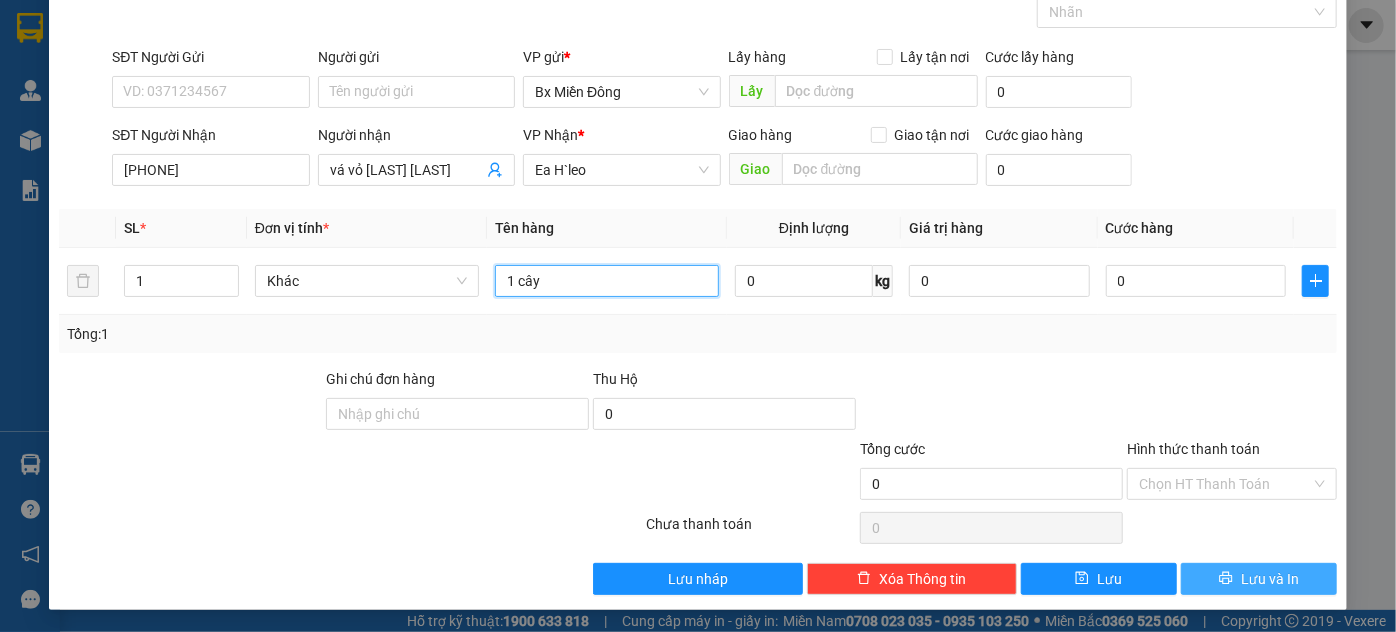 type on "1 cây" 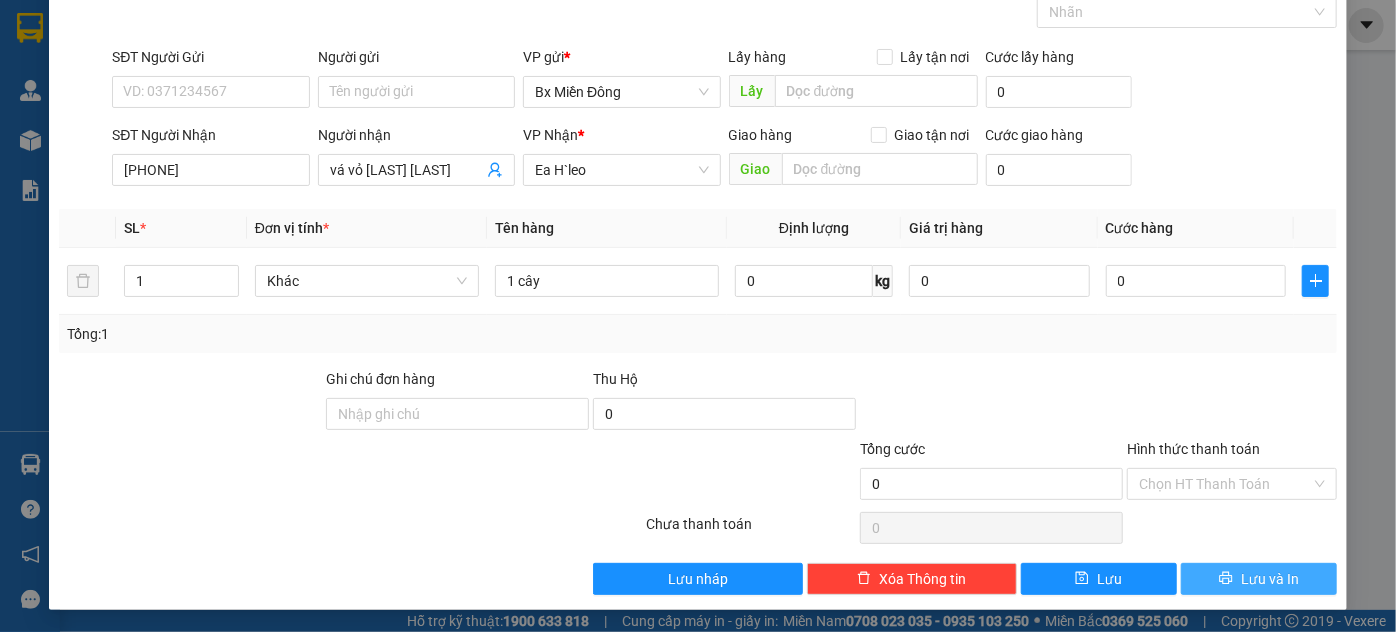 drag, startPoint x: 1263, startPoint y: 588, endPoint x: 1245, endPoint y: 548, distance: 43.863426 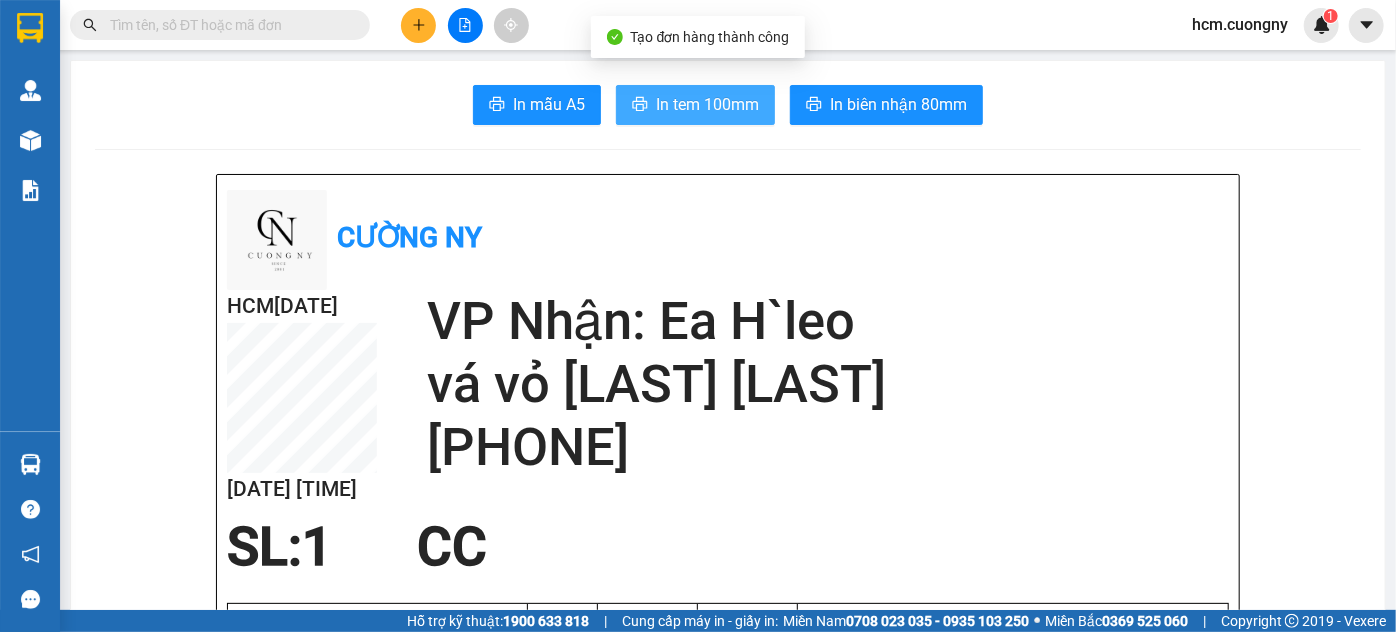 click on "In tem 100mm" at bounding box center (695, 105) 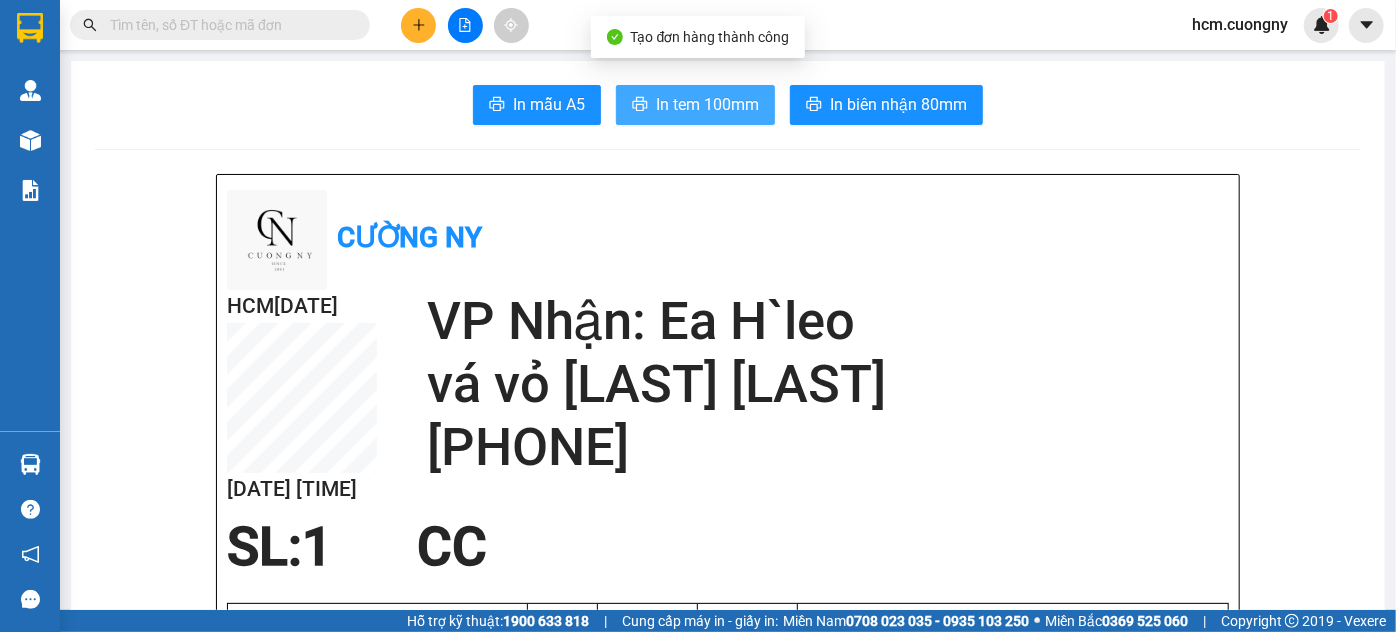 scroll, scrollTop: 0, scrollLeft: 0, axis: both 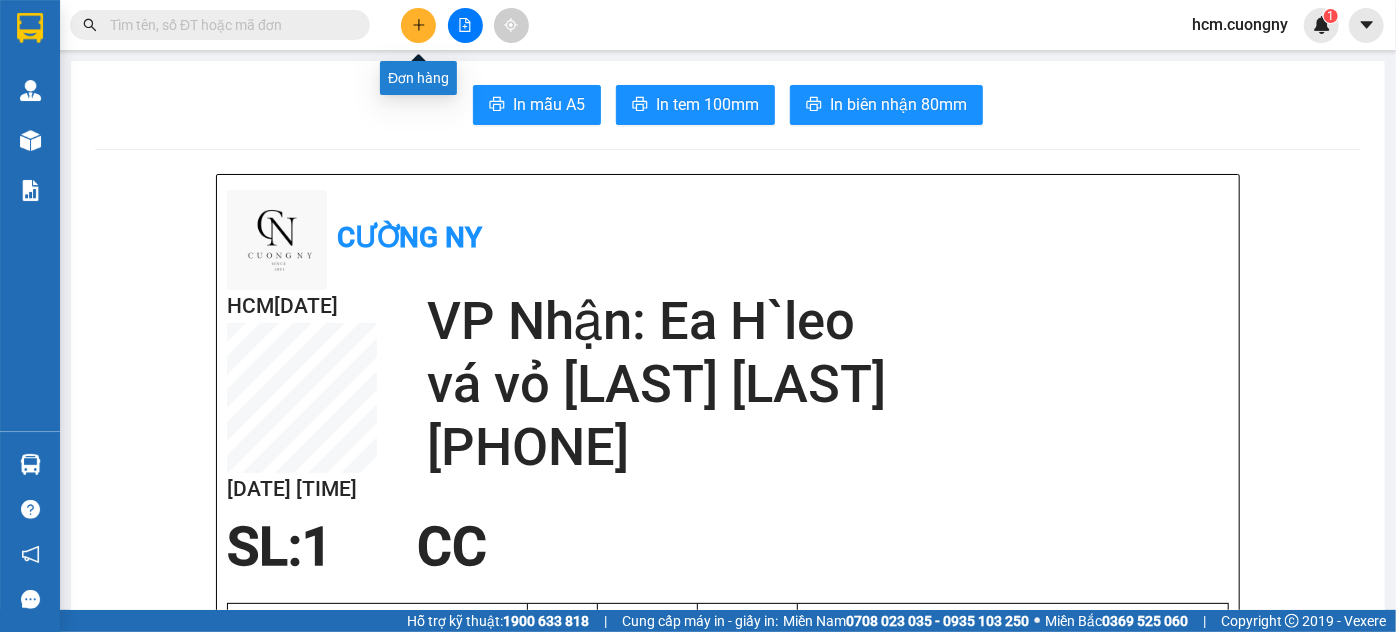 click 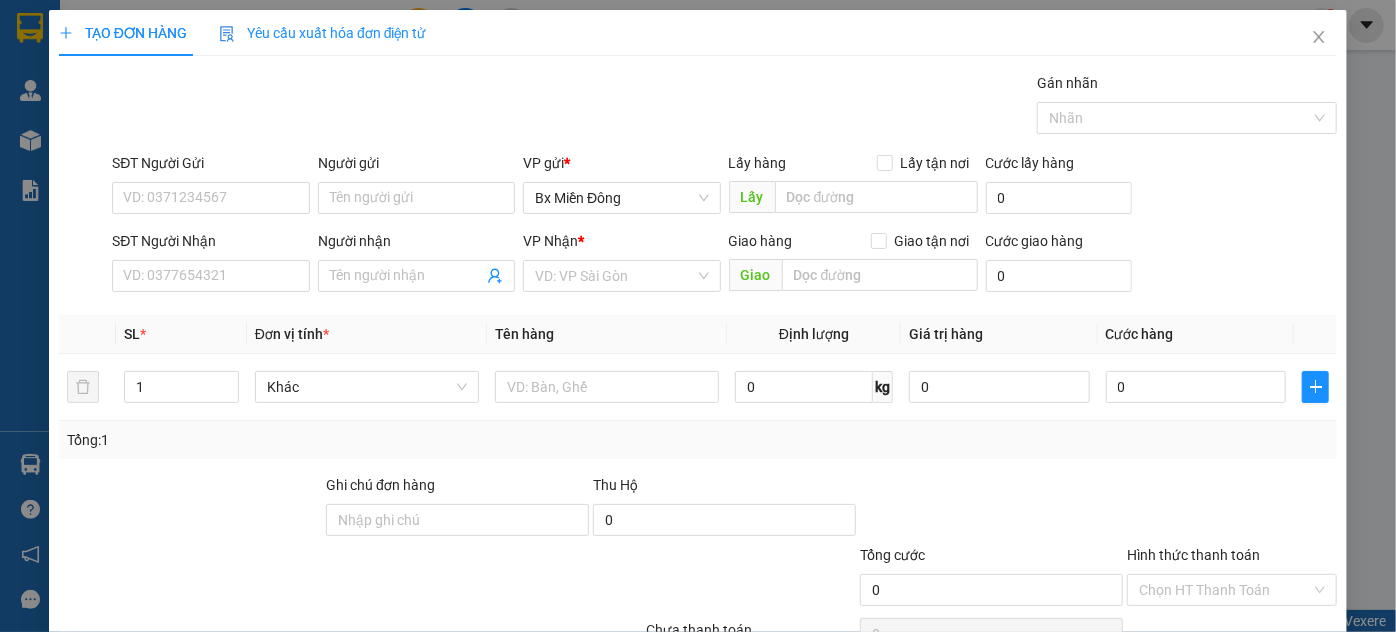 click on "SĐT Người Nhận" at bounding box center (210, 245) 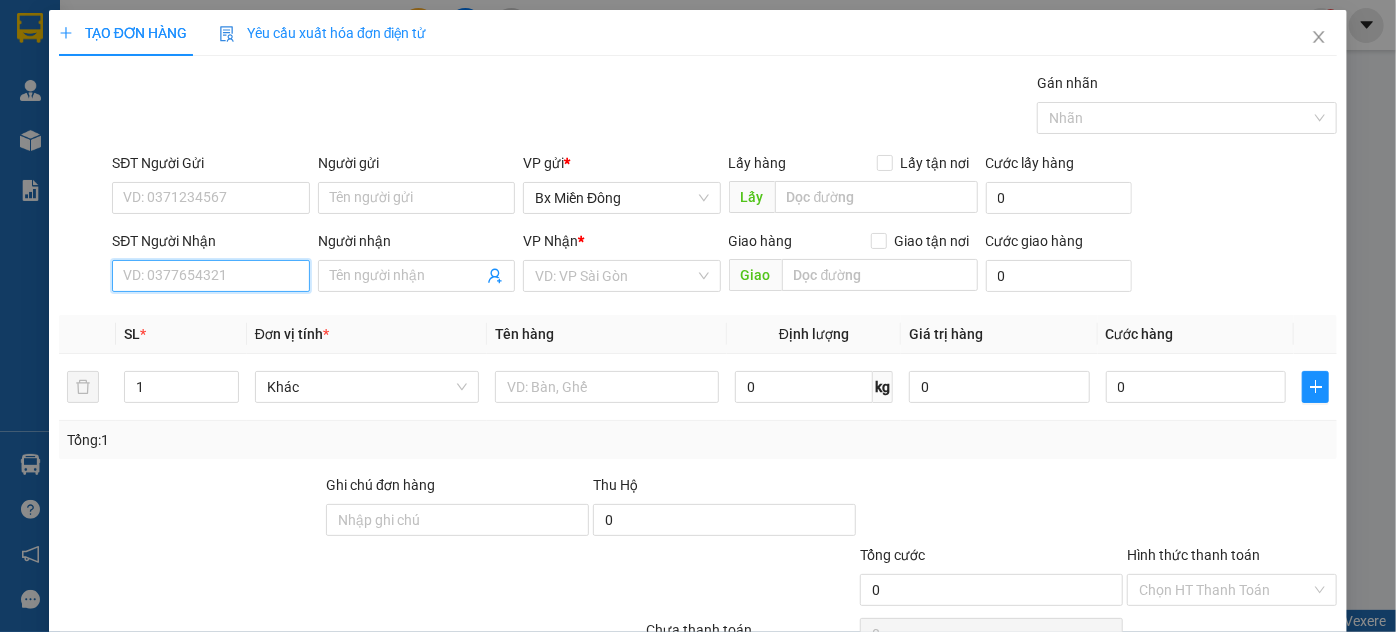 click on "SĐT Người Nhận" at bounding box center (210, 276) 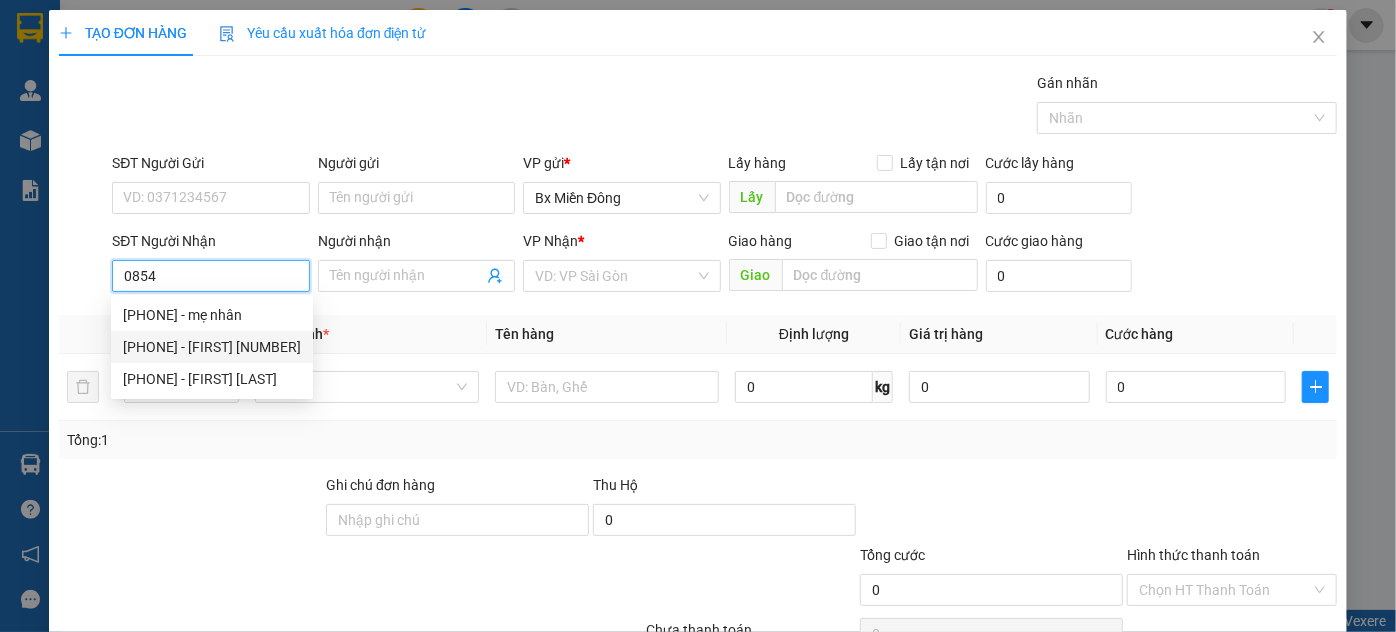 click on "[PHONE] - [FIRST] [NUMBER]" at bounding box center (212, 347) 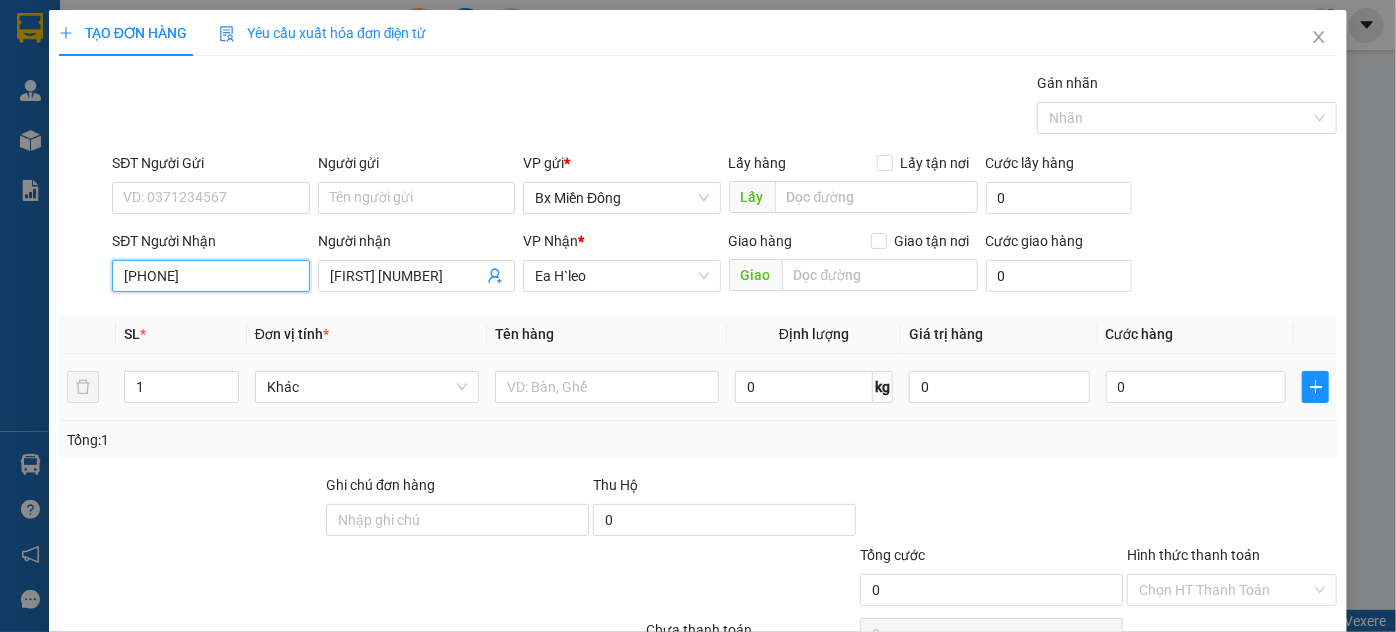 type on "[PHONE]" 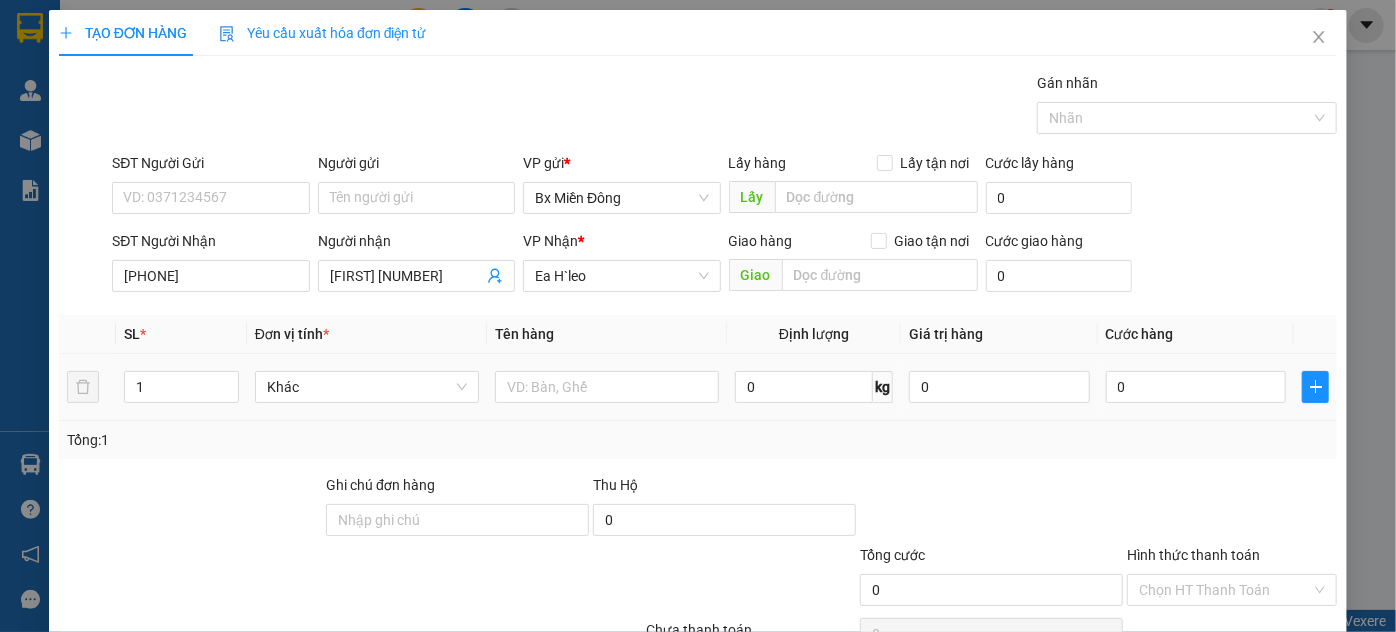 click at bounding box center [607, 387] 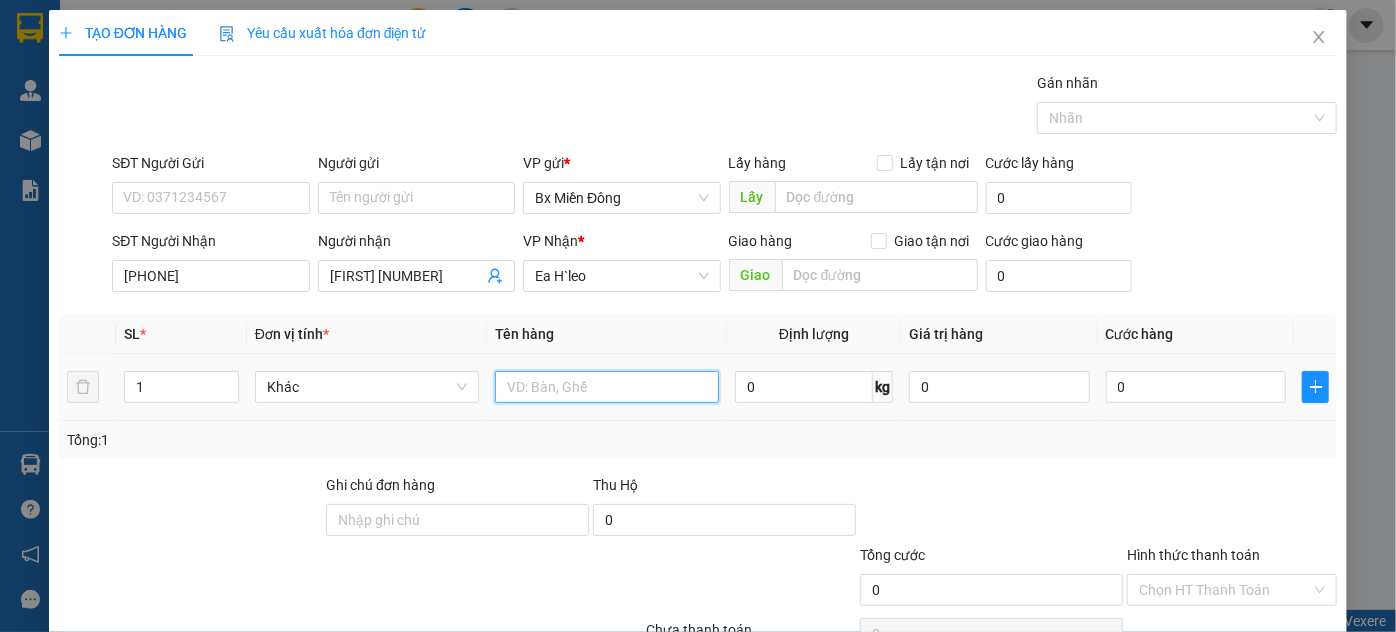 click at bounding box center (607, 387) 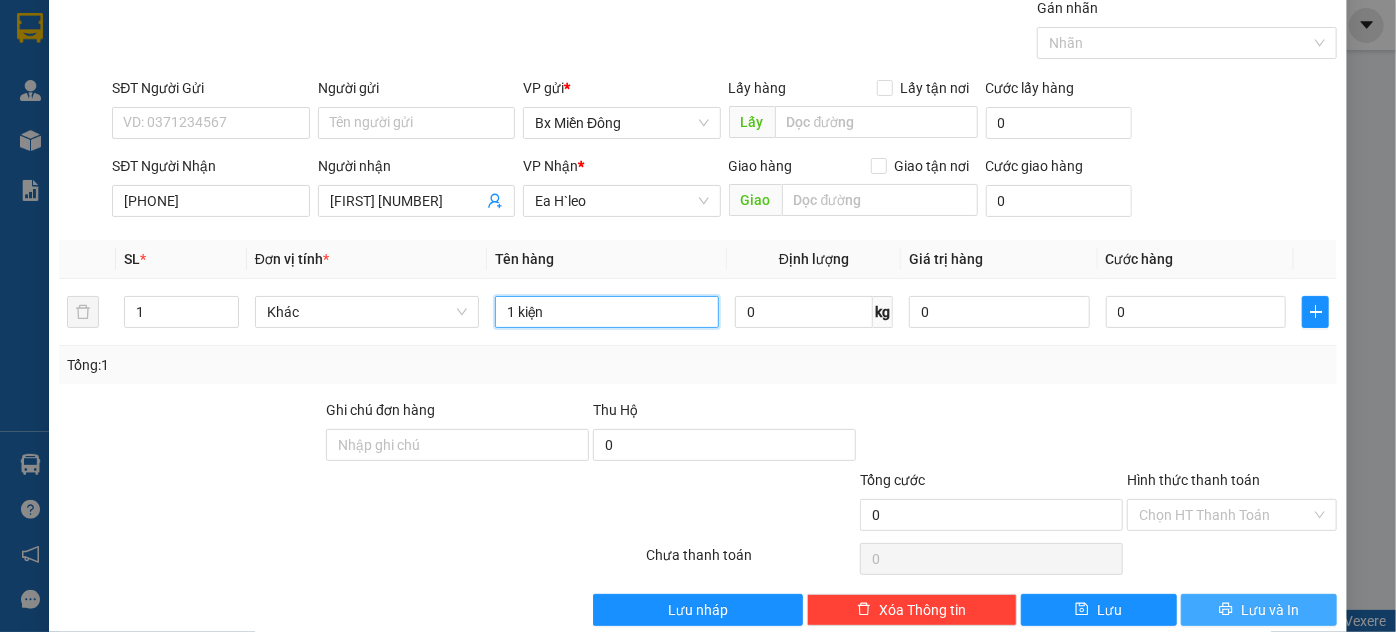 scroll, scrollTop: 106, scrollLeft: 0, axis: vertical 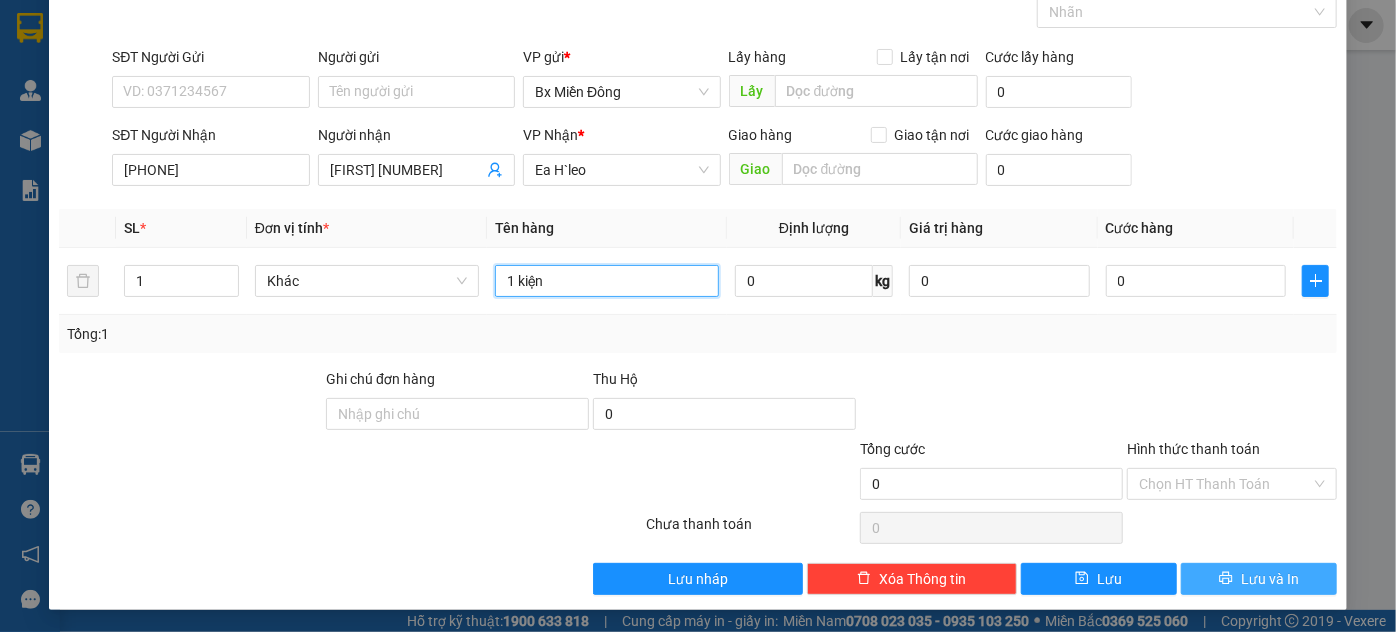 type on "1 kiện" 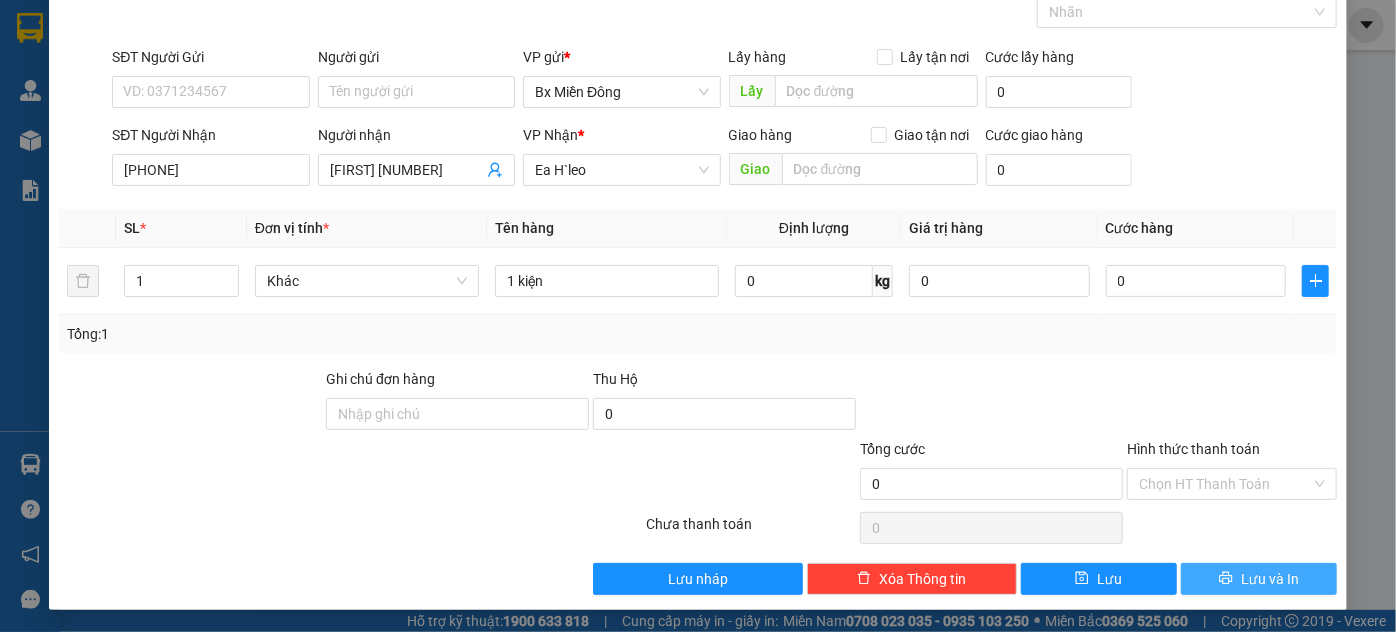 click on "Lưu và In" at bounding box center (1259, 579) 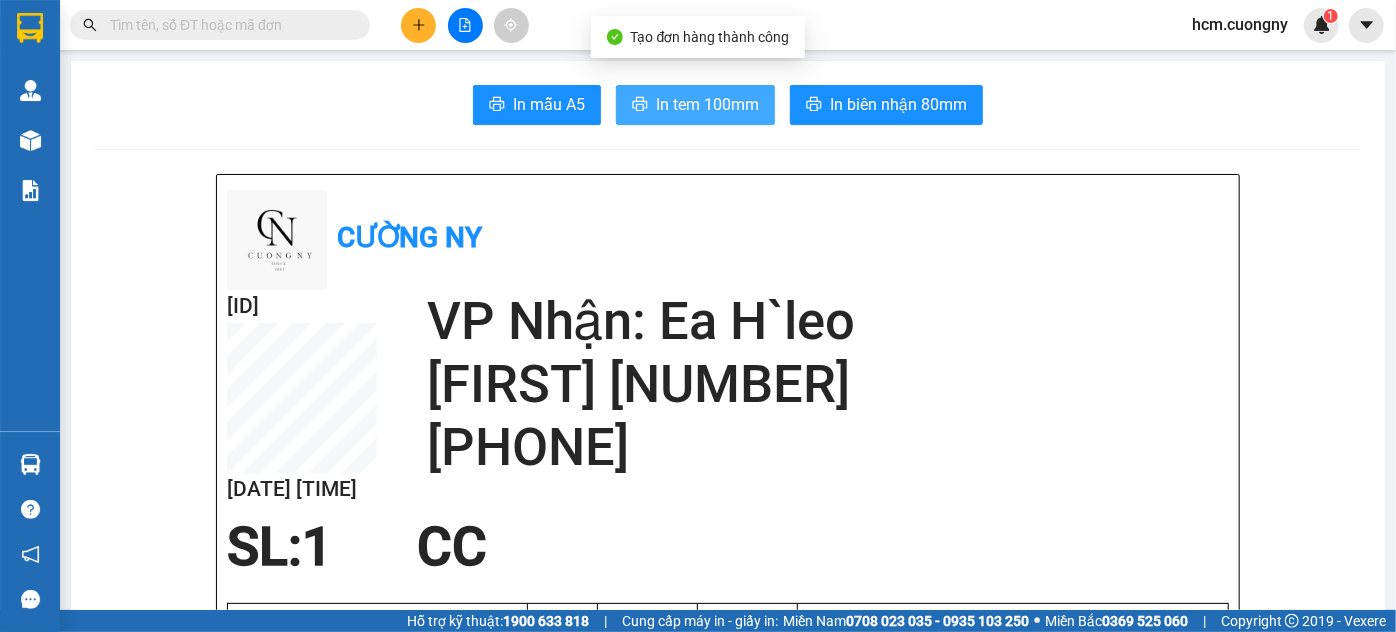 click on "In tem 100mm" at bounding box center (707, 104) 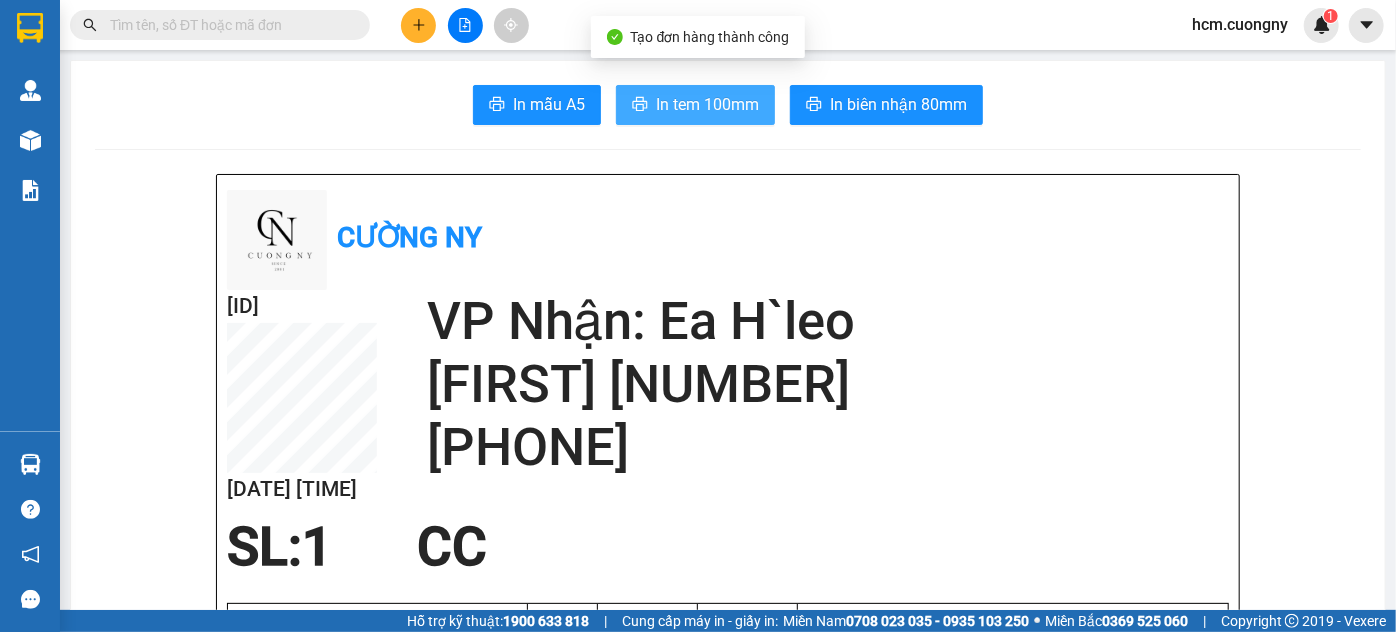 scroll, scrollTop: 0, scrollLeft: 0, axis: both 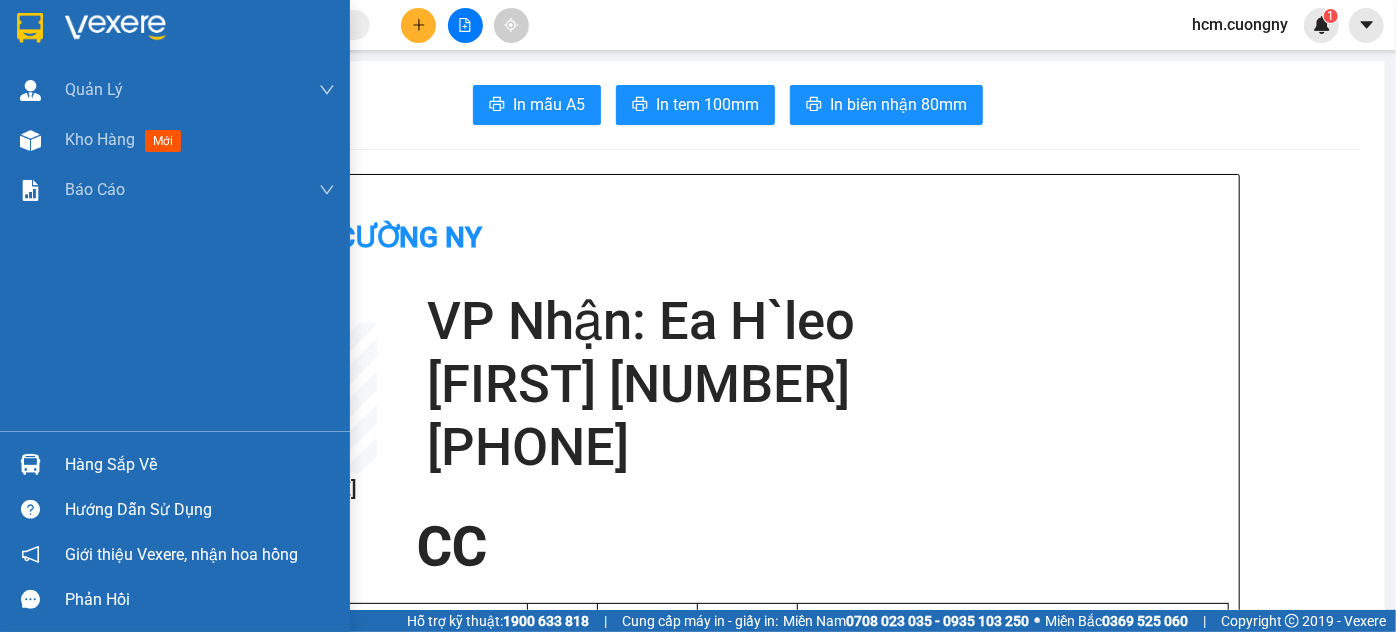 drag, startPoint x: 24, startPoint y: 284, endPoint x: 52, endPoint y: 284, distance: 28 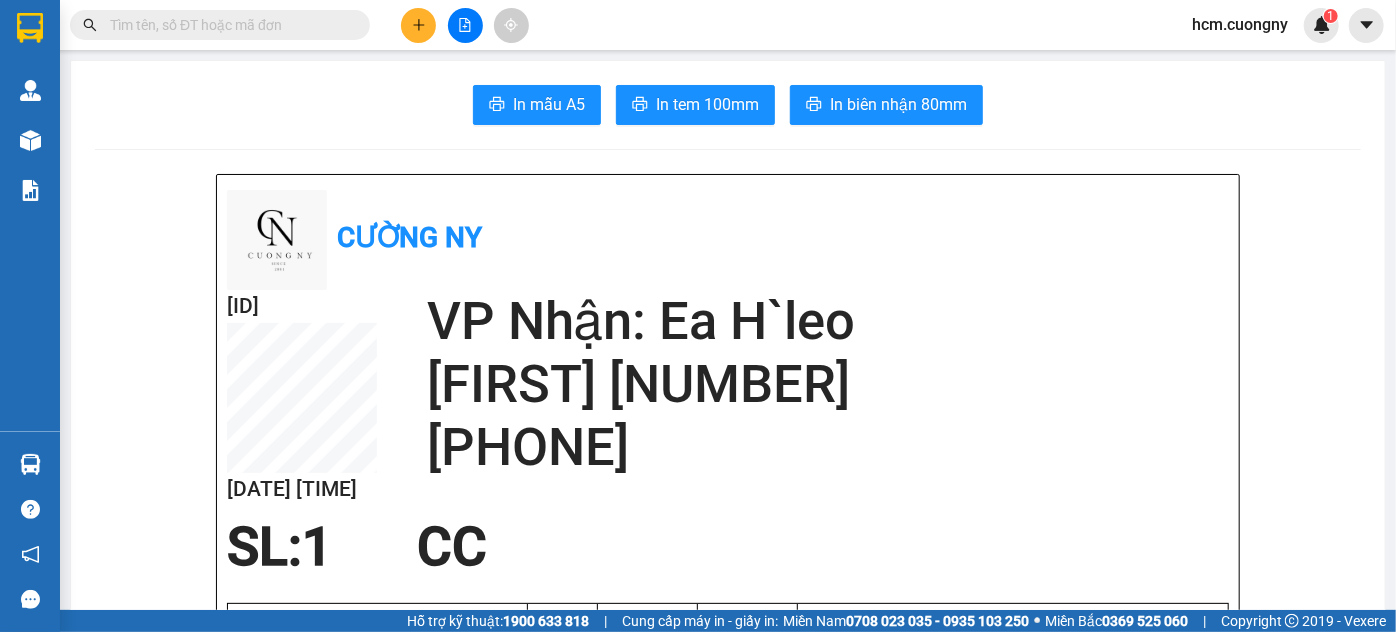 click at bounding box center [418, 25] 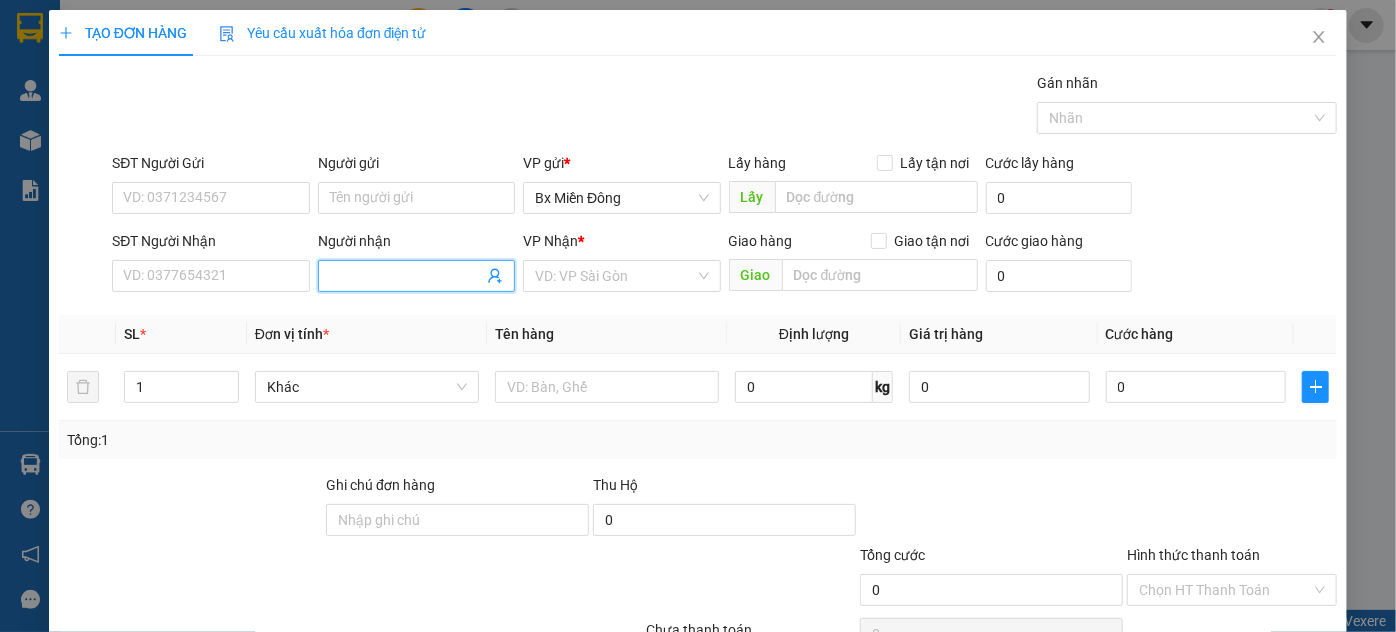 click at bounding box center [416, 276] 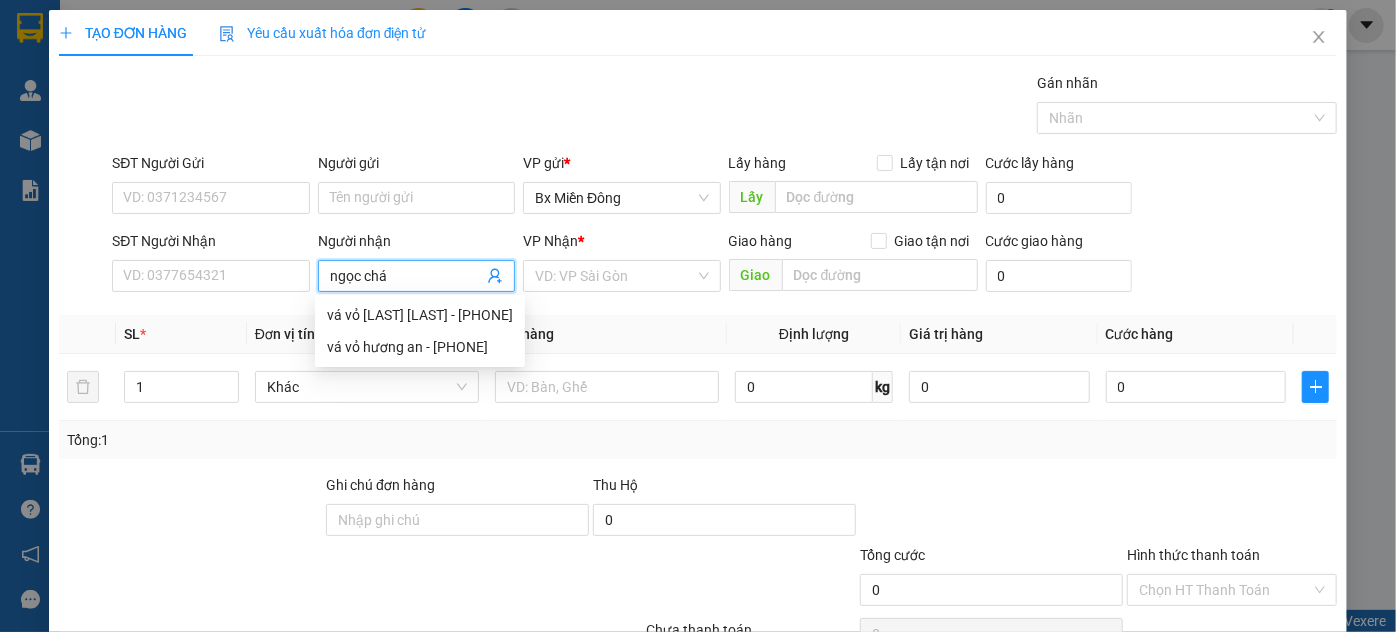 type on "ngọc cháo" 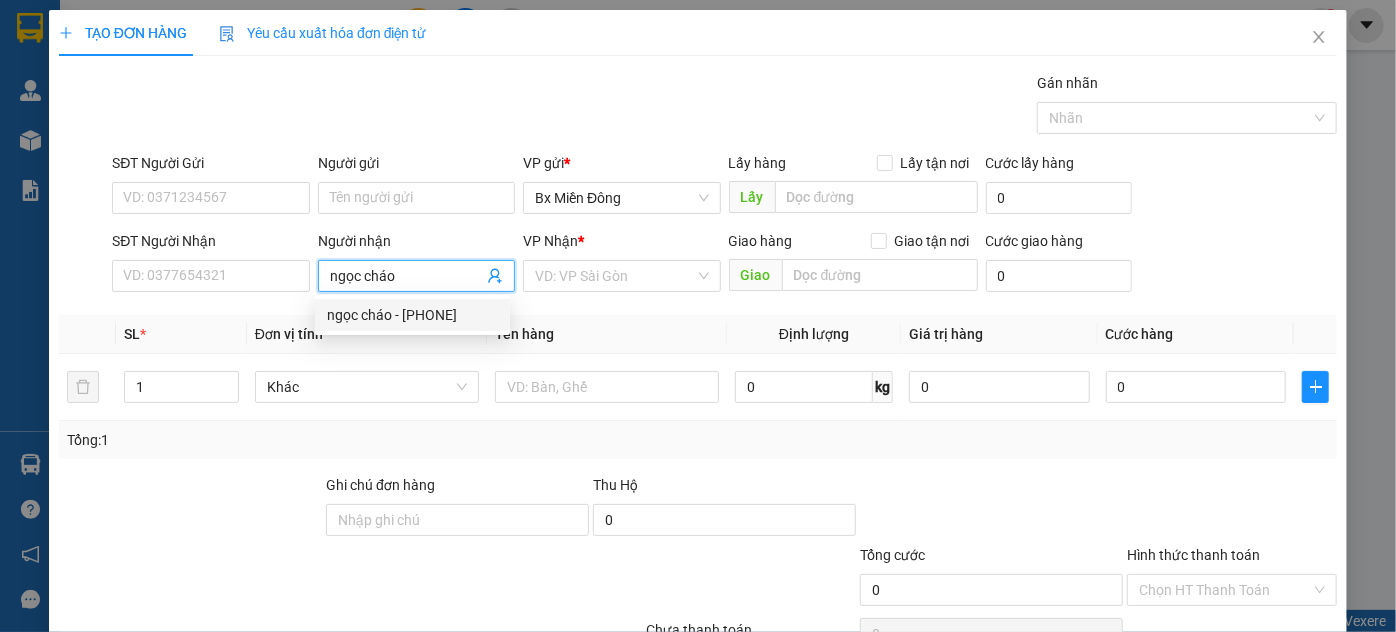 click on "ngọc cháo - [PHONE]" at bounding box center (412, 315) 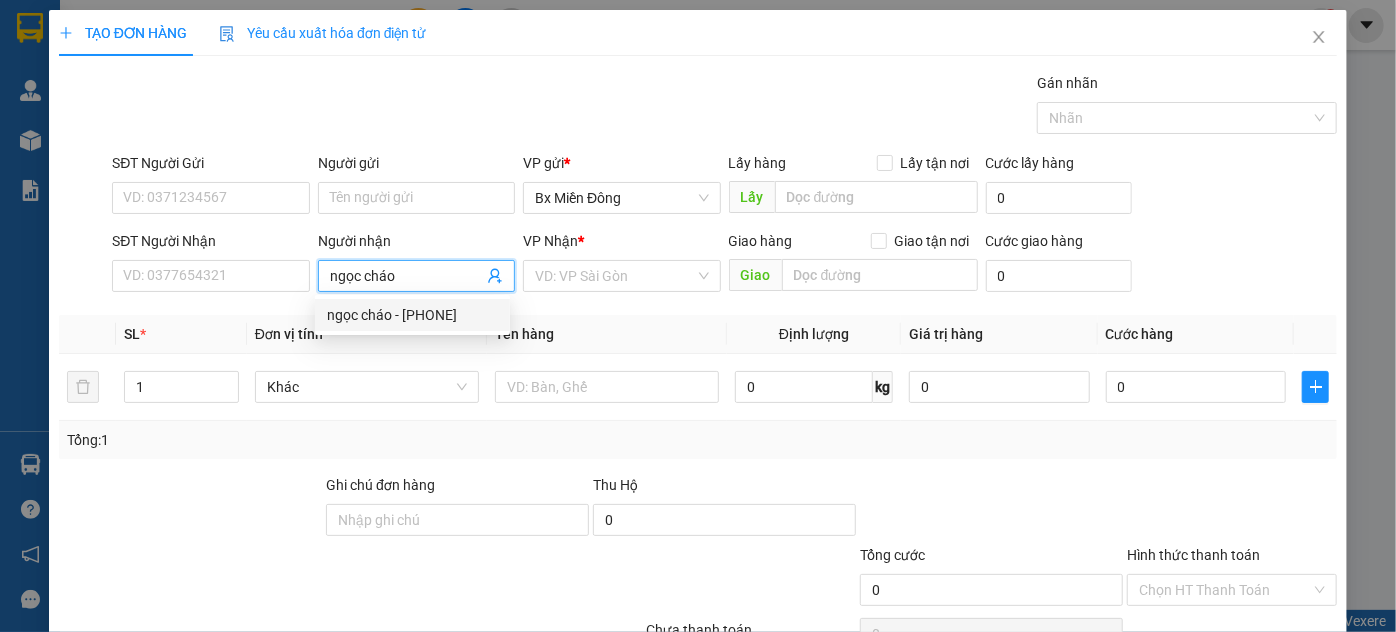 type on "[PHONE]" 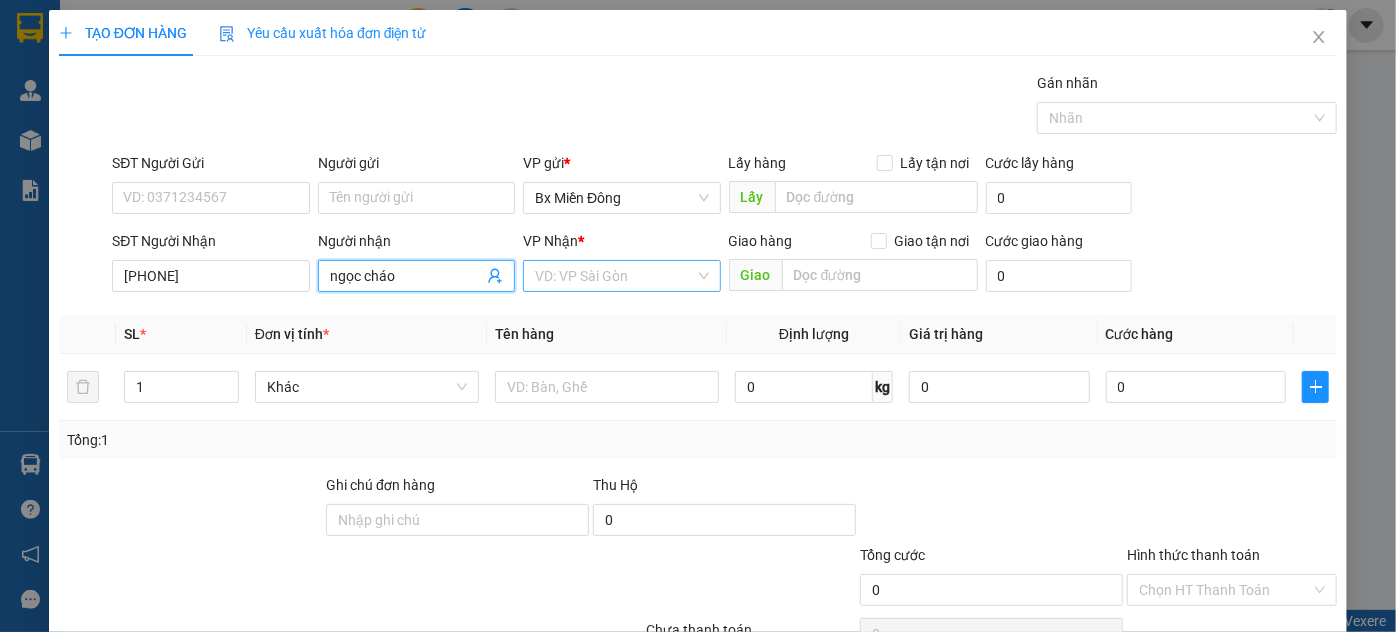 type on "ngọc cháo" 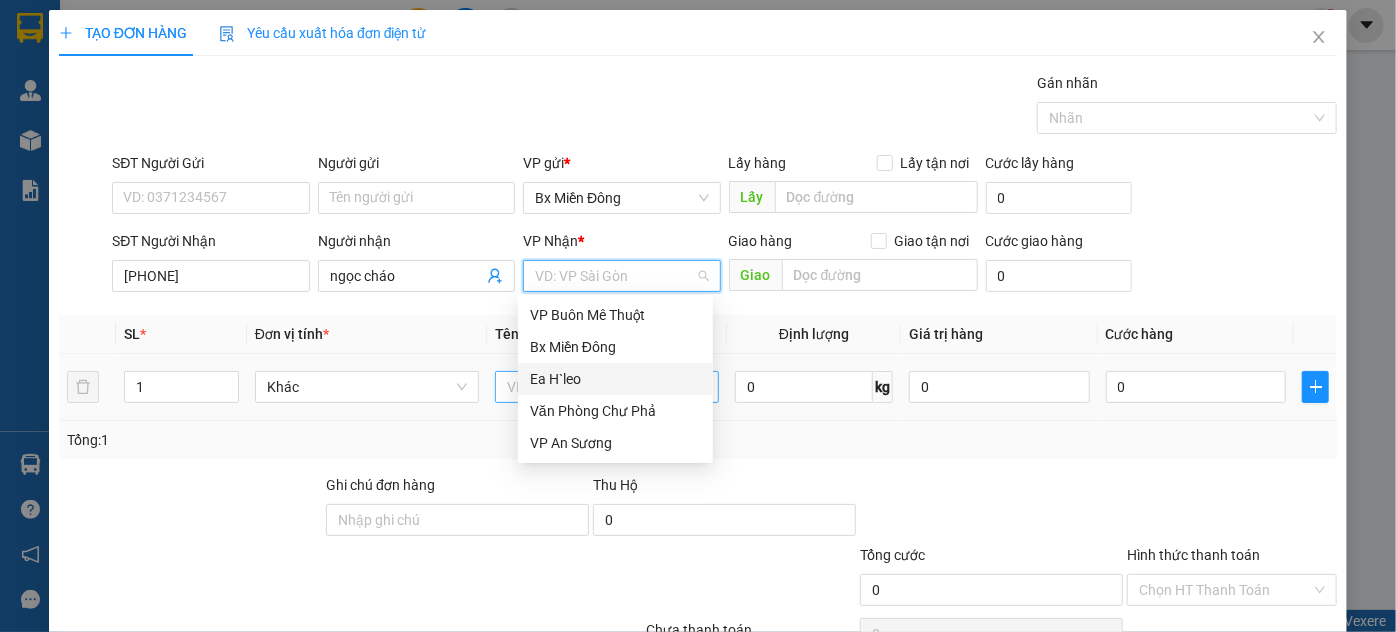 click on "Ea H`leo" at bounding box center [615, 379] 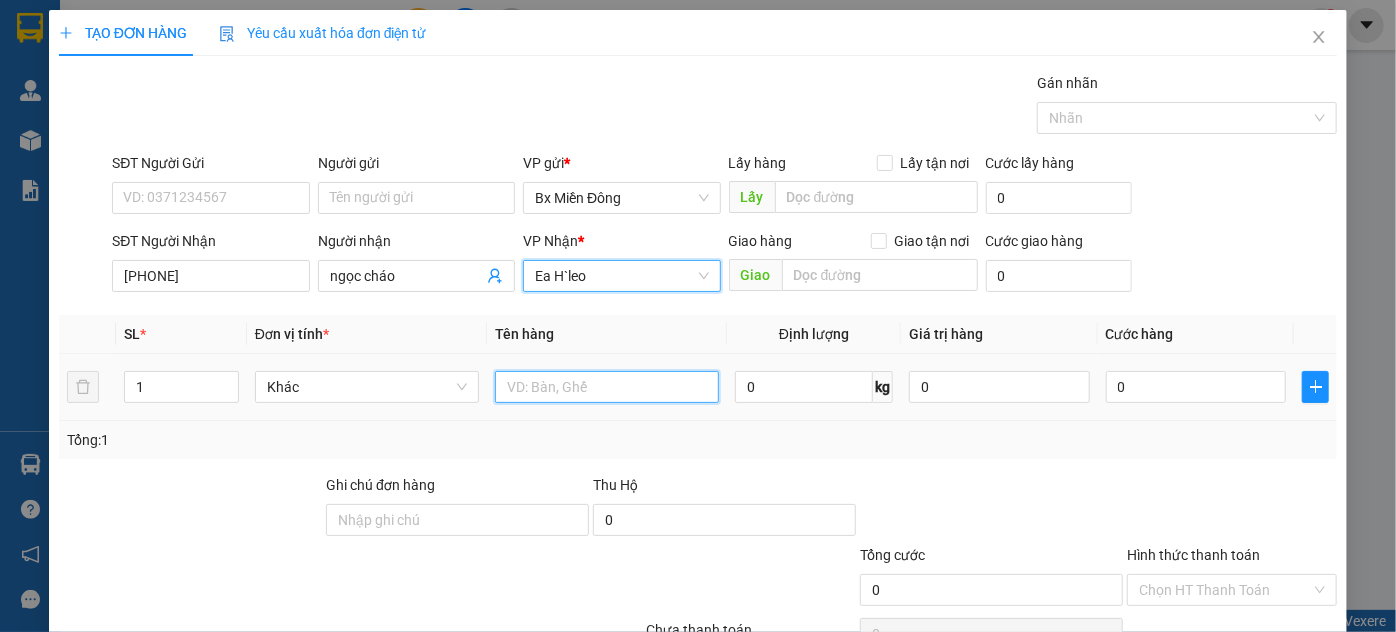 click at bounding box center [607, 387] 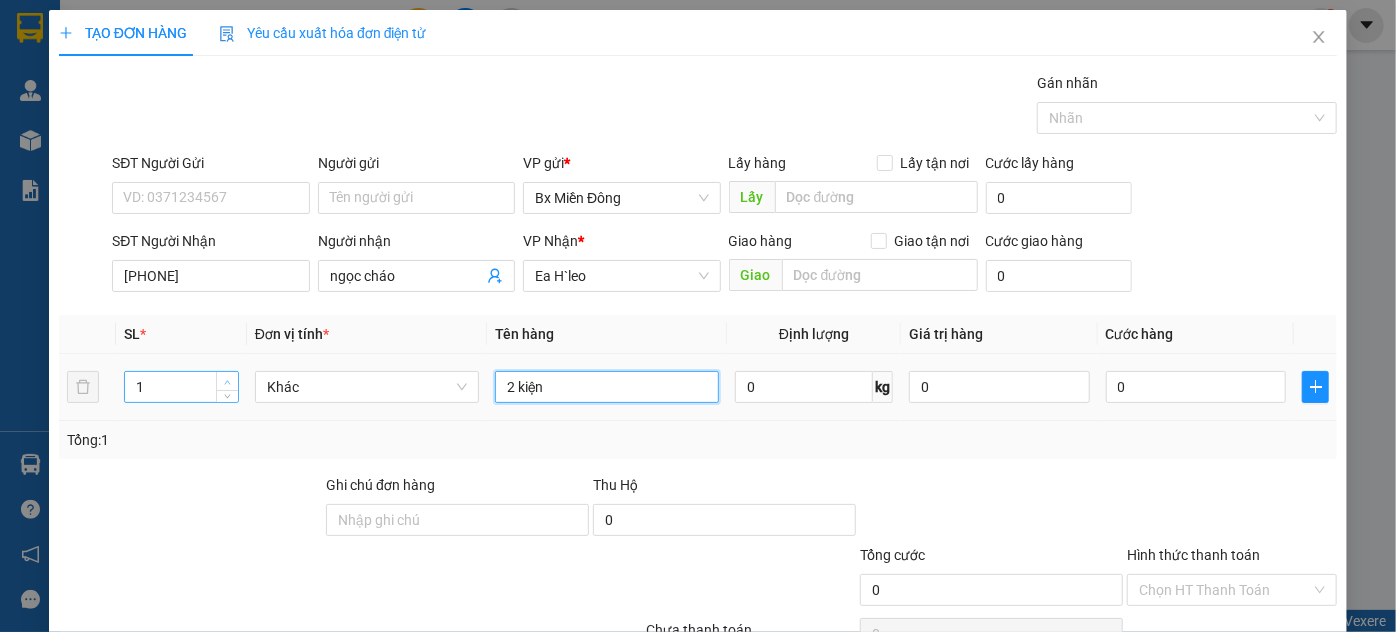 type on "2 kiện" 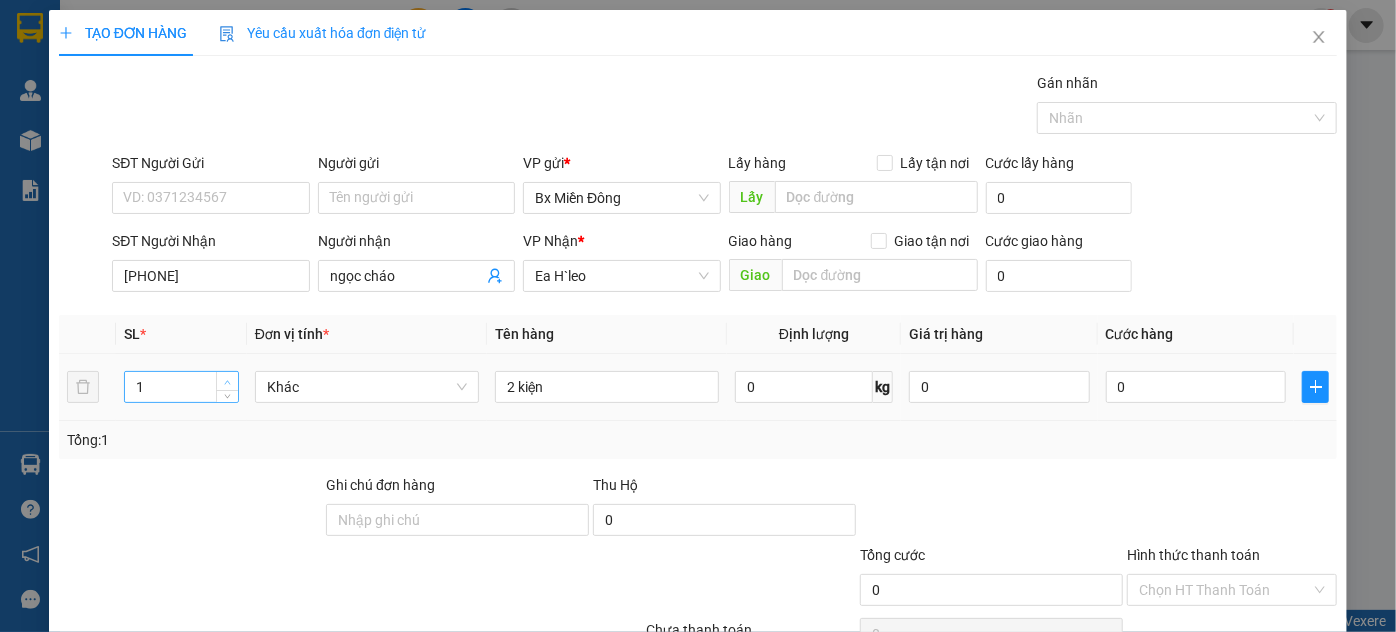 type on "2" 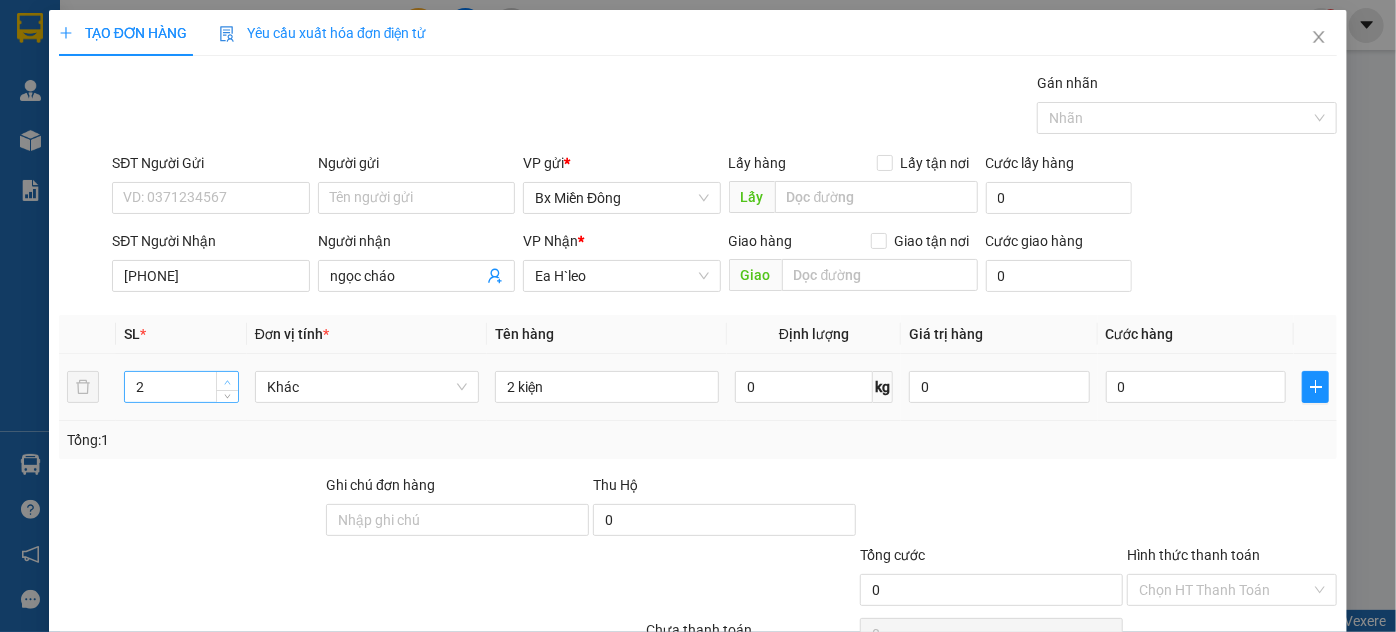 click at bounding box center (228, 382) 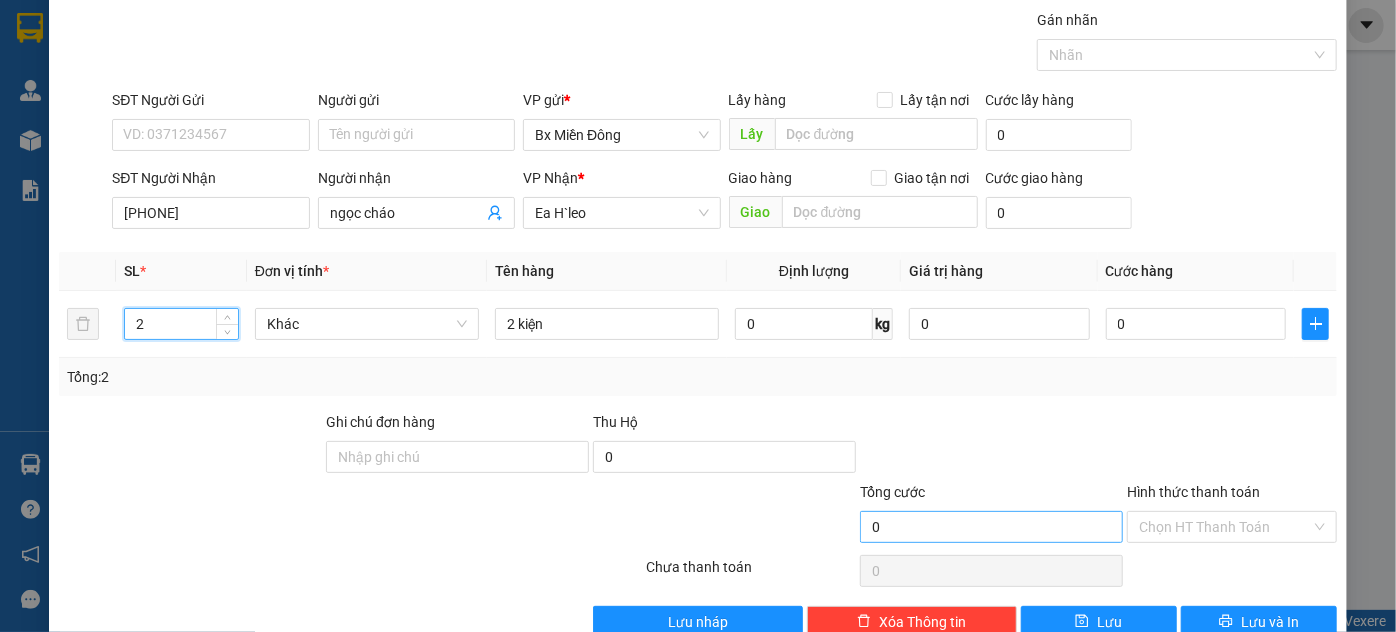 scroll, scrollTop: 106, scrollLeft: 0, axis: vertical 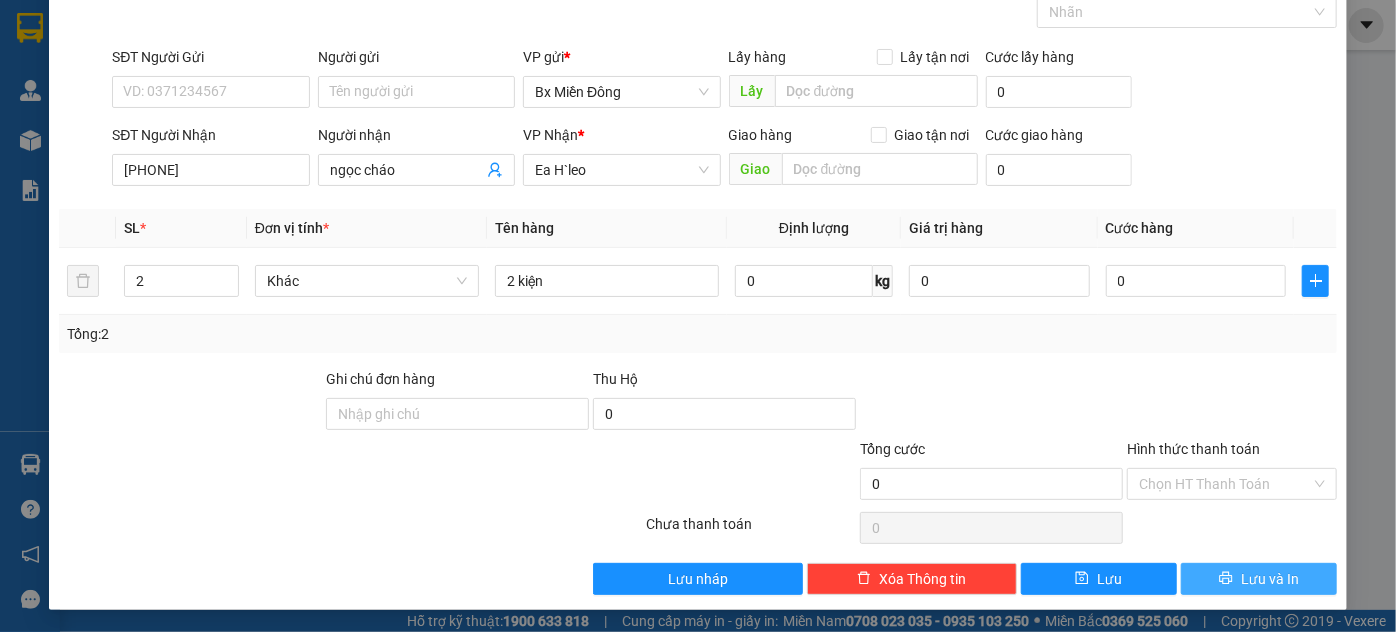 click on "Lưu và In" at bounding box center [1259, 579] 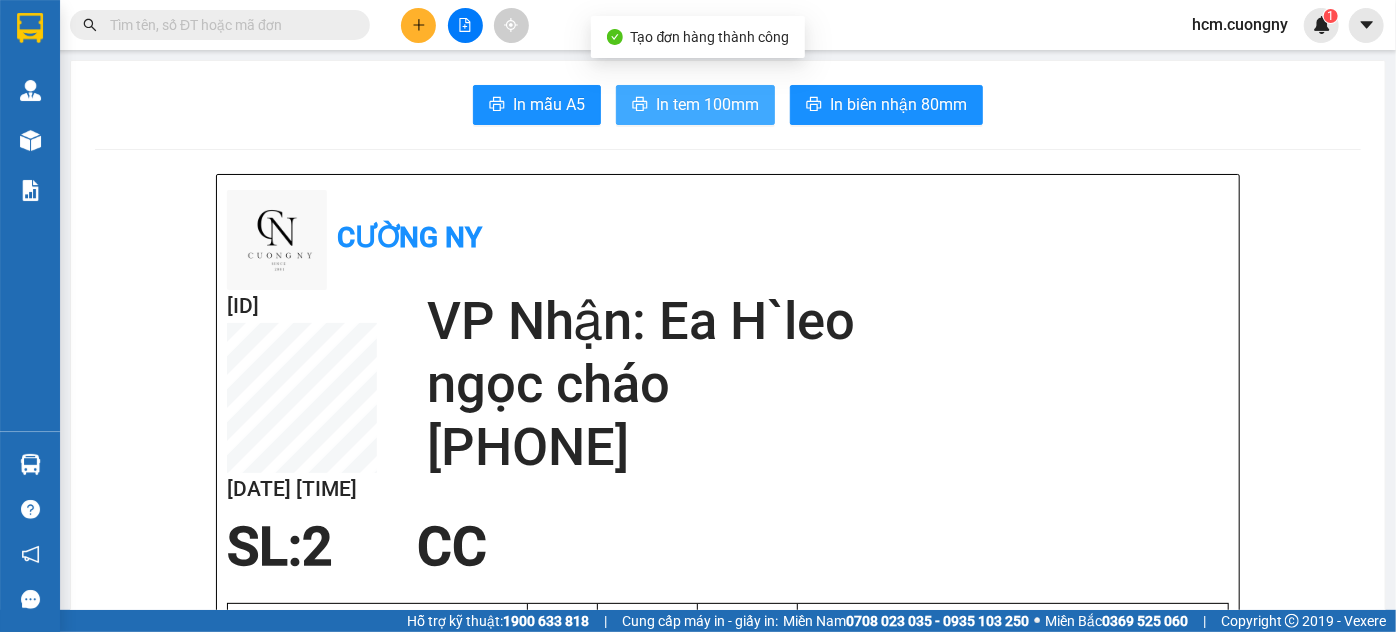 click on "In tem 100mm" at bounding box center [707, 104] 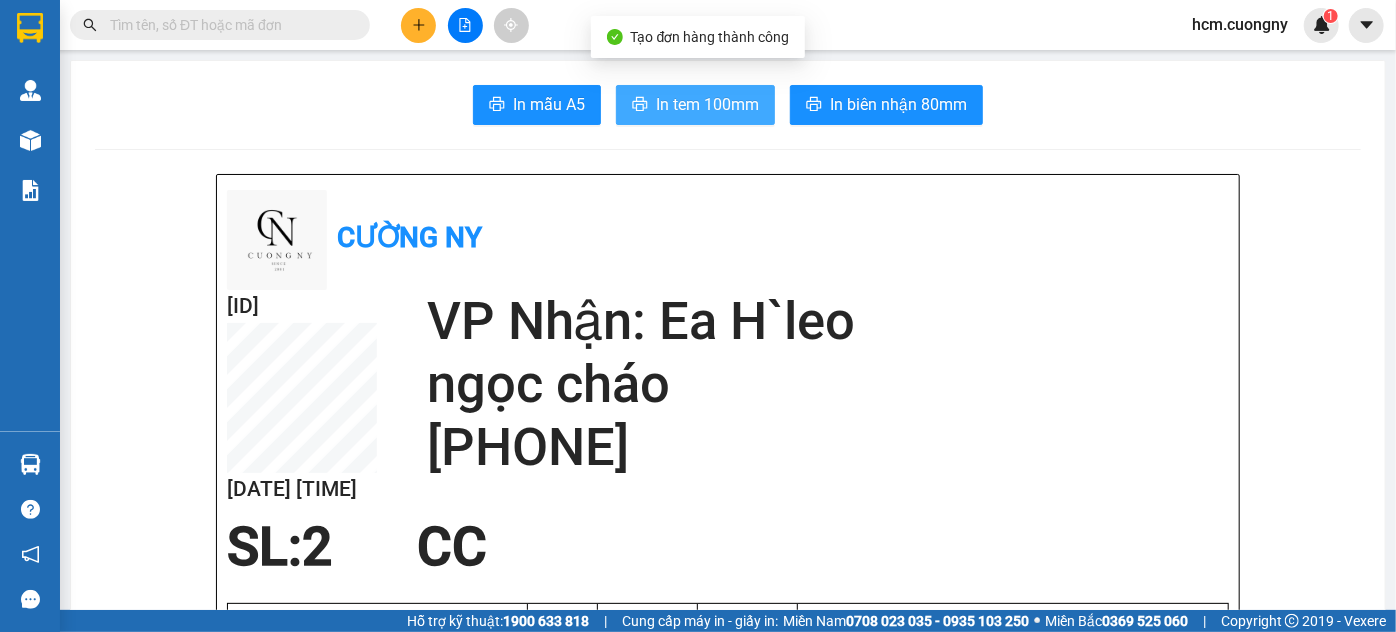 scroll, scrollTop: 0, scrollLeft: 0, axis: both 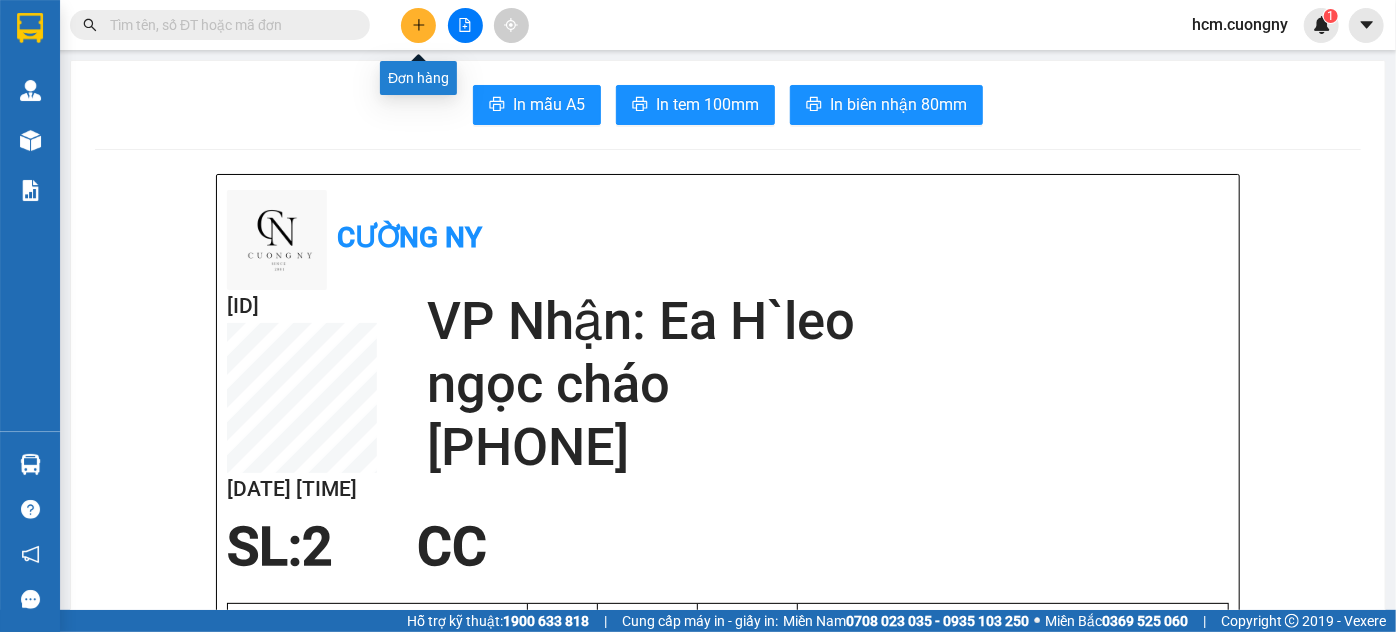 click 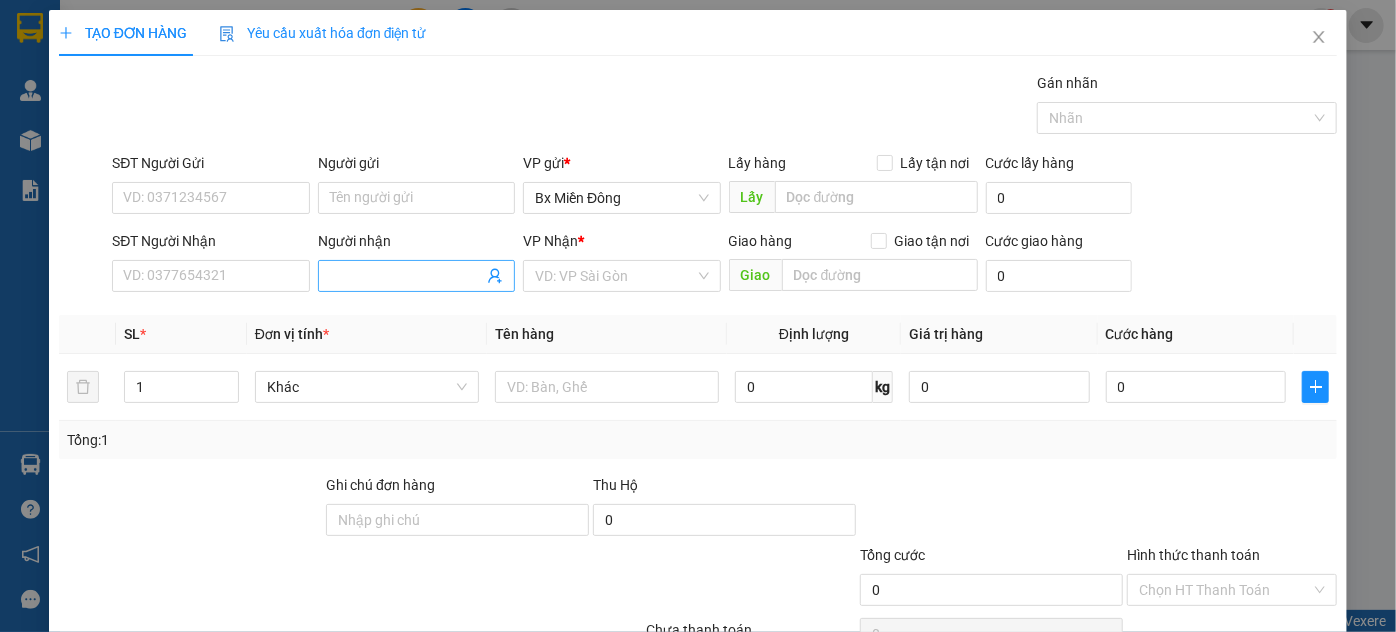 click at bounding box center (416, 276) 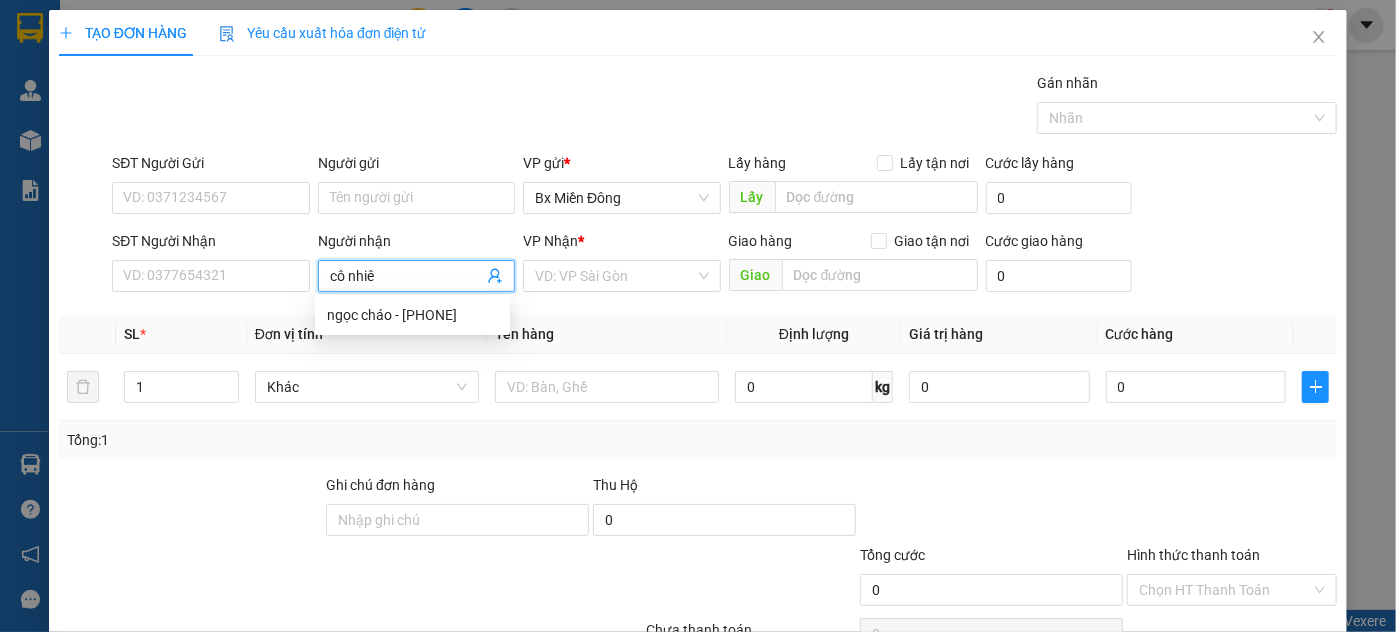 type on "[RELATIONSHIP] [NAME]" 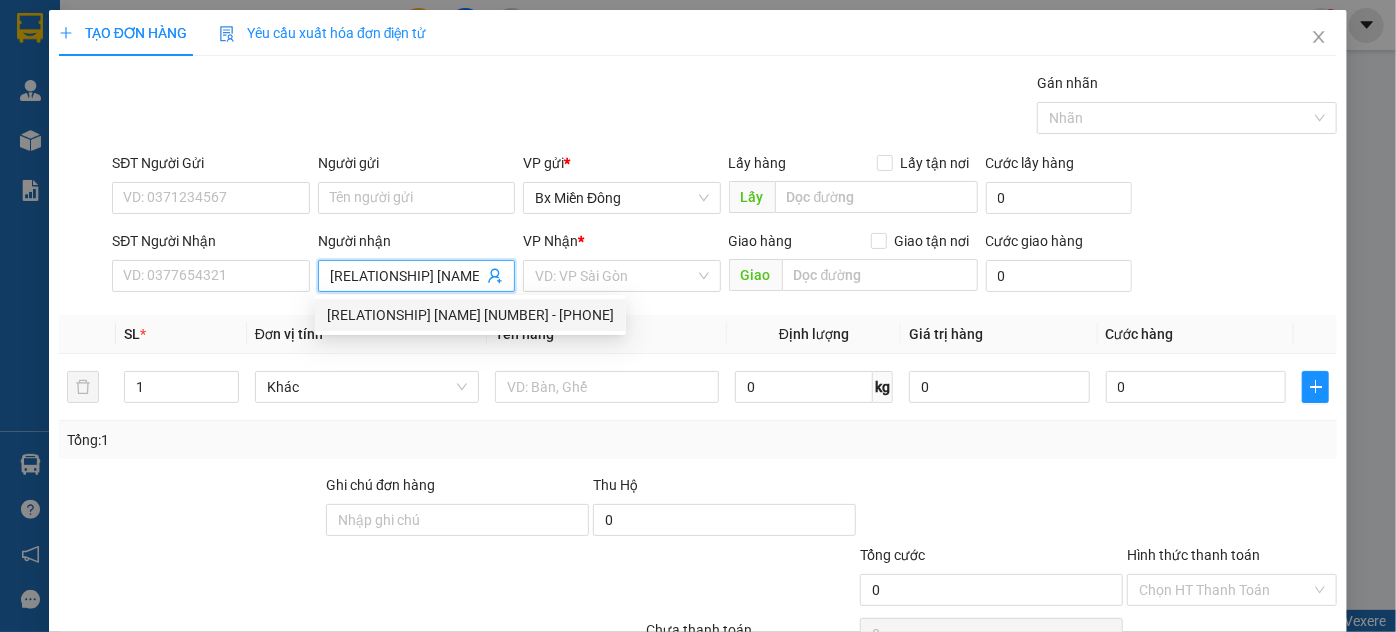 click on "[RELATIONSHIP] [NAME] [NUMBER]  - [PHONE]" at bounding box center (470, 315) 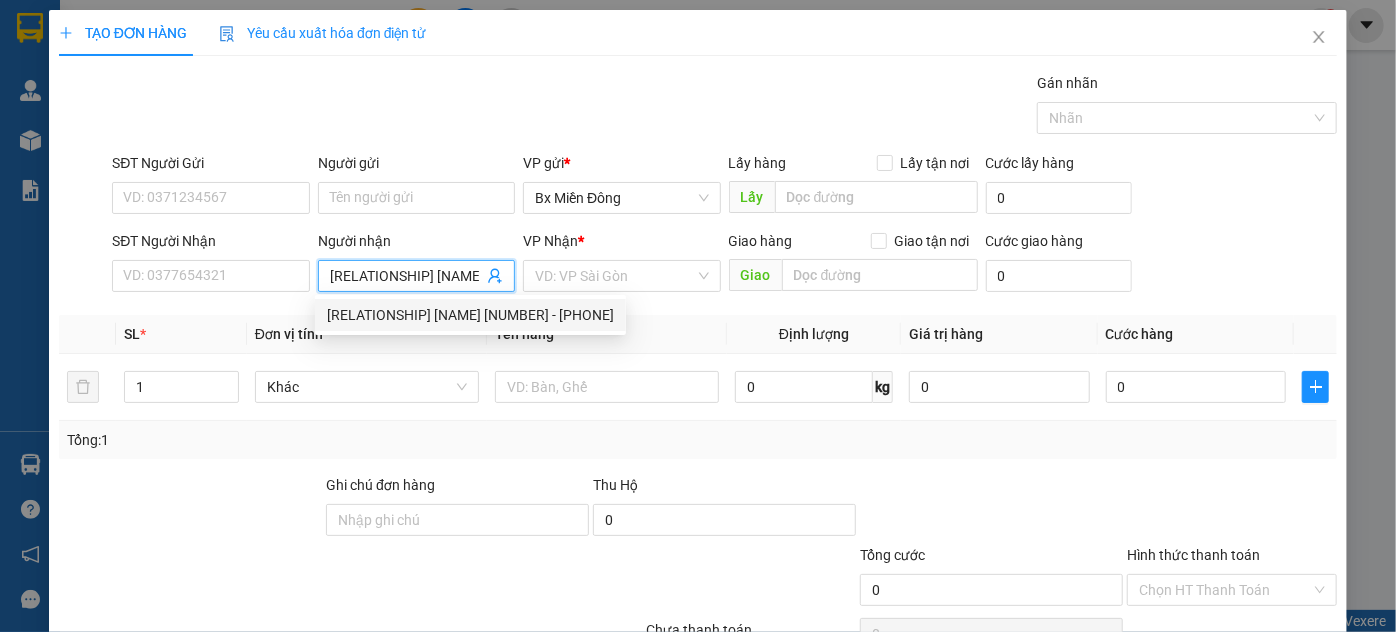 type on "[PHONE]" 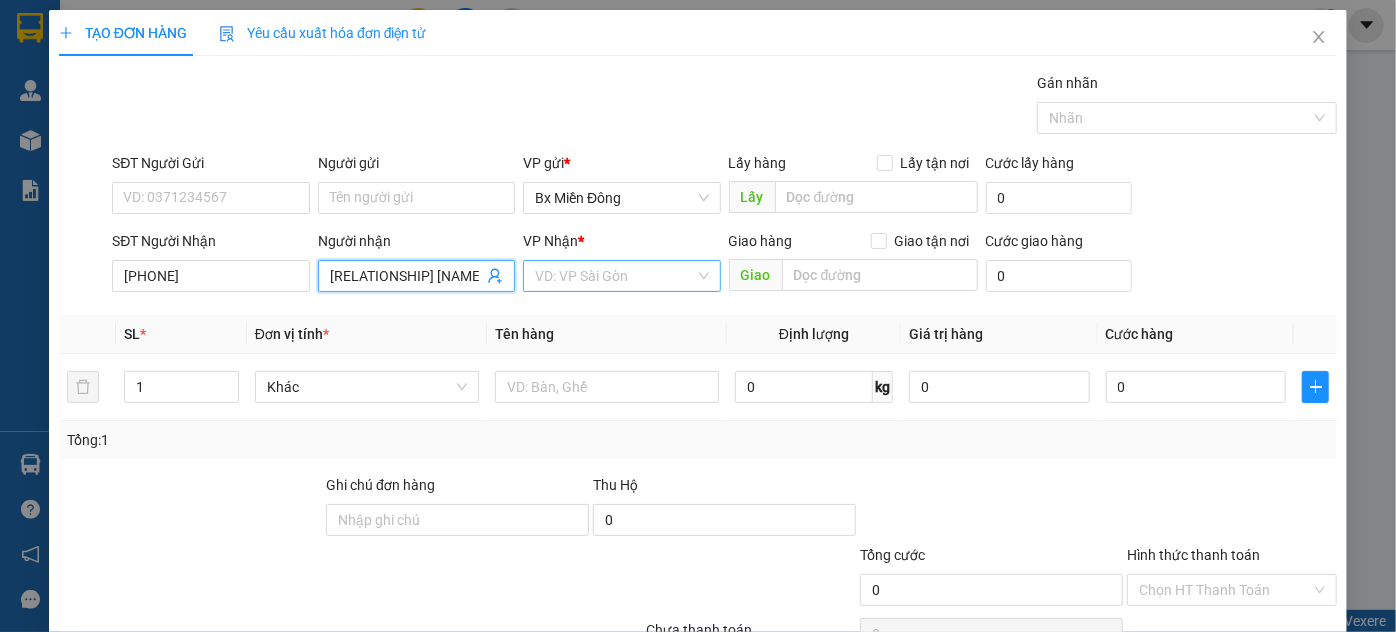 type on "[RELATIONSHIP] [NAME] [NUMBER]" 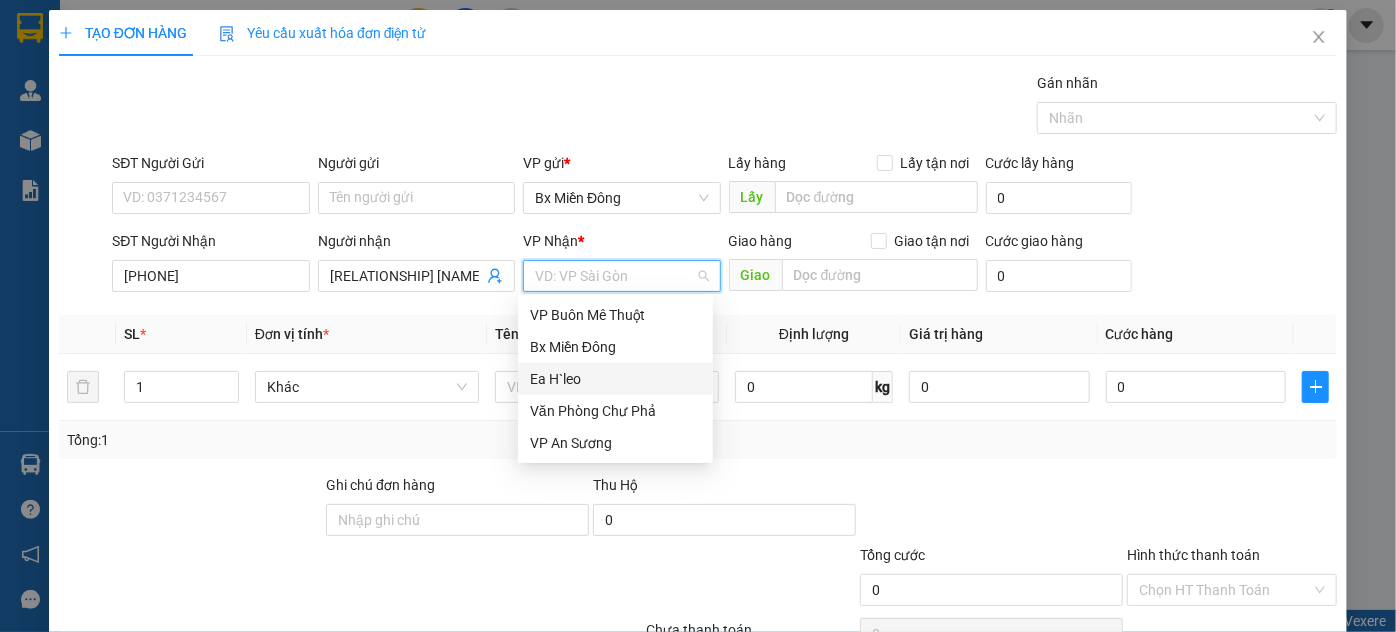 click on "Ea H`leo" at bounding box center (615, 379) 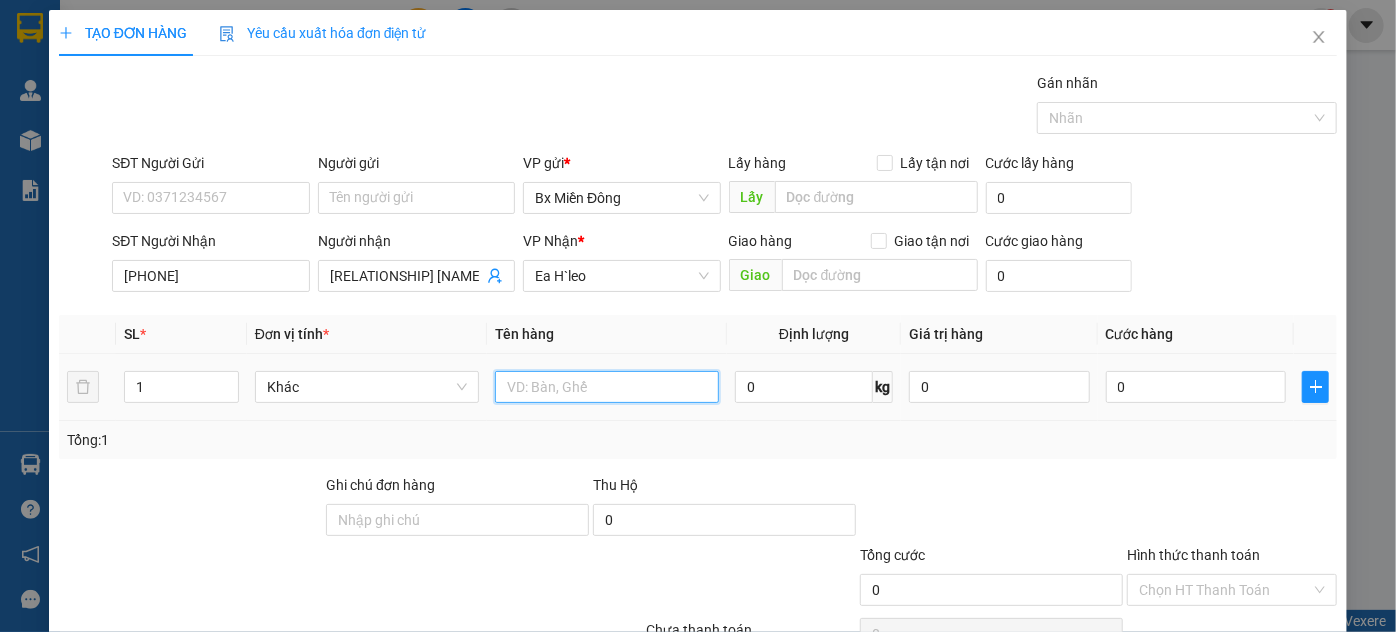 click at bounding box center (607, 387) 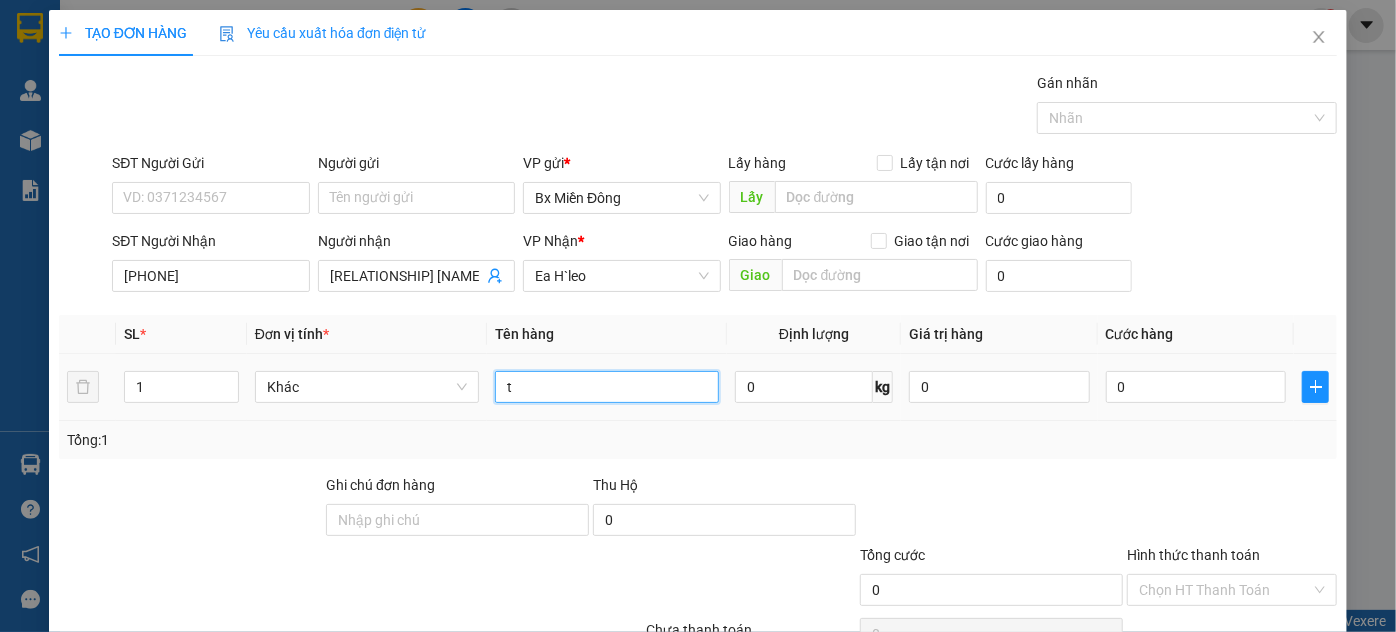 click on "t" at bounding box center (607, 387) 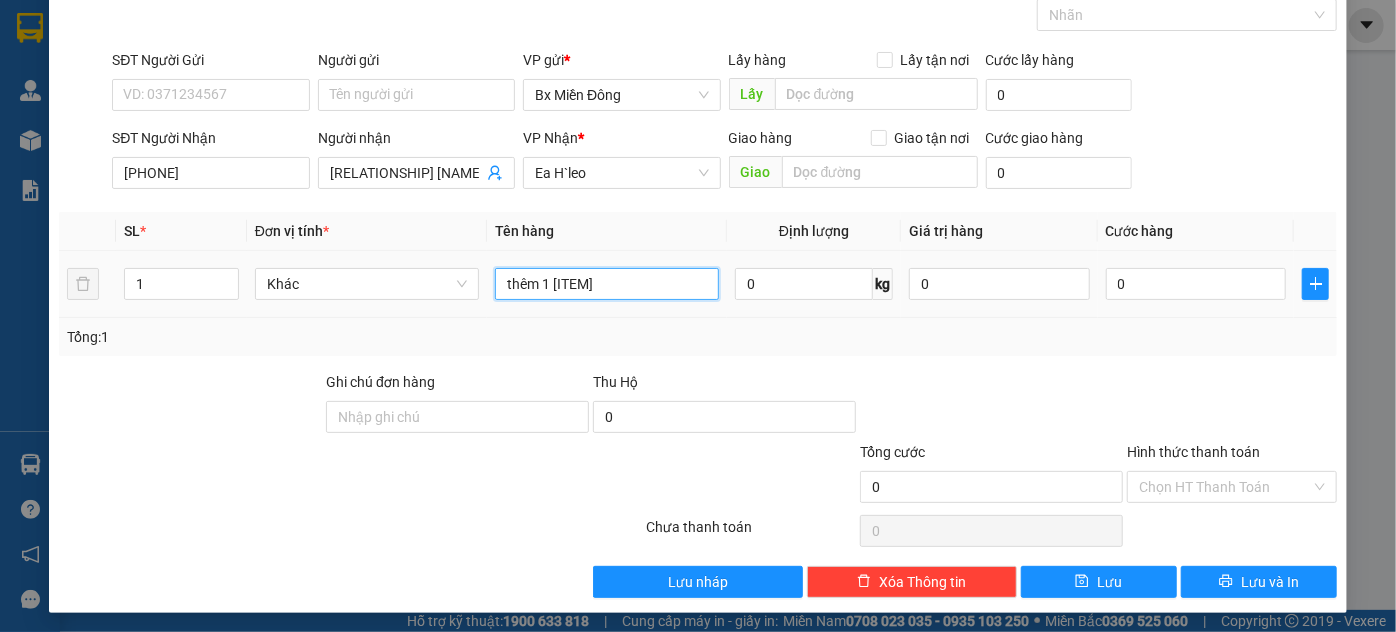 scroll, scrollTop: 106, scrollLeft: 0, axis: vertical 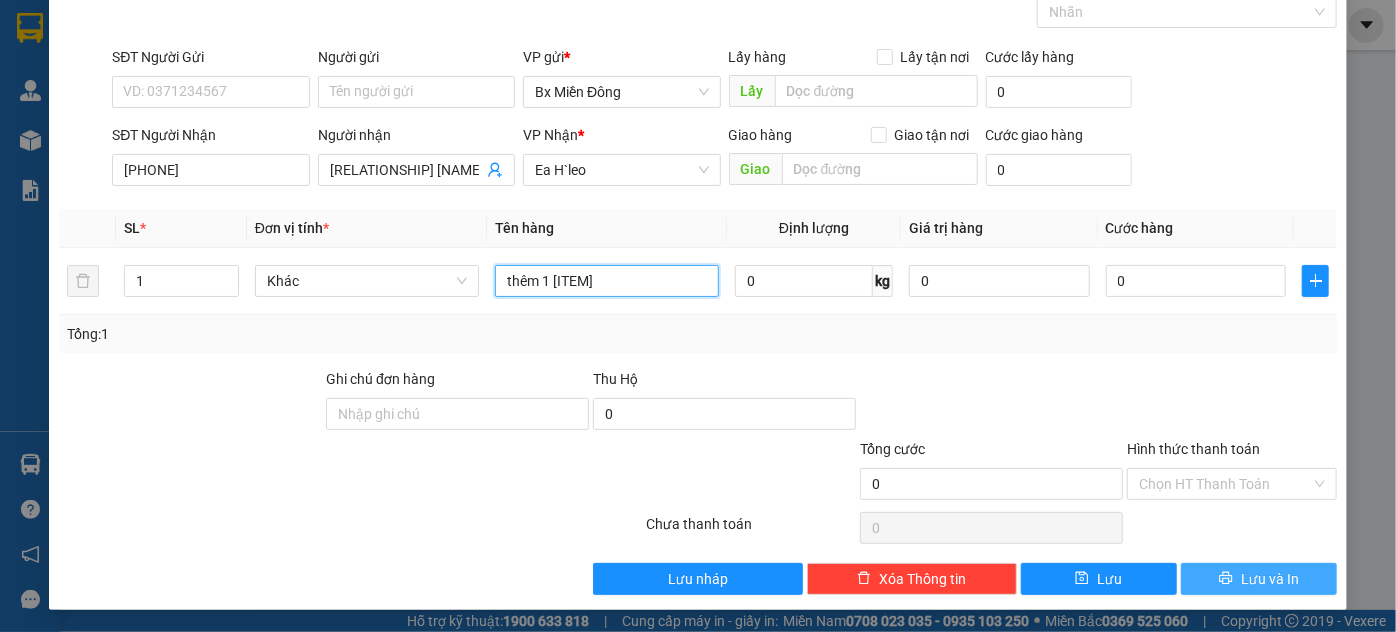 type on "thêm 1 [ITEM]" 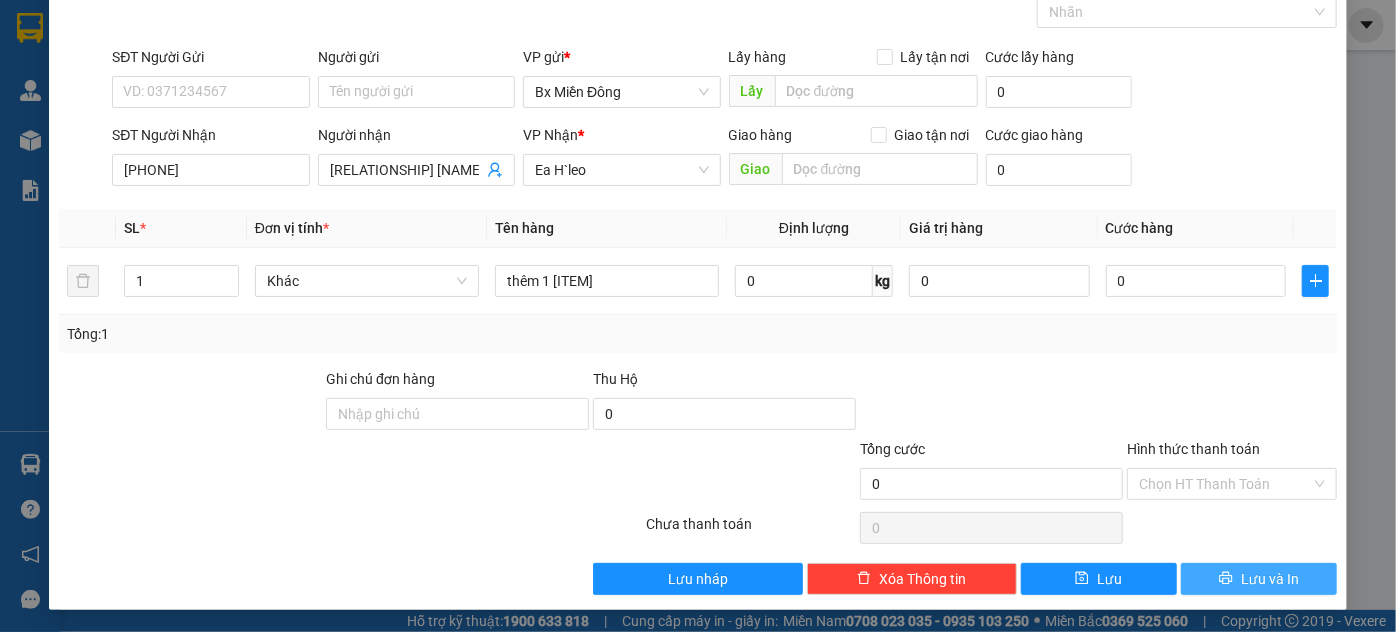 click on "Lưu và In" at bounding box center [1270, 579] 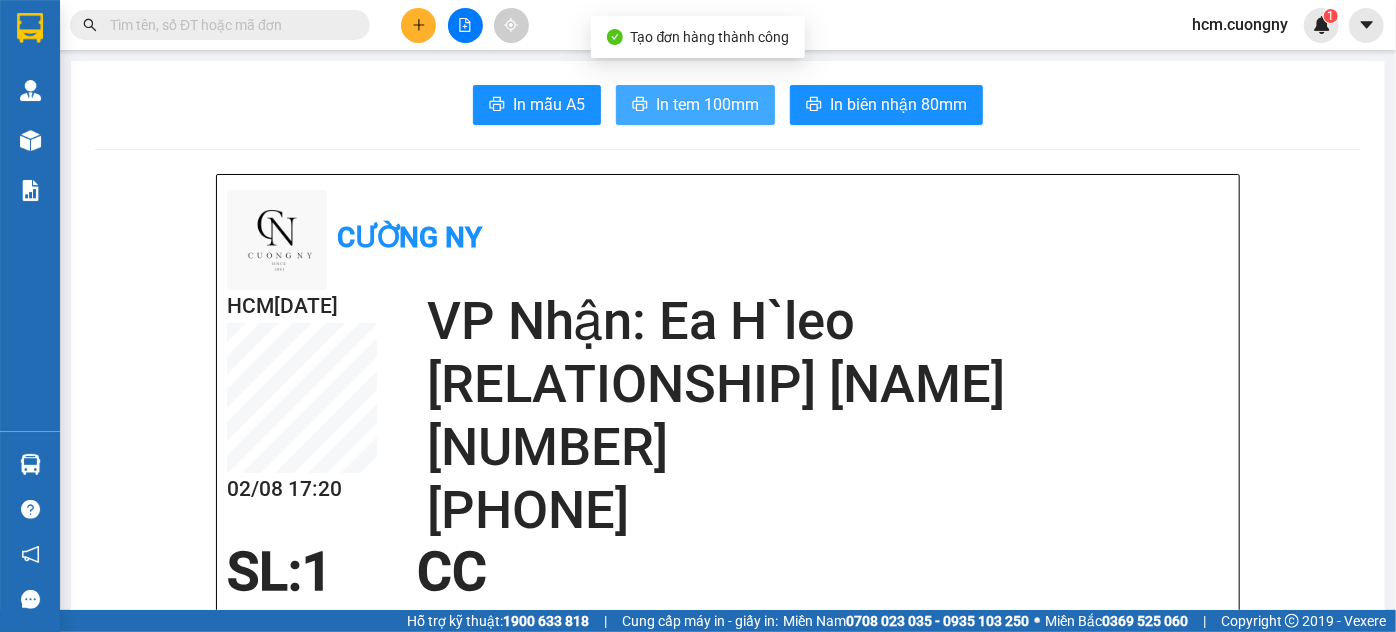 drag, startPoint x: 698, startPoint y: 103, endPoint x: 698, endPoint y: 116, distance: 13 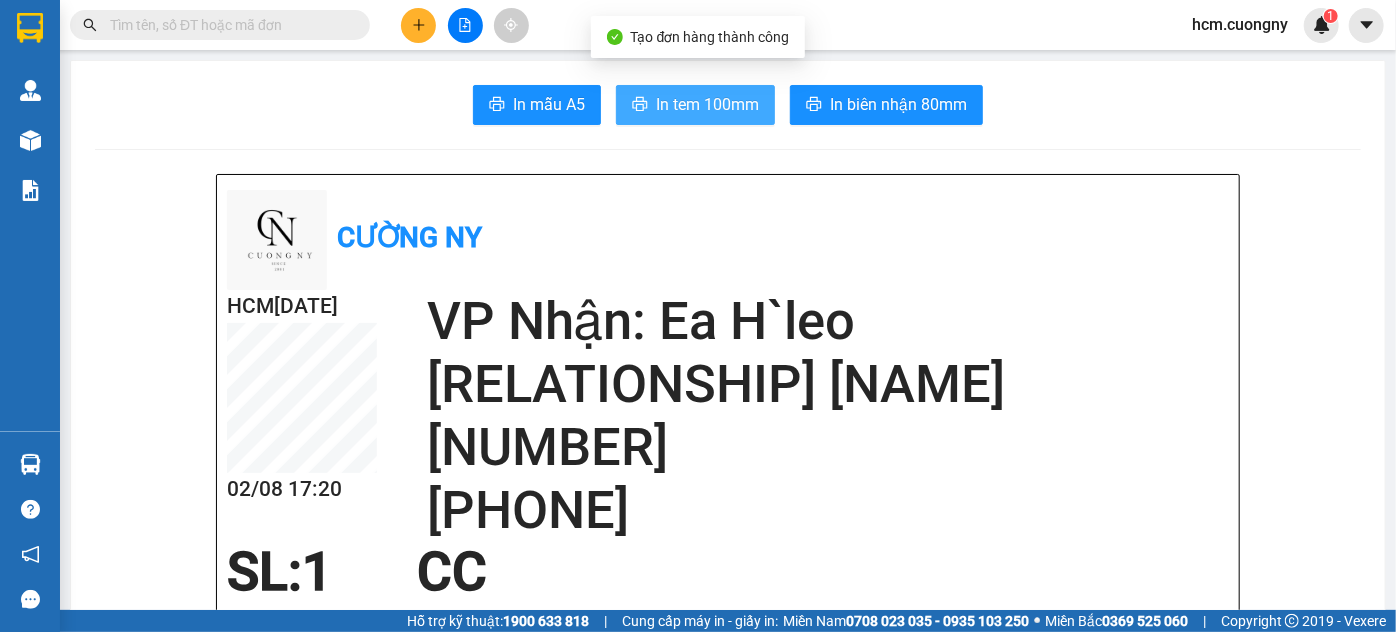 scroll, scrollTop: 0, scrollLeft: 0, axis: both 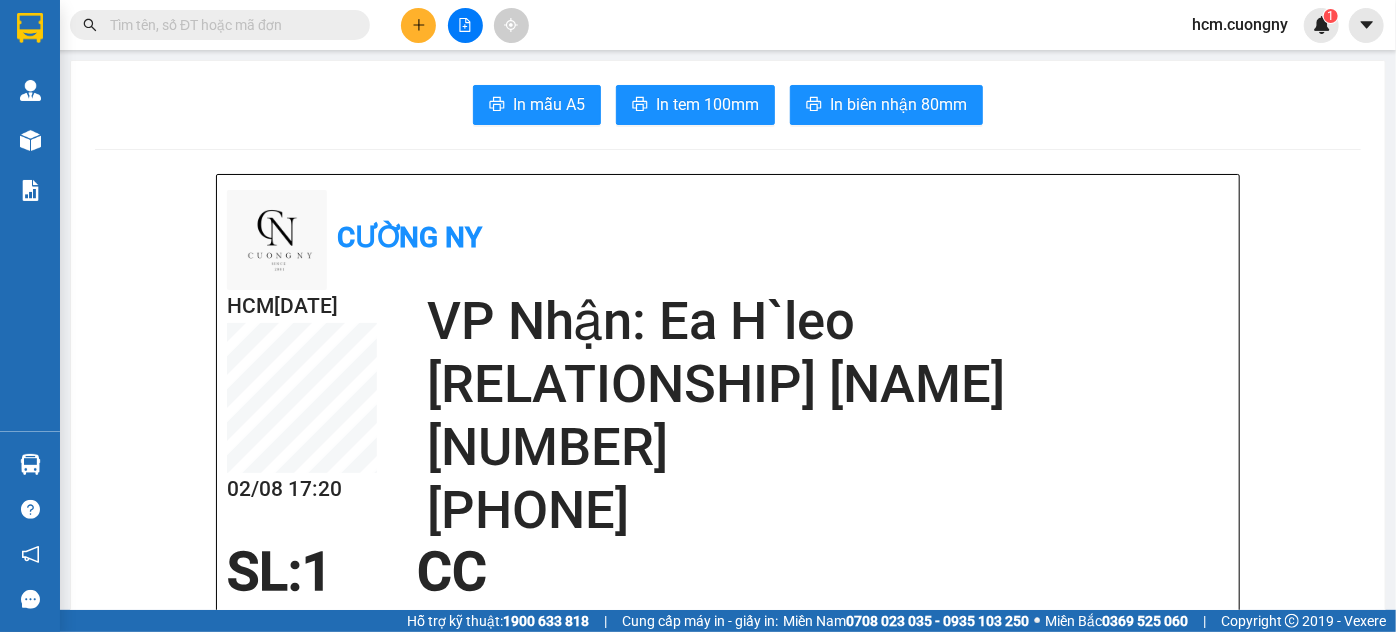 click at bounding box center (465, 25) 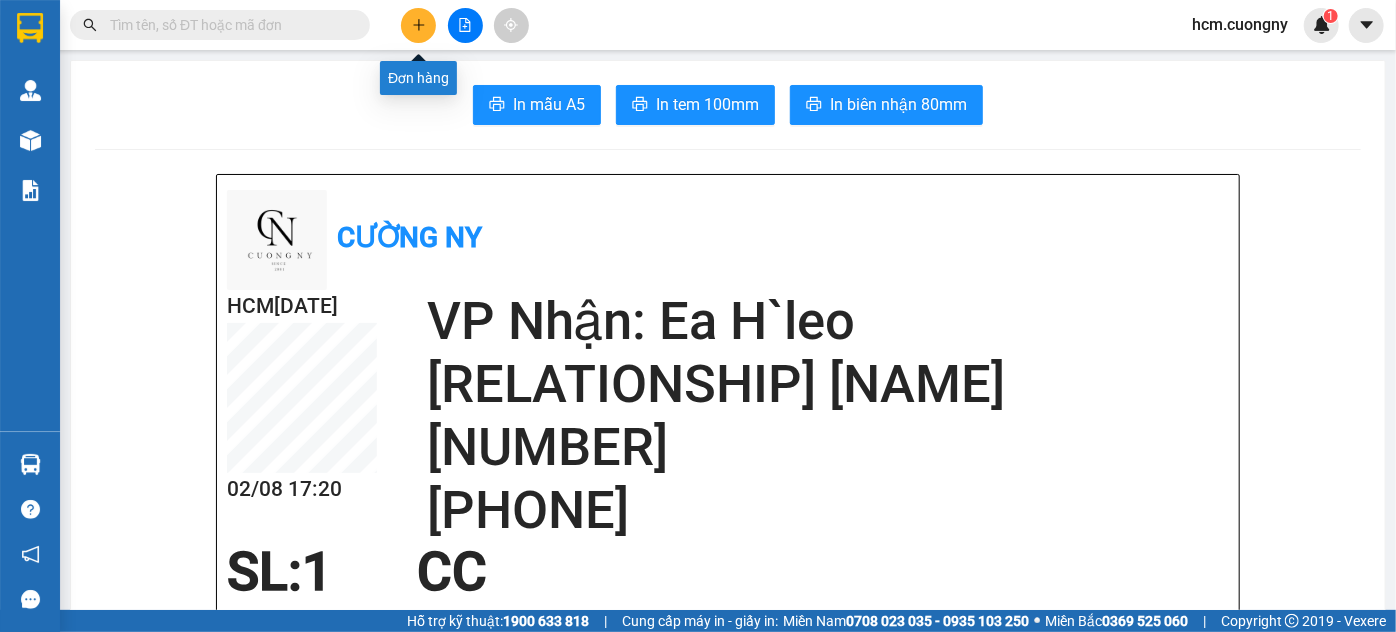 click 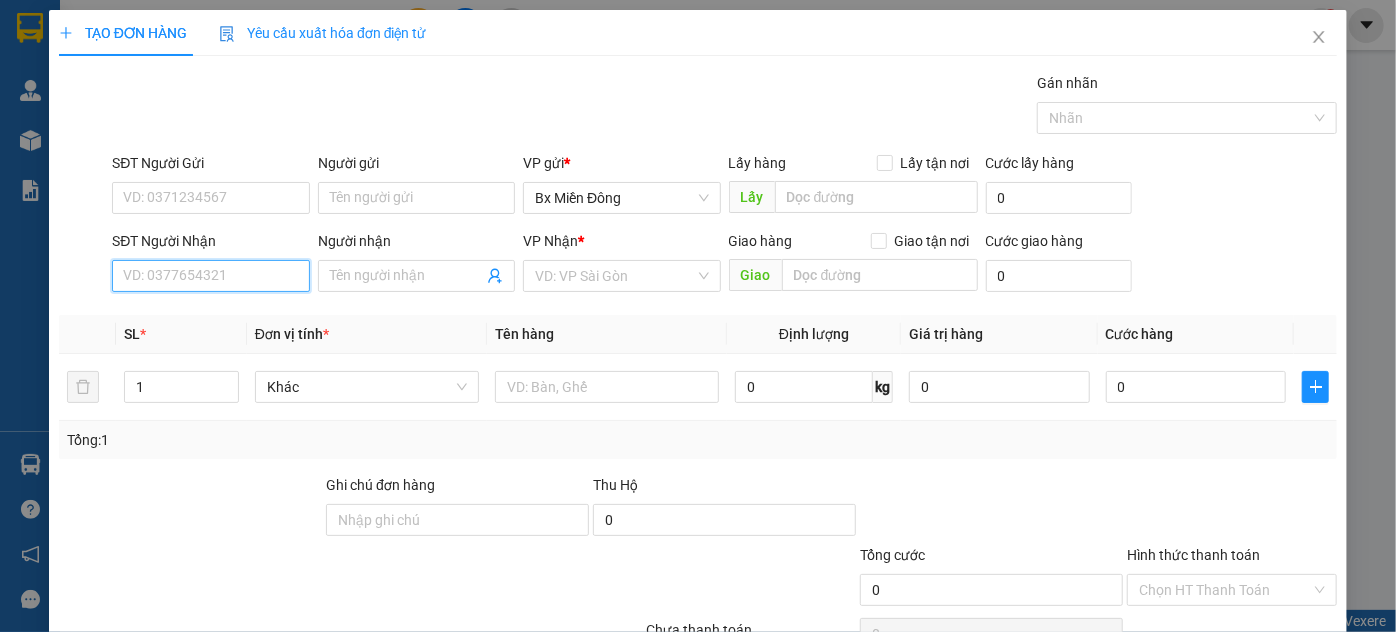click on "SĐT Người Nhận" at bounding box center [210, 276] 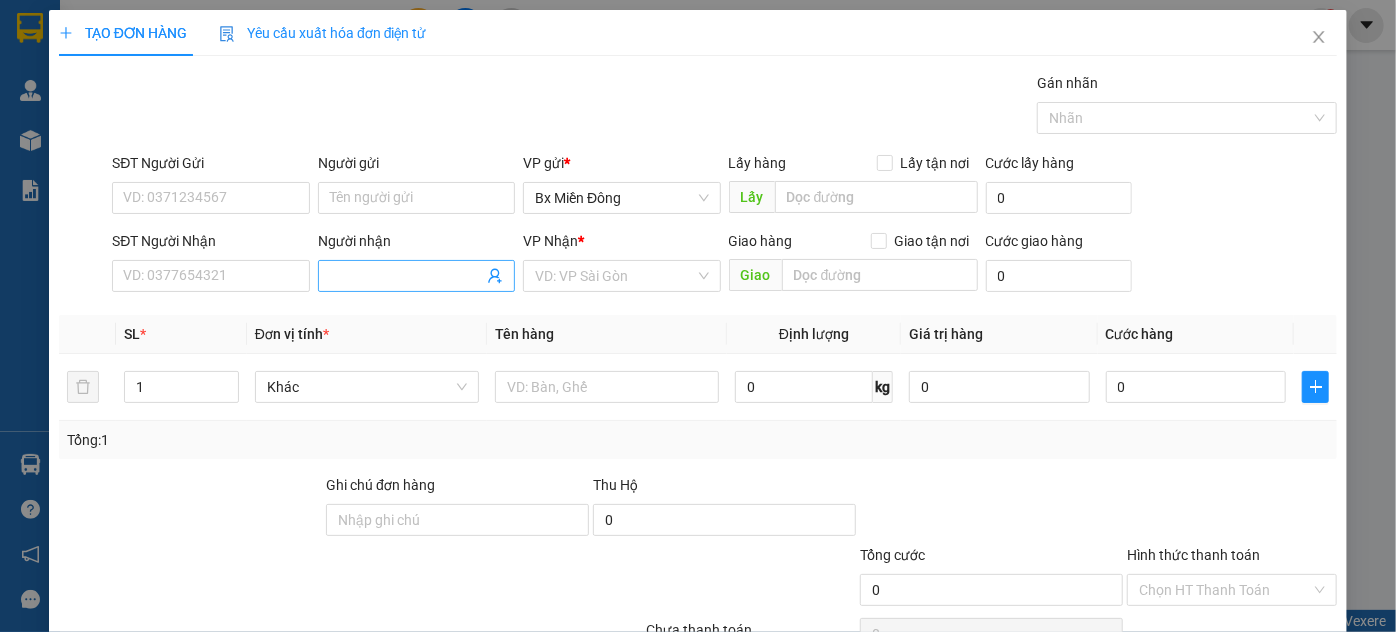 click on "Người nhận" at bounding box center [406, 276] 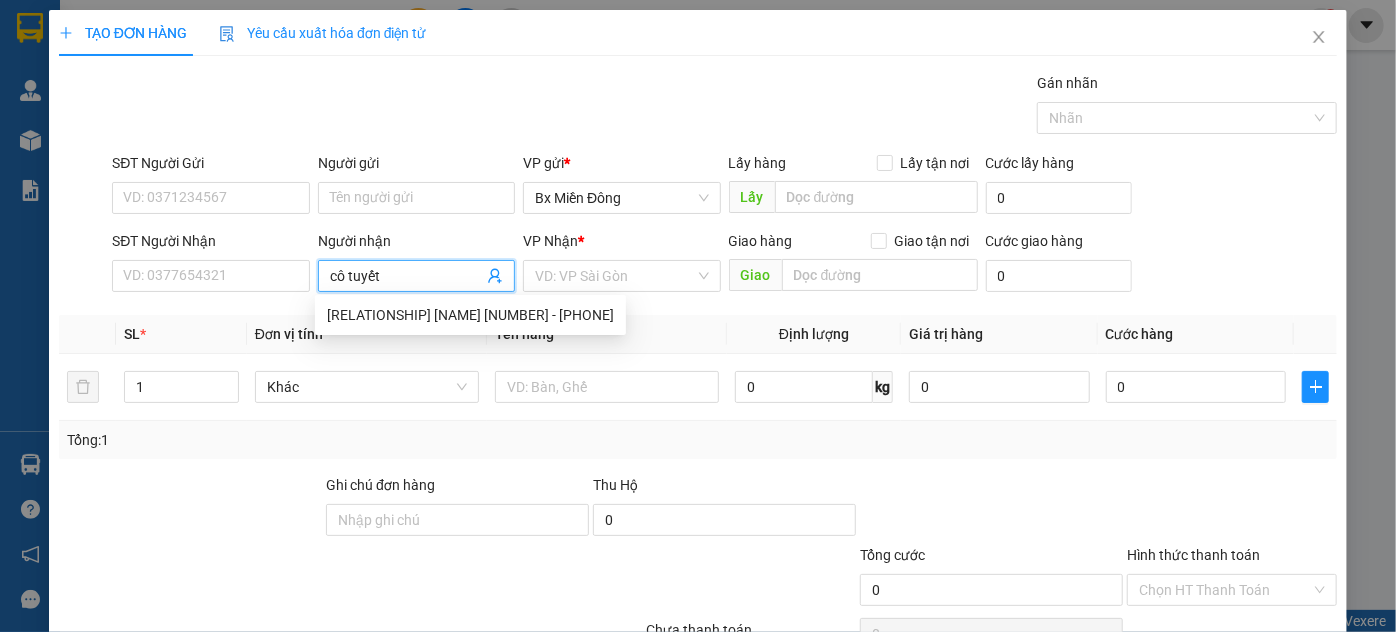 type on "cô tuyết" 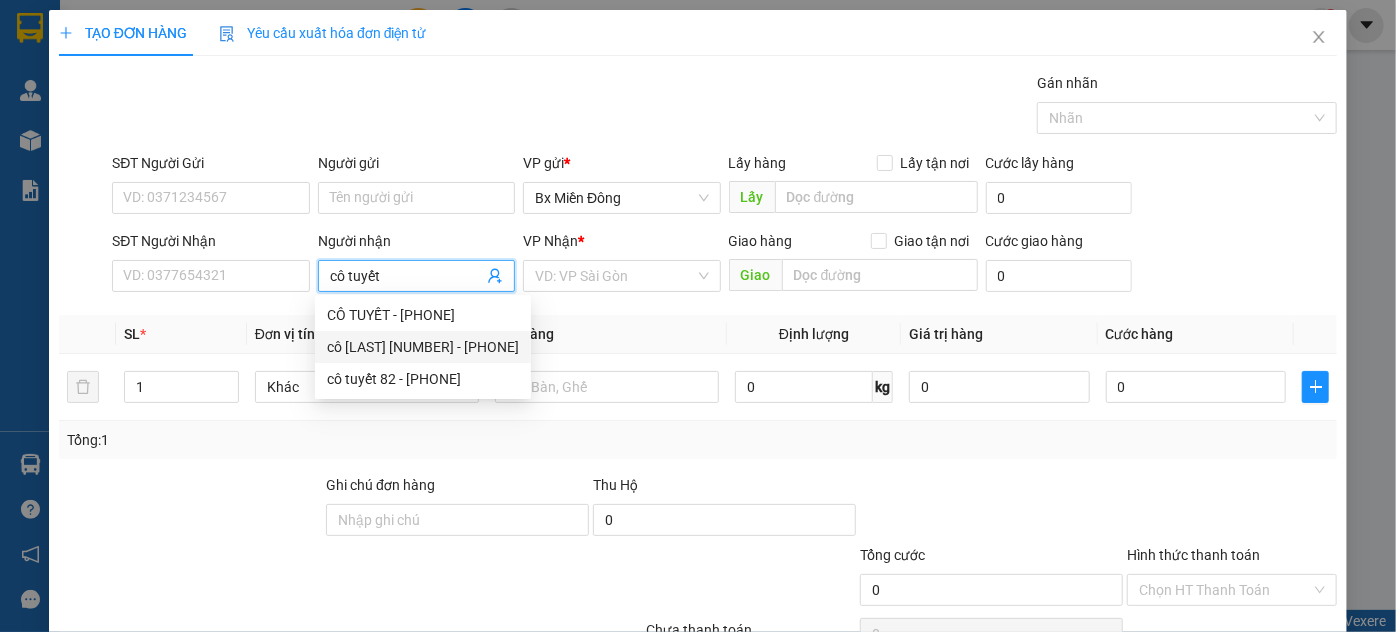 drag, startPoint x: 427, startPoint y: 351, endPoint x: 438, endPoint y: 343, distance: 13.601471 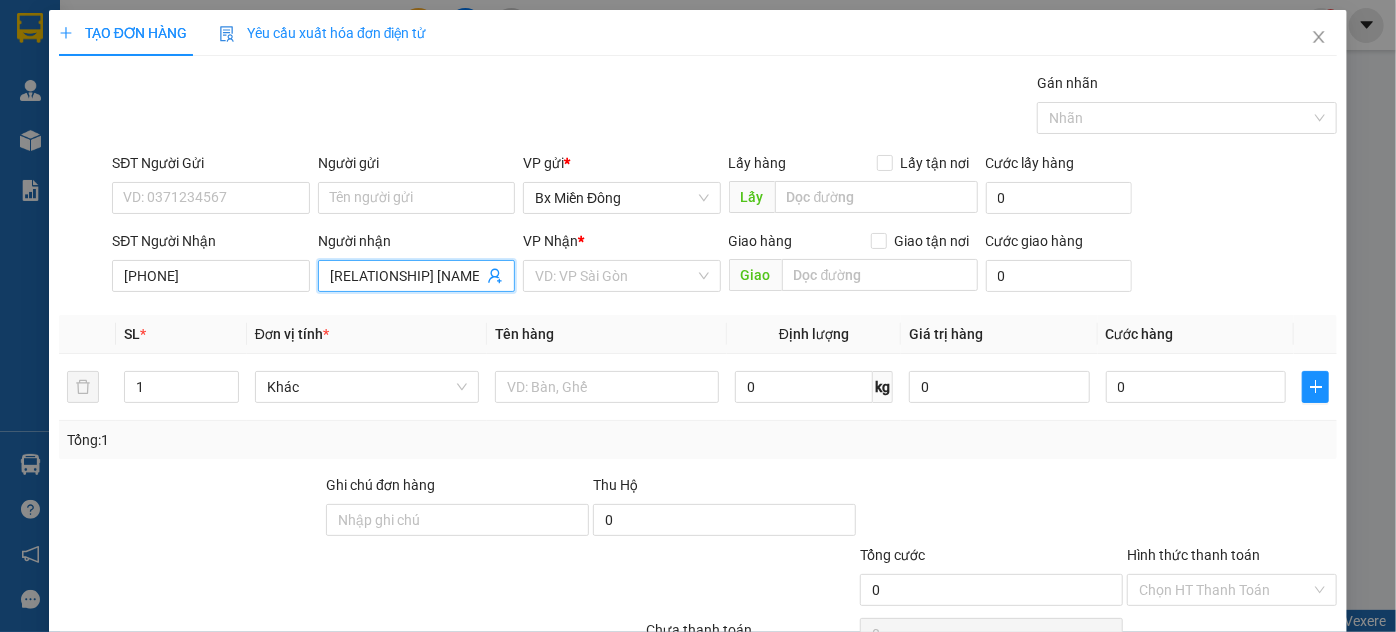 type on "[RELATIONSHIP] [NAME] [NUMBER]" 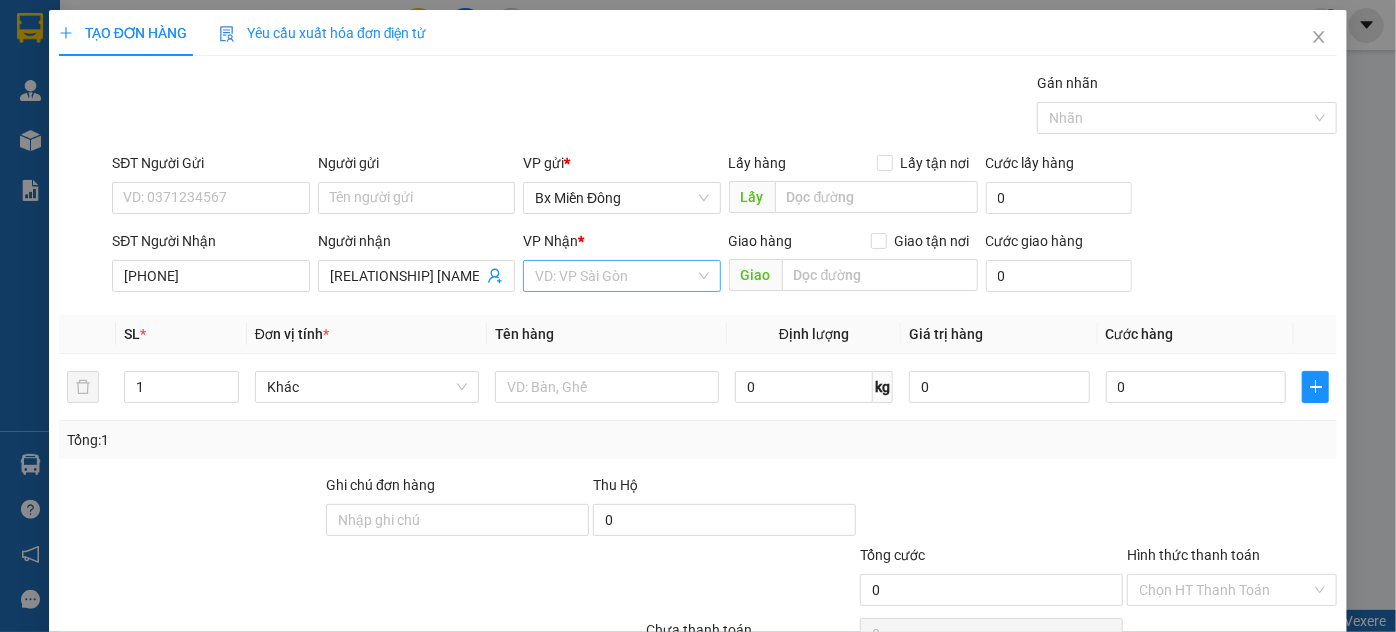 click at bounding box center (614, 276) 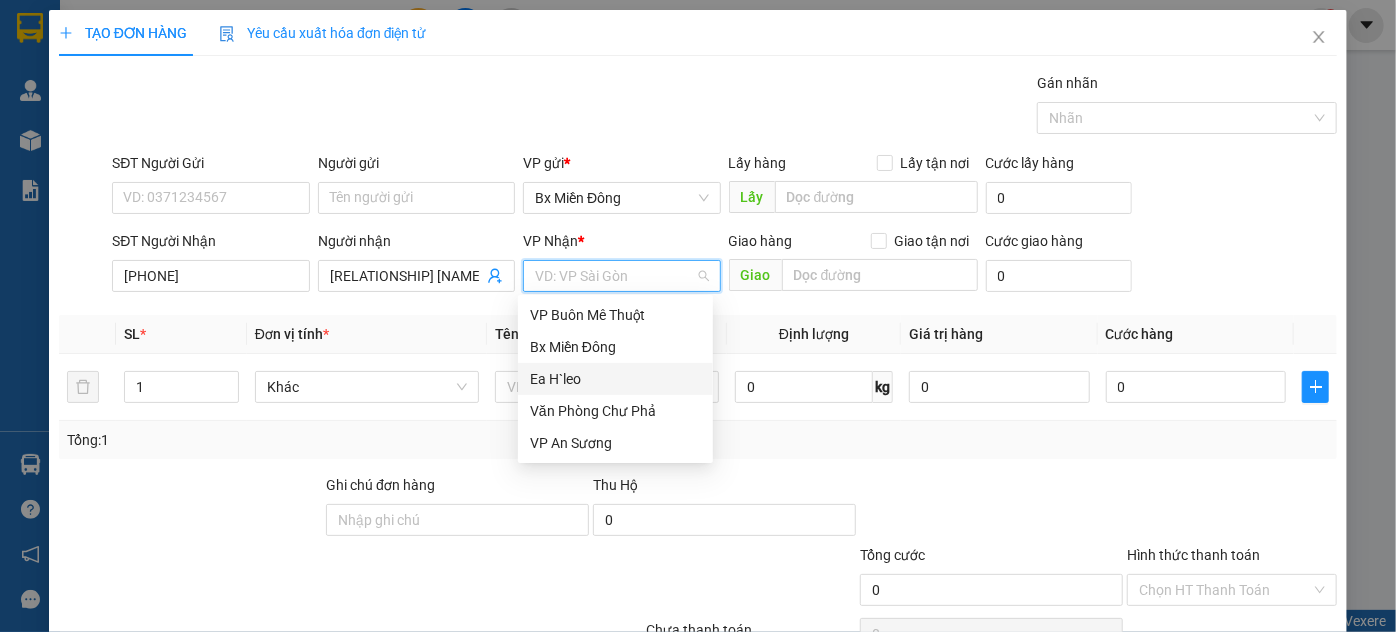 click on "Ea H`leo" at bounding box center [615, 379] 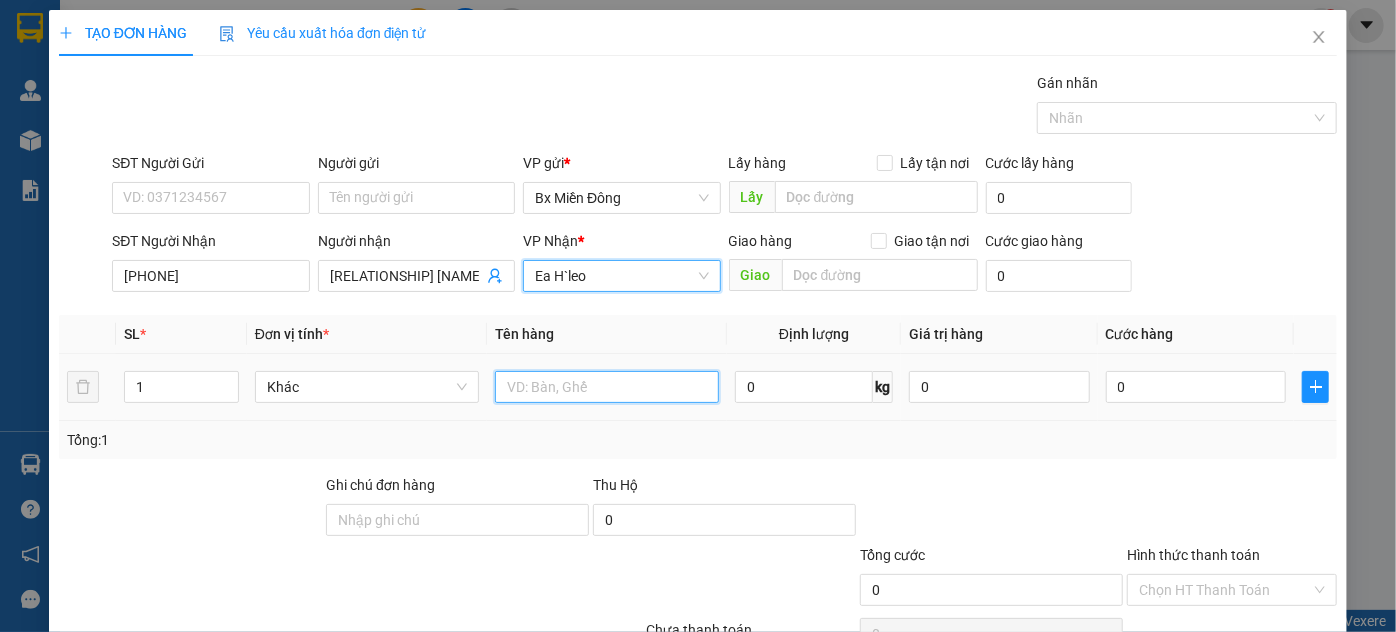 drag, startPoint x: 576, startPoint y: 382, endPoint x: 588, endPoint y: 415, distance: 35.1141 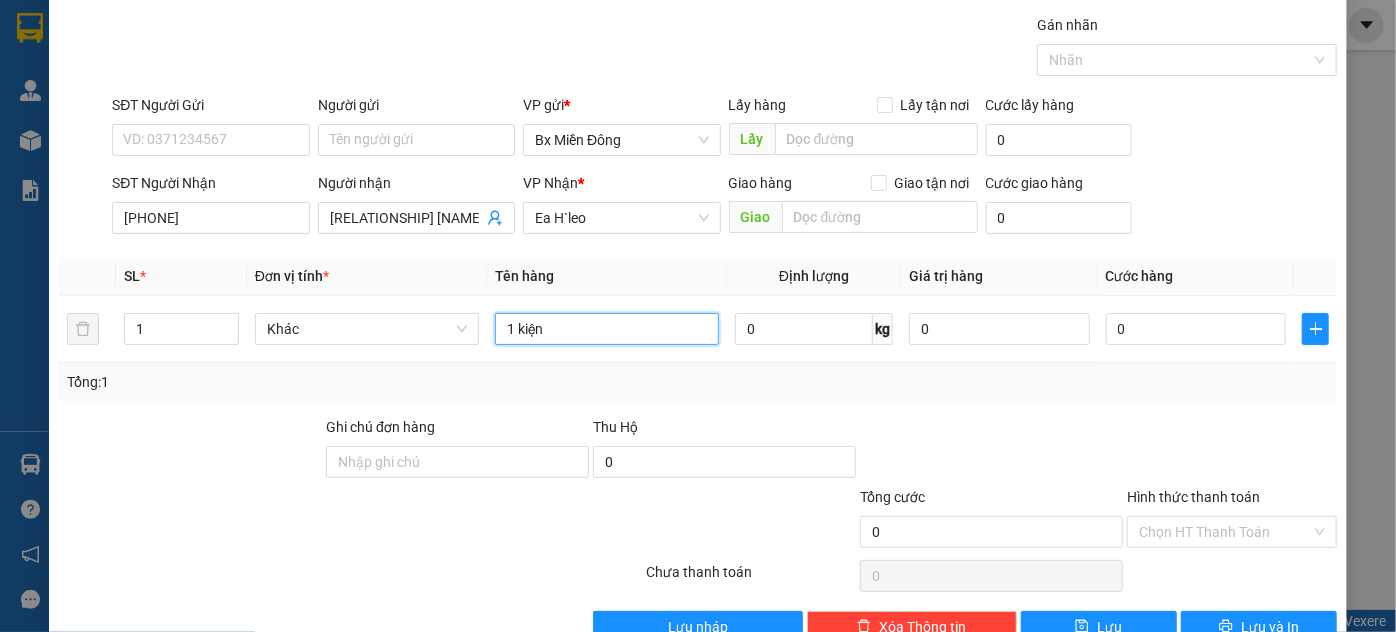 scroll, scrollTop: 106, scrollLeft: 0, axis: vertical 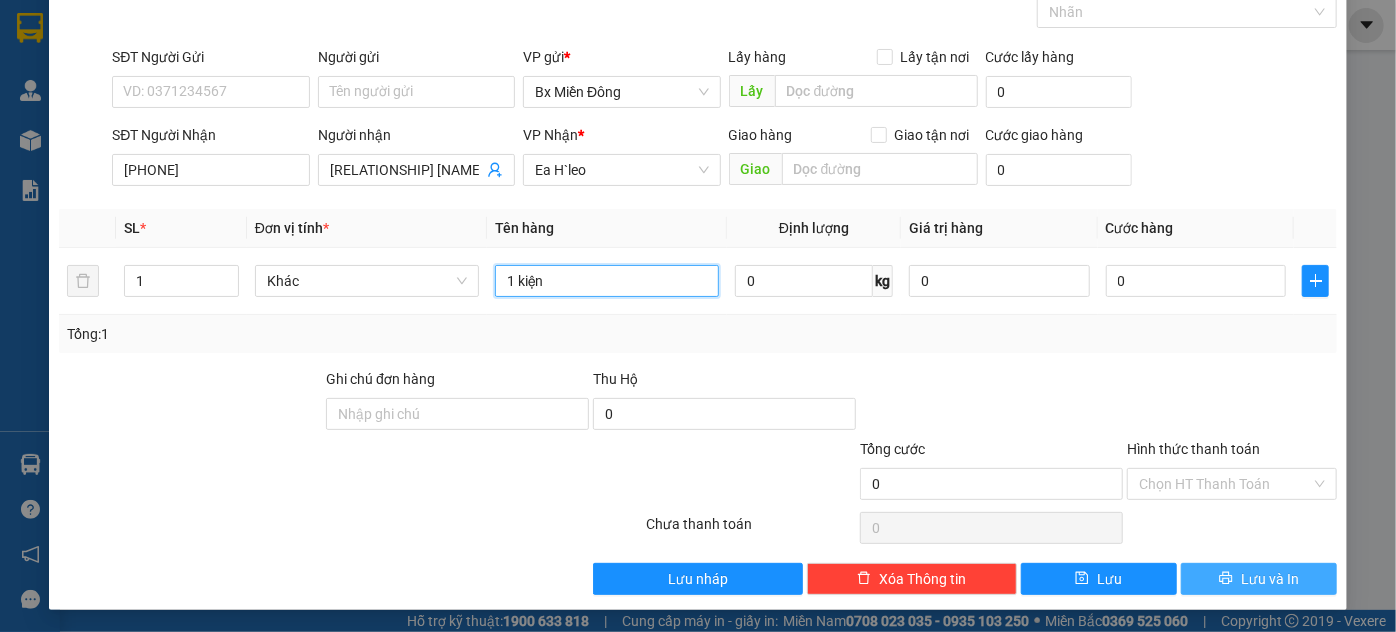 type on "1 kiện" 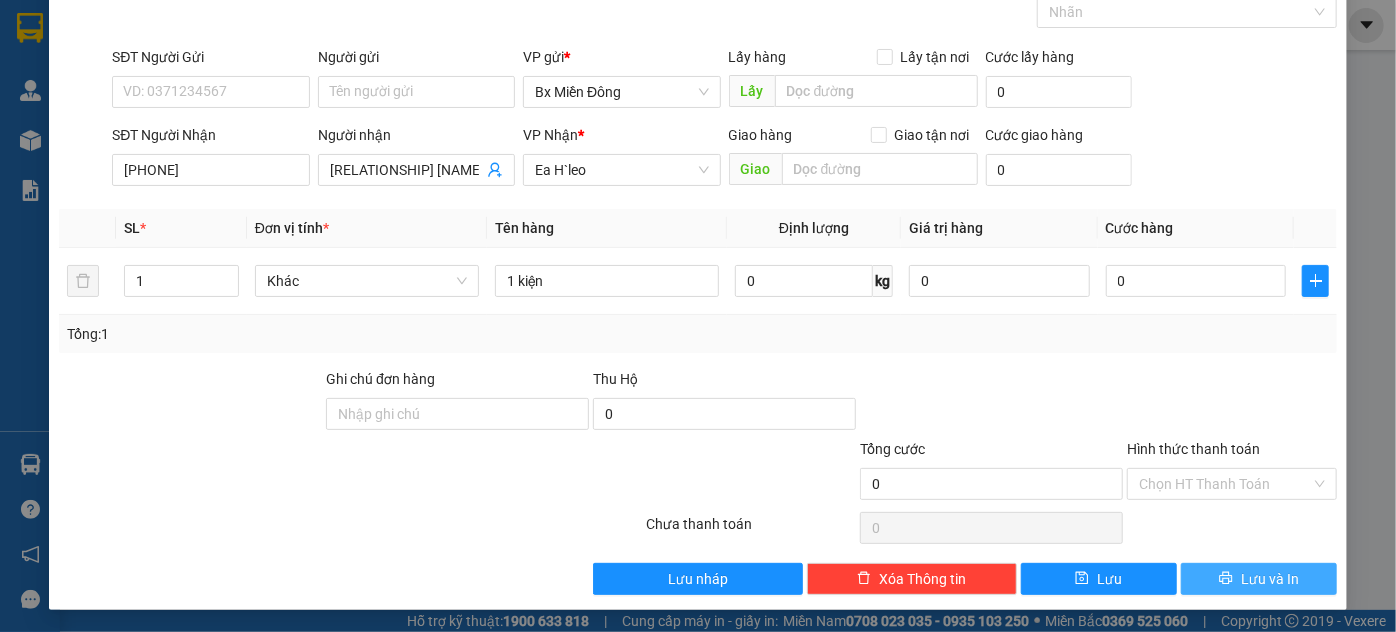 drag, startPoint x: 1278, startPoint y: 580, endPoint x: 1245, endPoint y: 563, distance: 37.12142 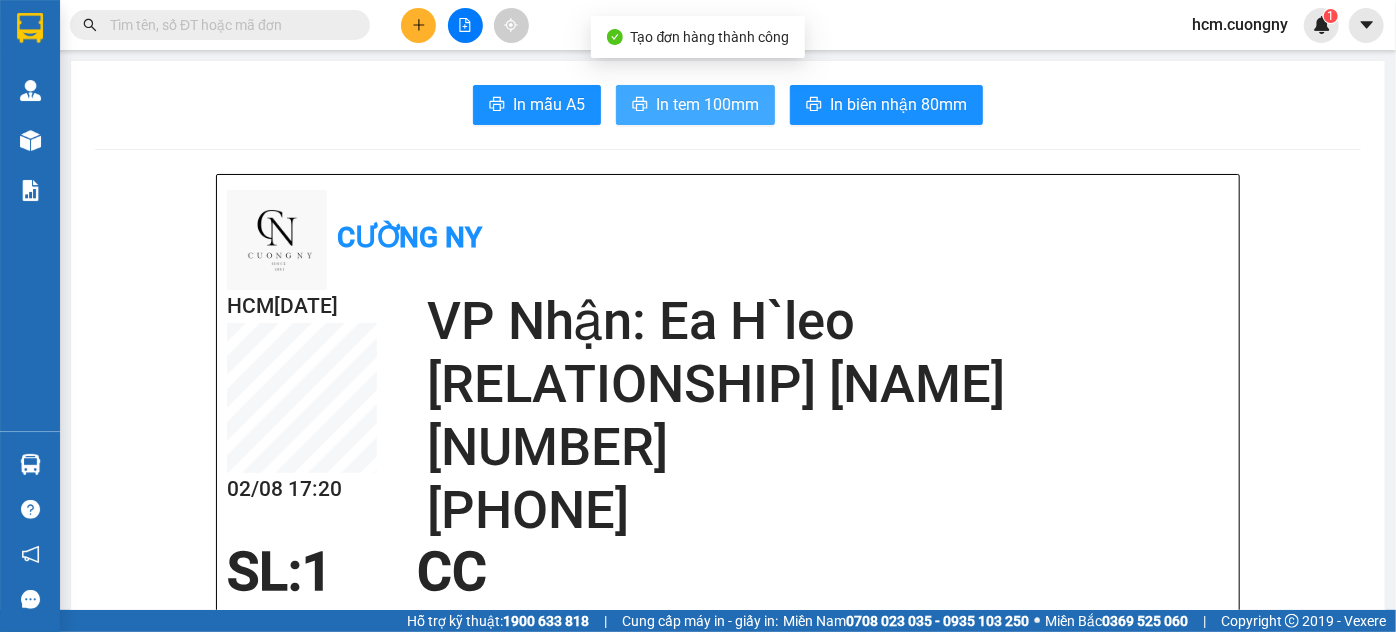 click on "In tem 100mm" at bounding box center [707, 104] 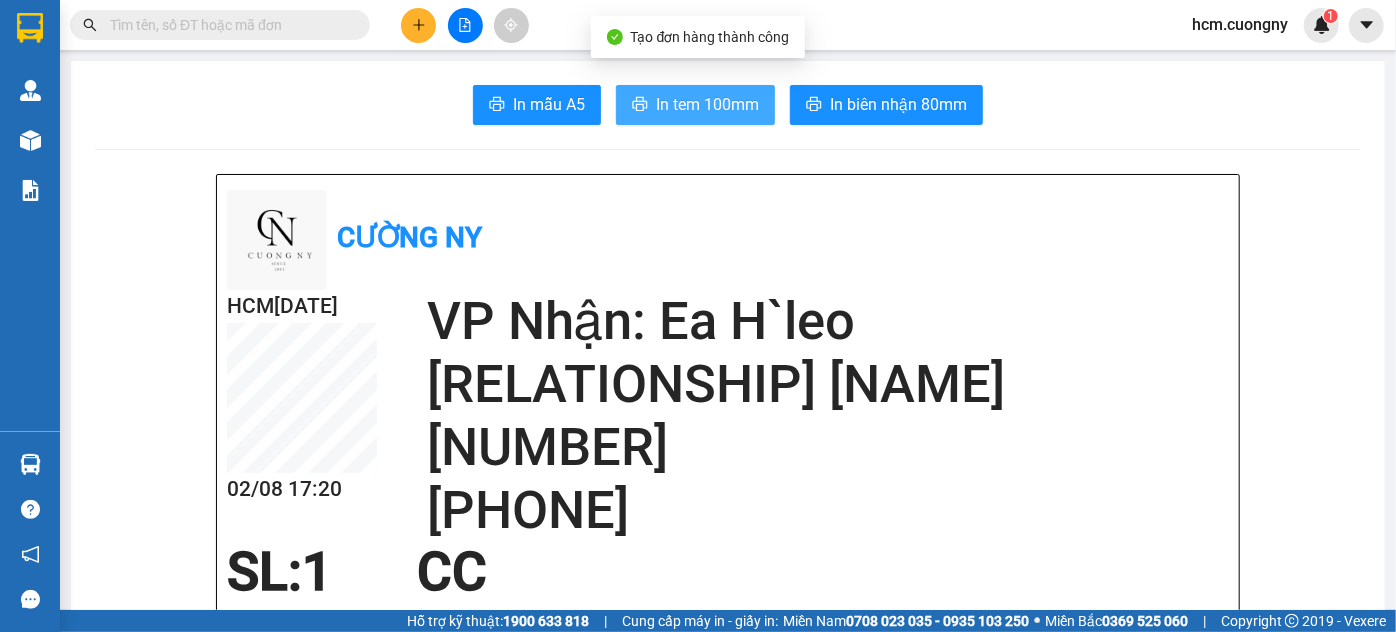 scroll, scrollTop: 0, scrollLeft: 0, axis: both 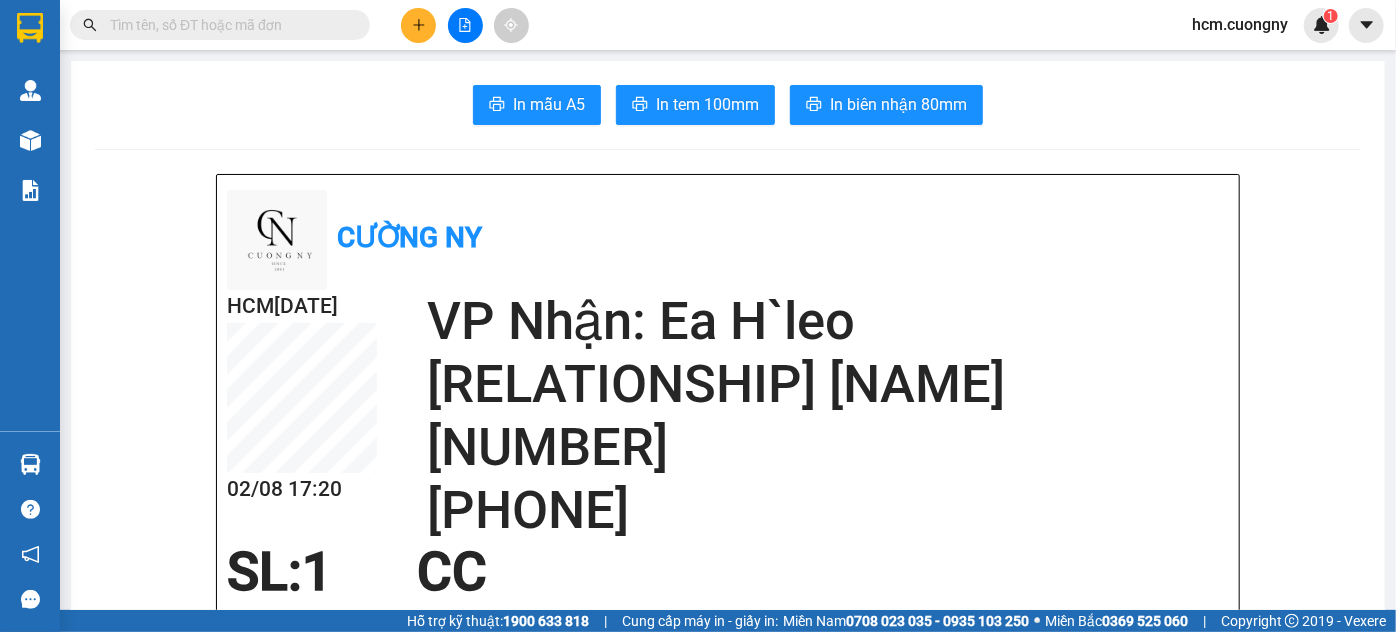 click 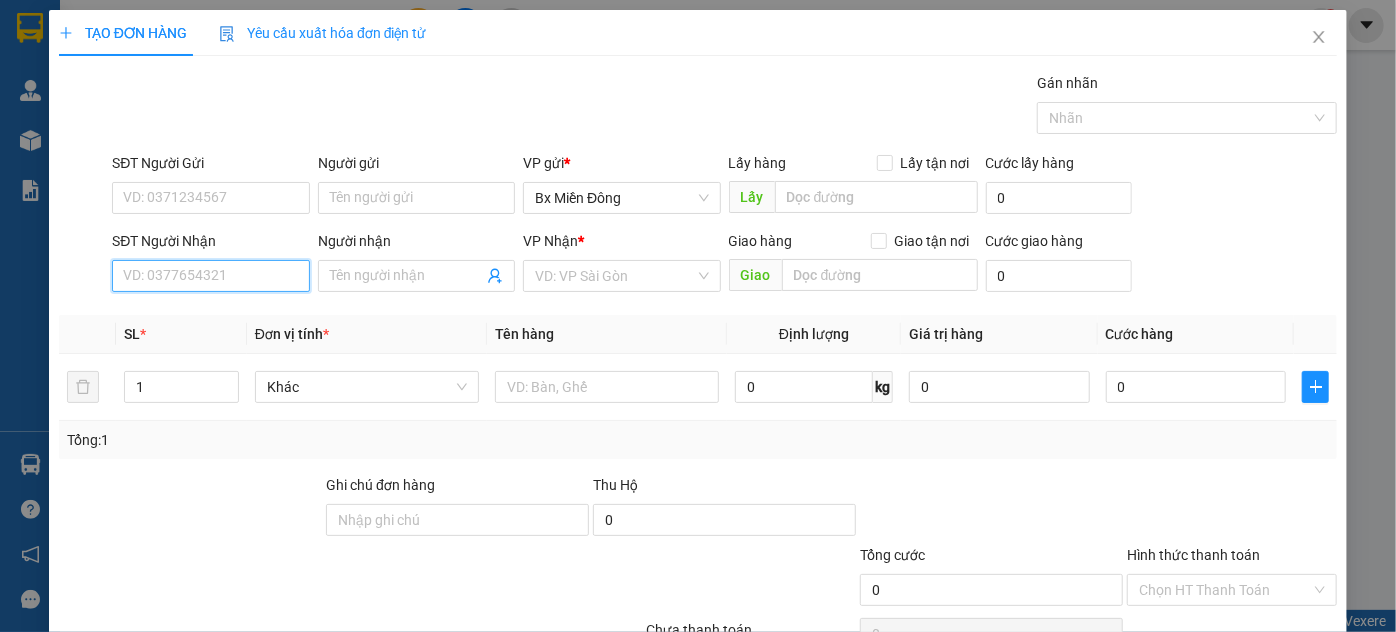 click on "SĐT Người Nhận" at bounding box center (210, 276) 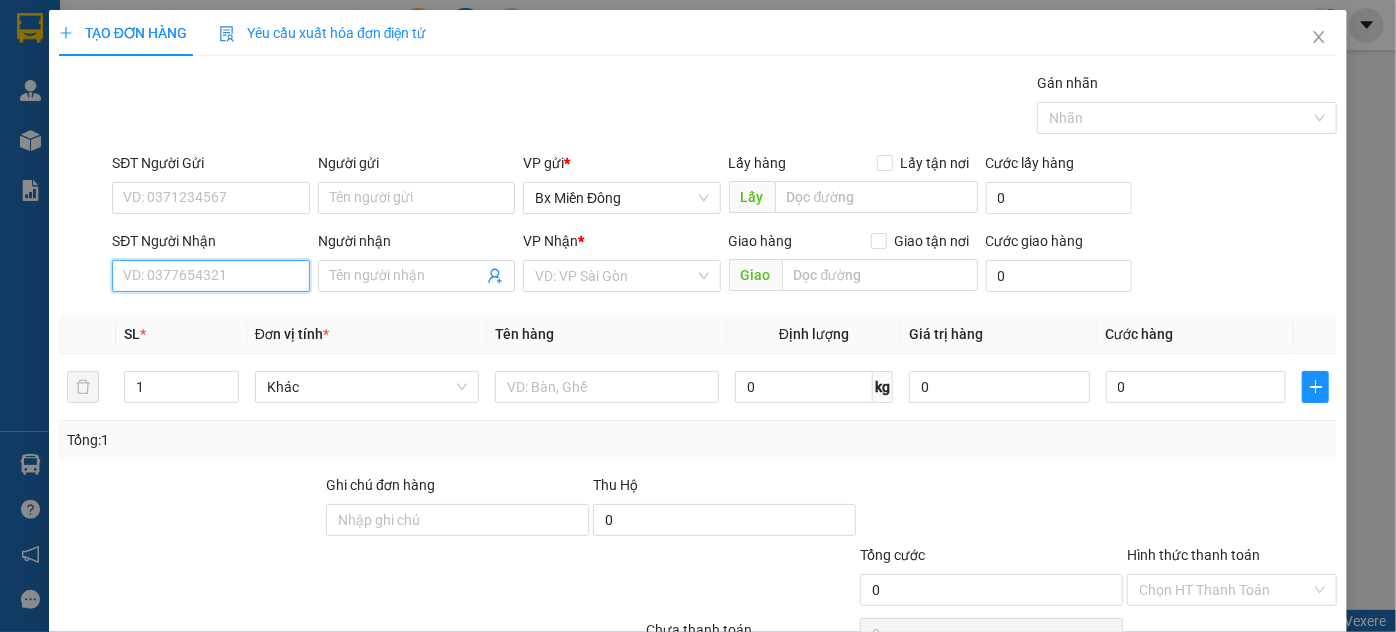 click on "SĐT Người Nhận" at bounding box center (210, 276) 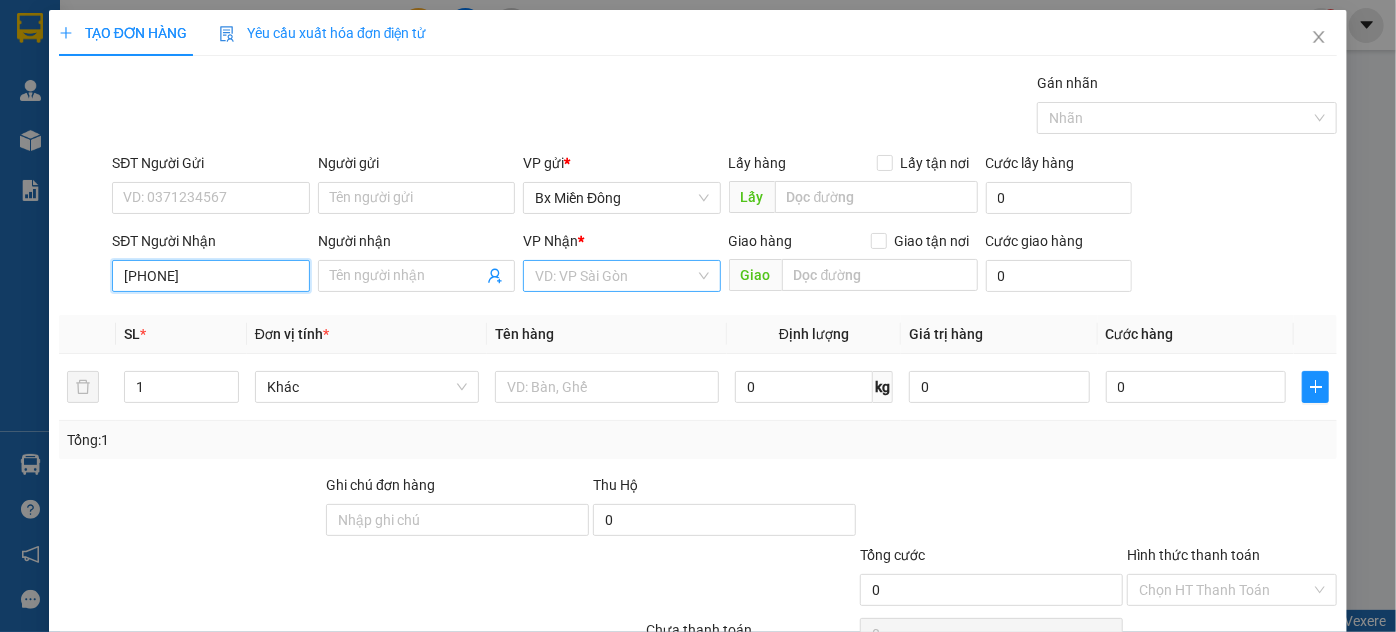 type on "[PHONE]" 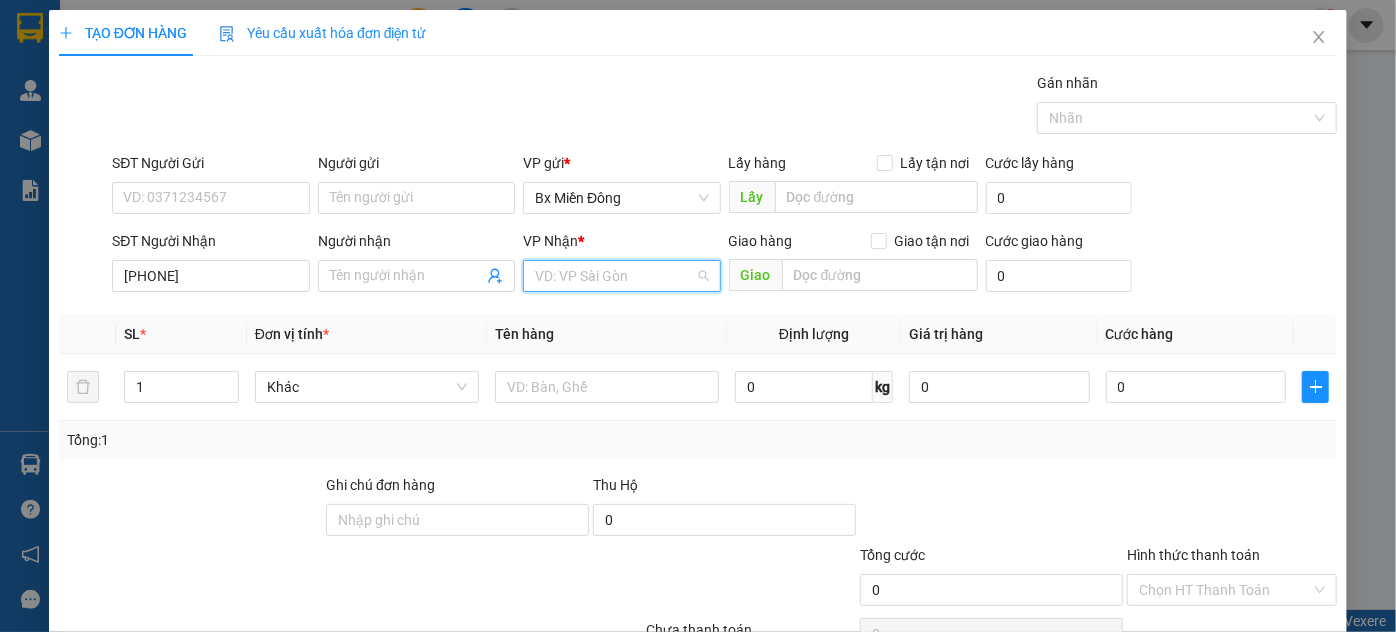 click at bounding box center [614, 276] 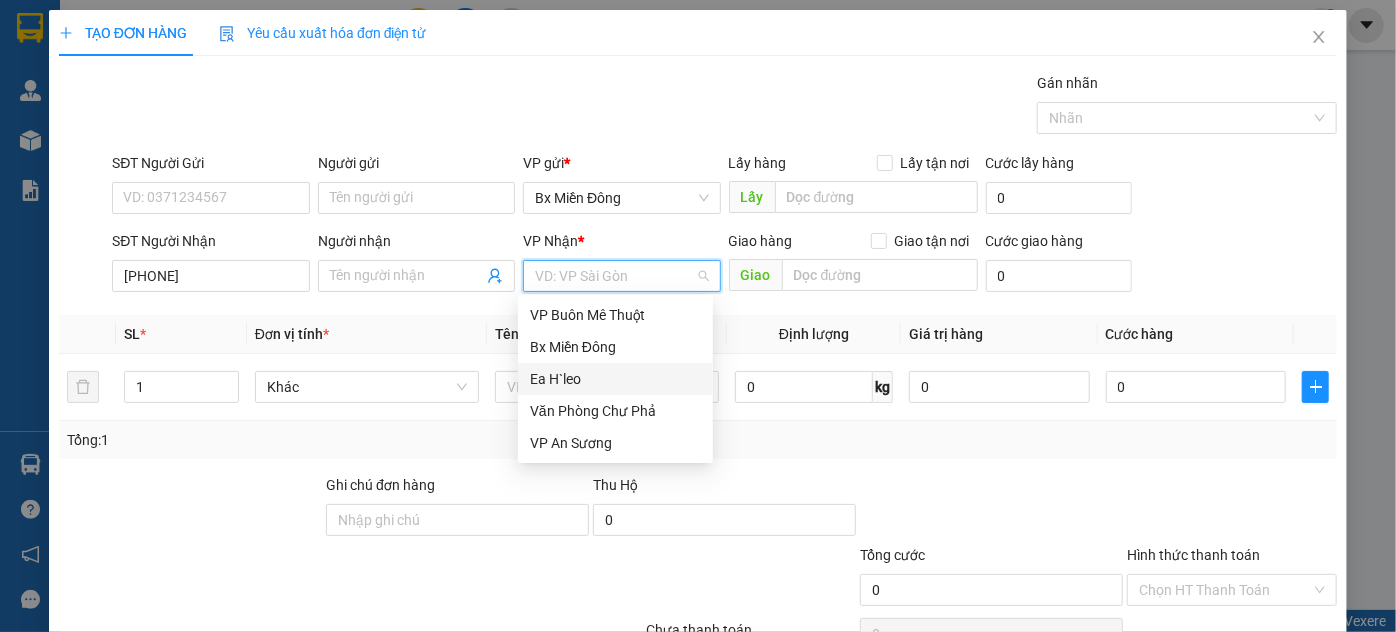 click on "Ea H`leo" at bounding box center [615, 379] 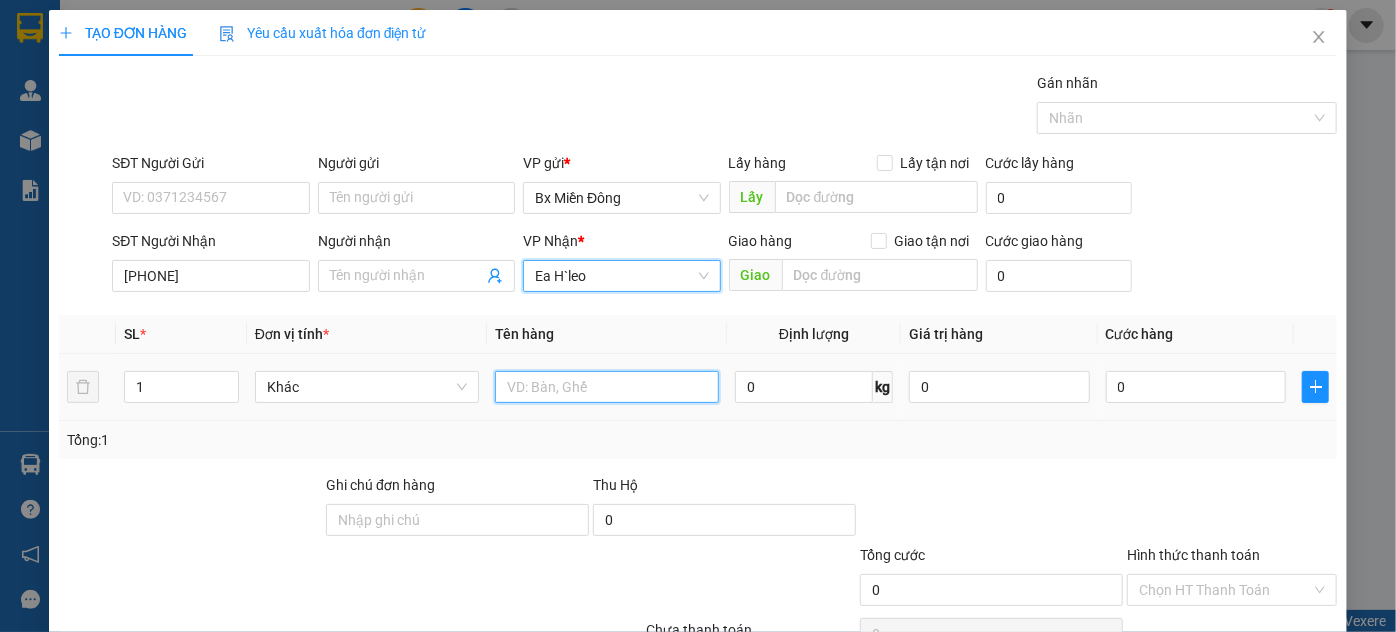 click at bounding box center (607, 387) 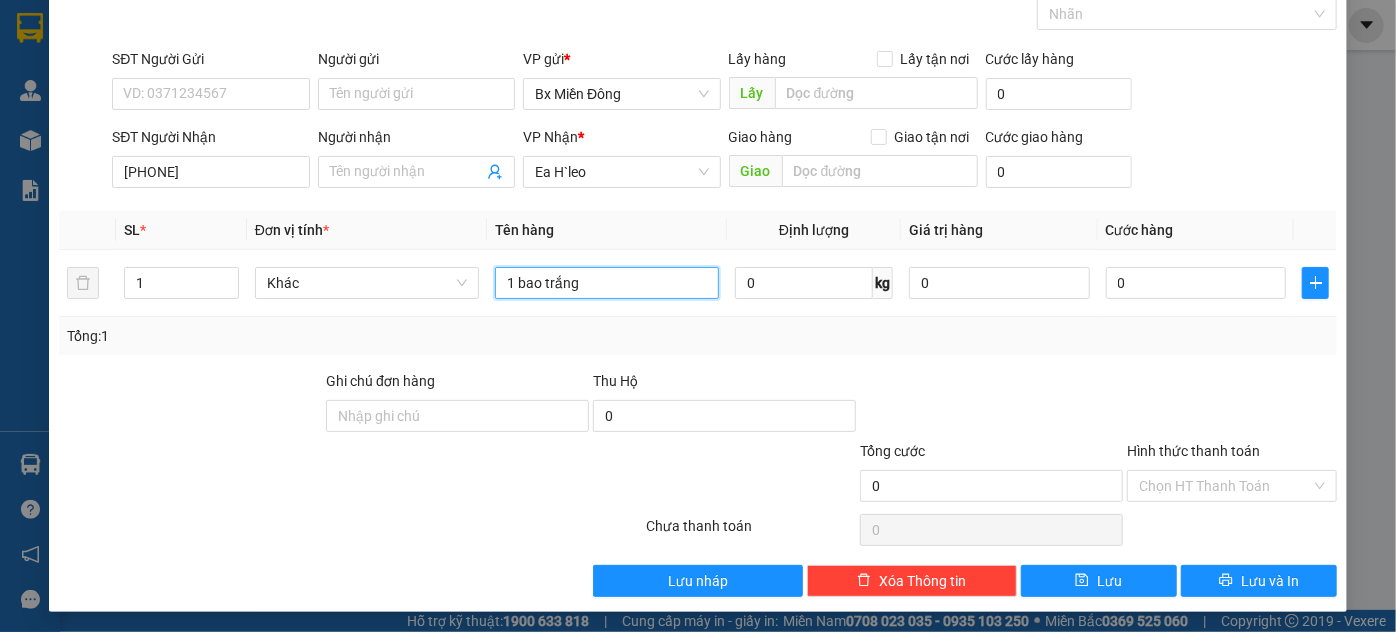 scroll, scrollTop: 106, scrollLeft: 0, axis: vertical 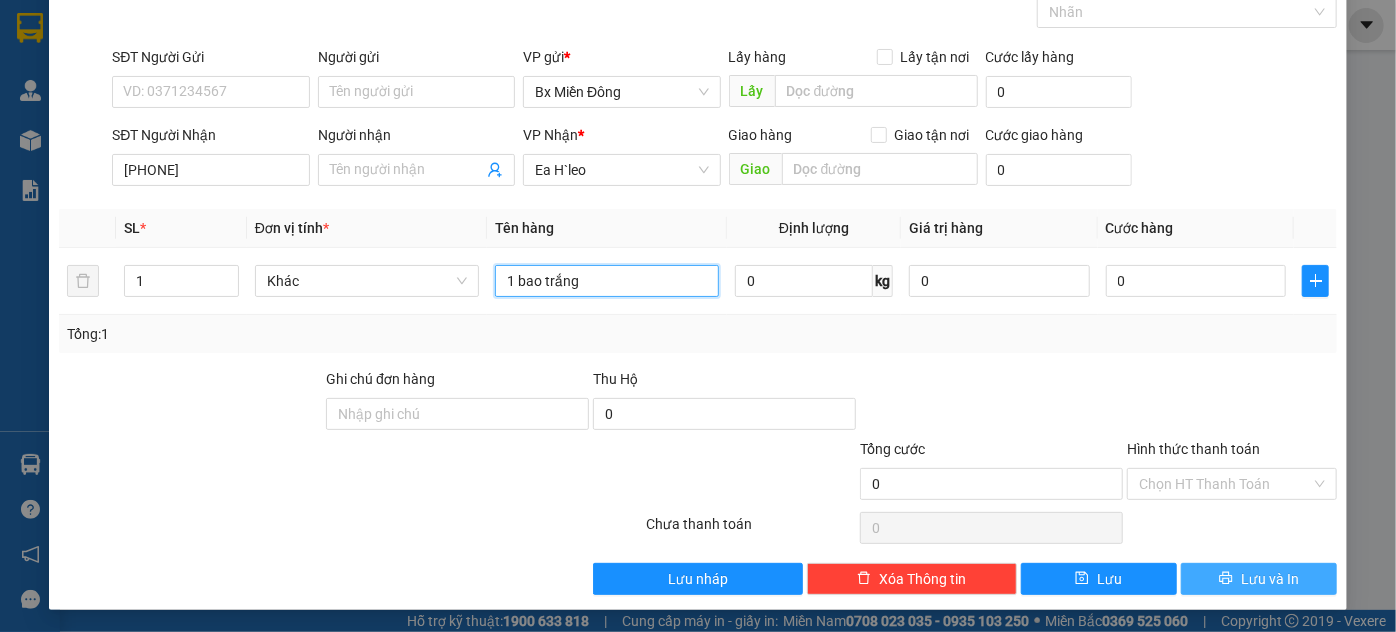 type on "1 bao trắng" 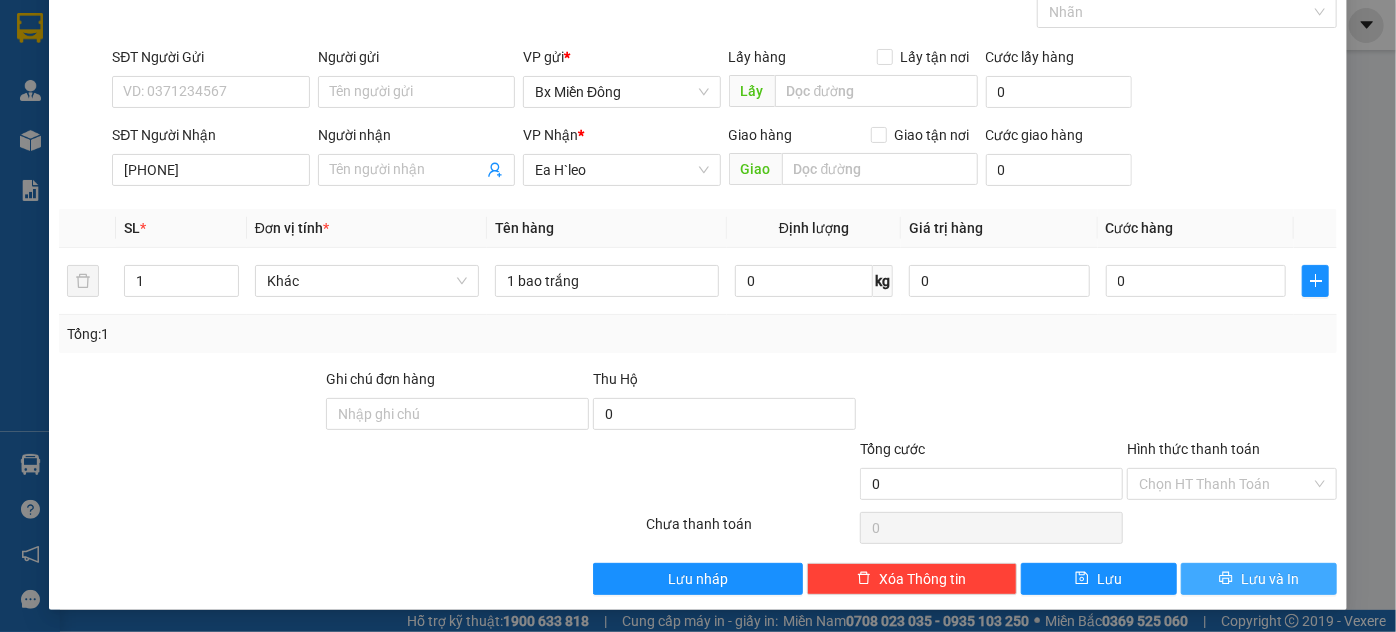 click on "Lưu và In" at bounding box center (1270, 579) 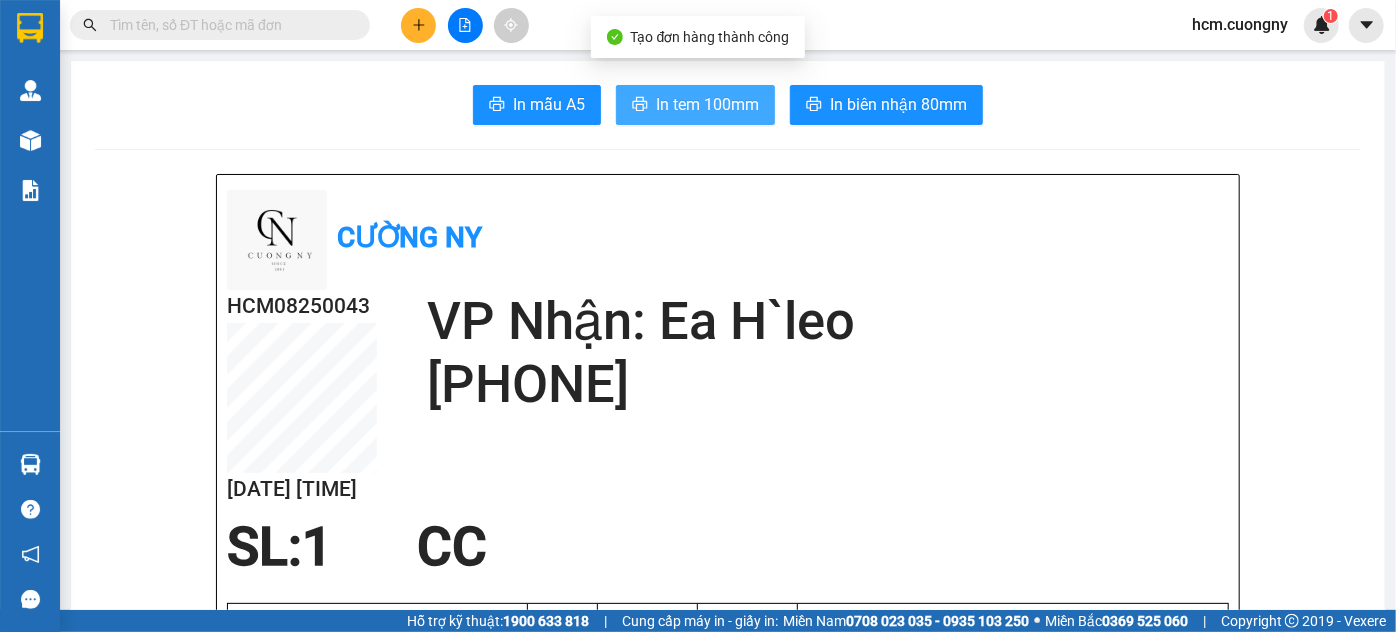 click on "In tem 100mm" at bounding box center [707, 104] 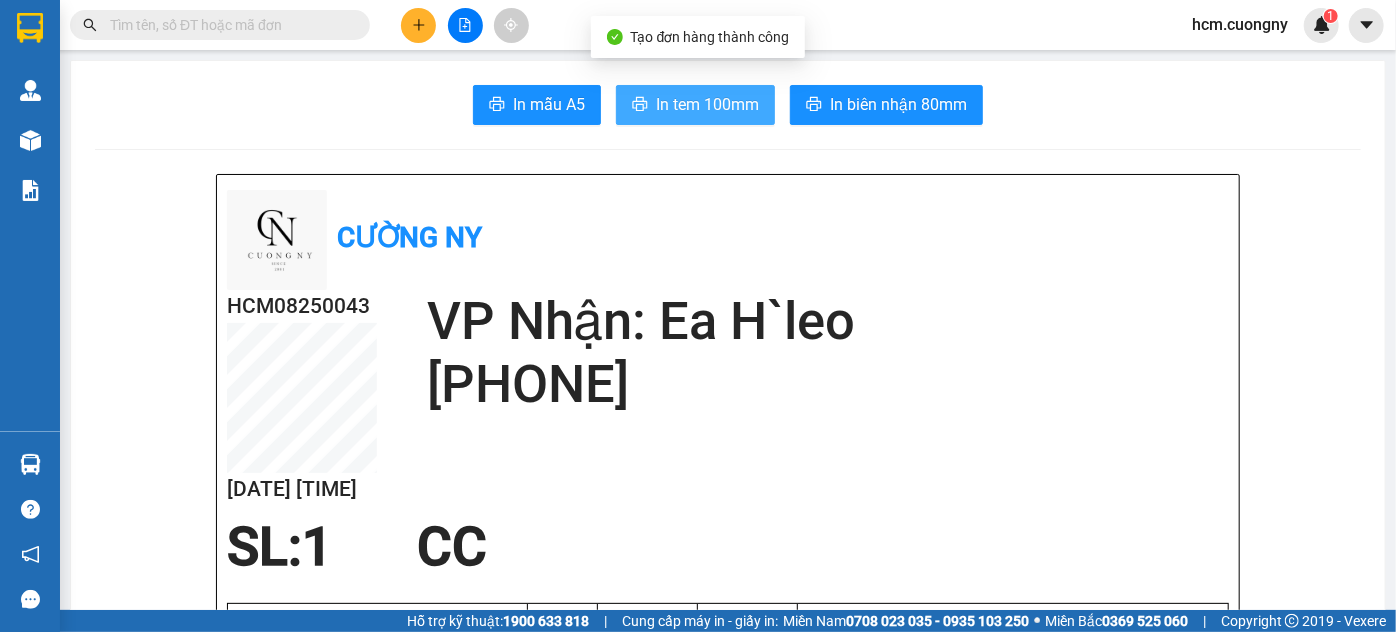 scroll, scrollTop: 0, scrollLeft: 0, axis: both 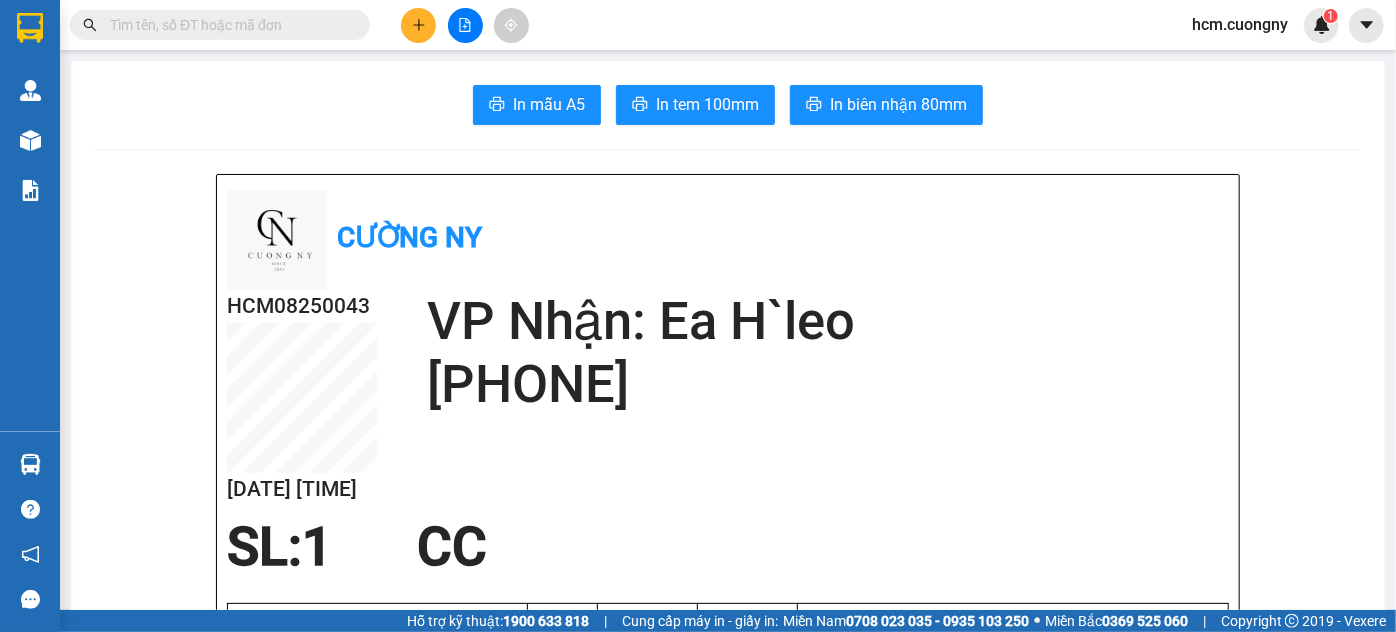 click at bounding box center [418, 25] 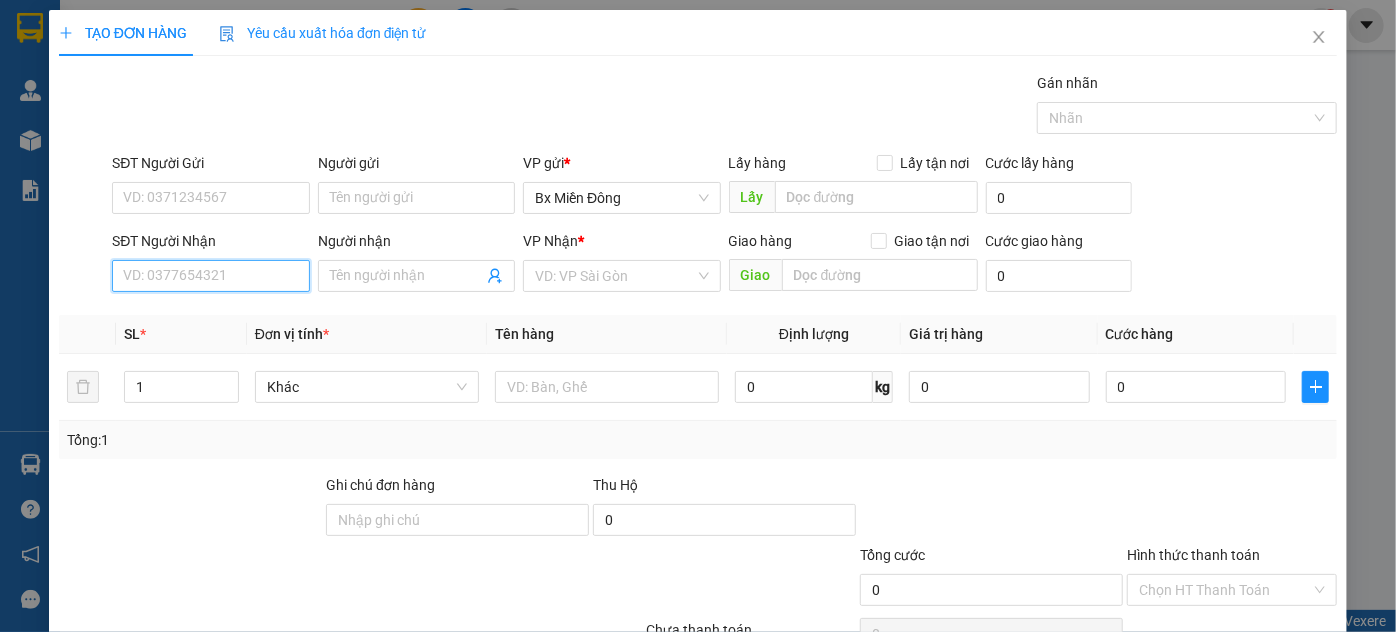 click on "SĐT Người Nhận" at bounding box center (210, 276) 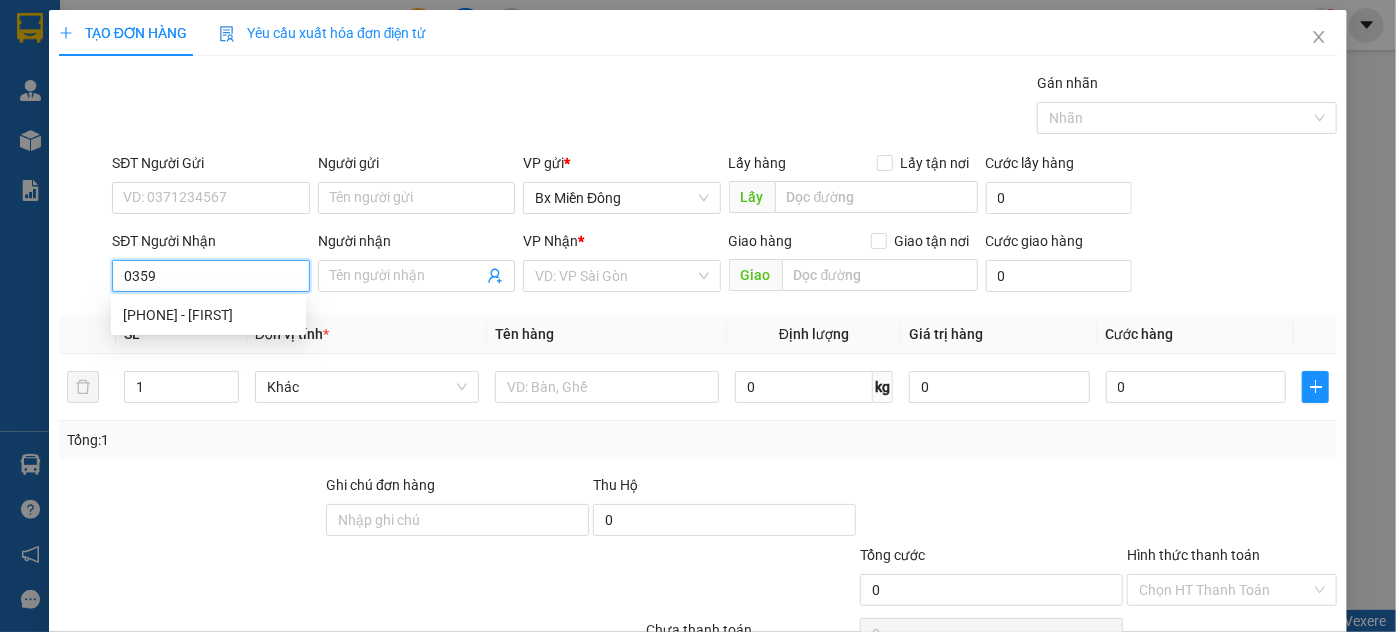 click on "0359" at bounding box center [210, 276] 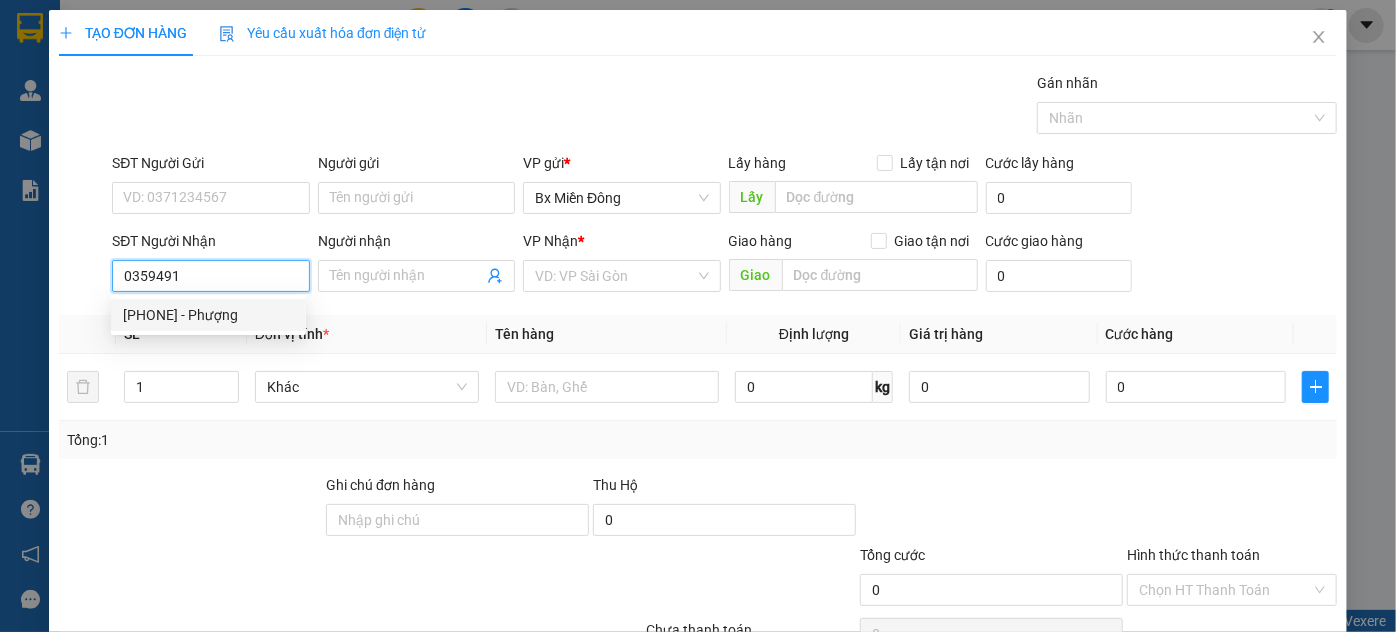 click on "[PHONE] - Phượng" at bounding box center [208, 315] 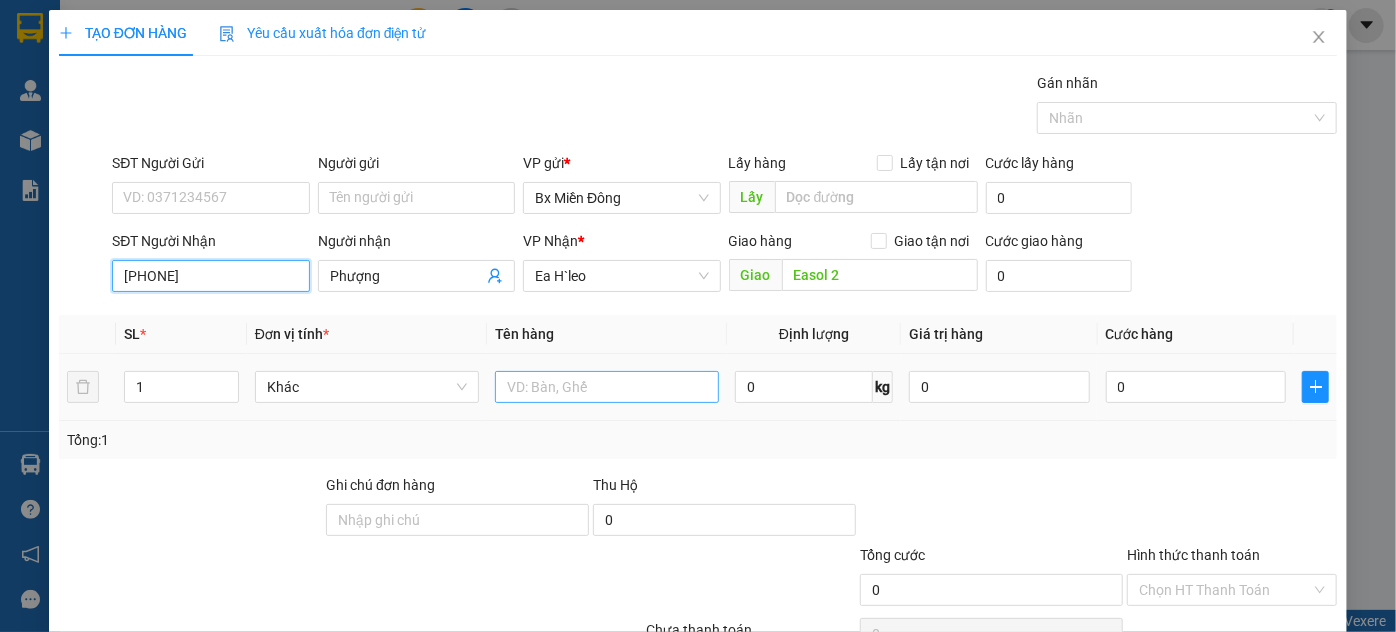 type on "[PHONE]" 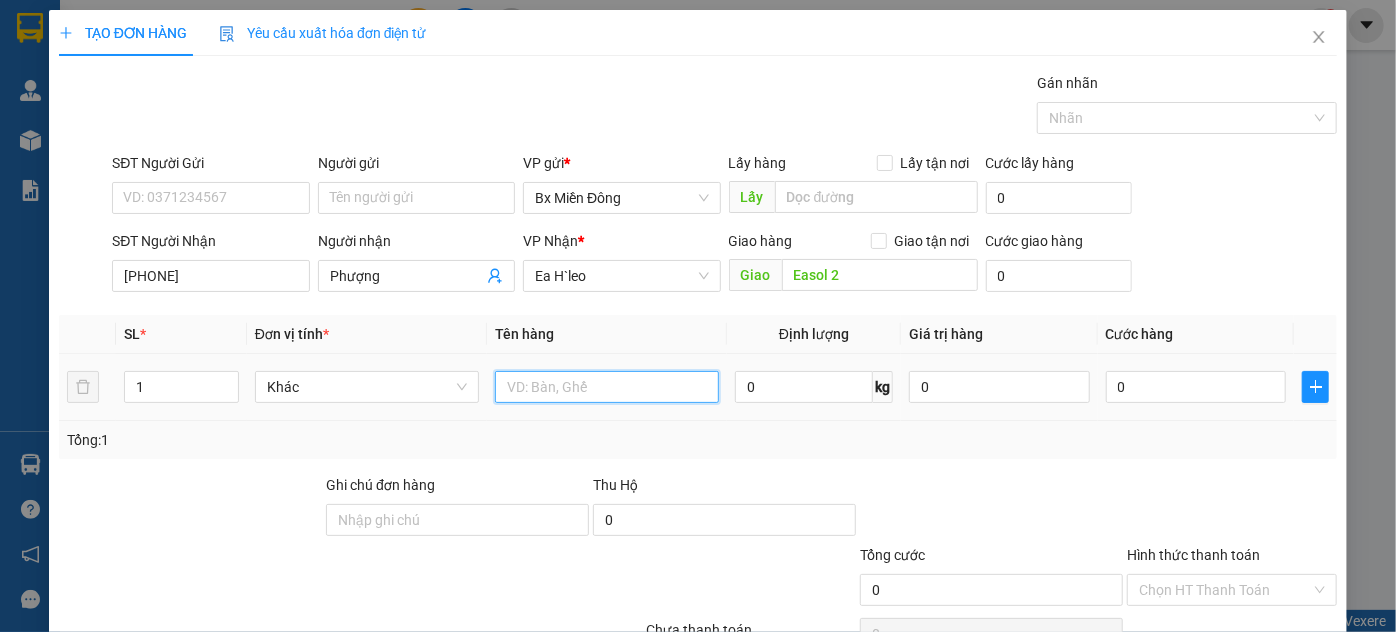 click at bounding box center (607, 387) 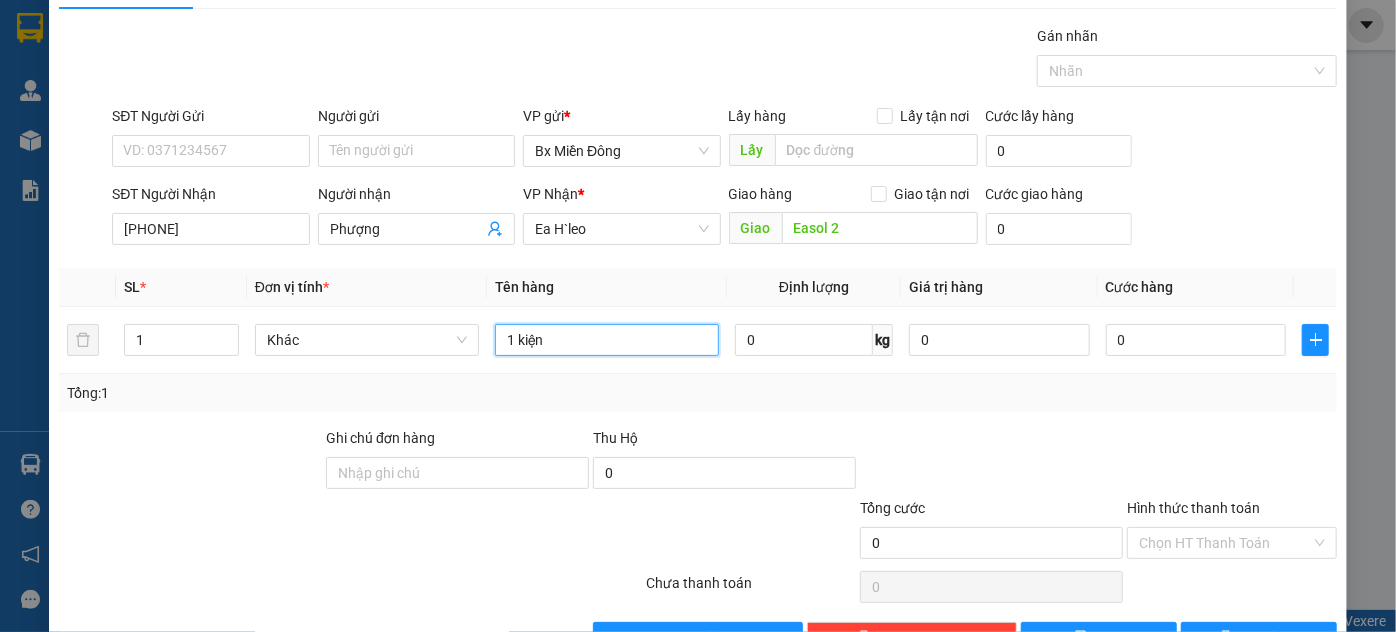 scroll, scrollTop: 106, scrollLeft: 0, axis: vertical 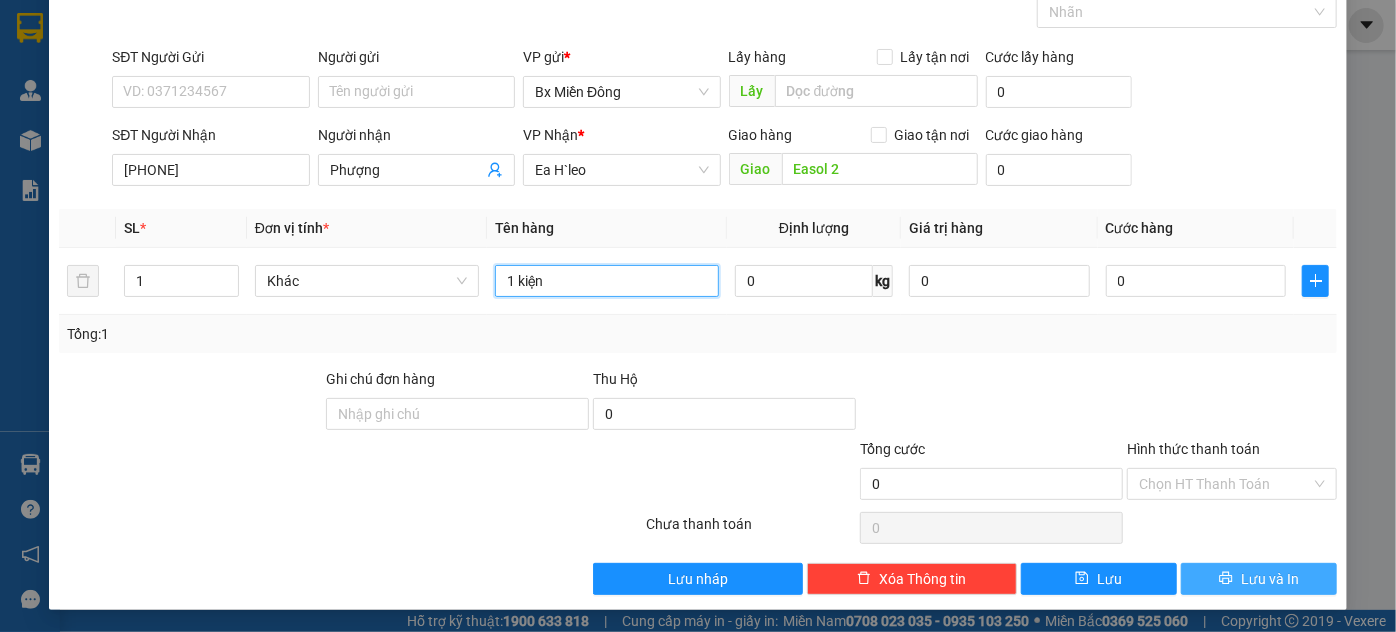 type on "1 kiện" 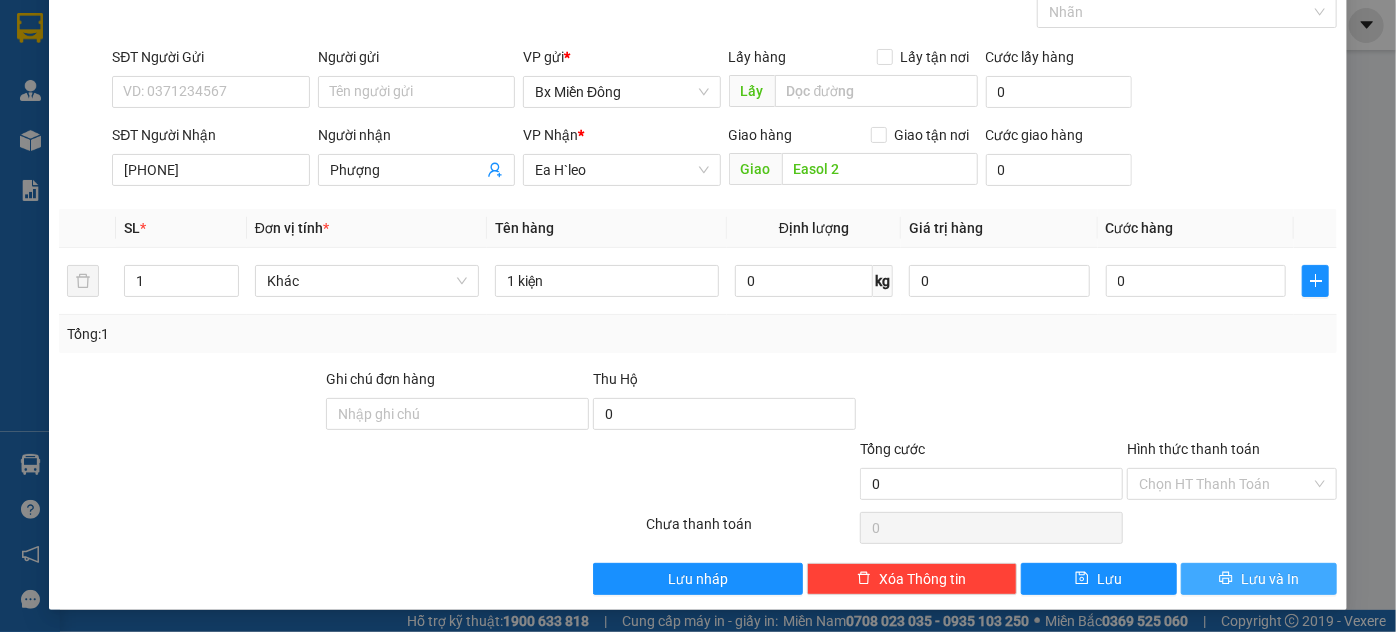 click on "Lưu và In" at bounding box center (1270, 579) 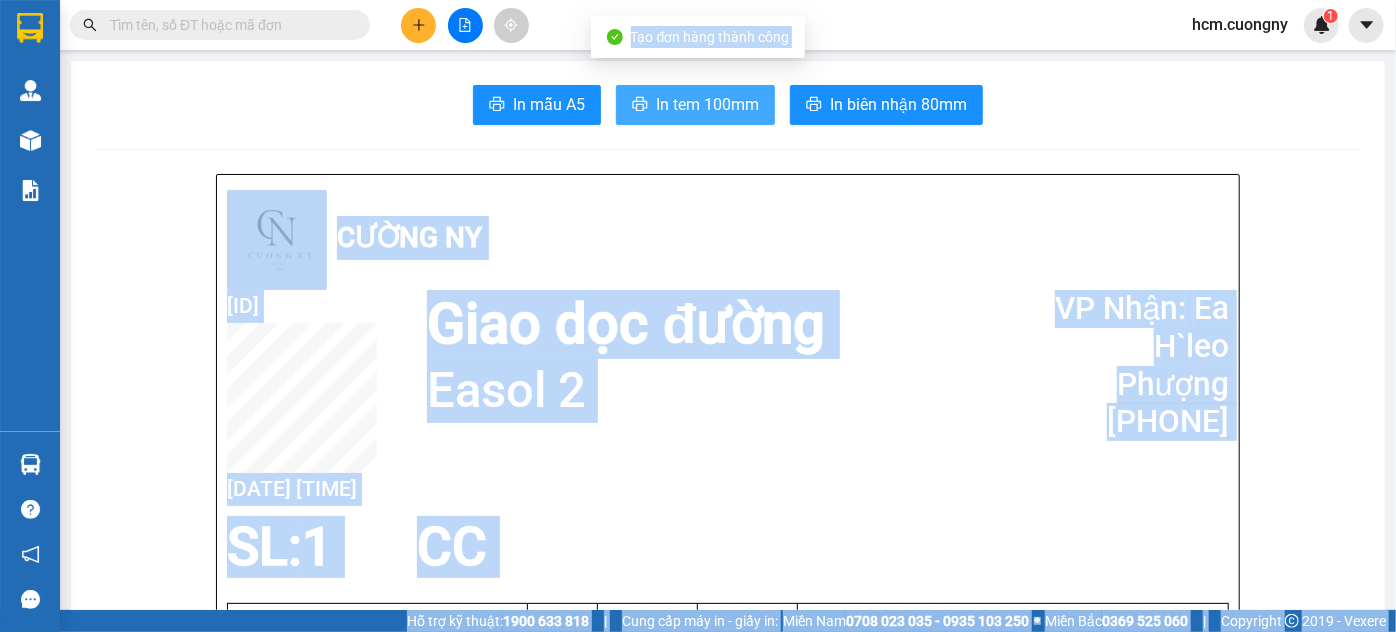 click on "In tem 100mm" at bounding box center [695, 105] 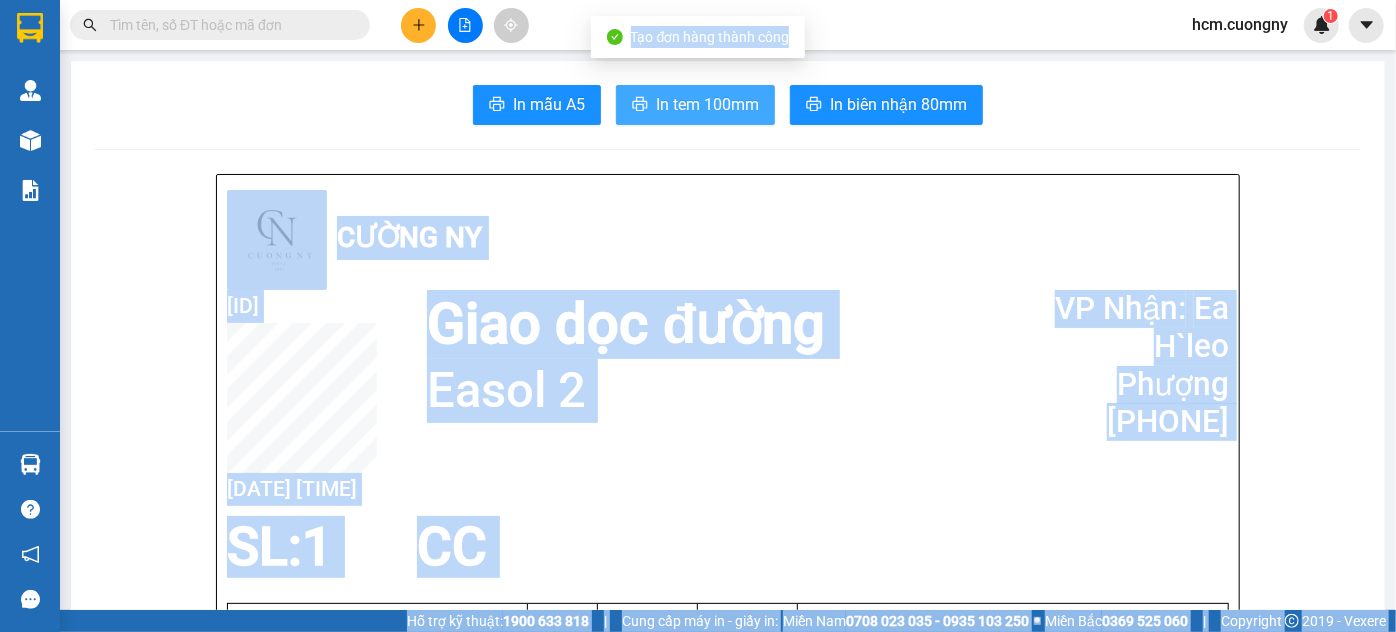 scroll, scrollTop: 0, scrollLeft: 0, axis: both 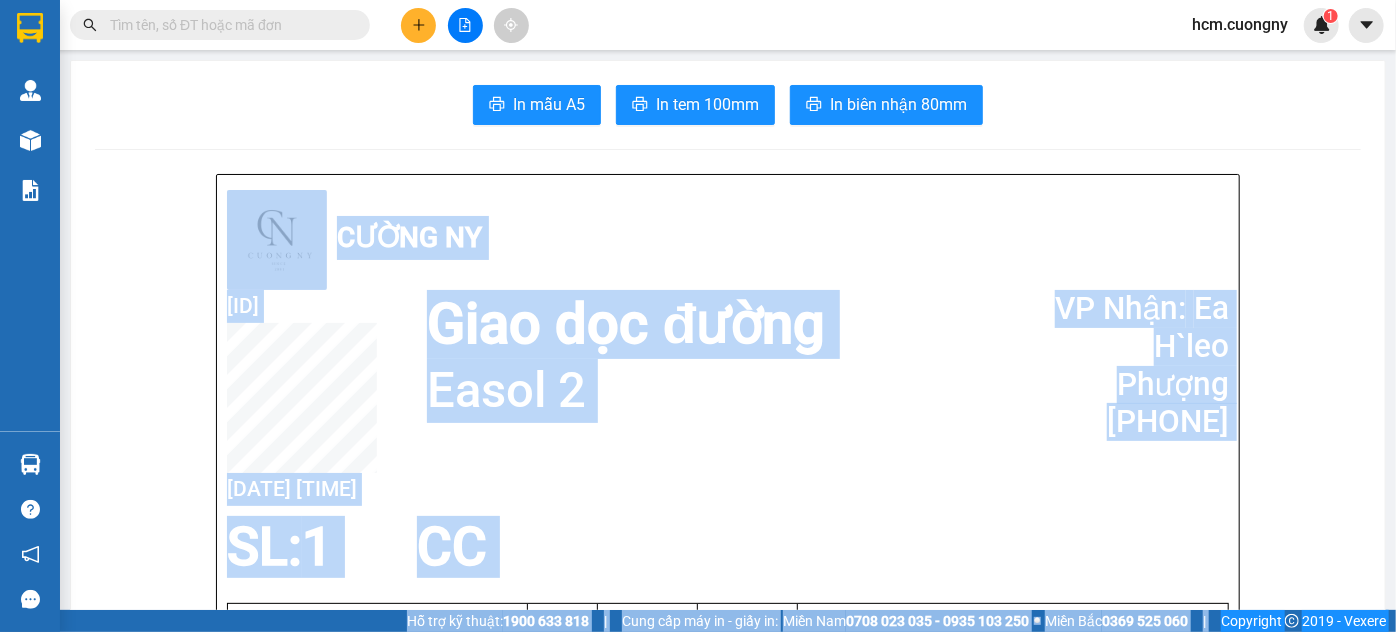 click at bounding box center [418, 25] 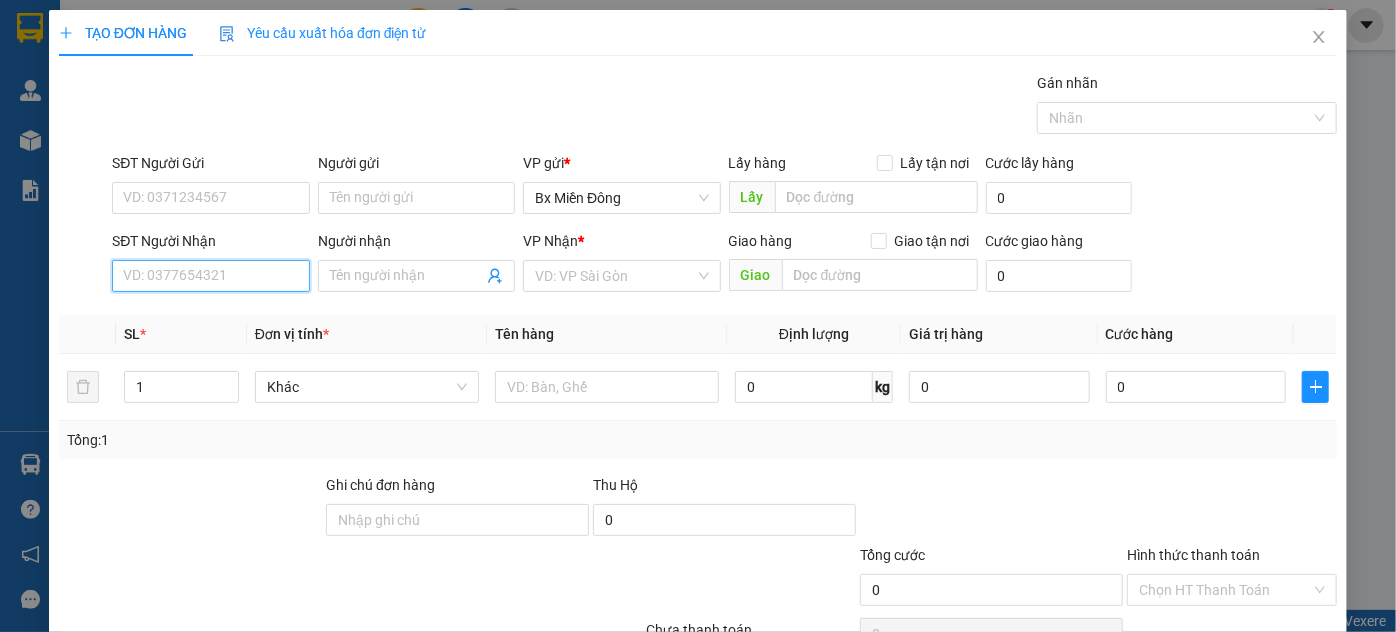 click on "SĐT Người Nhận" at bounding box center (210, 276) 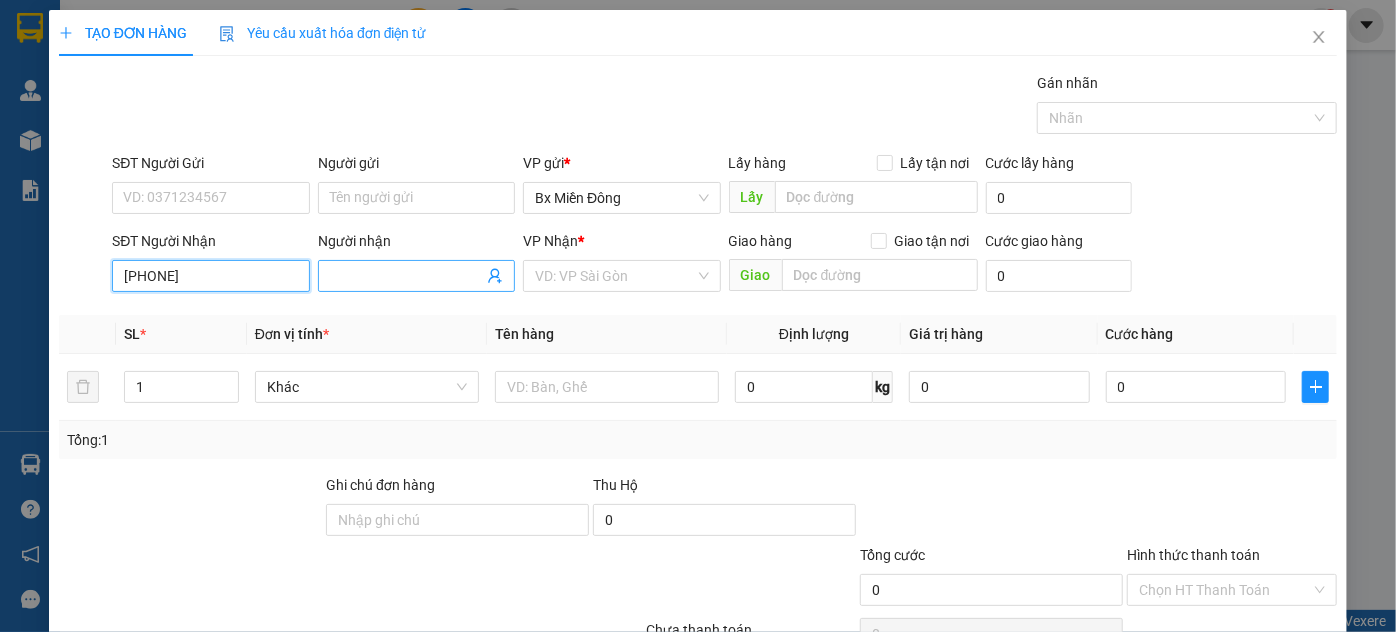 type on "[PHONE]" 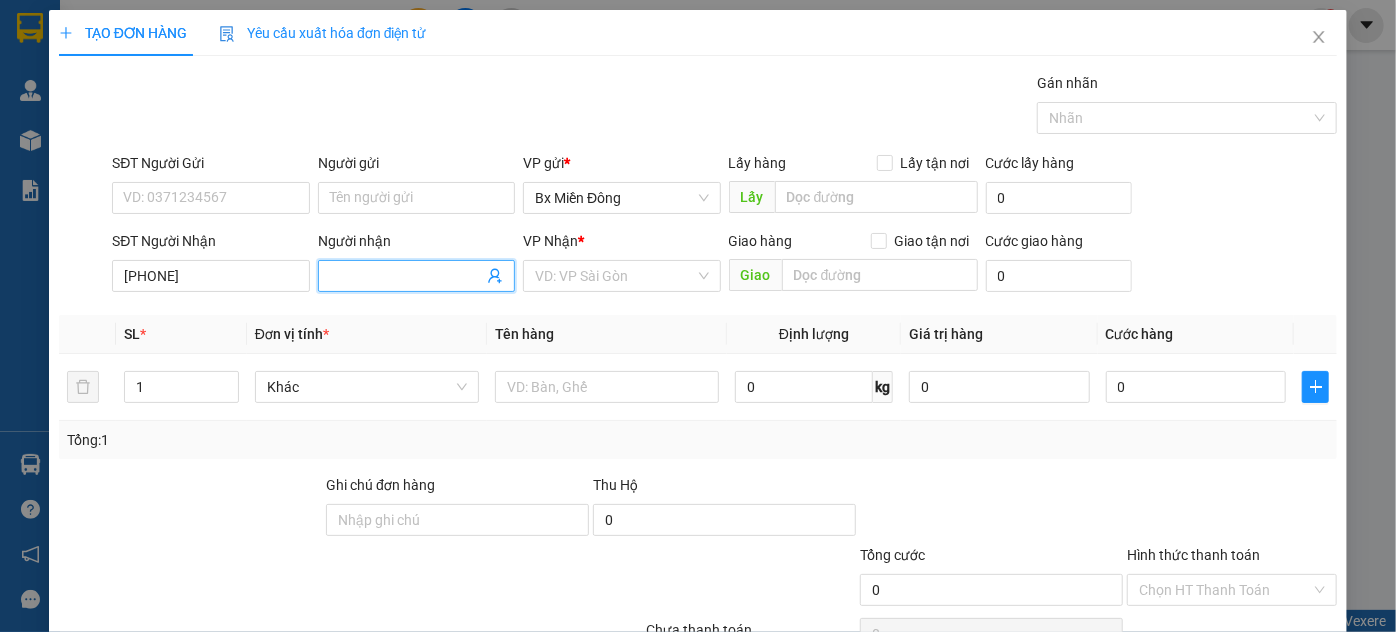 click on "Người nhận" at bounding box center [406, 276] 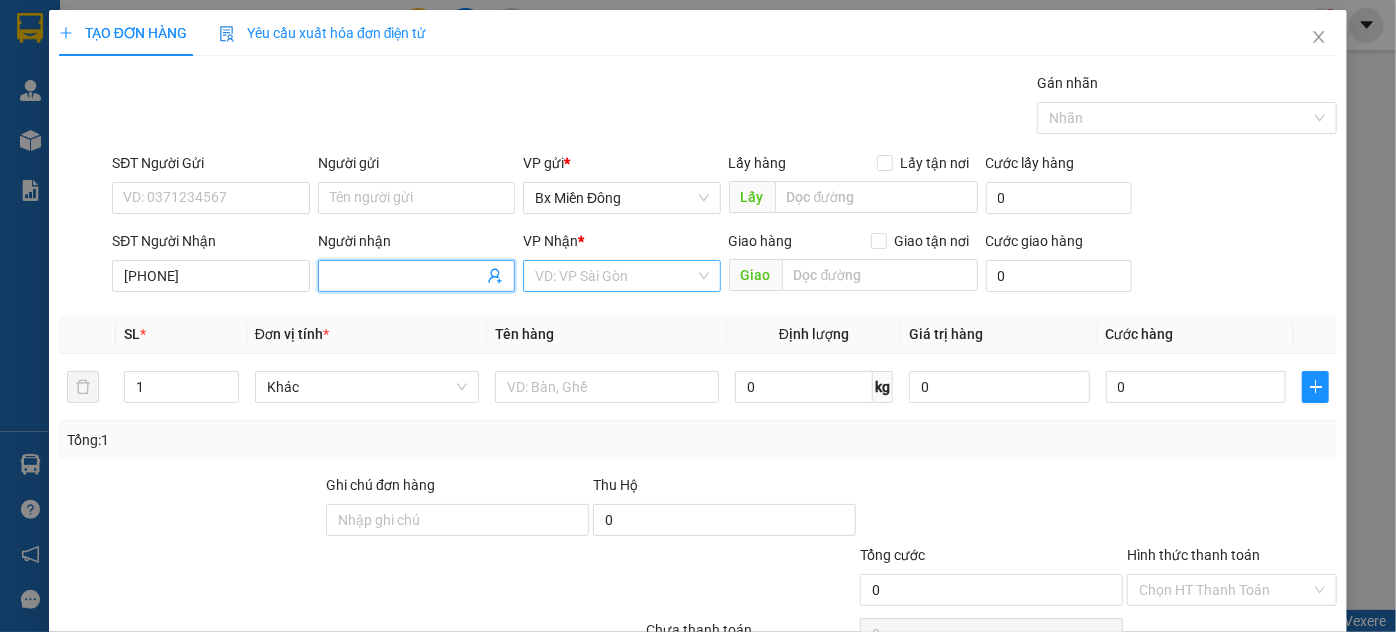 click at bounding box center [614, 276] 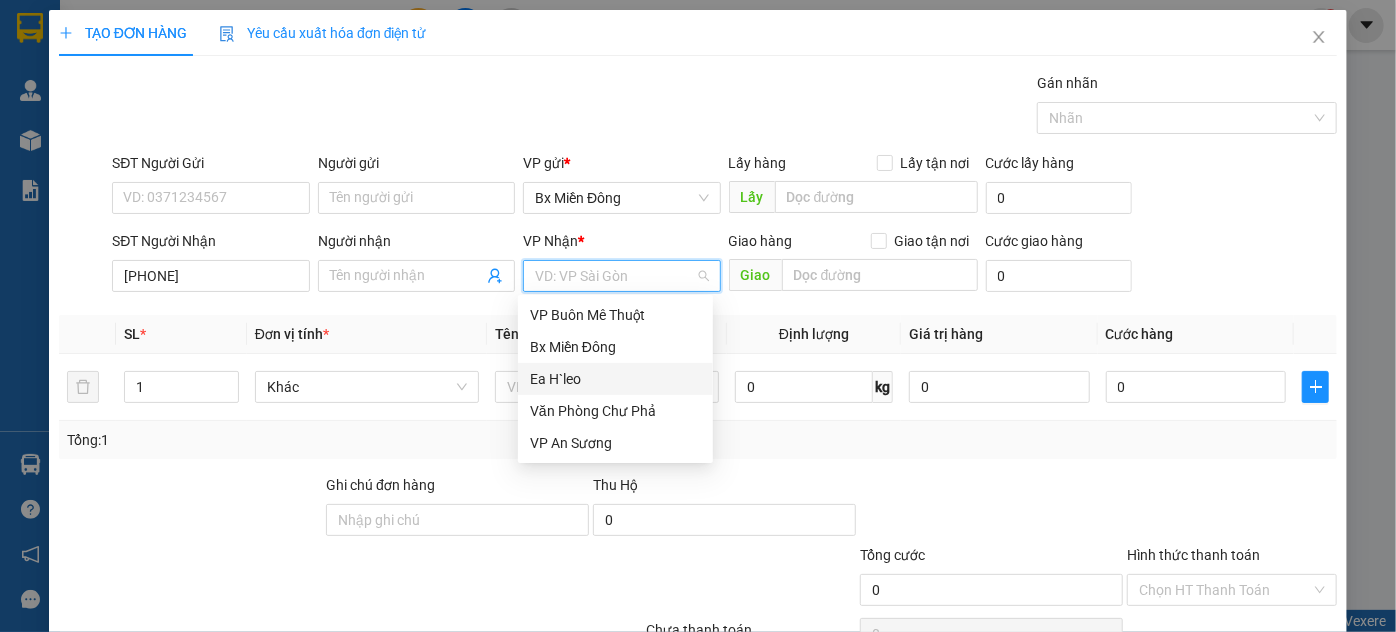 click on "Ea H`leo" at bounding box center (615, 379) 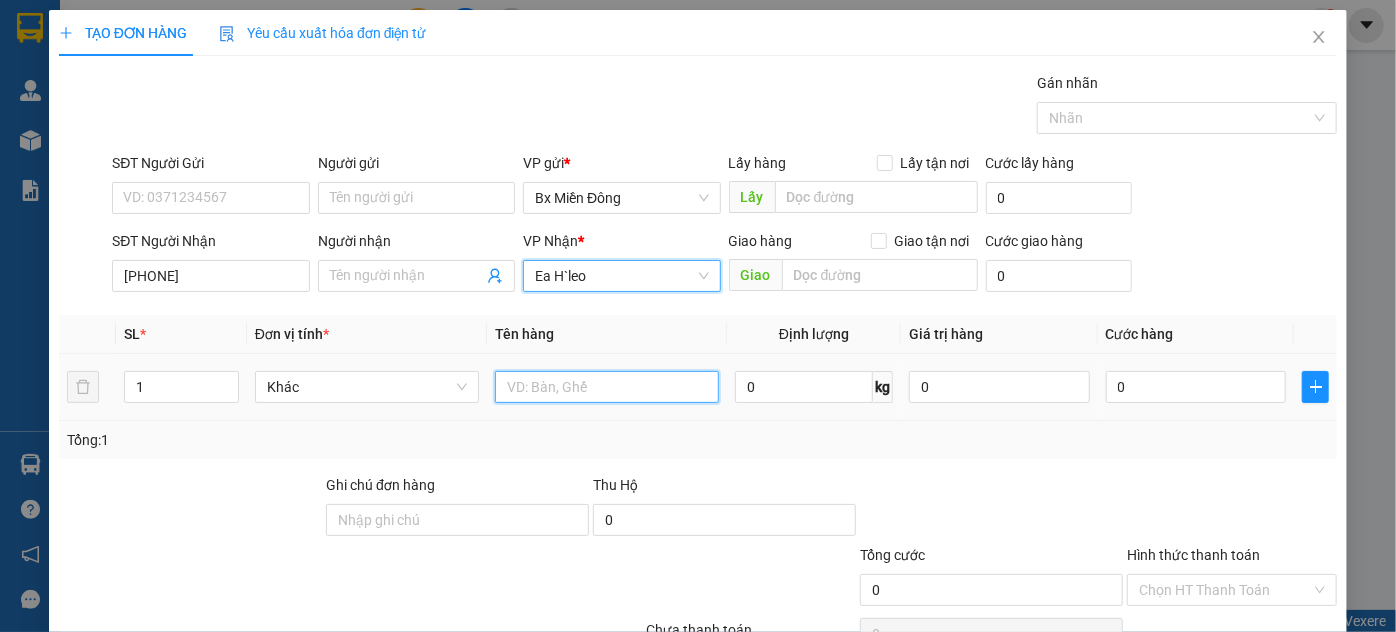 click at bounding box center [607, 387] 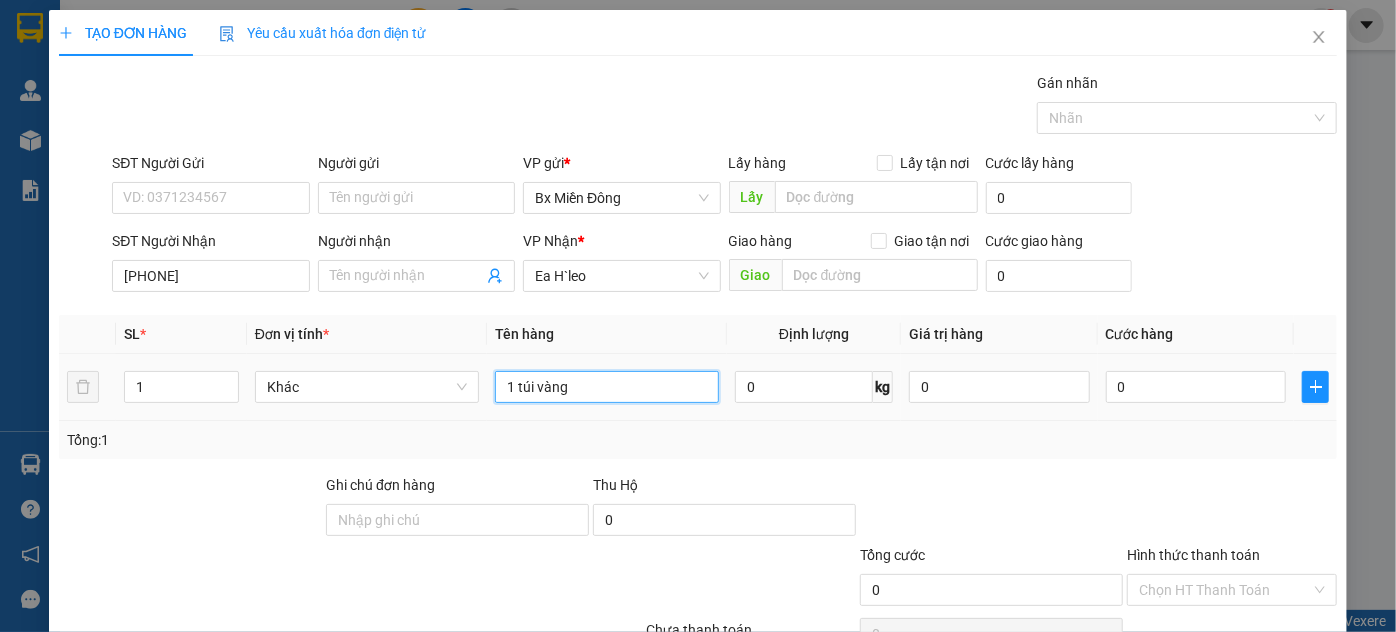 scroll, scrollTop: 106, scrollLeft: 0, axis: vertical 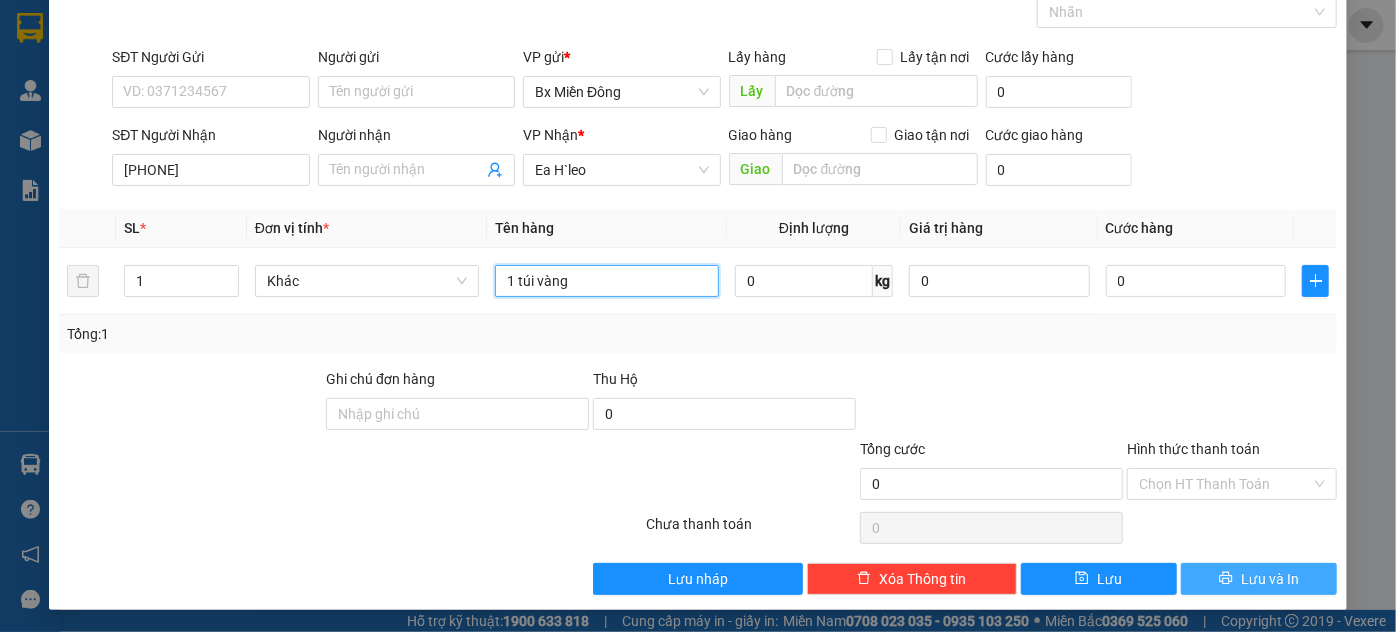 type on "1 túi vàng" 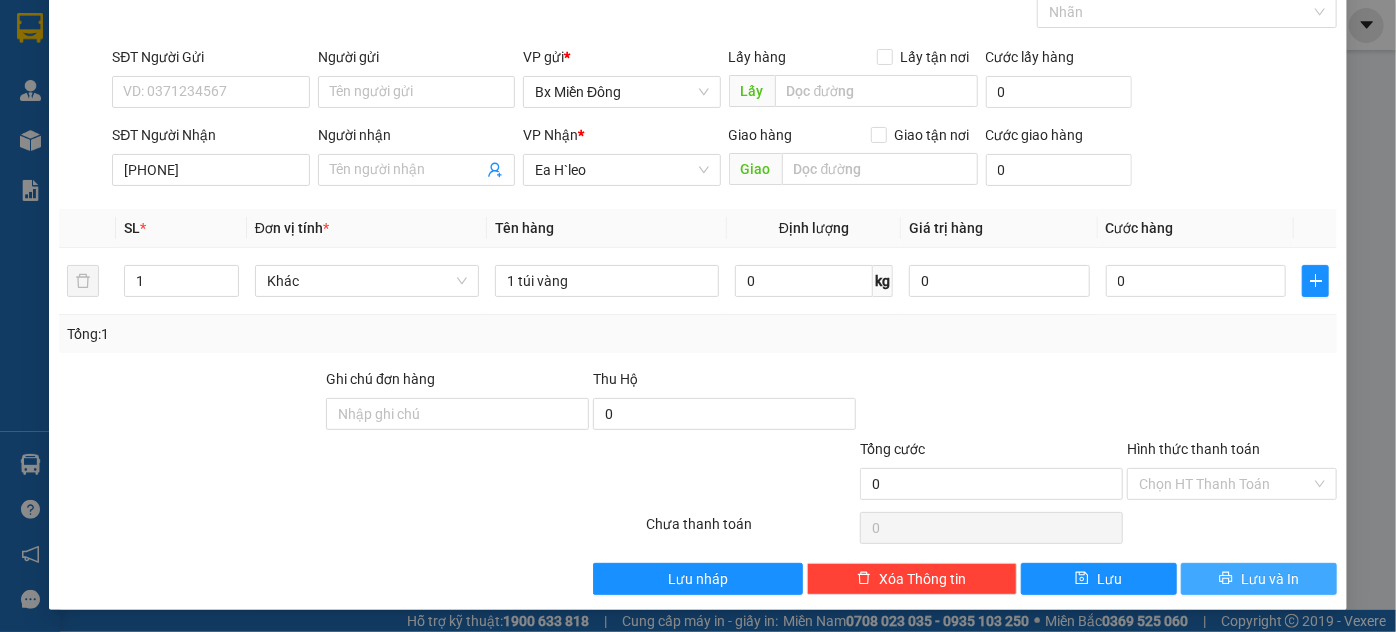 drag, startPoint x: 1275, startPoint y: 587, endPoint x: 1269, endPoint y: 570, distance: 18.027756 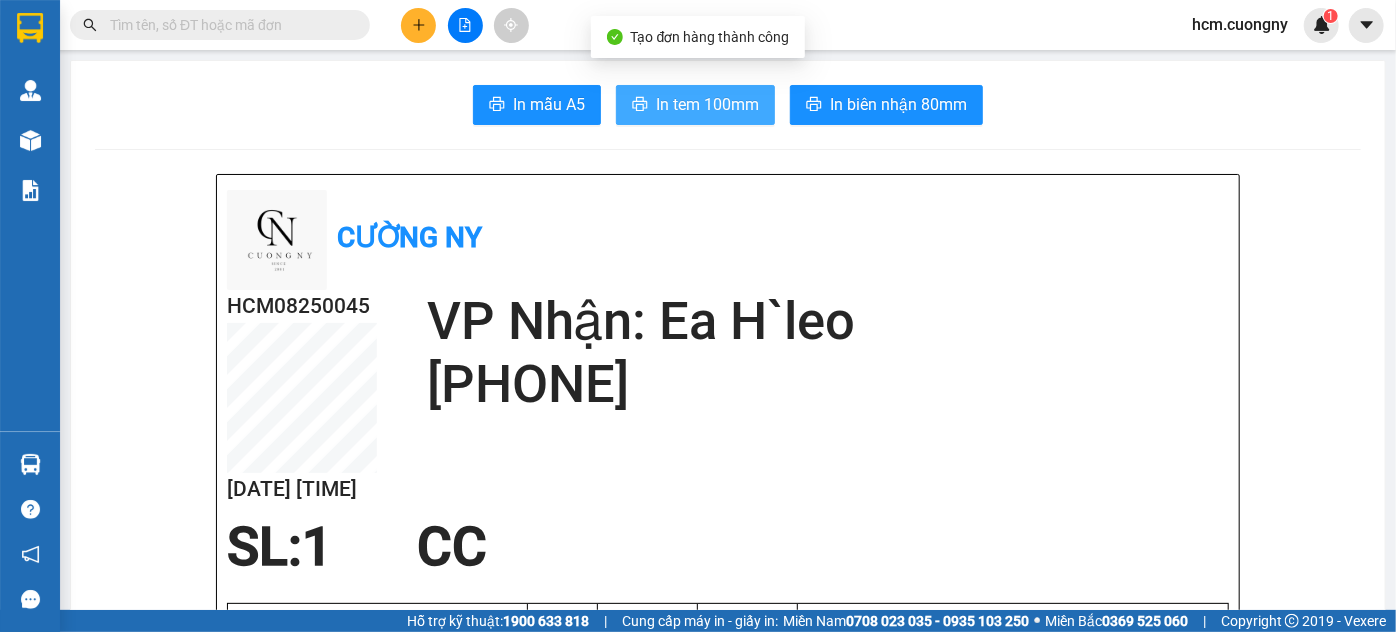 click on "In tem 100mm" at bounding box center (707, 104) 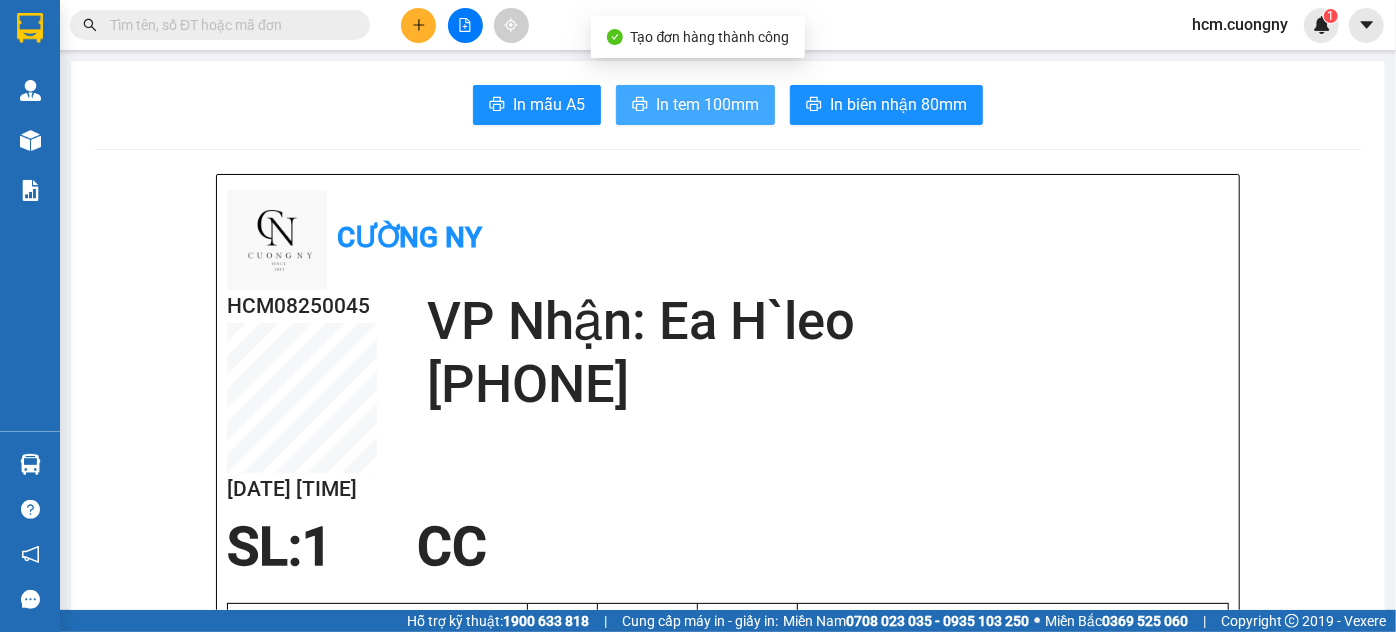 scroll, scrollTop: 0, scrollLeft: 0, axis: both 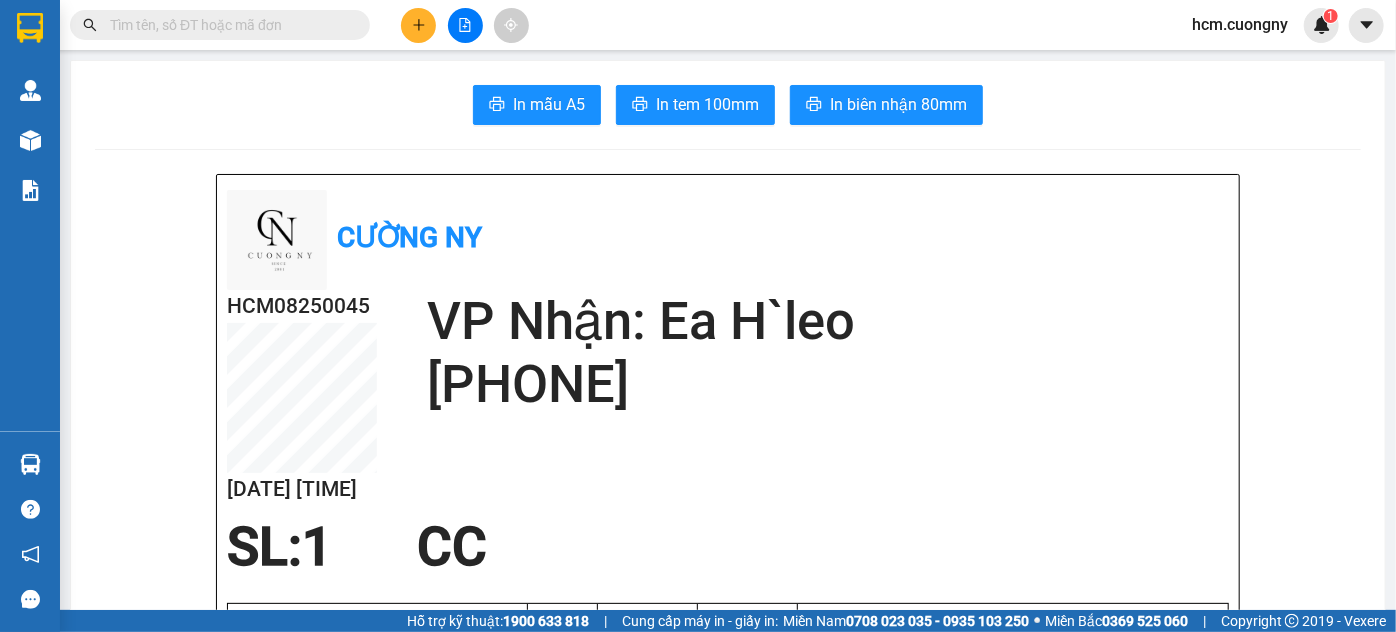 click on "[PHONE]" at bounding box center (828, 384) 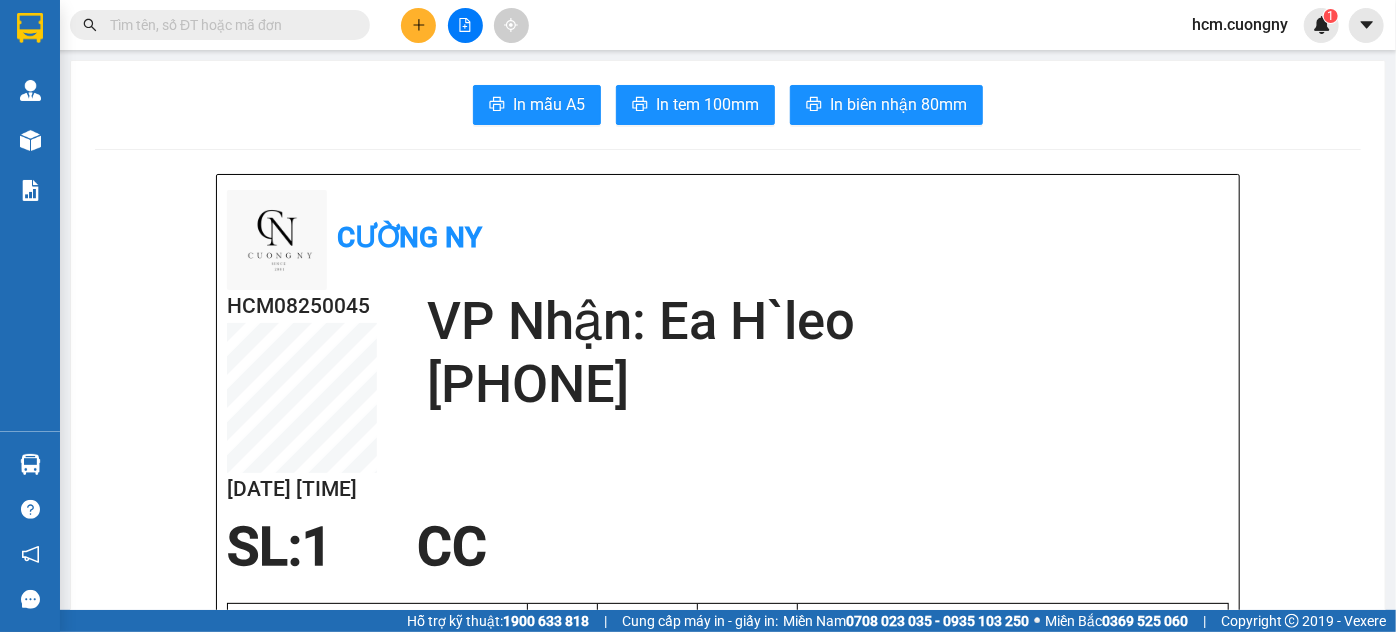 drag, startPoint x: 470, startPoint y: 233, endPoint x: 448, endPoint y: 210, distance: 31.827662 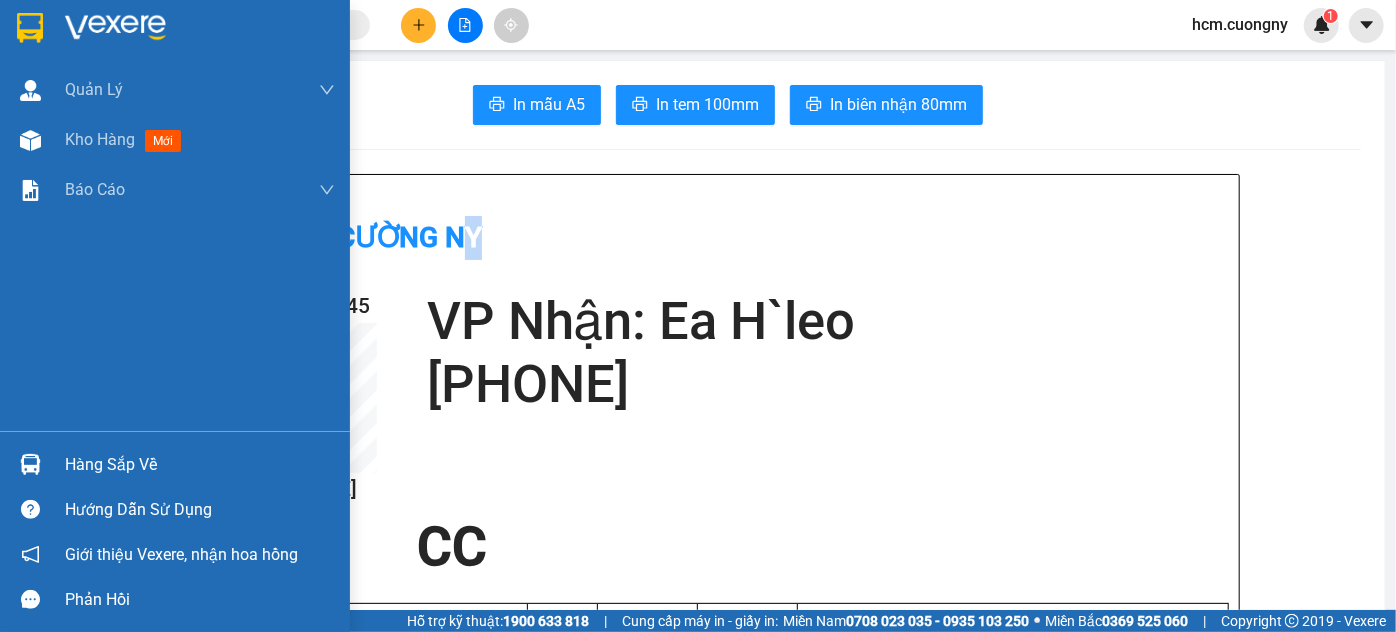 click at bounding box center [30, 28] 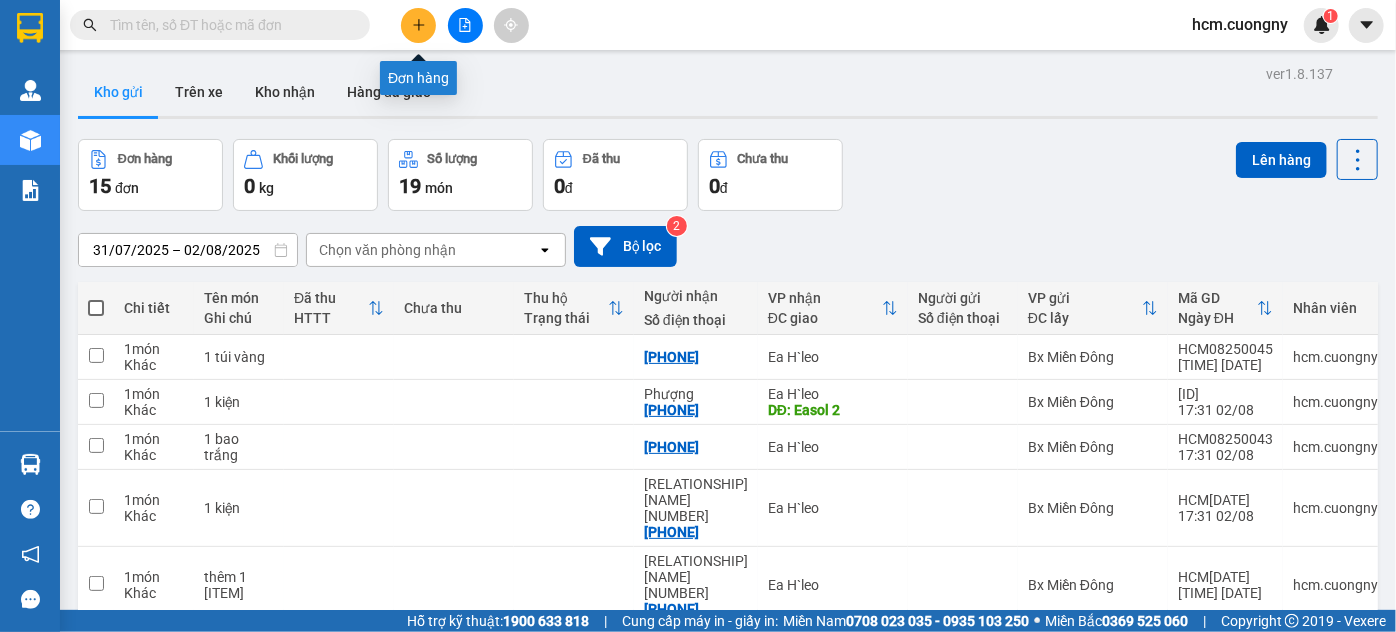 click 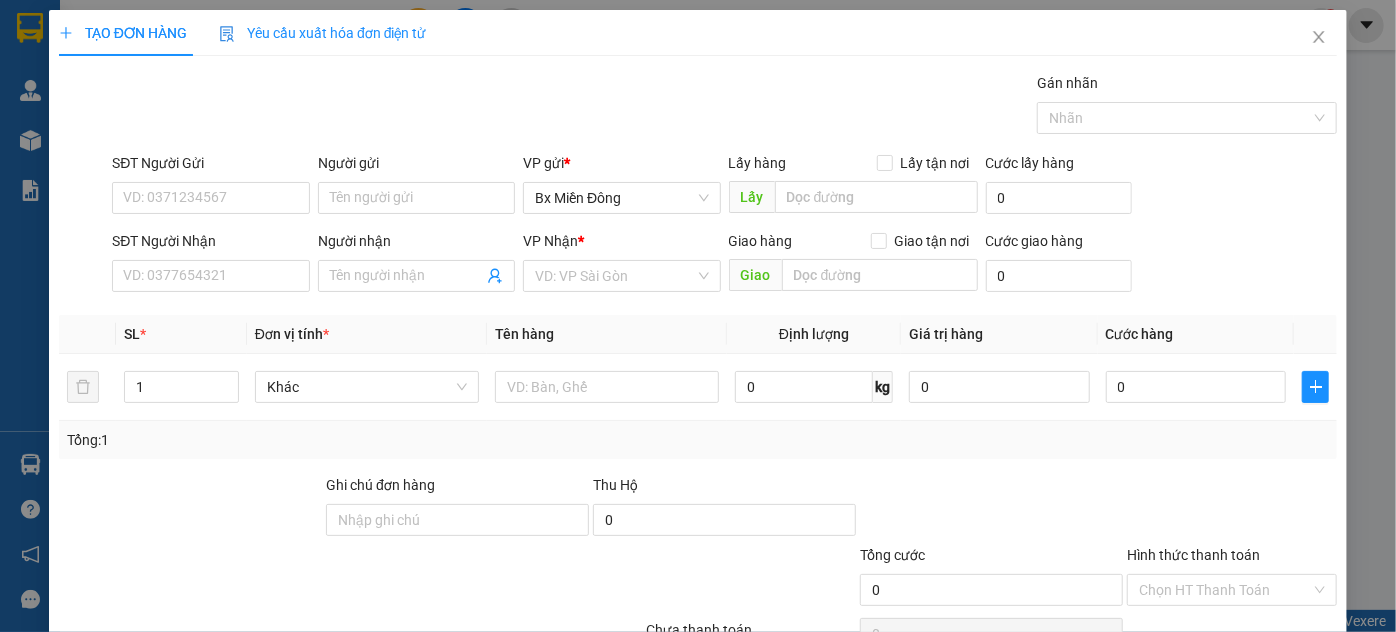 drag, startPoint x: 1210, startPoint y: 254, endPoint x: 1006, endPoint y: 293, distance: 207.69449 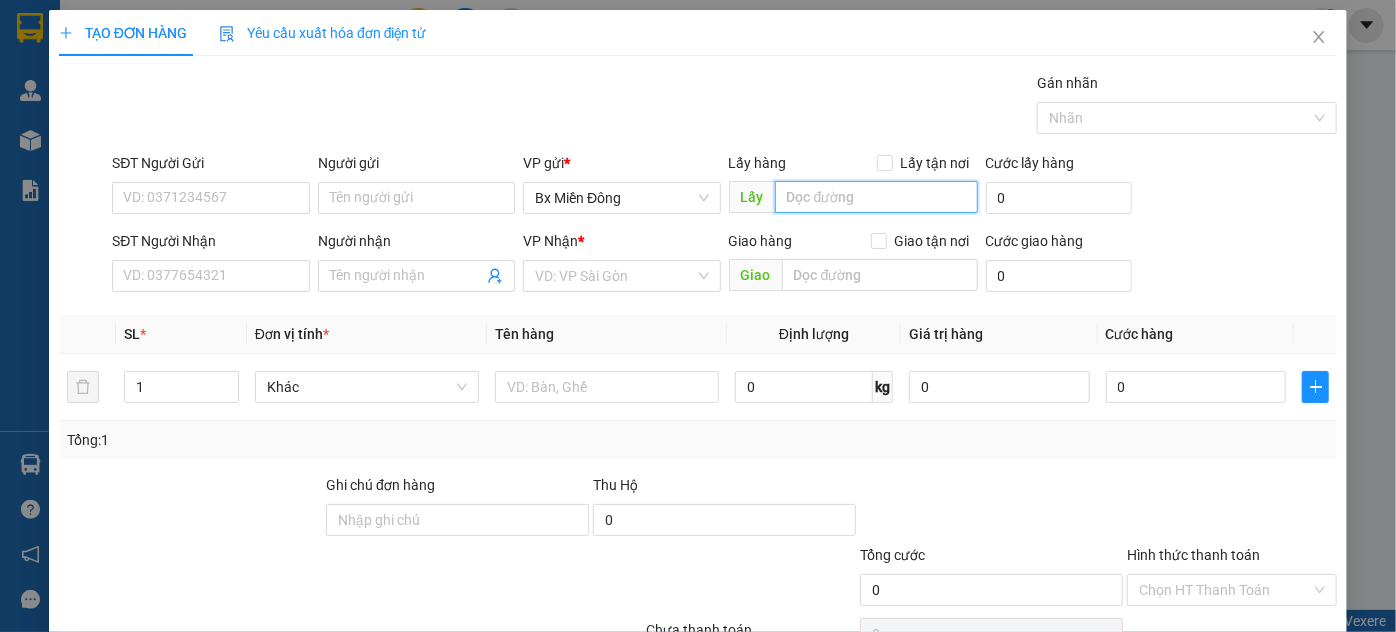 click at bounding box center (876, 197) 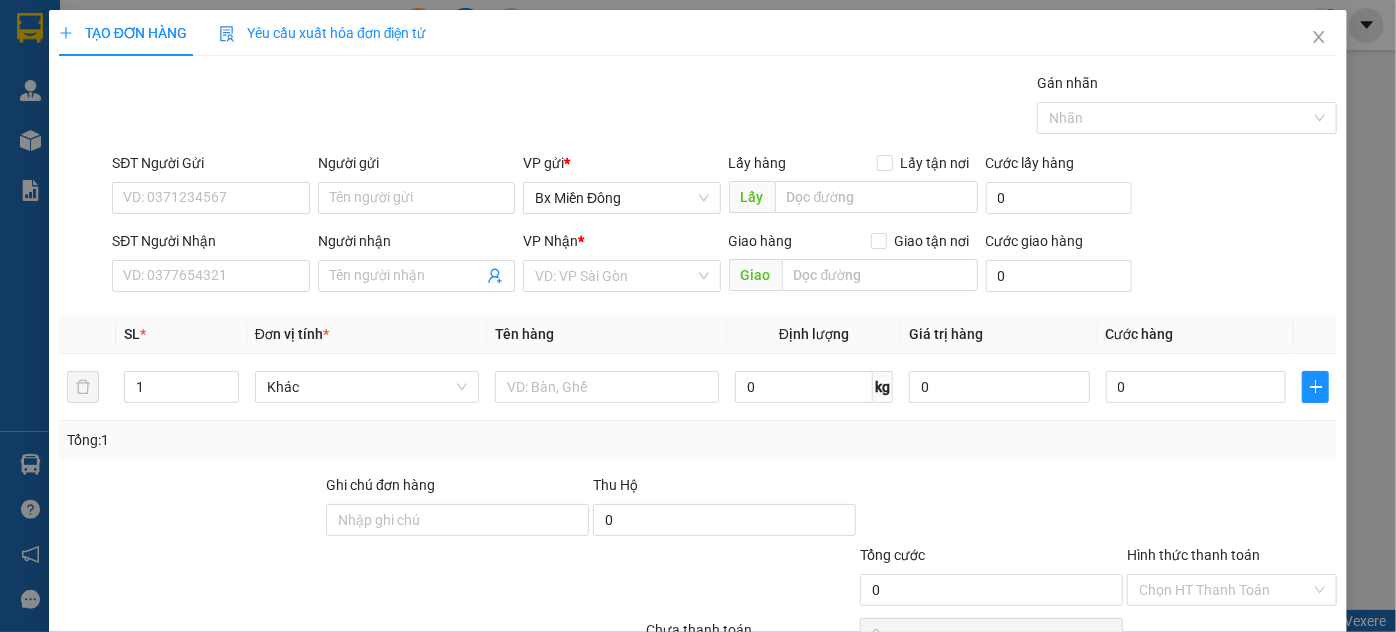 click on "SĐT Người Gửi VD: 0371234567" at bounding box center (210, 187) 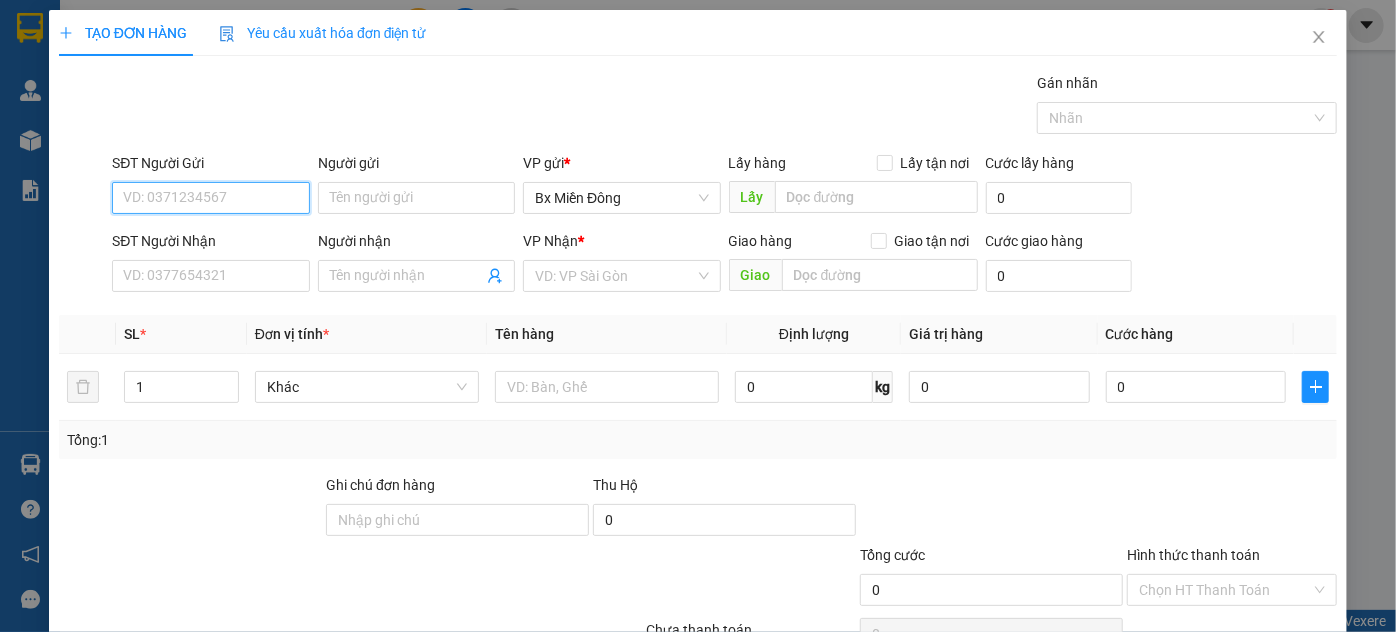 click on "SĐT Người Gửi" at bounding box center (210, 198) 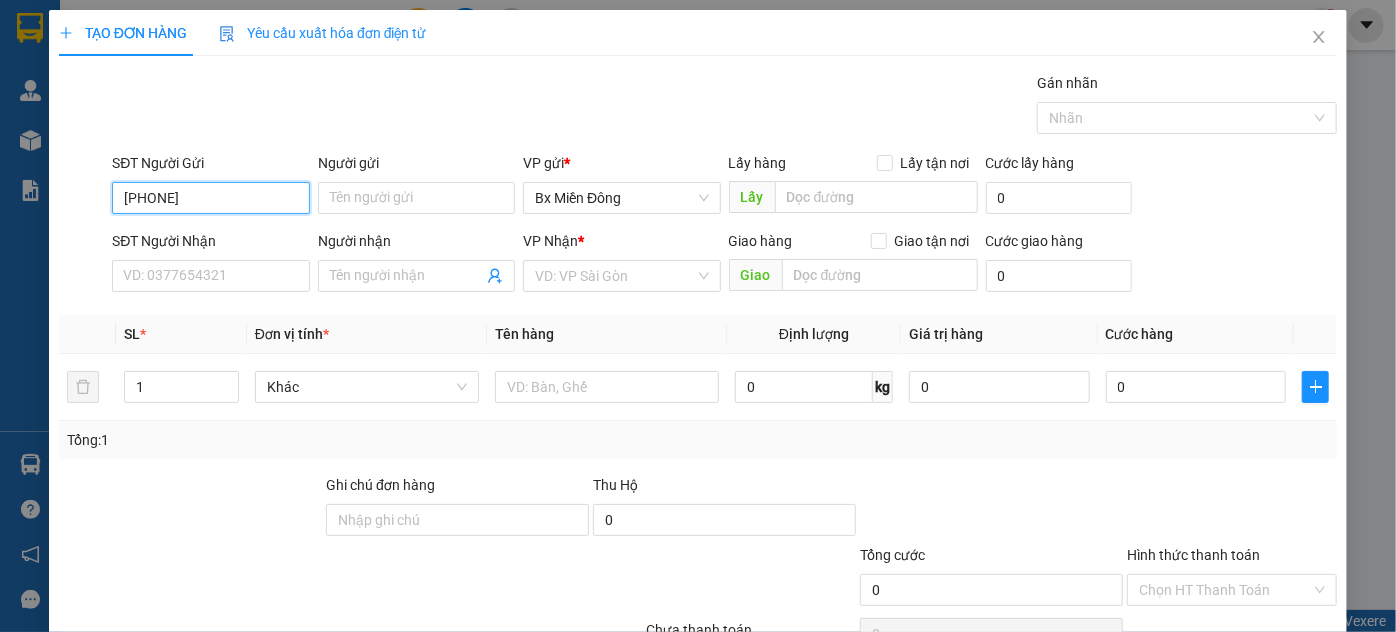 type on "[PHONE]" 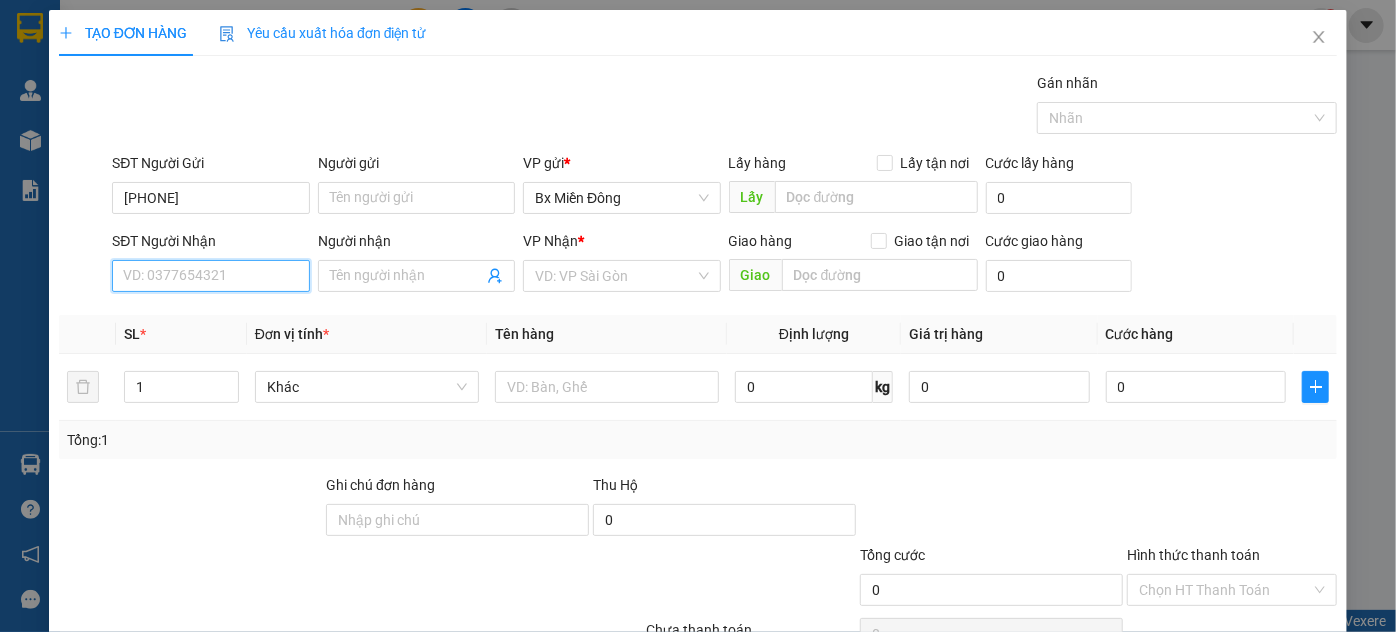 click on "SĐT Người Nhận" at bounding box center [210, 276] 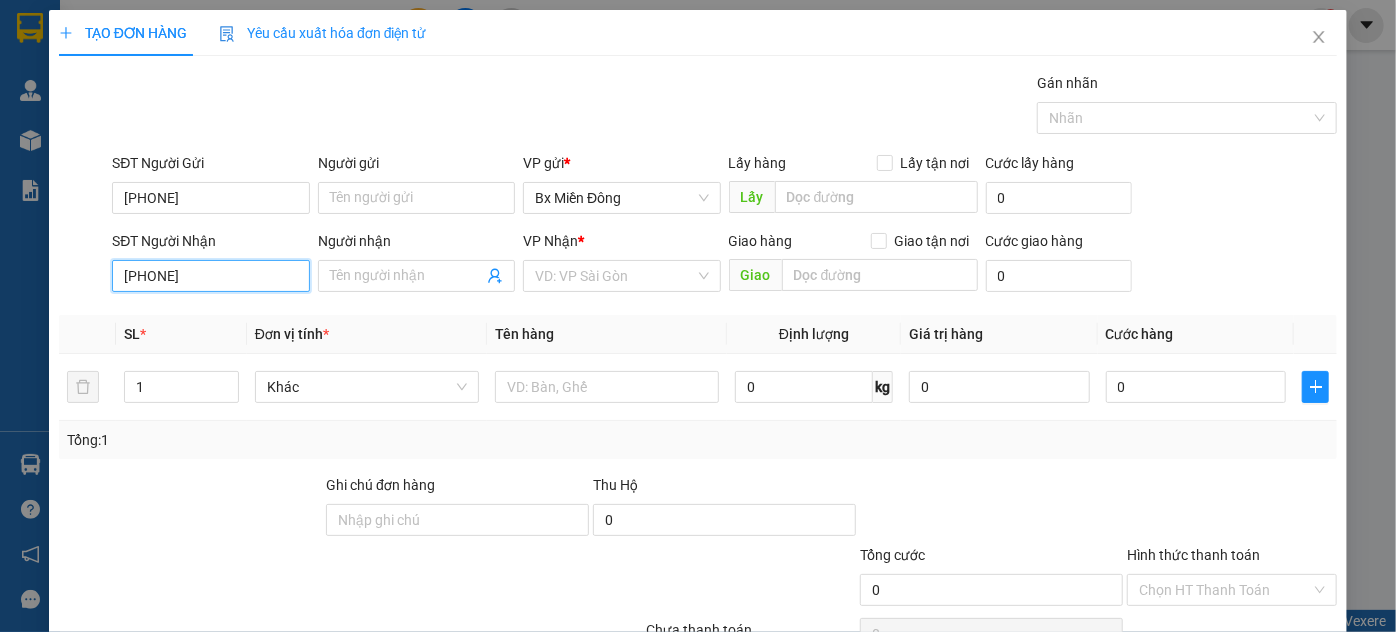 type on "[PHONE]" 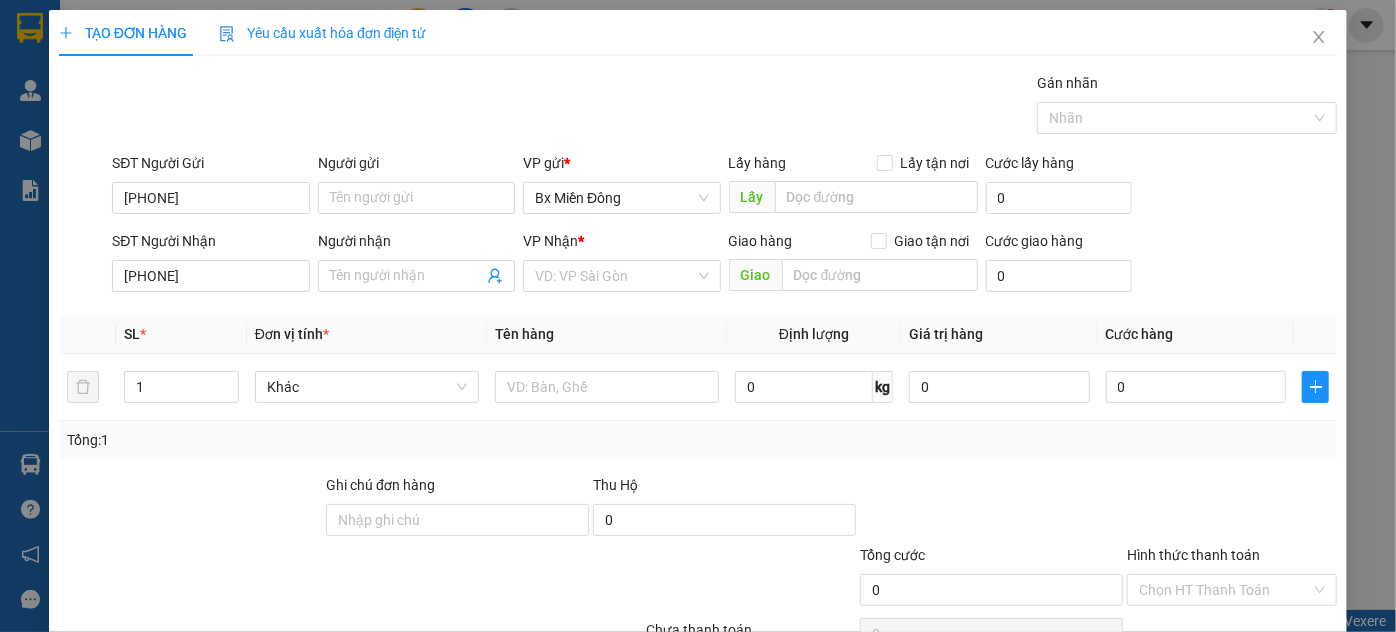 click on "SĐT Người Nhận [PHONE]" at bounding box center [210, 265] 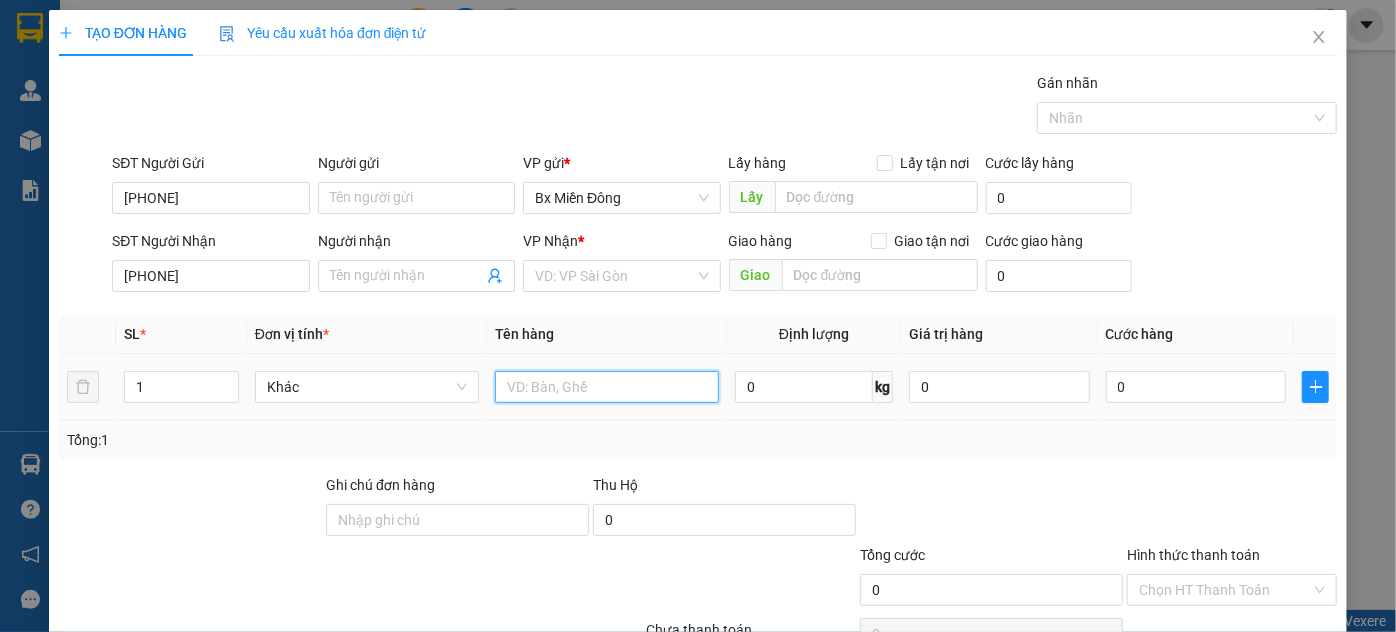 click at bounding box center (607, 387) 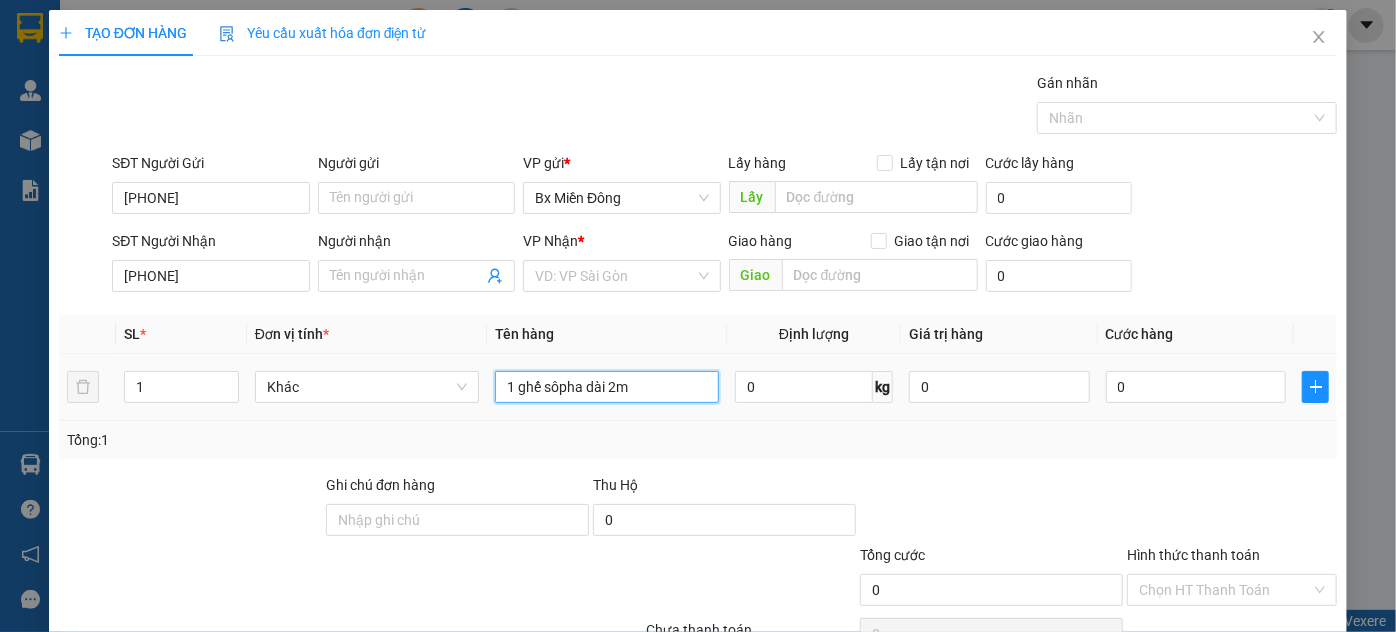 type on "1 ghế sôpha dài 2m" 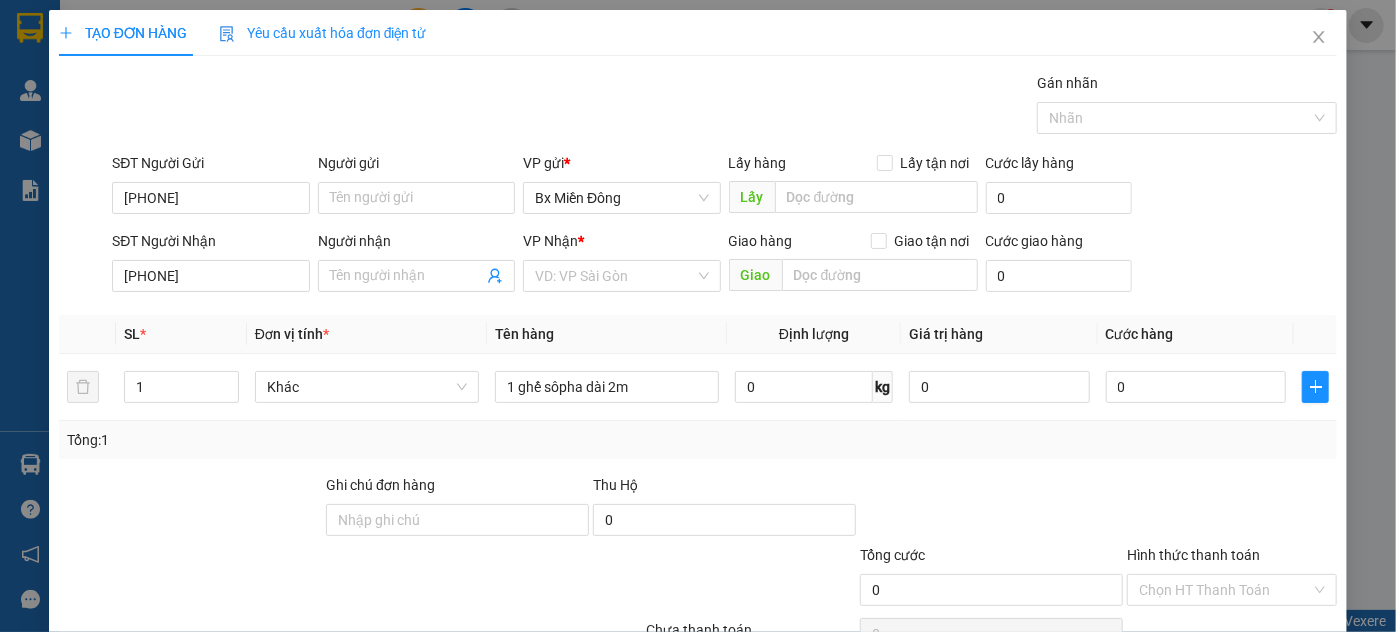drag, startPoint x: 1258, startPoint y: 290, endPoint x: 1173, endPoint y: 324, distance: 91.5478 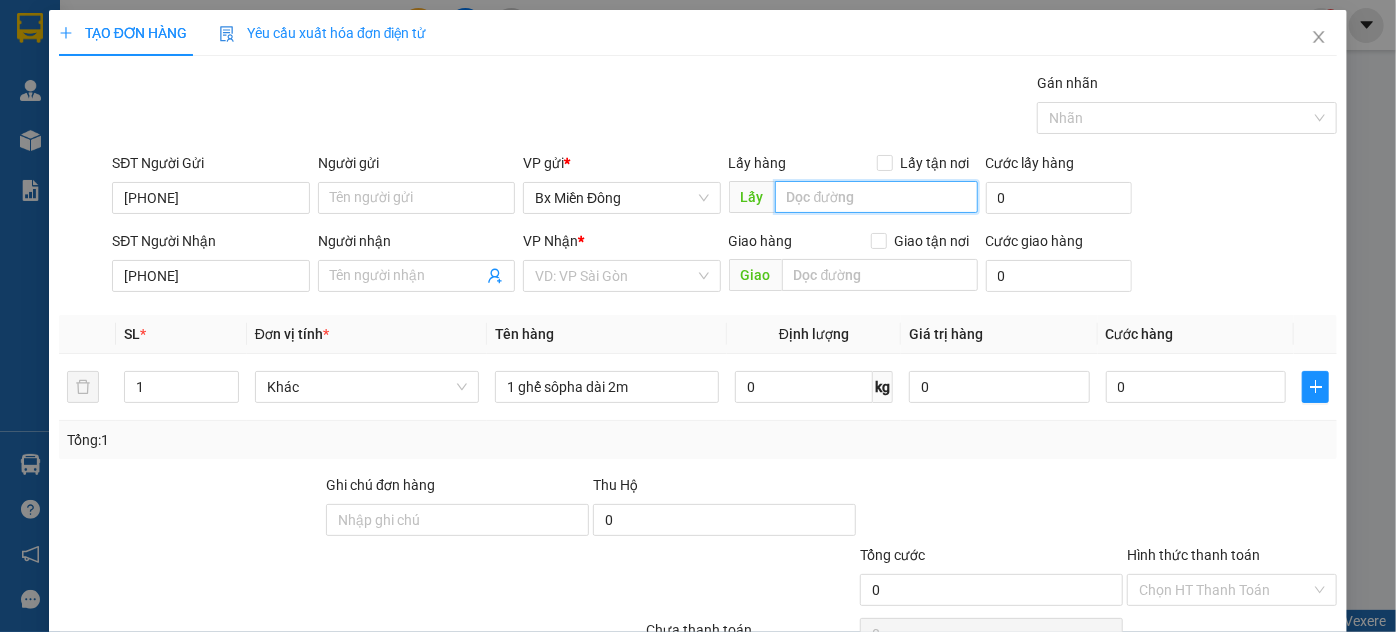 click at bounding box center [876, 197] 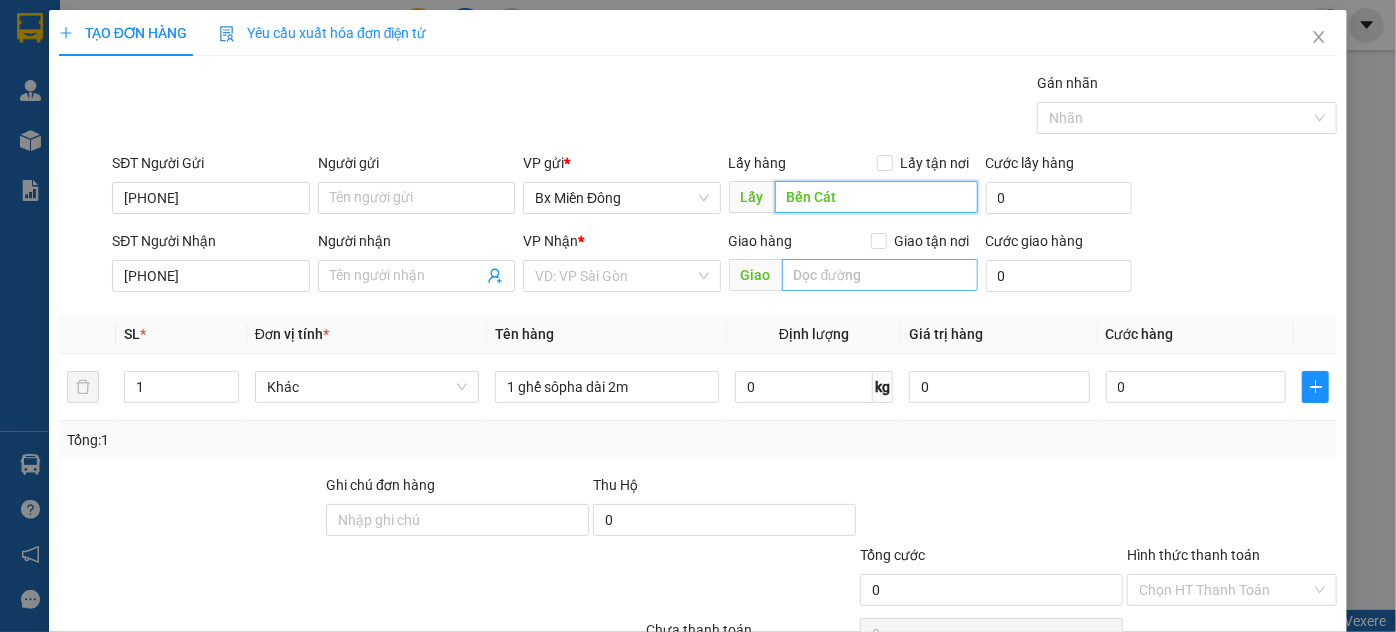 type on "Bến Cát" 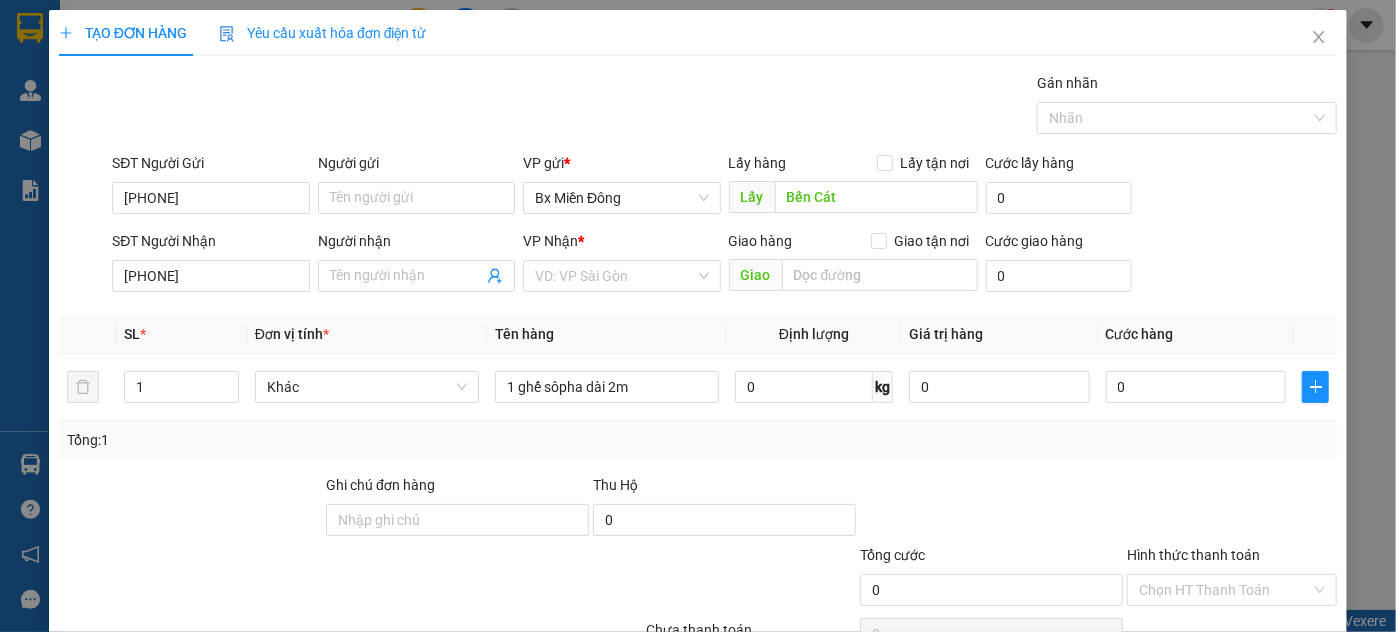 click on "SĐT Người Nhận [PHONE] Người nhận Tên người nhận VP Nhận  * VD: VP Sài Gòn Giao hàng Giao tận nơi Giao Cước giao hàng 0" at bounding box center [724, 265] 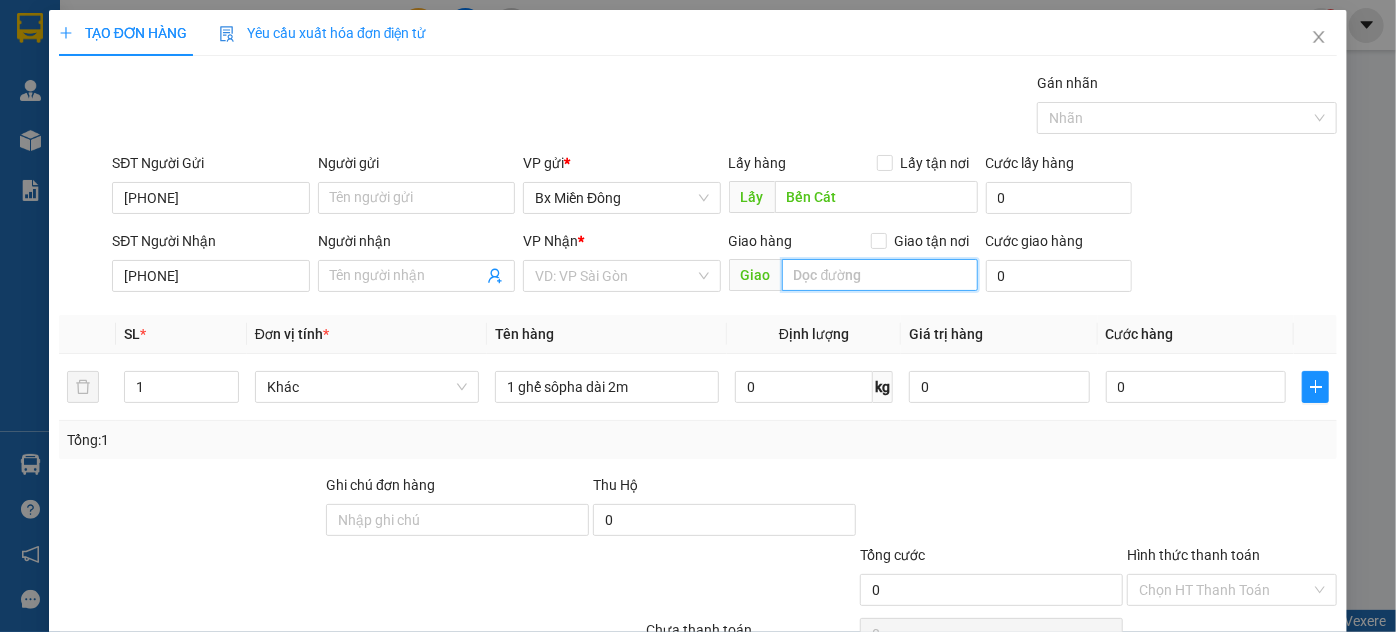 click at bounding box center (880, 275) 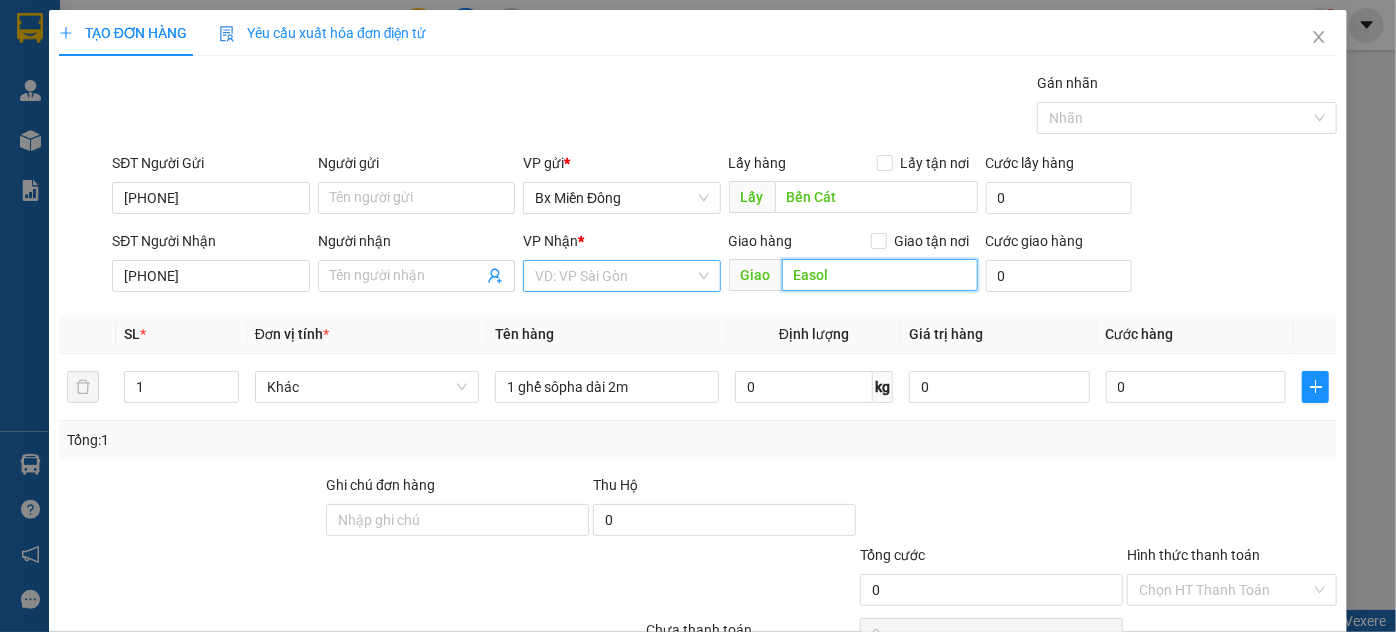 type on "Easol" 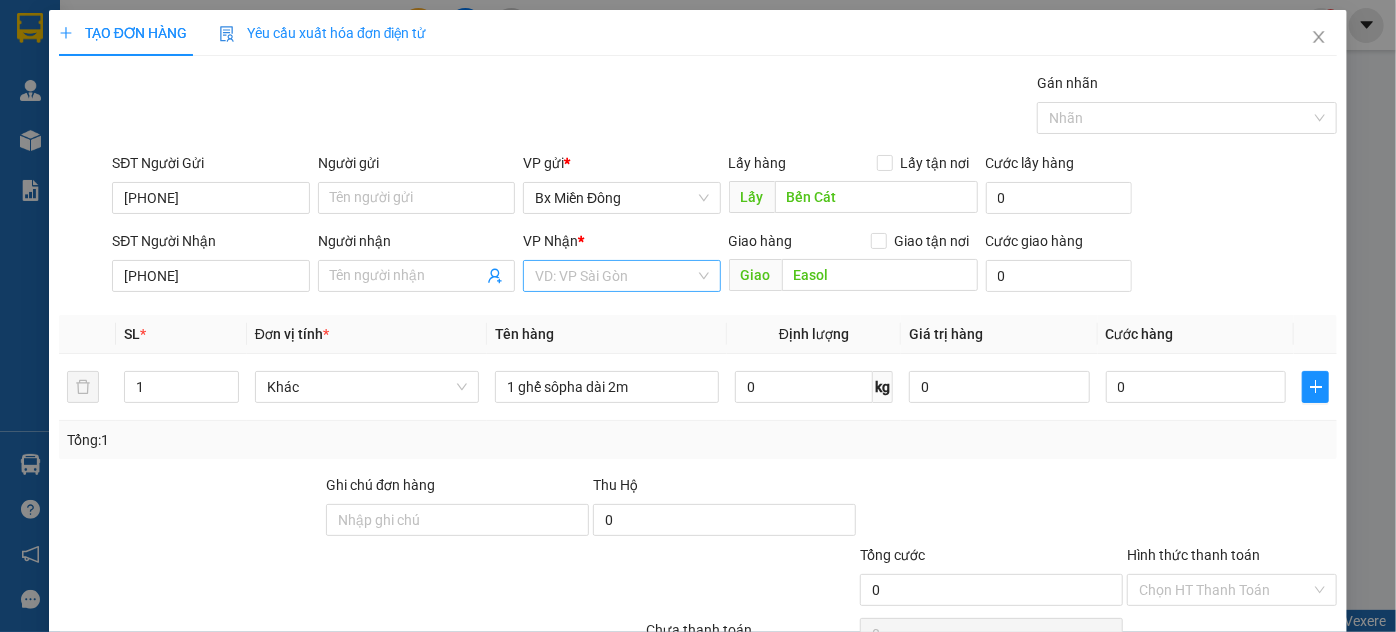 click at bounding box center (614, 276) 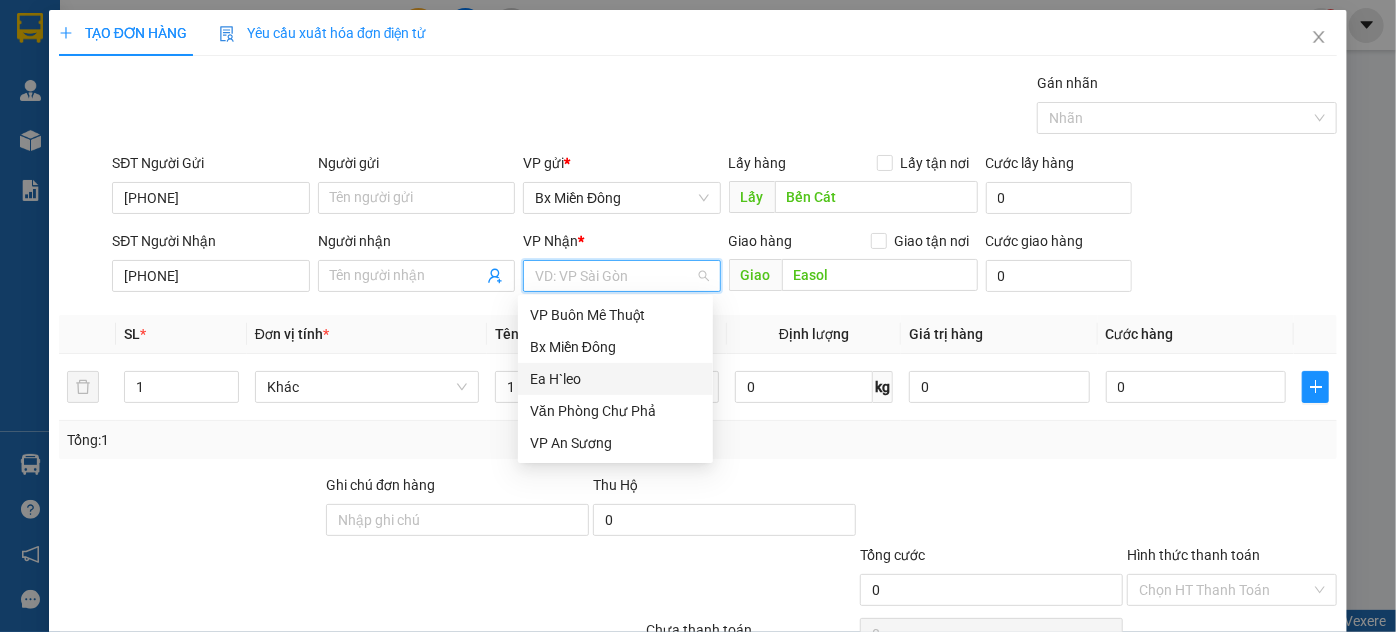 click on "Ea H`leo" at bounding box center [615, 379] 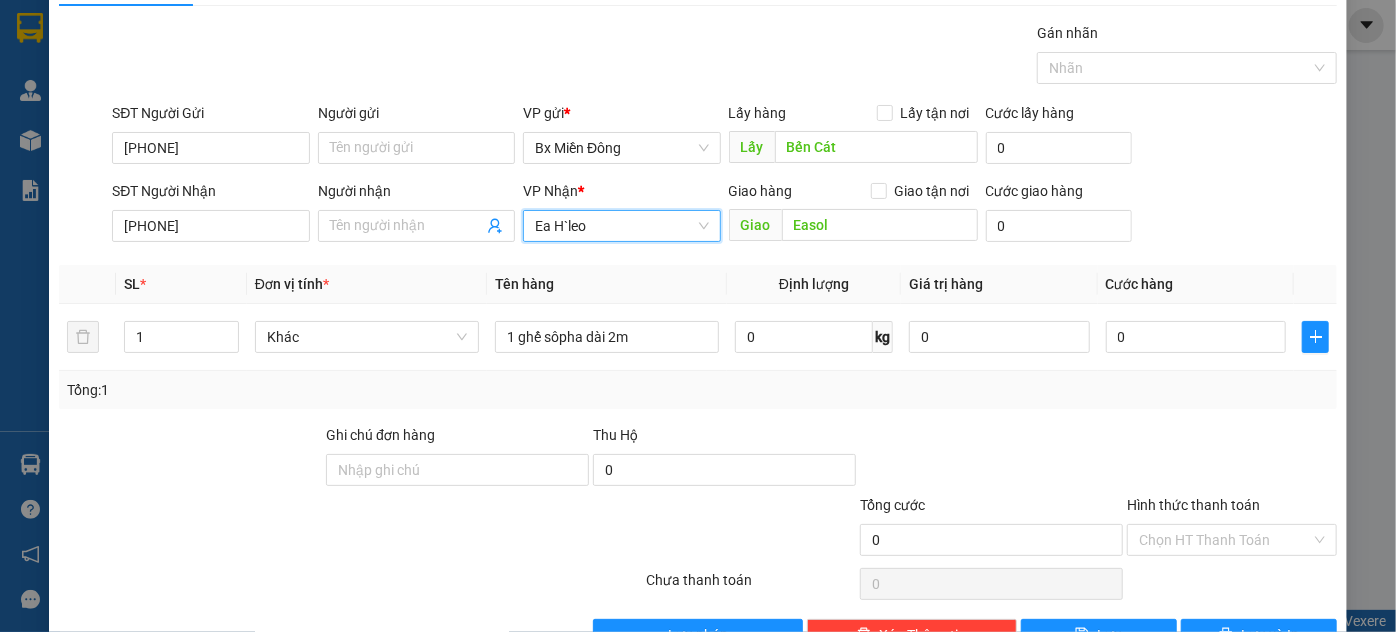 scroll, scrollTop: 90, scrollLeft: 0, axis: vertical 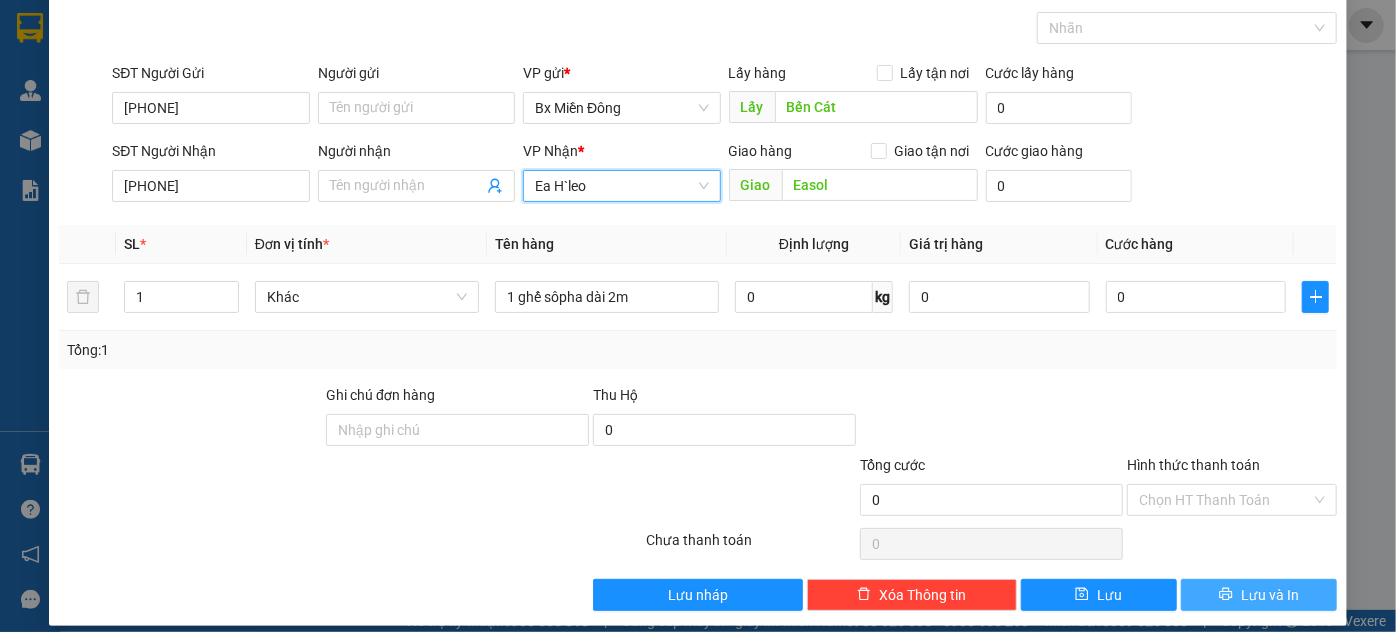 click on "Lưu và In" at bounding box center (1270, 595) 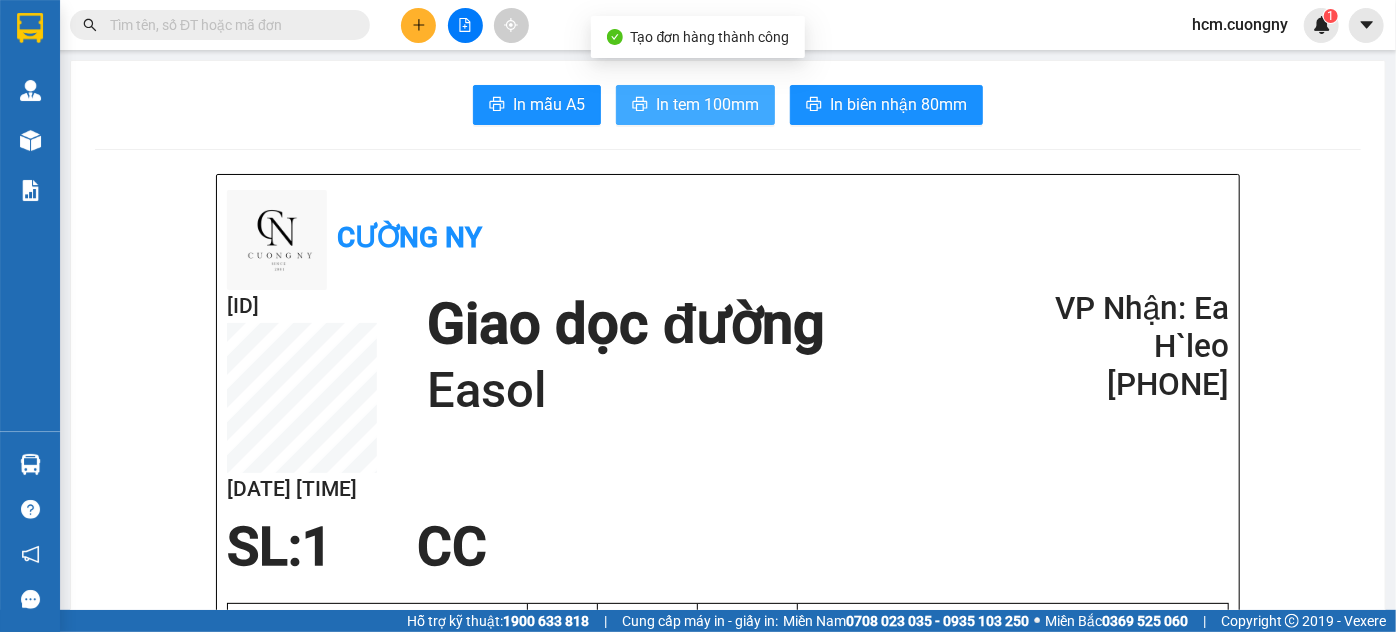 click on "In tem 100mm" at bounding box center (707, 104) 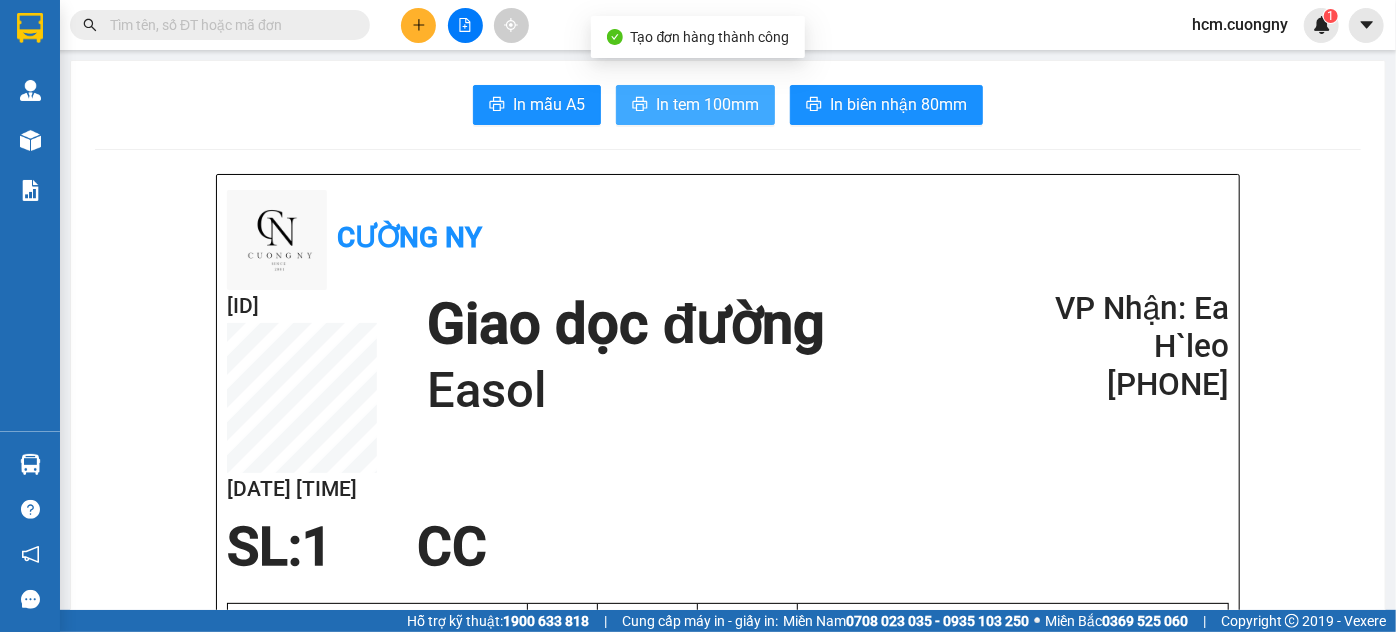 scroll, scrollTop: 0, scrollLeft: 0, axis: both 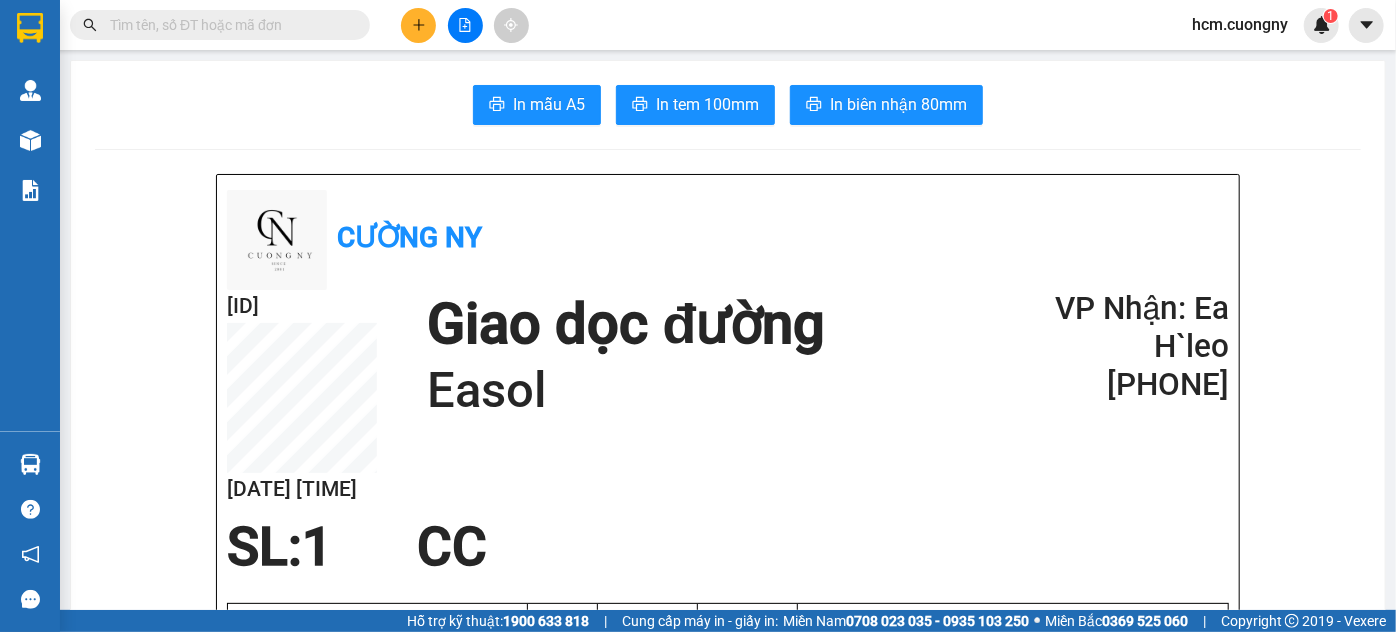 drag, startPoint x: 178, startPoint y: 231, endPoint x: 388, endPoint y: 127, distance: 234.34163 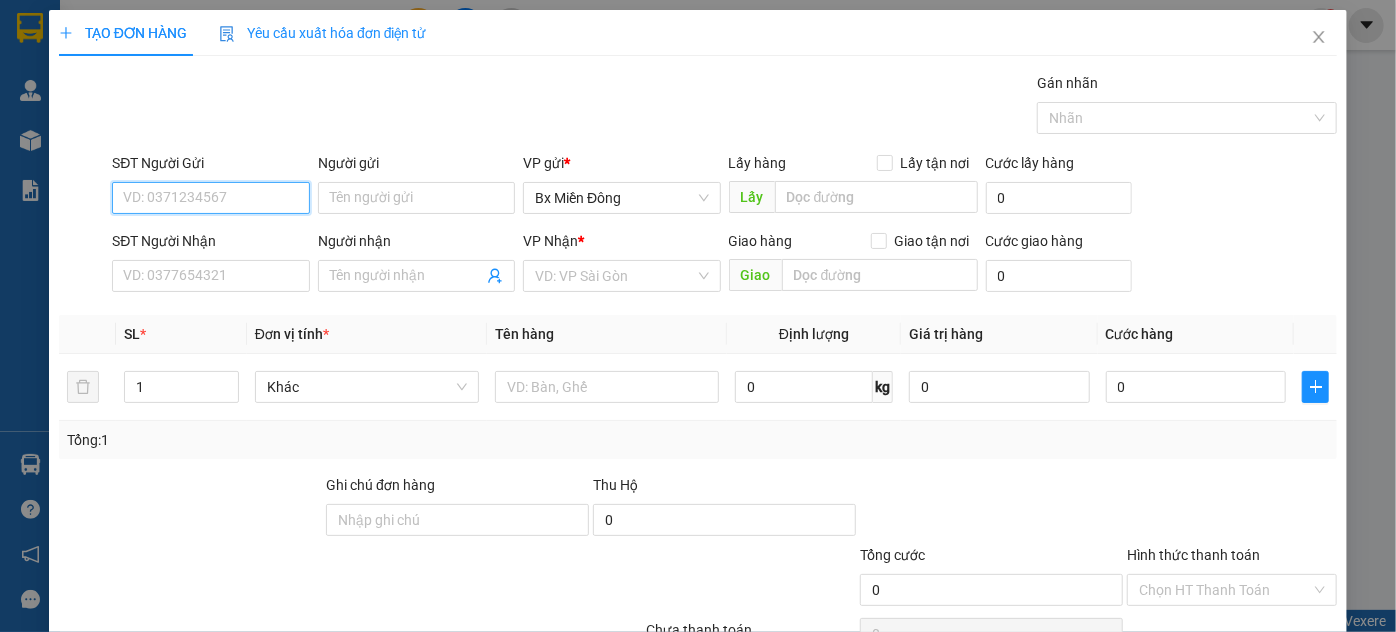 click on "SĐT Người Gửi" at bounding box center (210, 198) 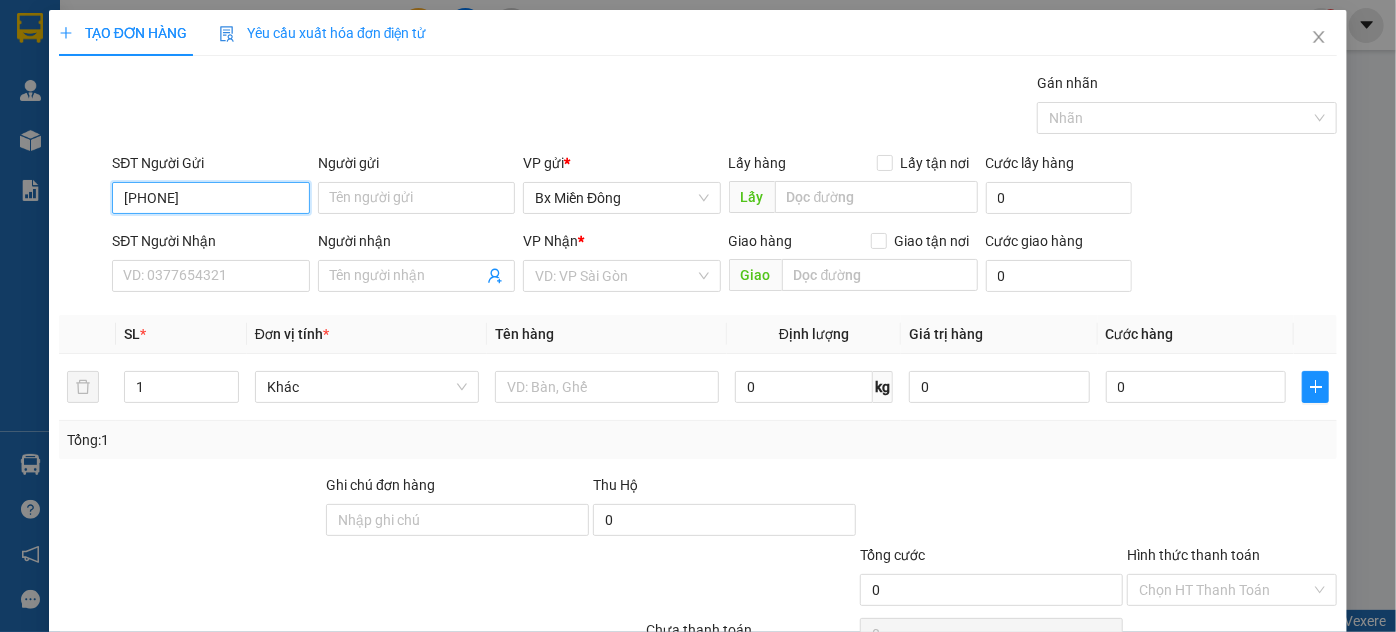 type on "[PHONE]" 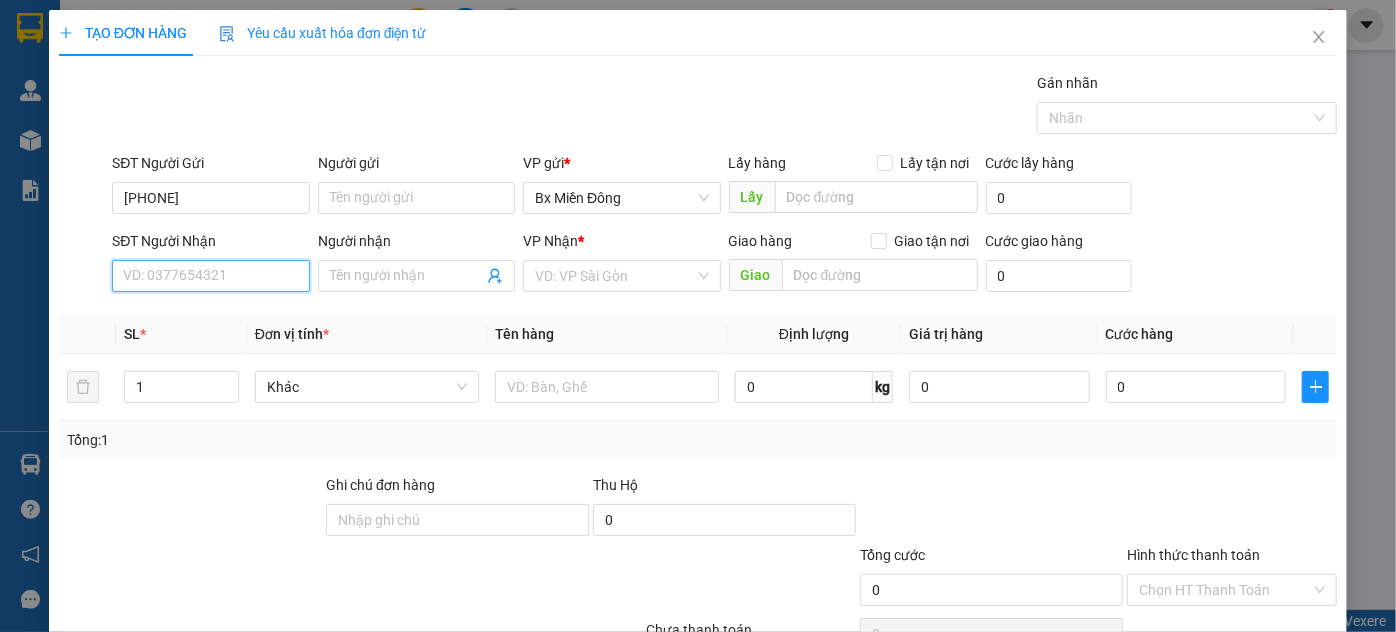 drag, startPoint x: 191, startPoint y: 283, endPoint x: 193, endPoint y: 272, distance: 11.18034 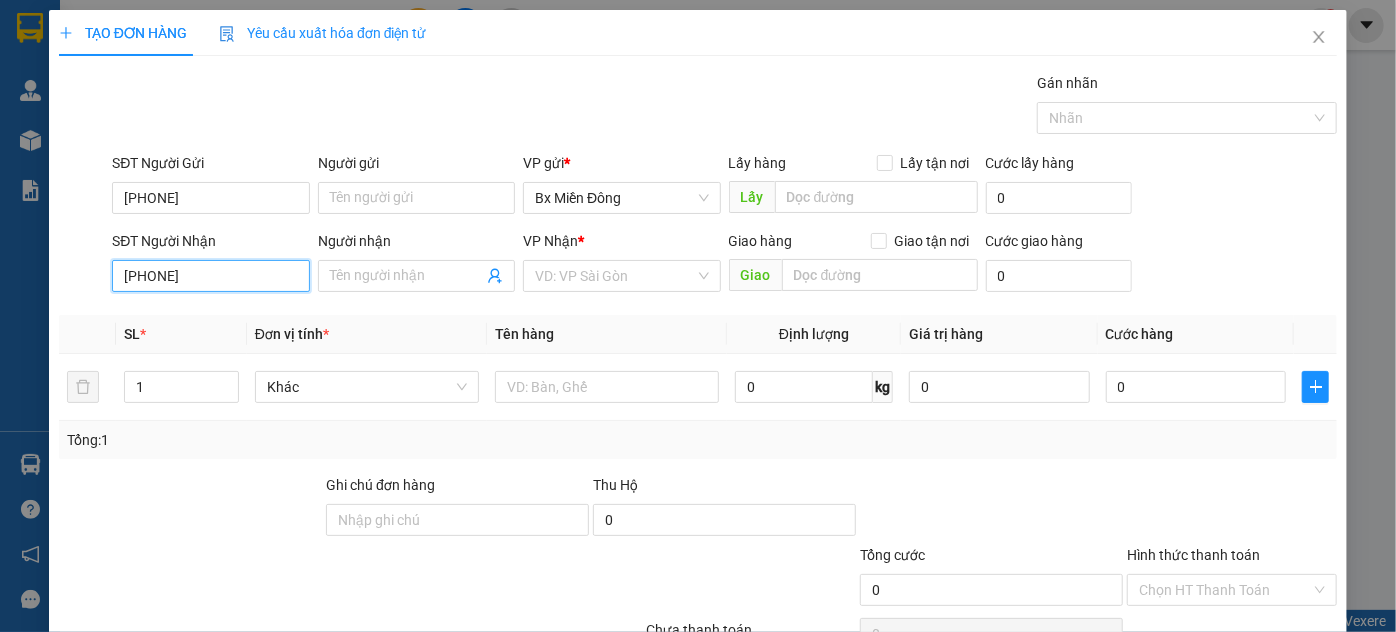 type on "[PHONE]" 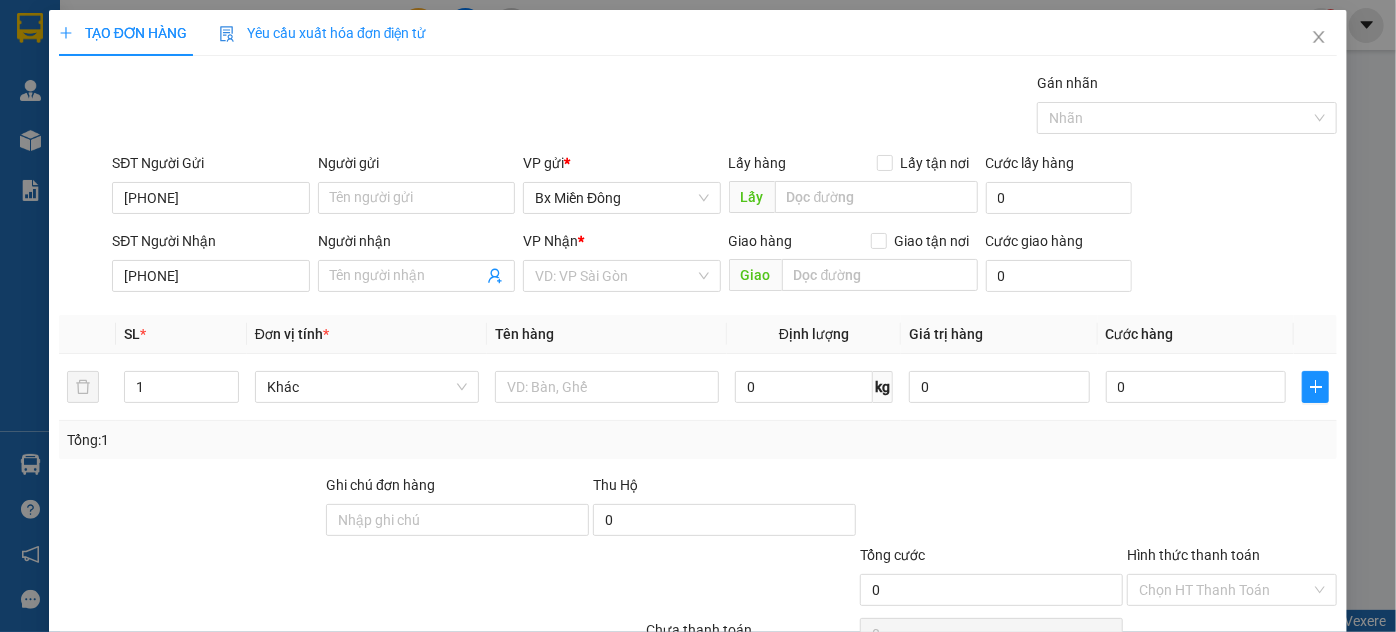 click on "SĐT Người Nhận [PHONE] Người nhận Tên người nhận VP Nhận  * VD: VP Sài Gòn Giao hàng Giao tận nơi Giao Cước giao hàng 0" at bounding box center (724, 265) 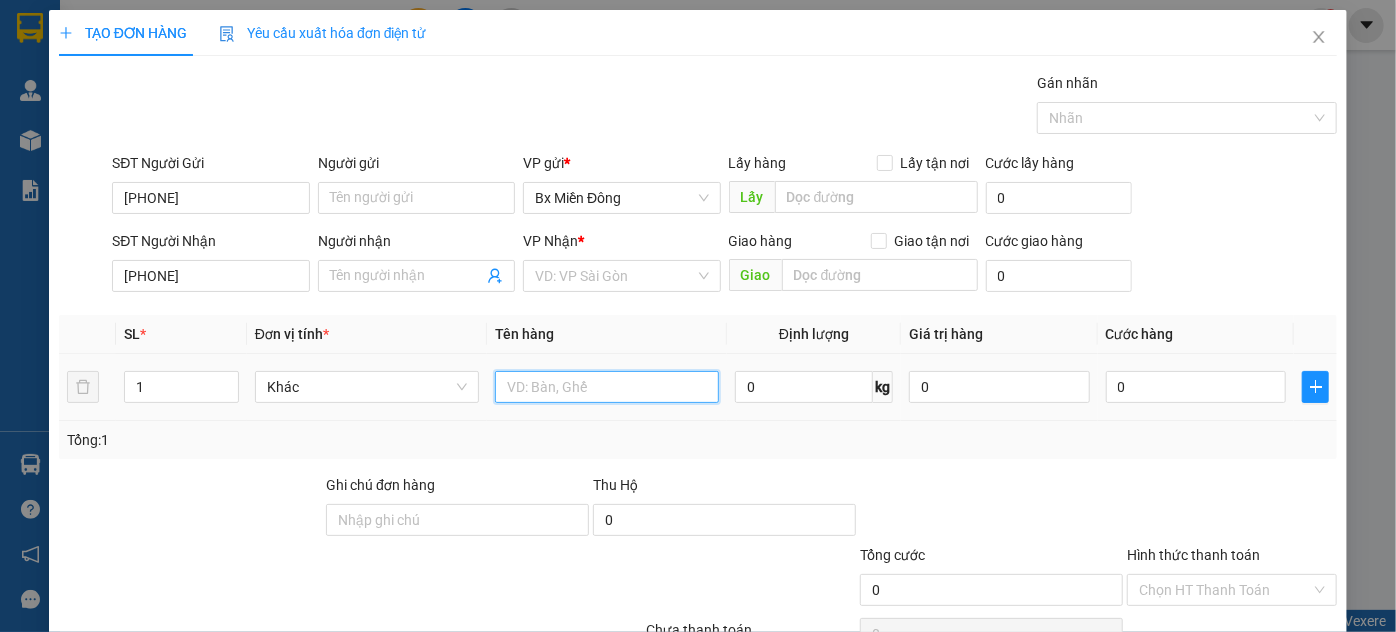 click at bounding box center [607, 387] 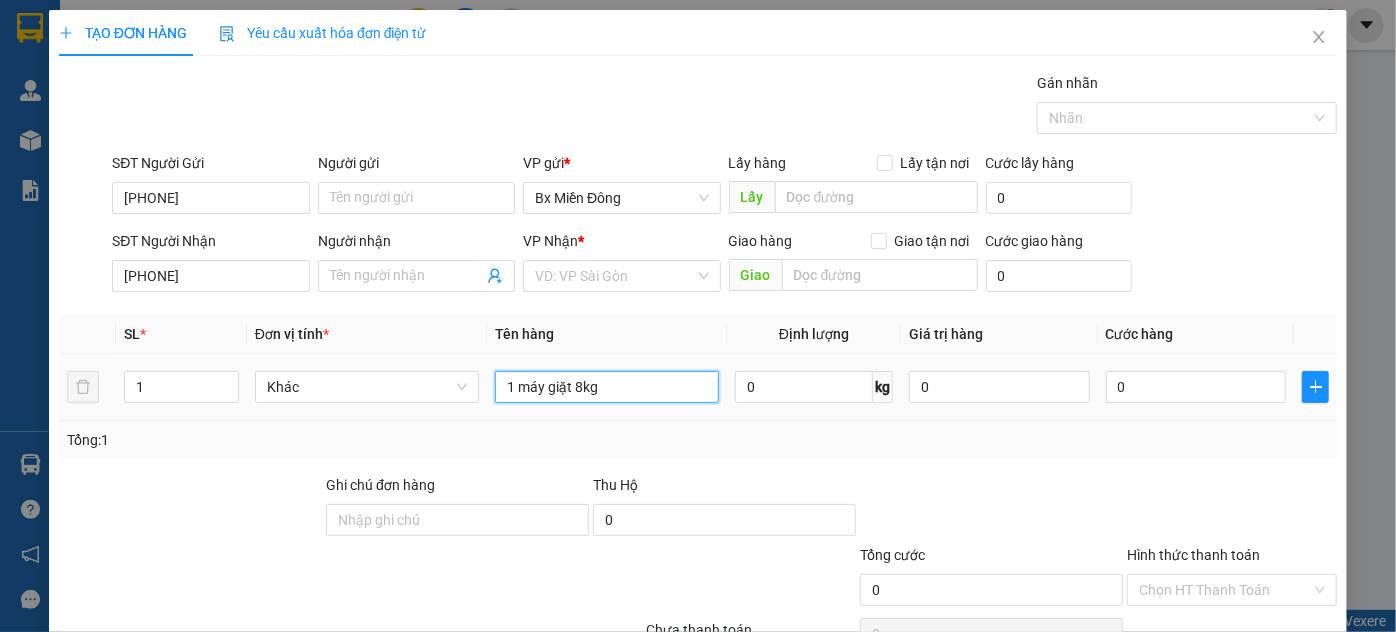 type on "1 máy giặt 8kg" 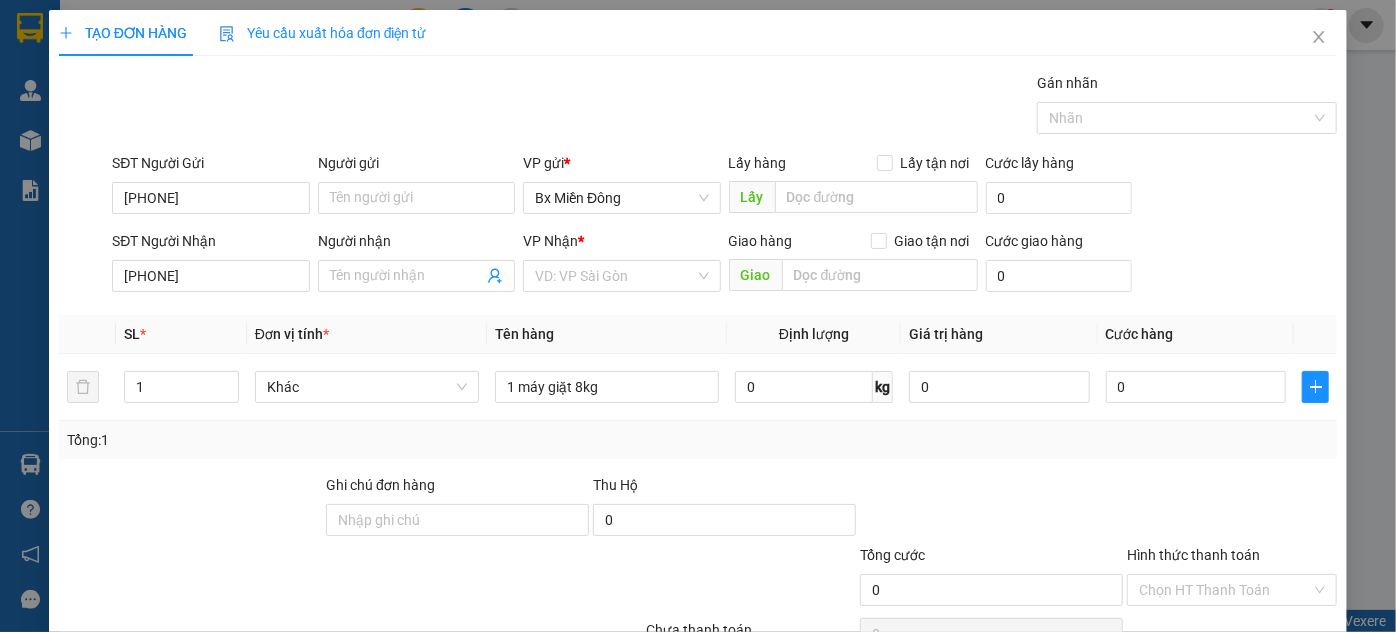 drag, startPoint x: 1211, startPoint y: 298, endPoint x: 1187, endPoint y: 309, distance: 26.400757 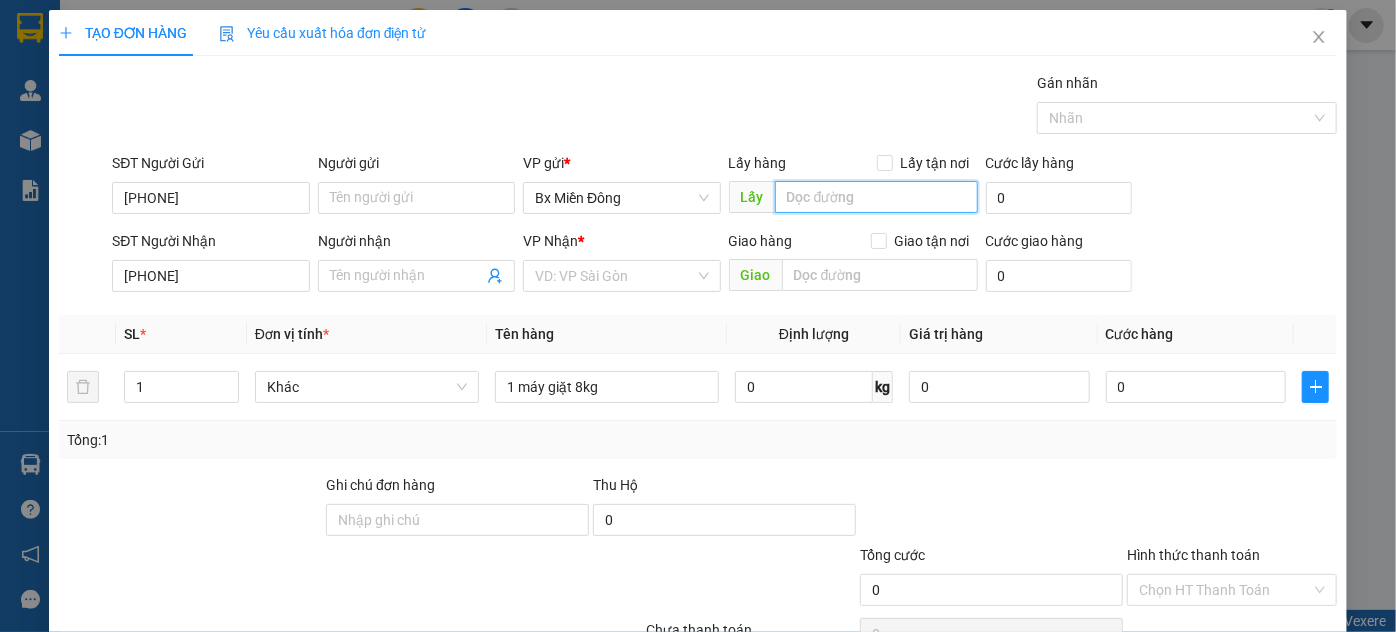 click at bounding box center (876, 197) 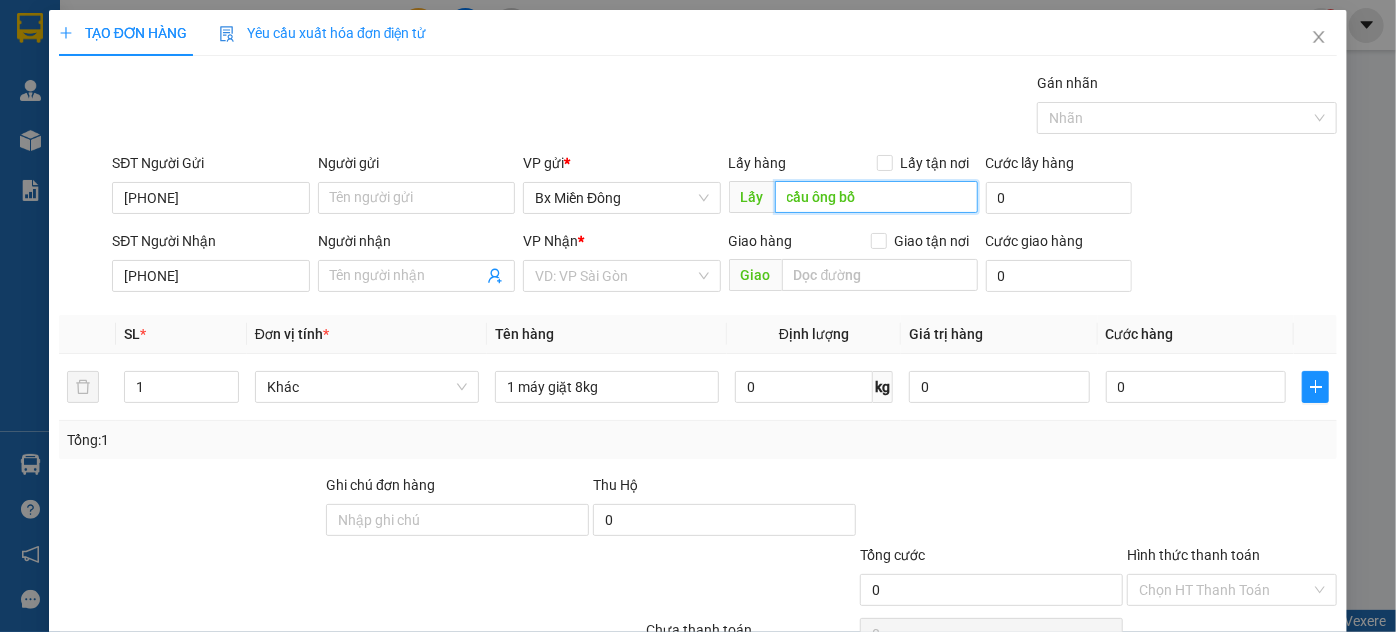 type on "cầu ông bố" 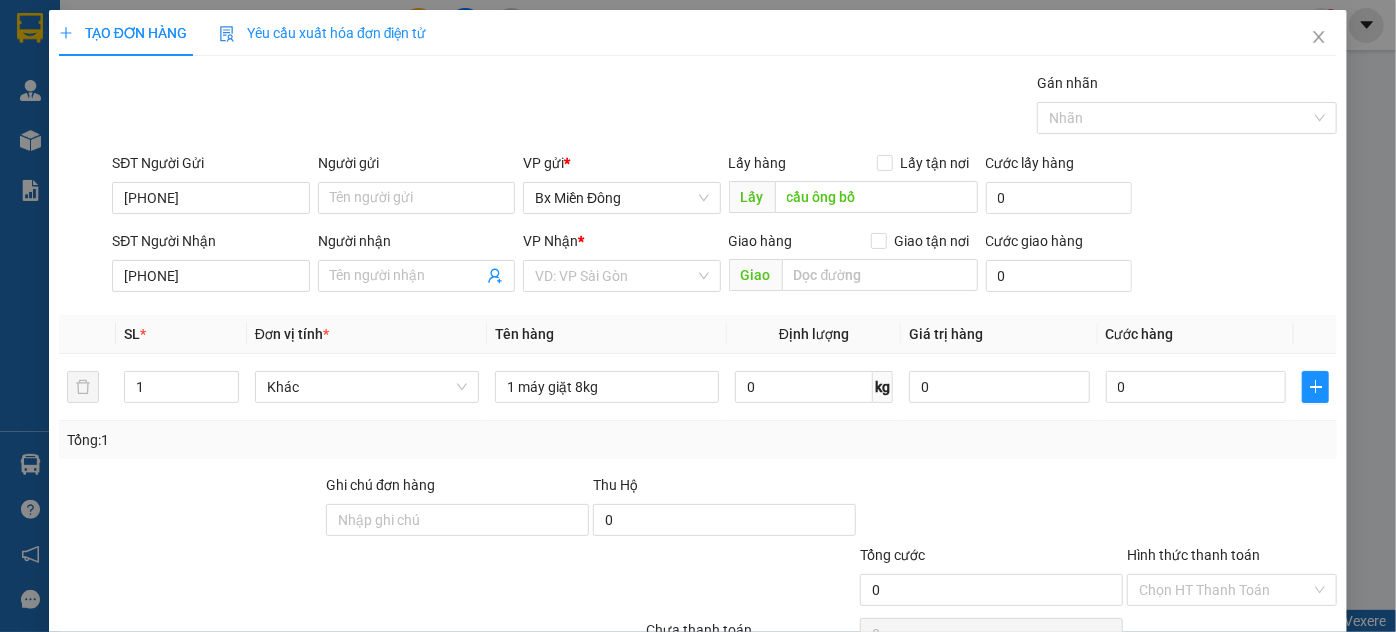 click on "SĐT Người Nhận [PHONE] Người nhận Tên người nhận VP Nhận  * VD: VP Sài Gòn Giao hàng Giao tận nơi Giao Cước giao hàng 0" at bounding box center (724, 265) 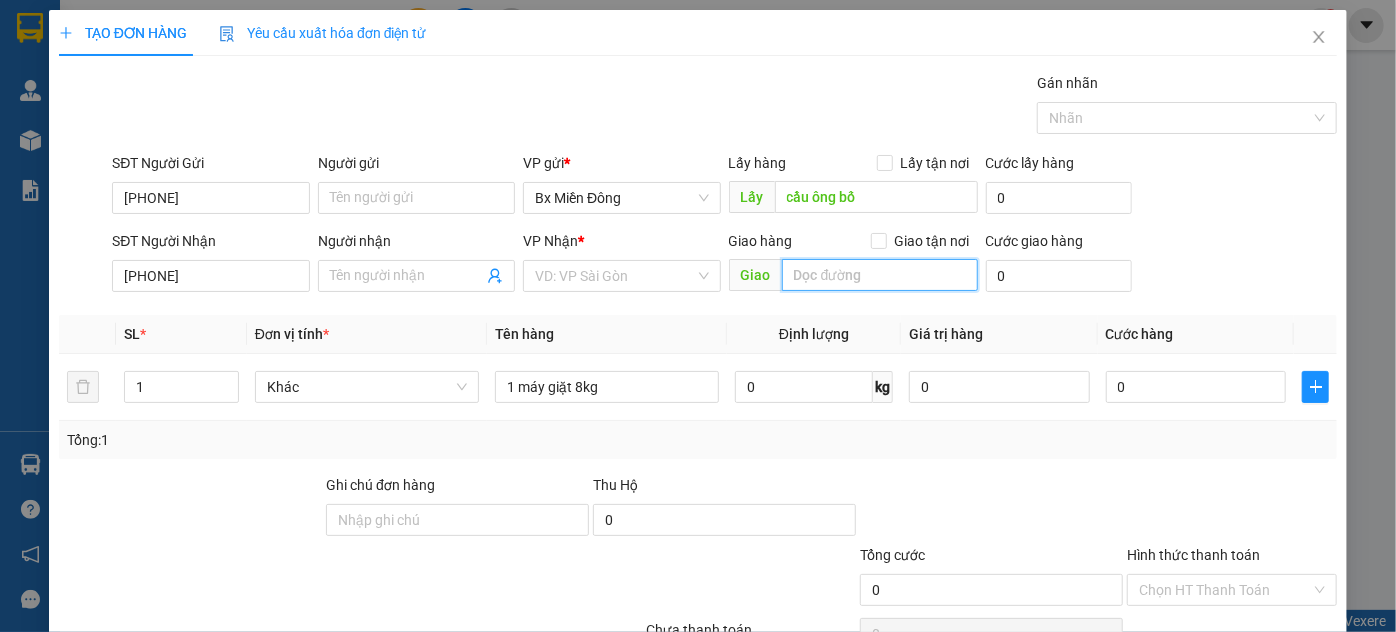 click at bounding box center (880, 275) 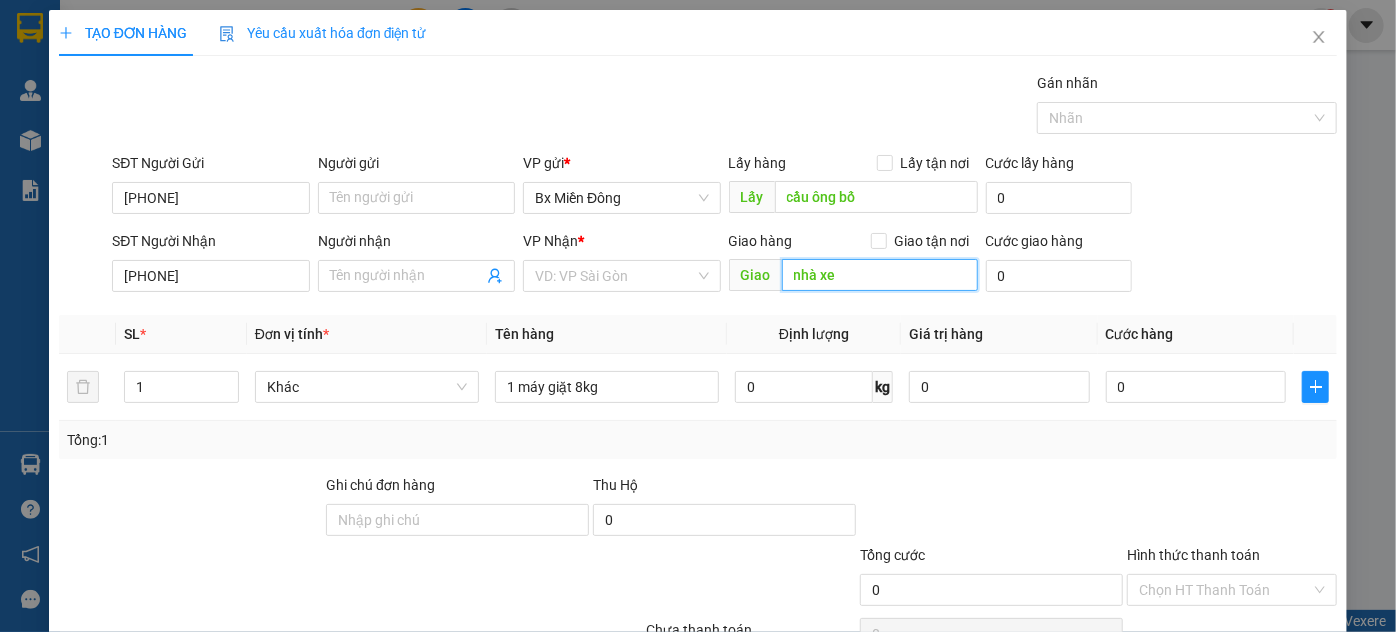 type on "nhà xe" 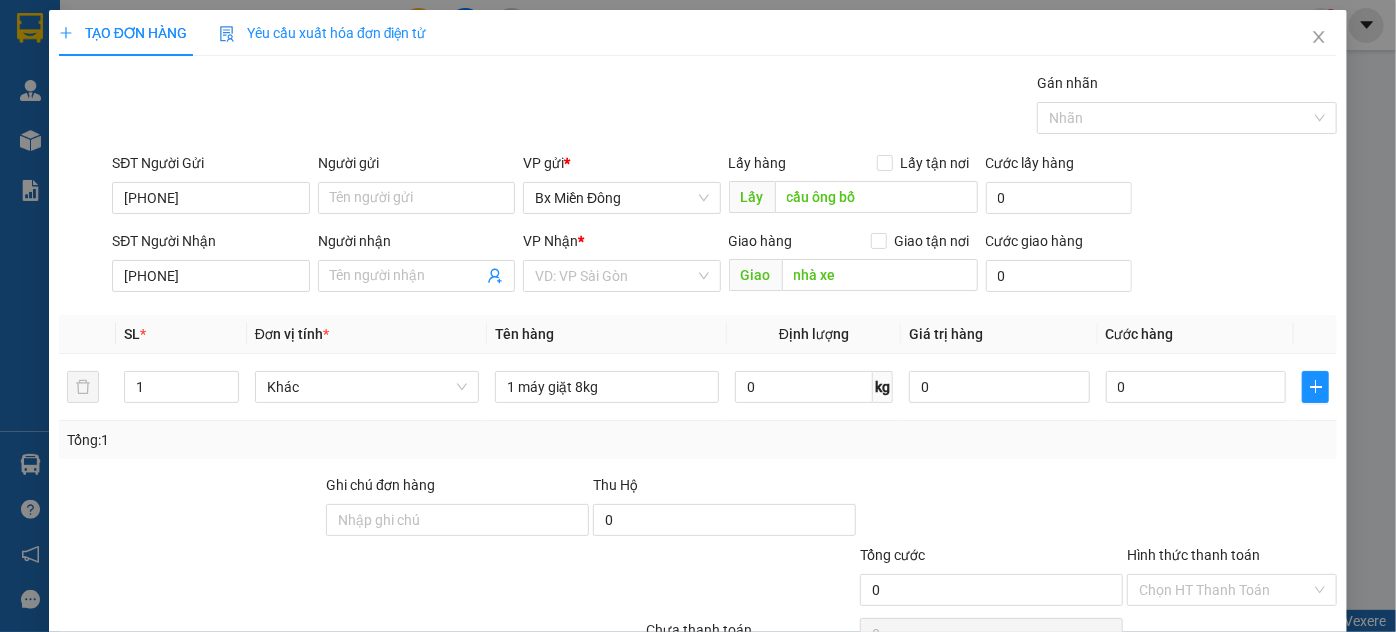 click on "VP Nhận  *" at bounding box center [621, 245] 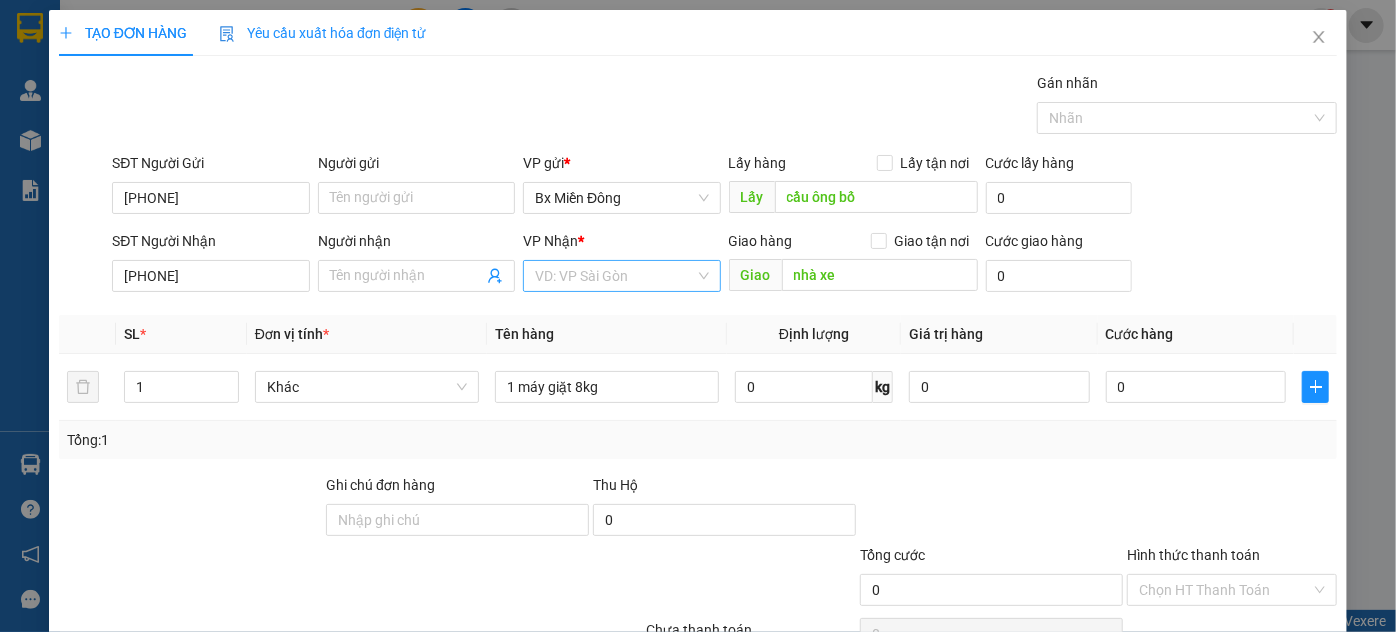 click at bounding box center [614, 276] 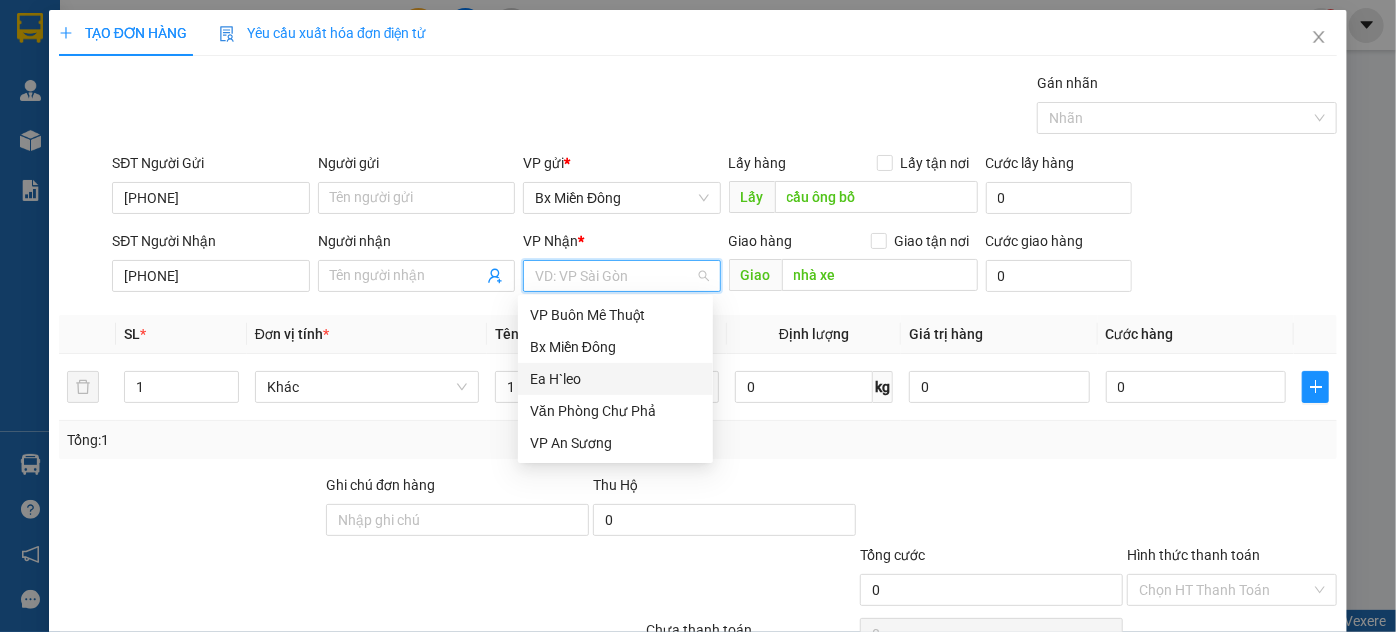 click on "Ea H`leo" at bounding box center [615, 379] 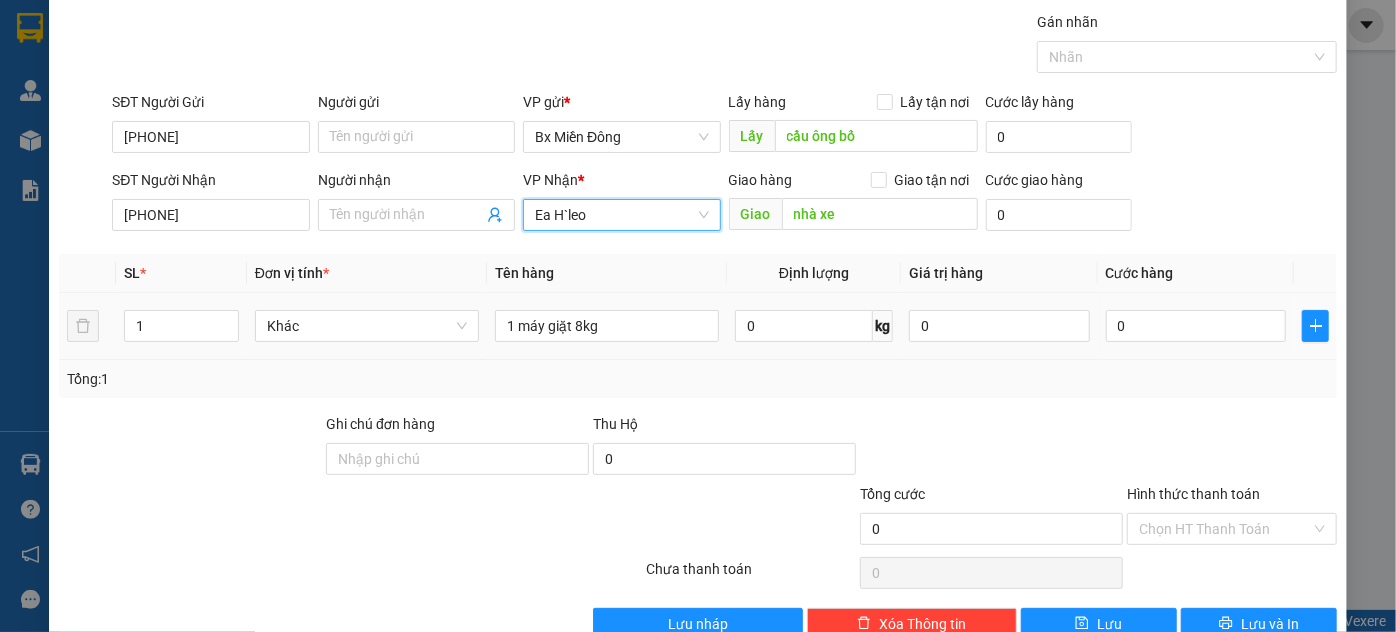 scroll, scrollTop: 106, scrollLeft: 0, axis: vertical 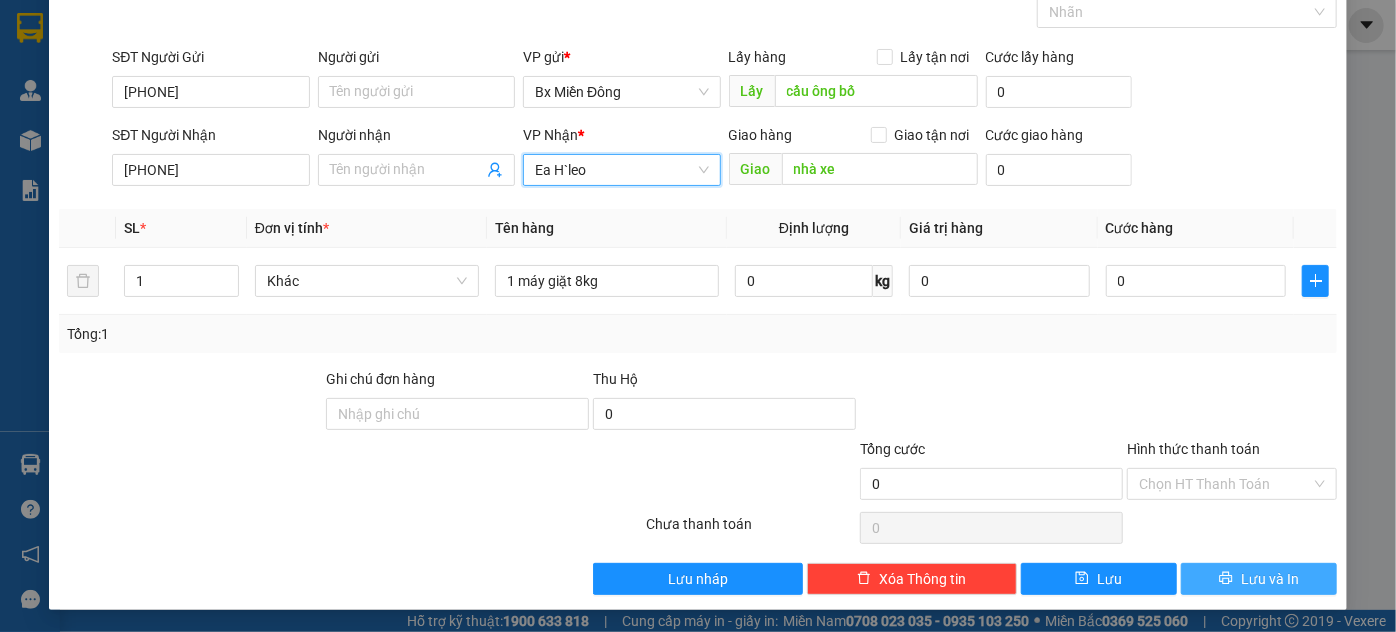 click on "Lưu và In" at bounding box center (1270, 579) 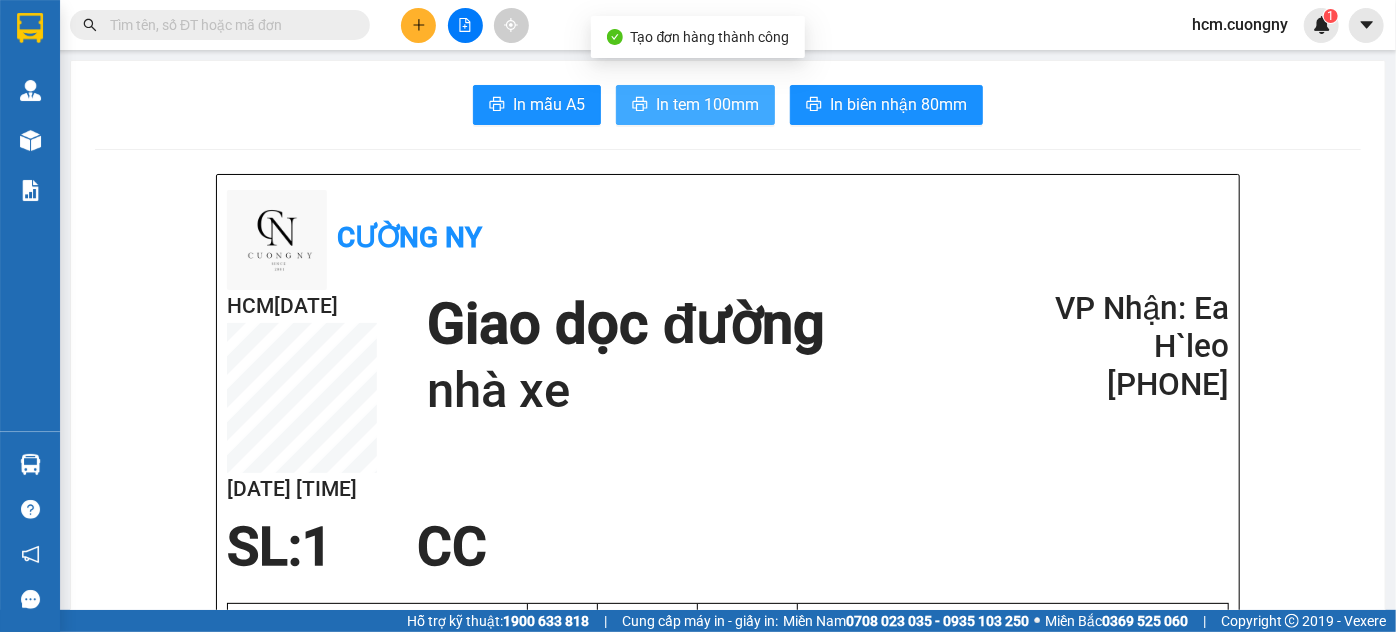 click 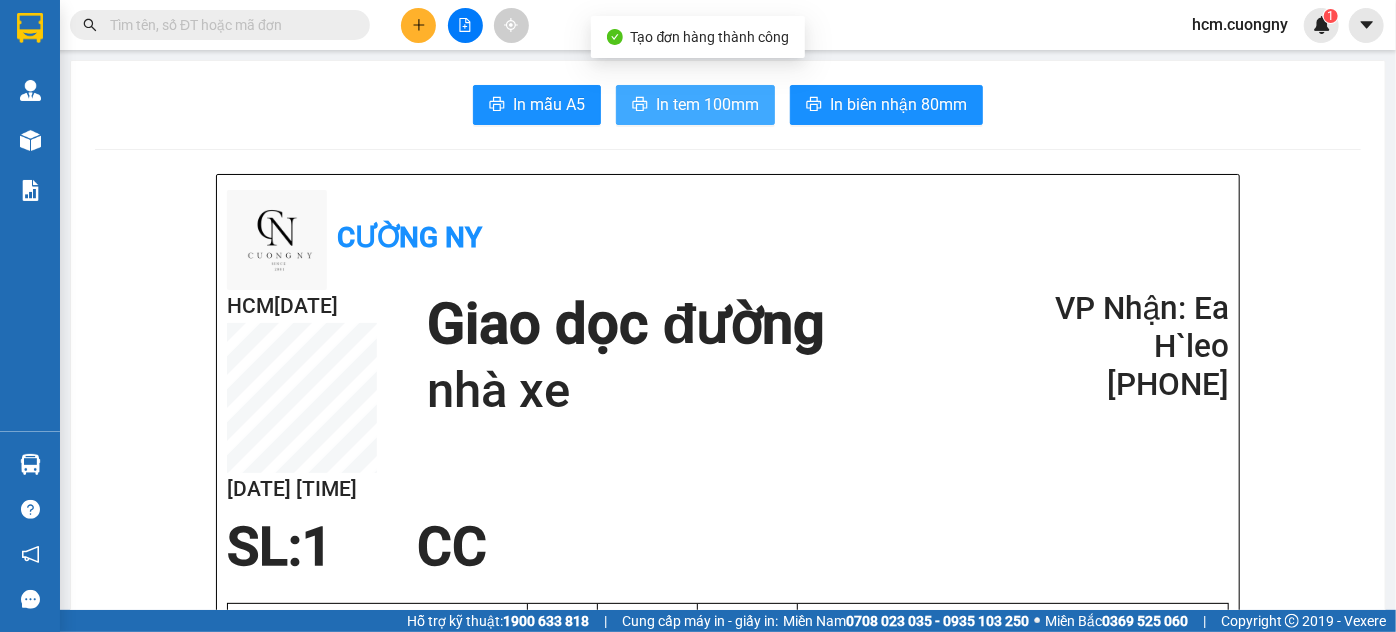 scroll, scrollTop: 0, scrollLeft: 0, axis: both 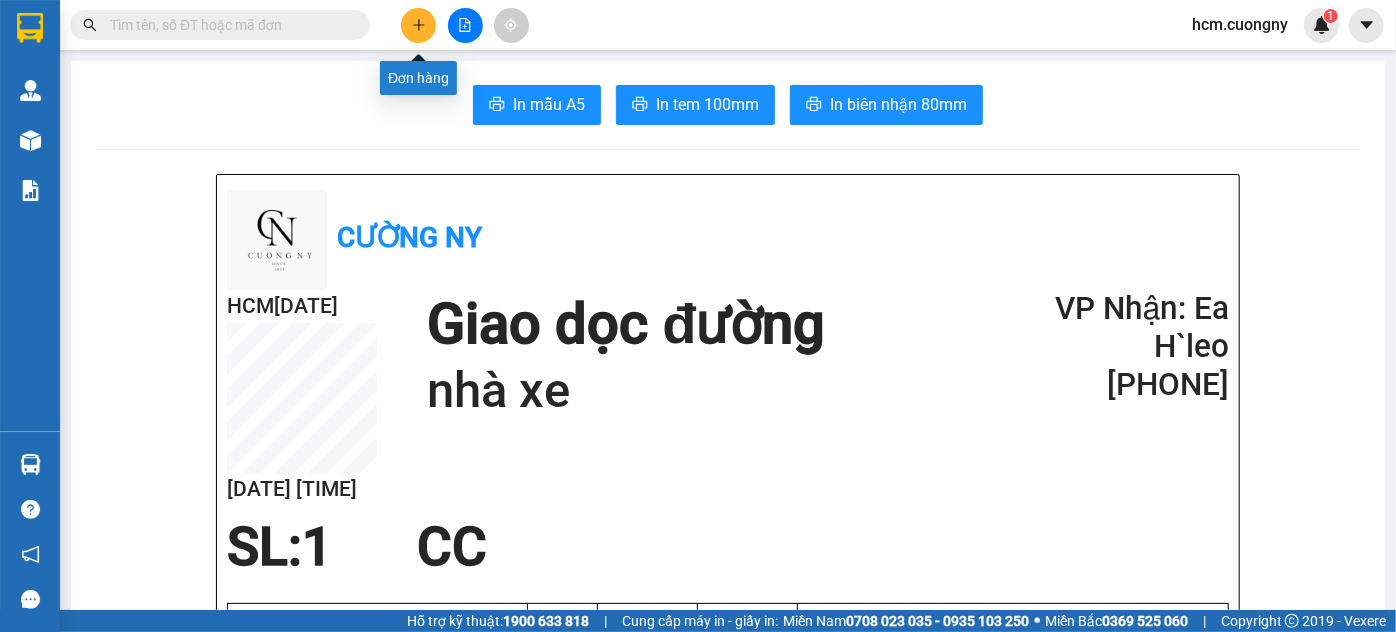 click 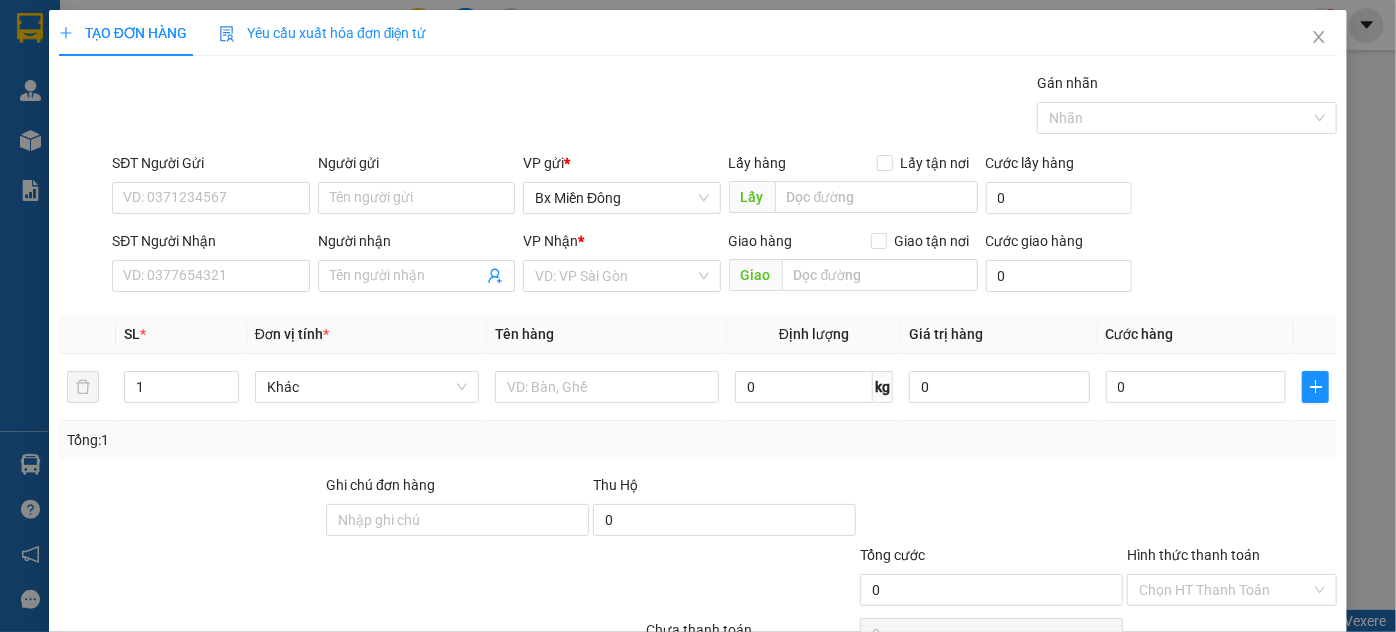 click on "SĐT Người Nhận VD: [PHONE] Người nhận Tên người nhận VP Nhận  * VD: VP Sài Gòn Giao hàng Giao tận nơi Giao Cước giao hàng 0" at bounding box center [724, 265] 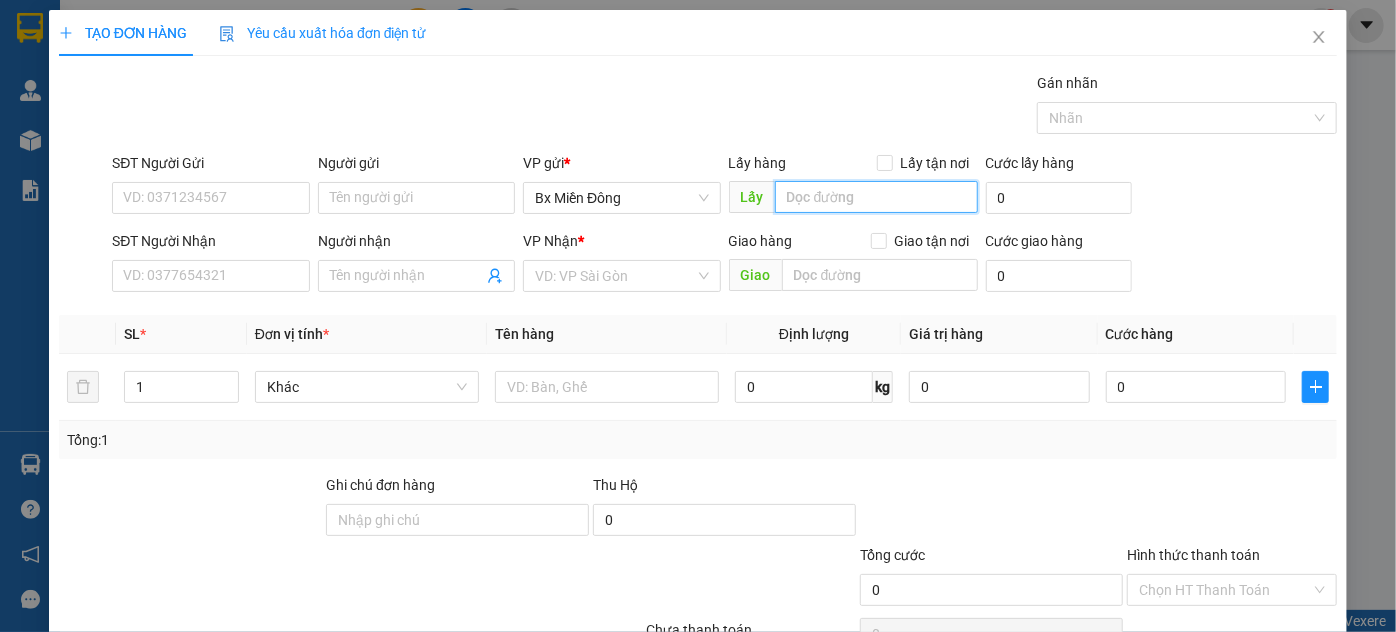 click at bounding box center [876, 197] 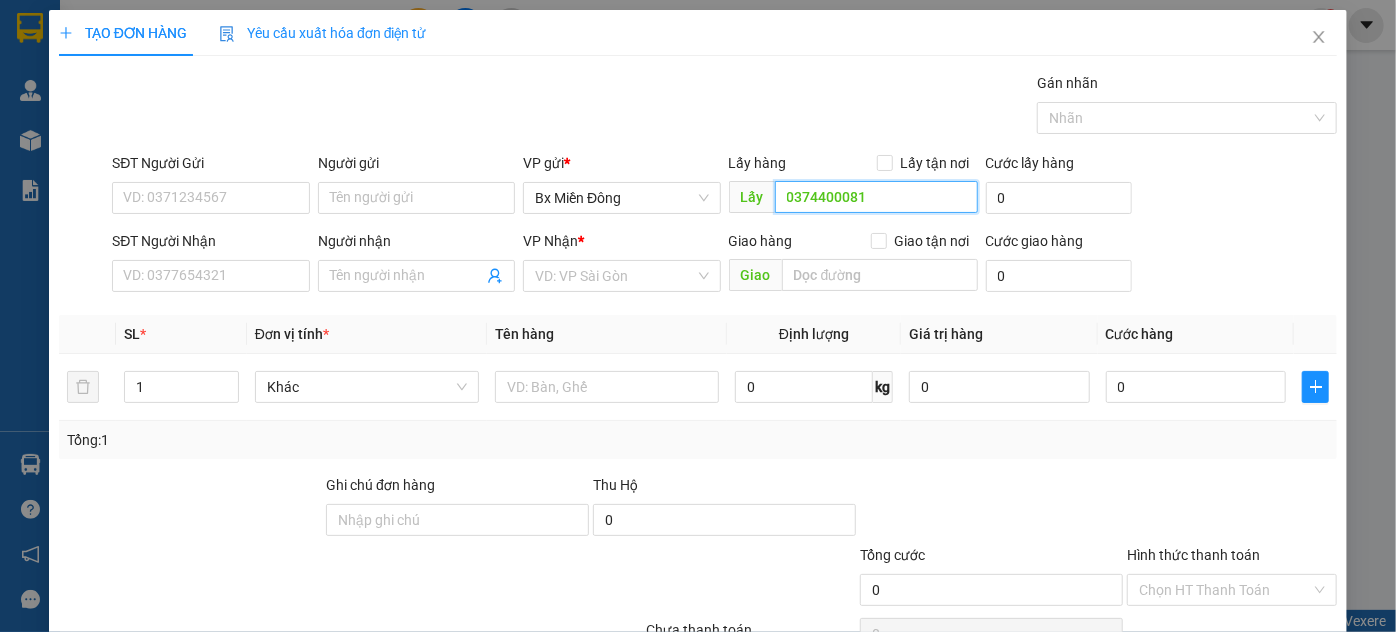 type on "0374400081" 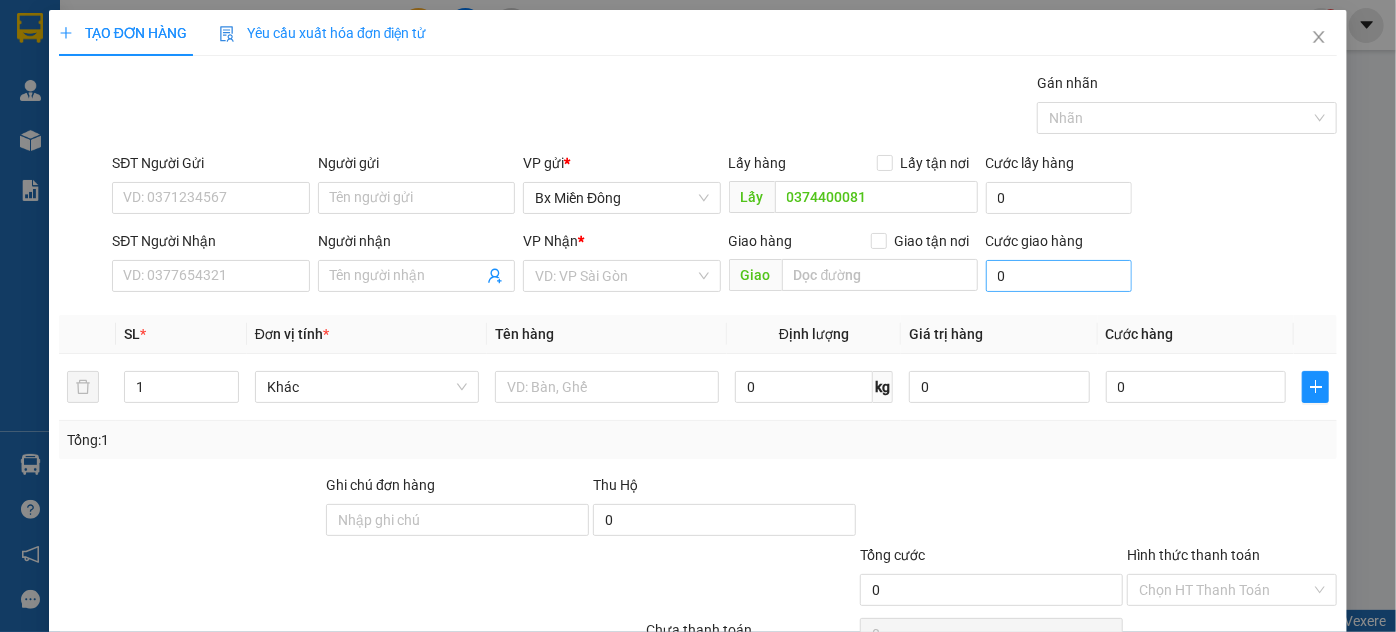 drag, startPoint x: 1216, startPoint y: 282, endPoint x: 1081, endPoint y: 261, distance: 136.62357 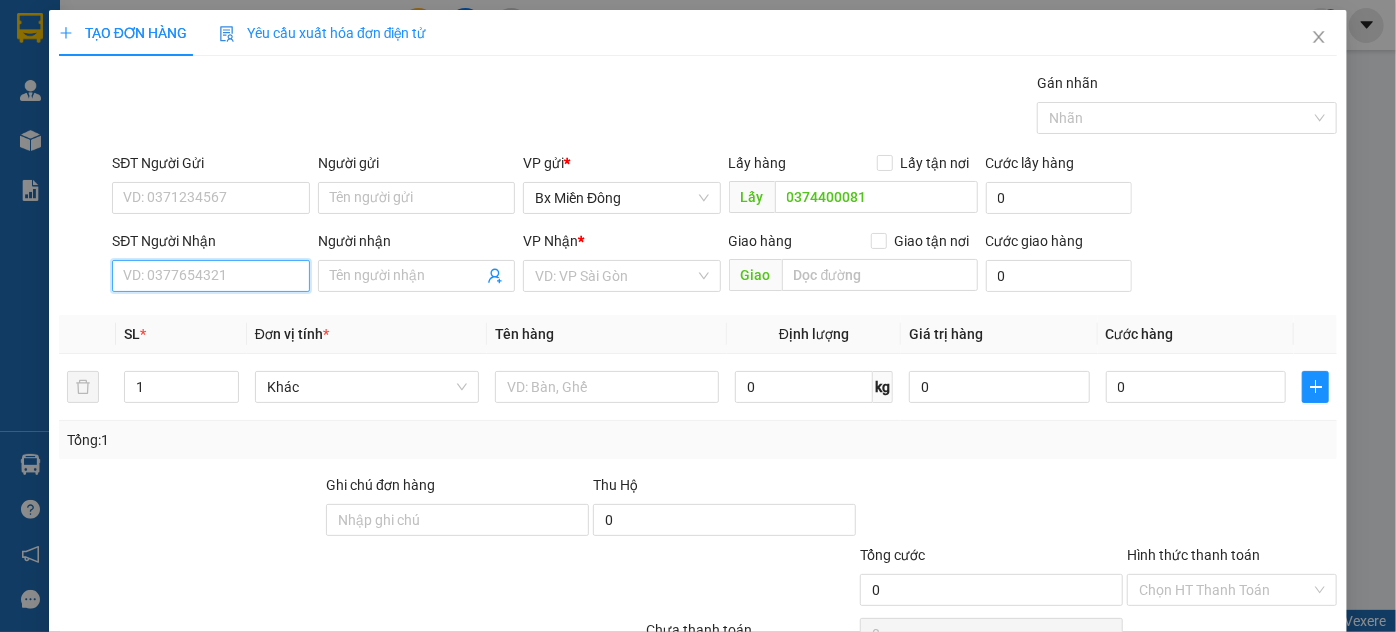 click on "SĐT Người Nhận" at bounding box center (210, 276) 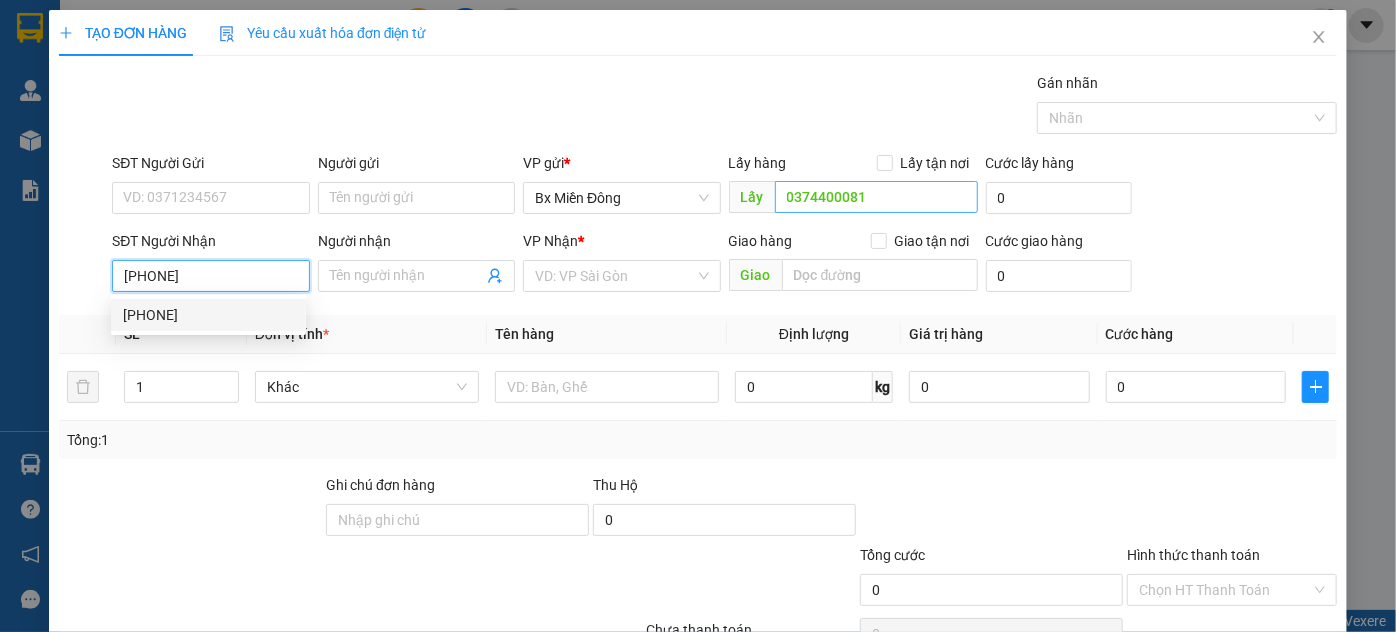 type on "[PHONE]" 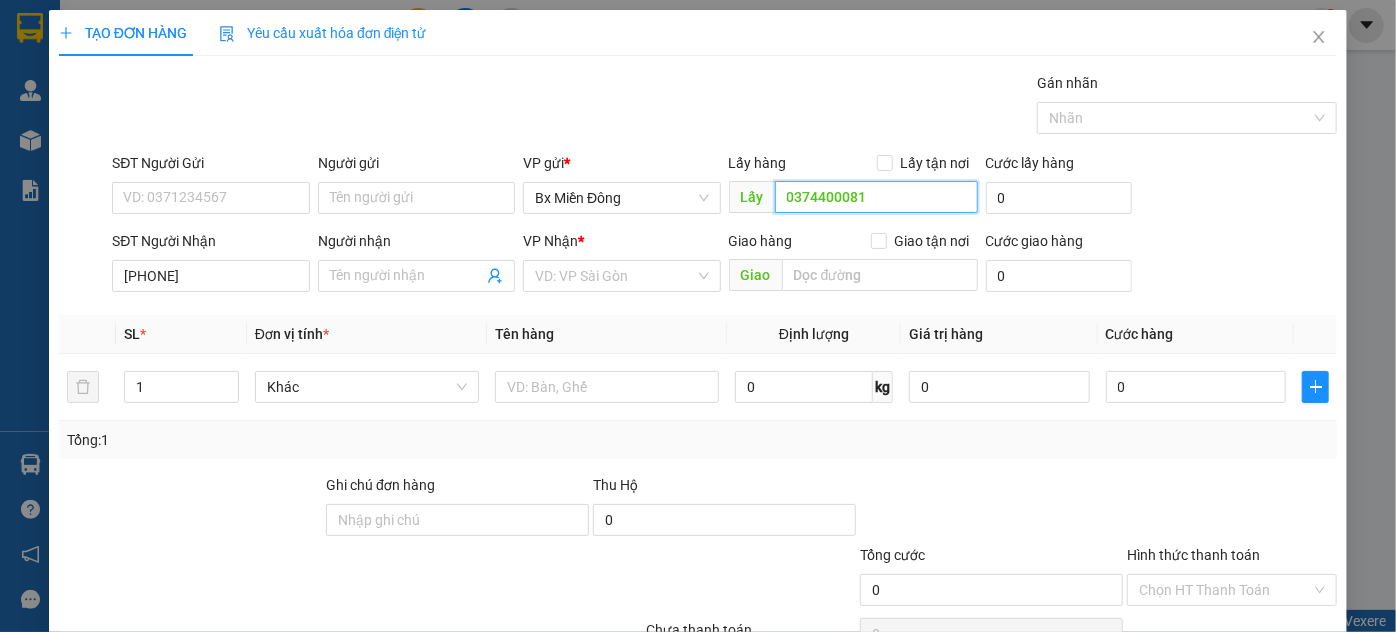 type 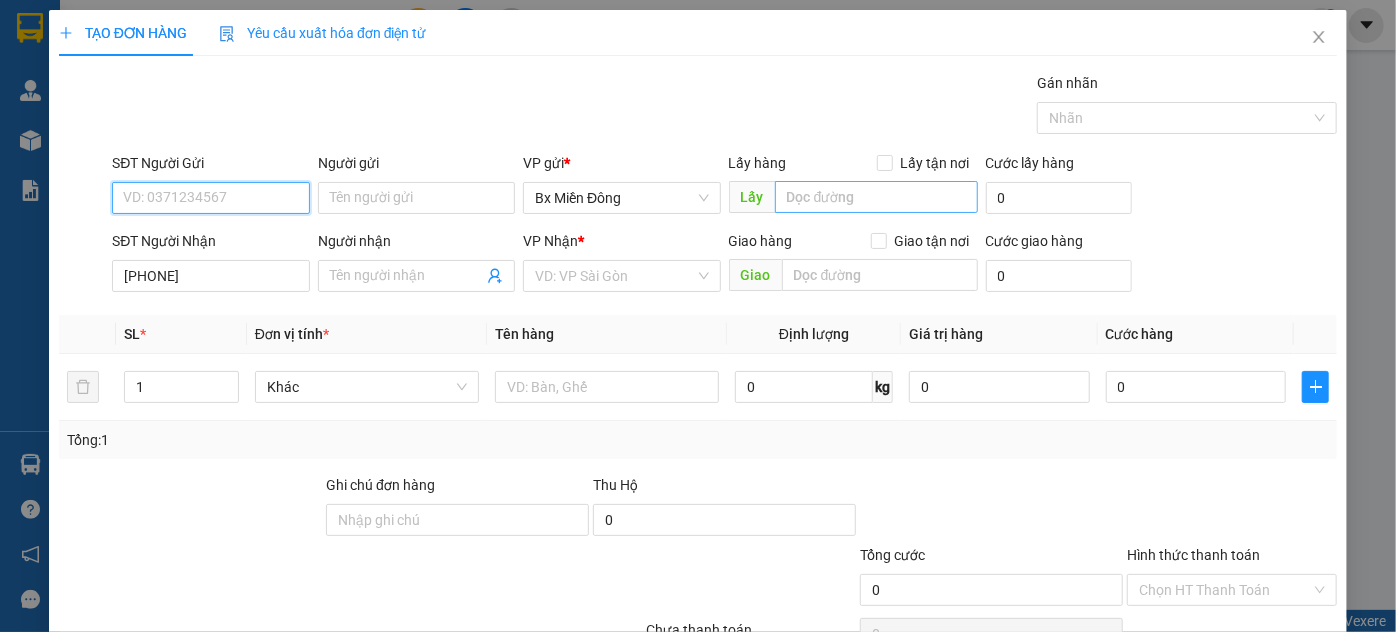 type on "0374400081" 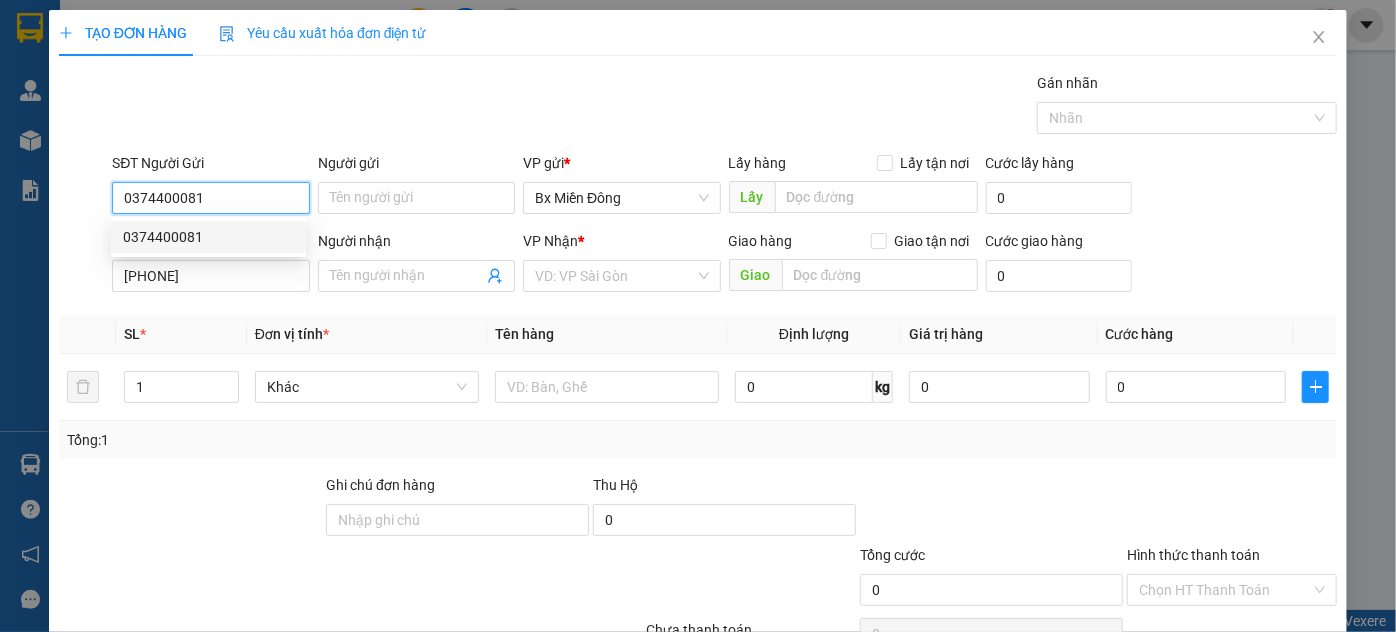 click on "0374400081" at bounding box center (210, 198) 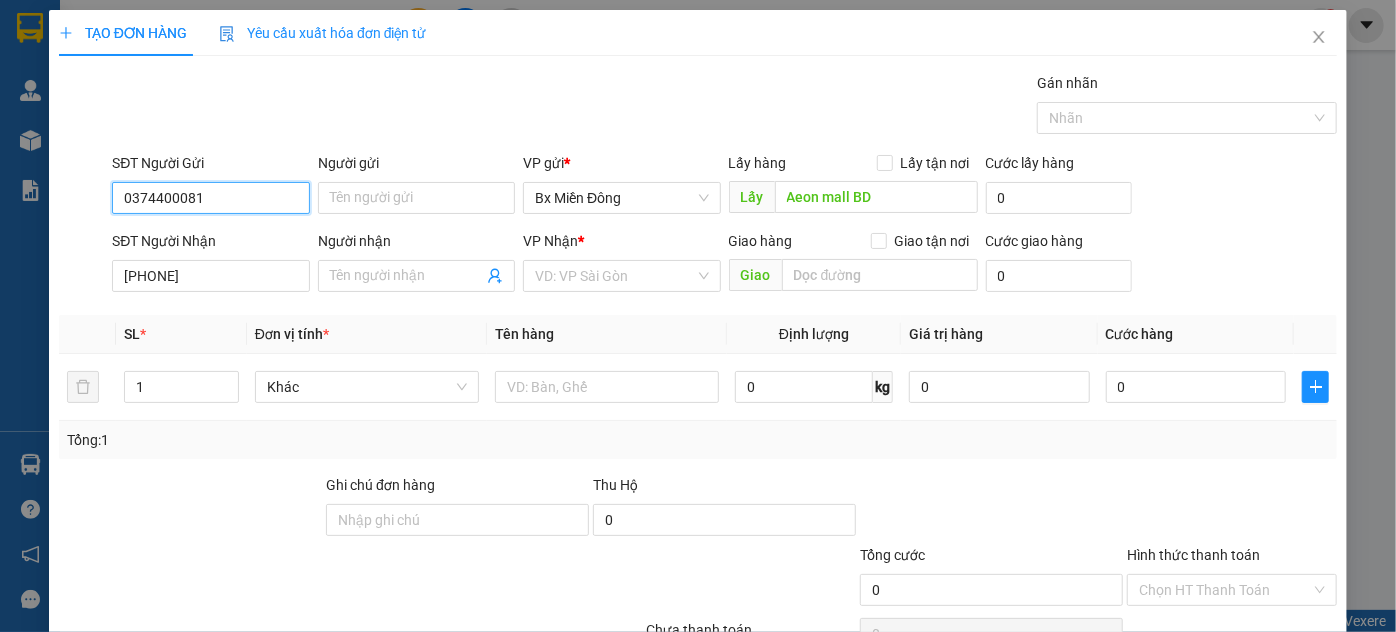 type on "0374400081" 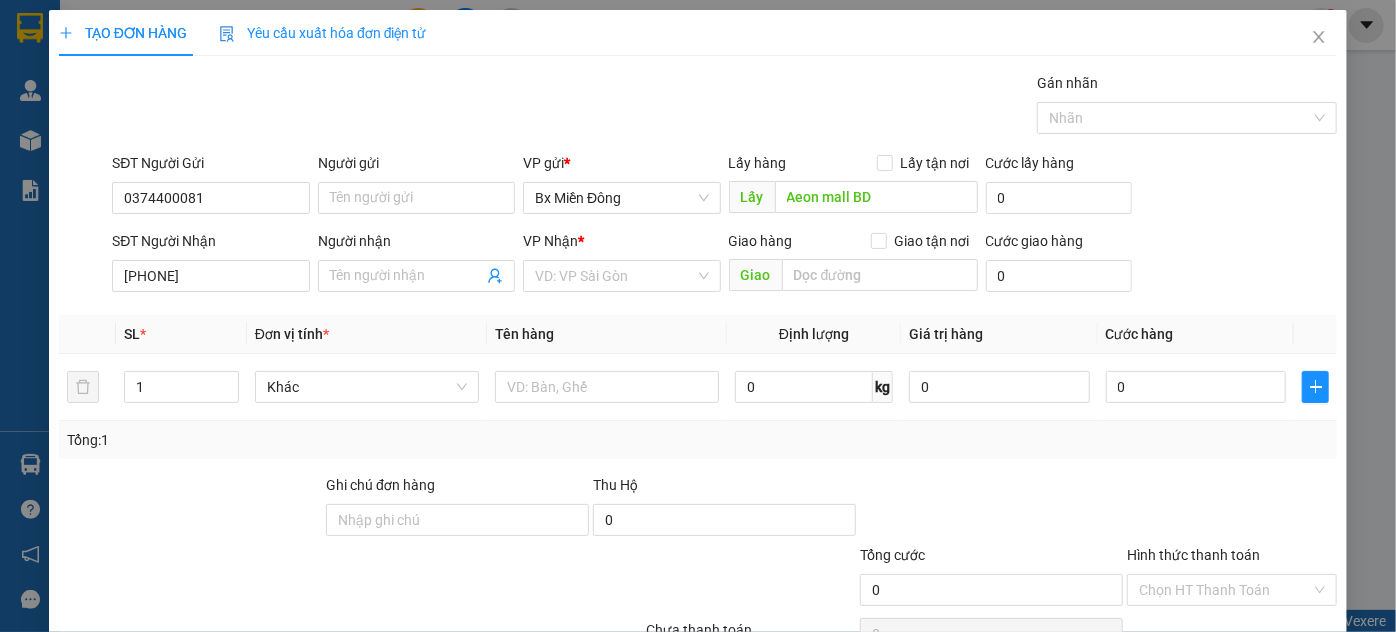 click on "SĐT Người Nhận [PHONE] Người nhận Tên người nhận VP Nhận  * VD: VP Sài Gòn Giao hàng Giao tận nơi Giao Cước giao hàng 0" at bounding box center [724, 265] 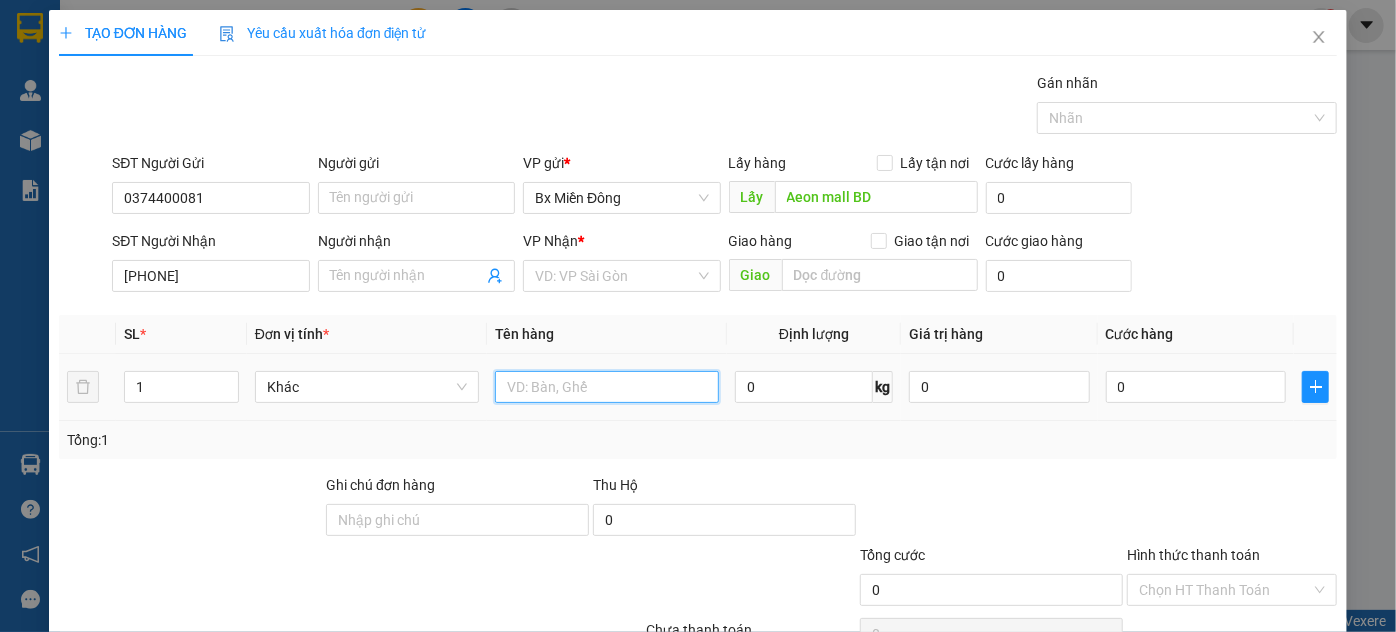 click at bounding box center [607, 387] 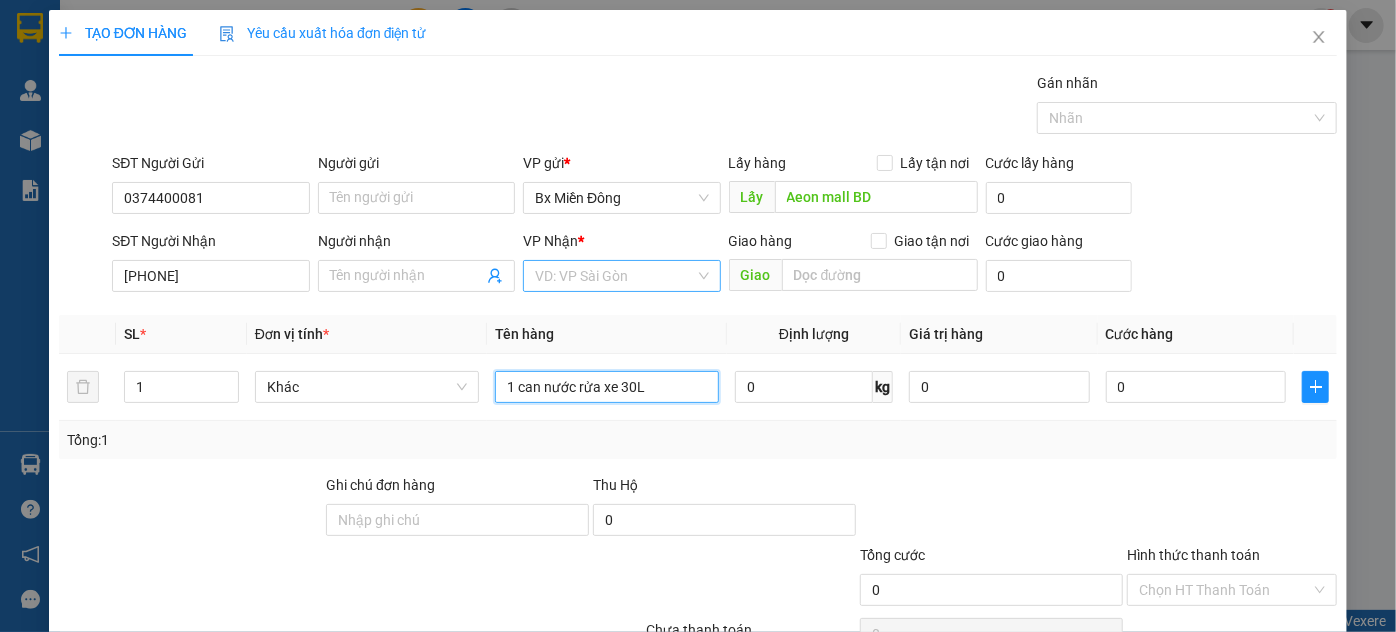 type on "1 can nước rửa xe 30L" 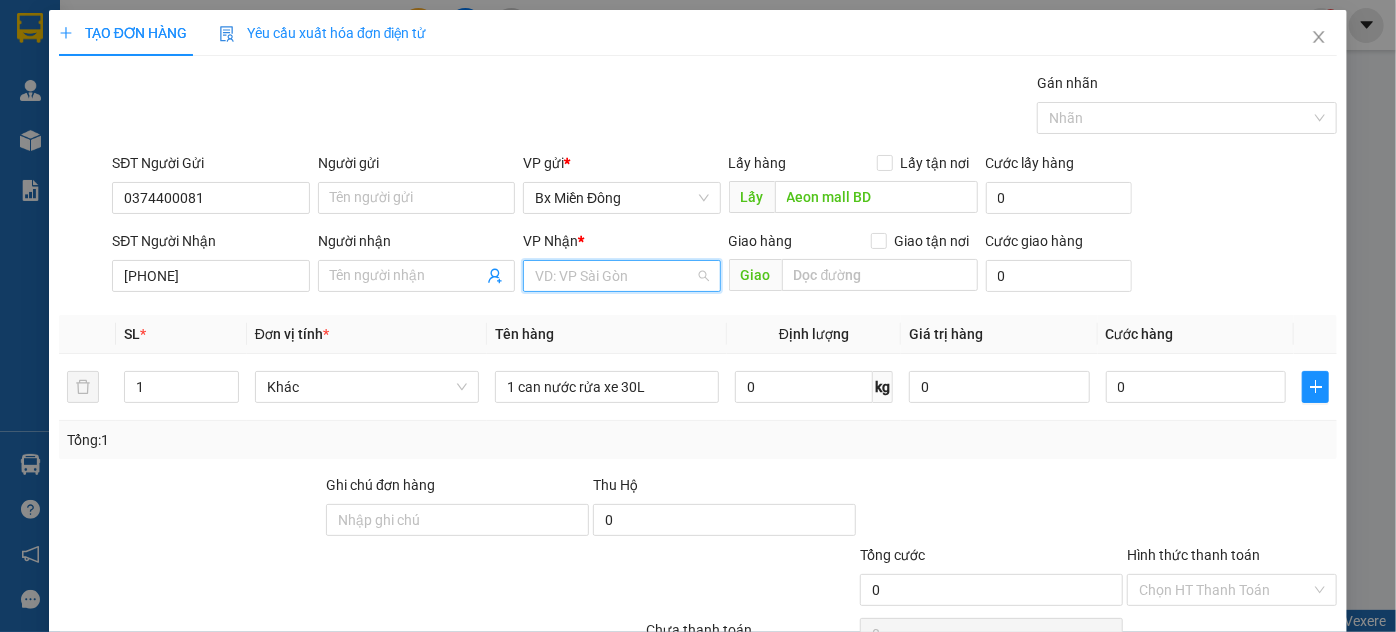 click at bounding box center (614, 276) 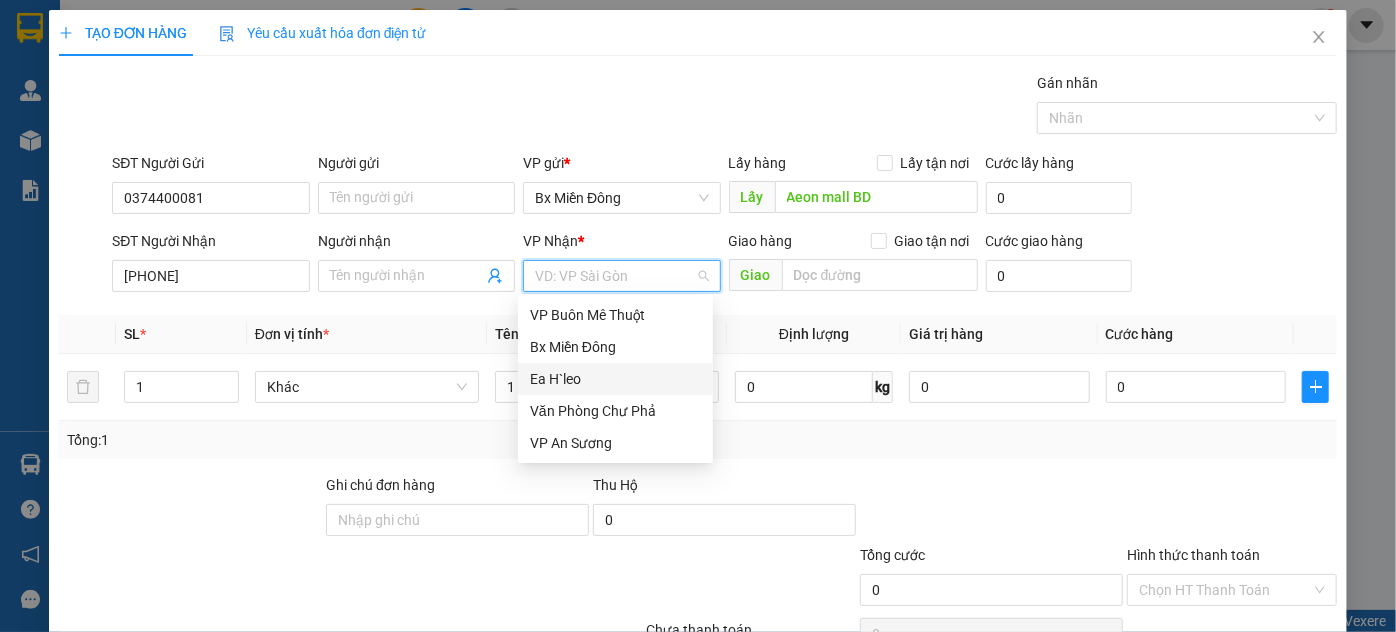 click on "Ea H`leo" at bounding box center (615, 379) 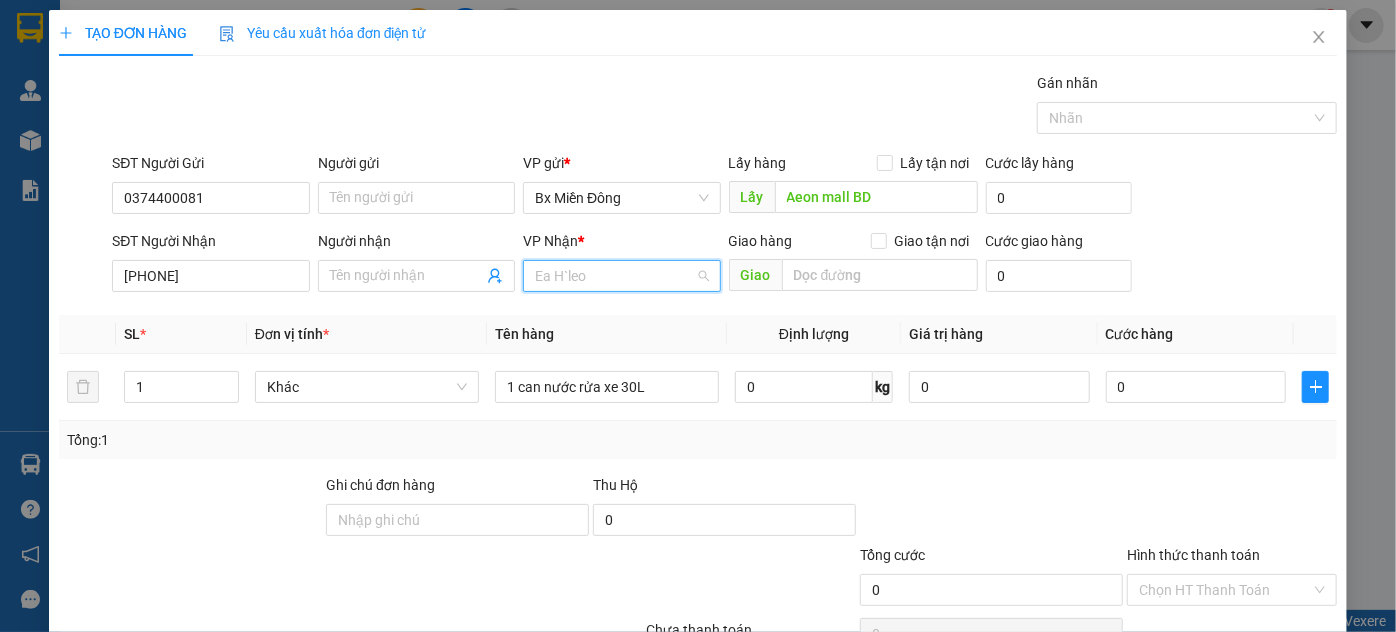 click on "SĐT Người Nhận [PHONE] Người nhận Tên người nhận VP Nhận  * Ea H`leo Giao hàng Giao tận nơi Giao Cước giao hàng 0" at bounding box center (724, 265) 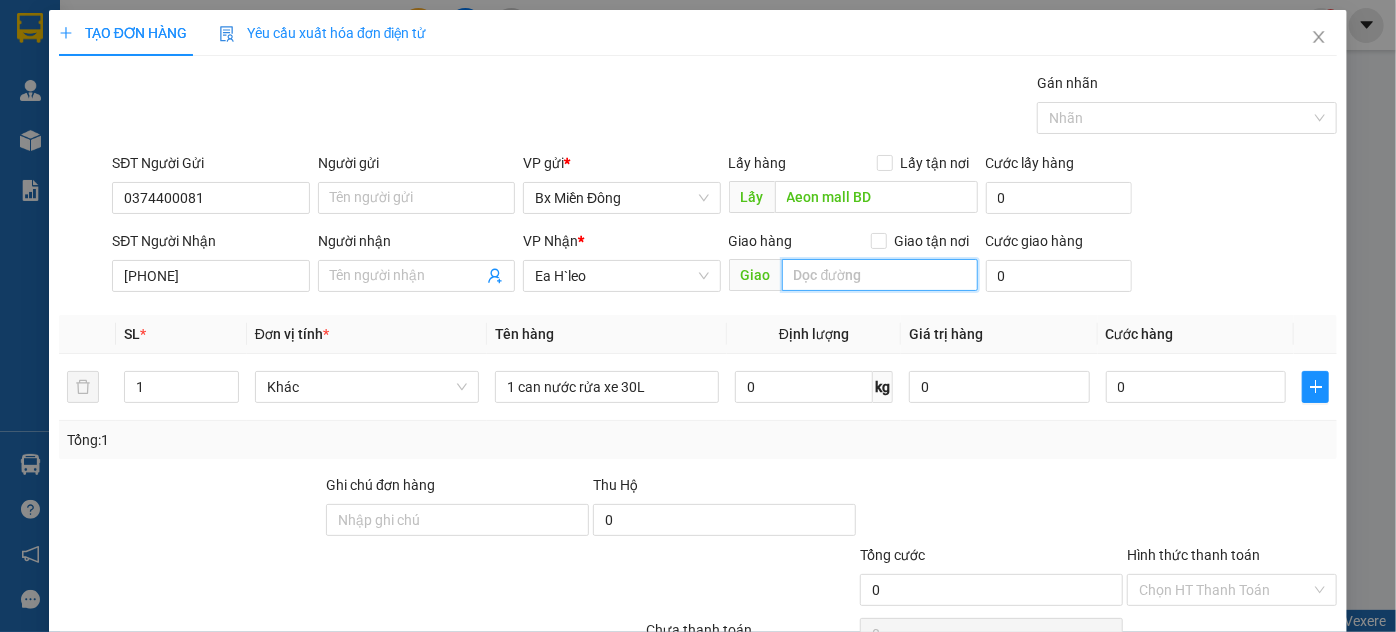 click at bounding box center (880, 275) 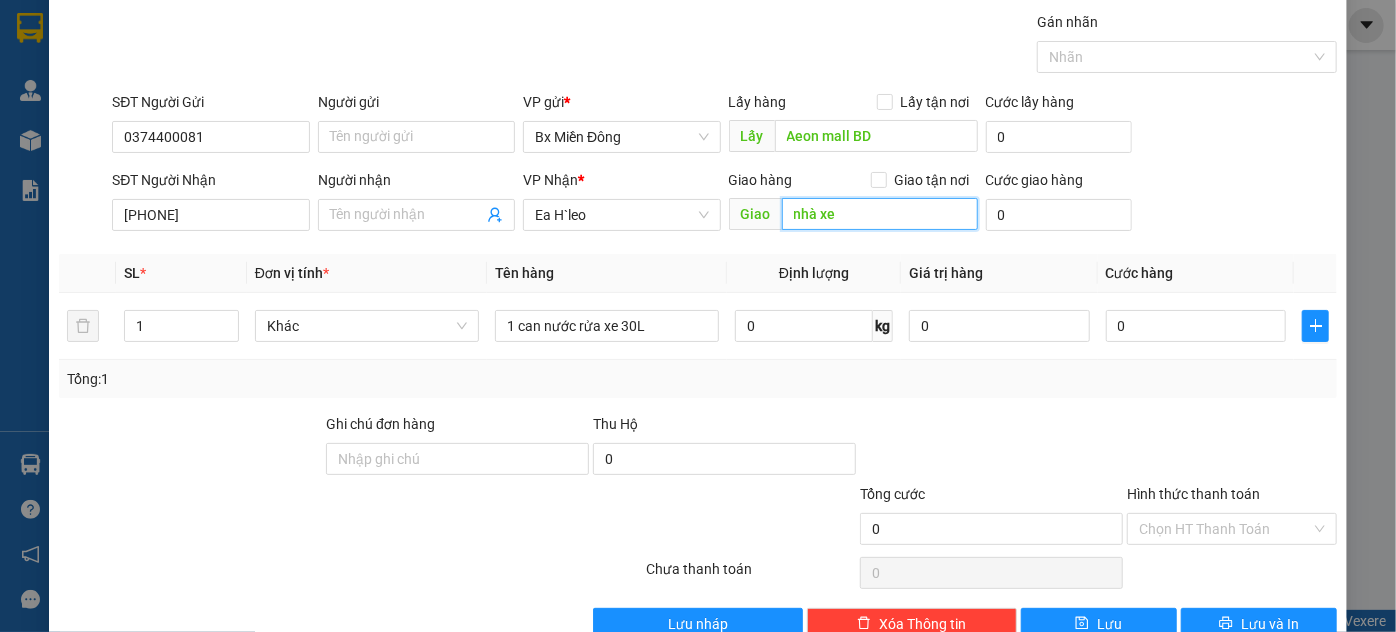 scroll, scrollTop: 106, scrollLeft: 0, axis: vertical 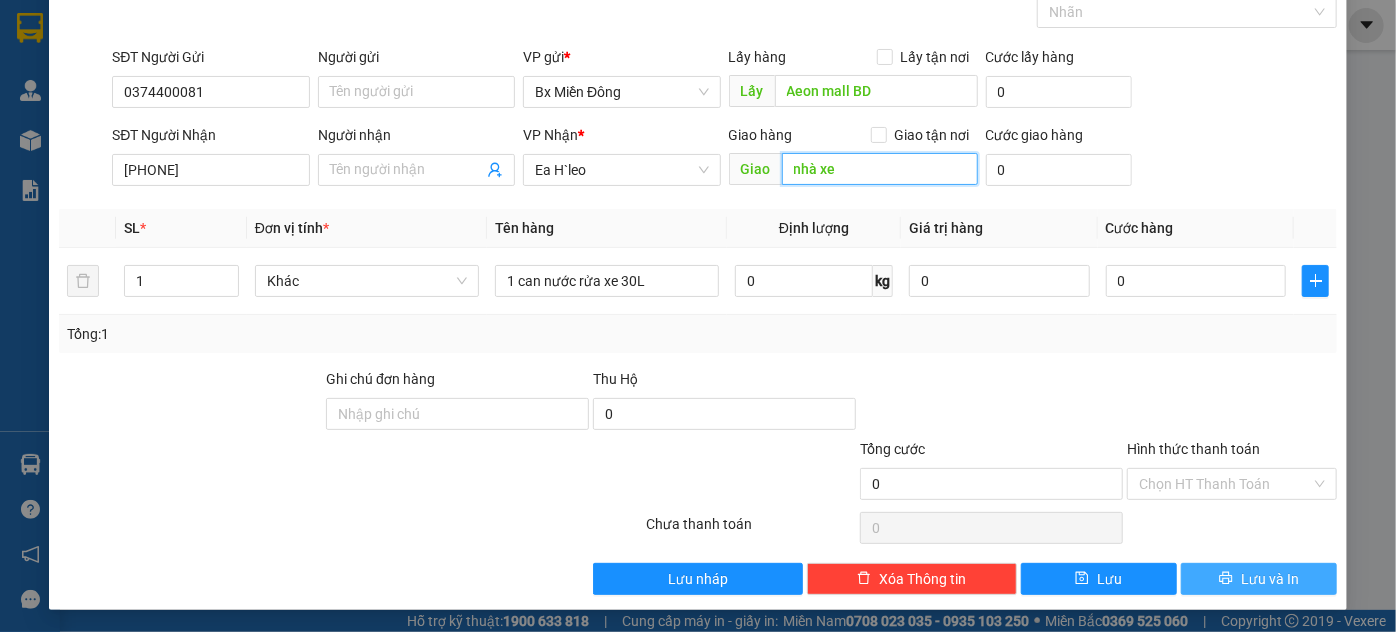 type on "nhà xe" 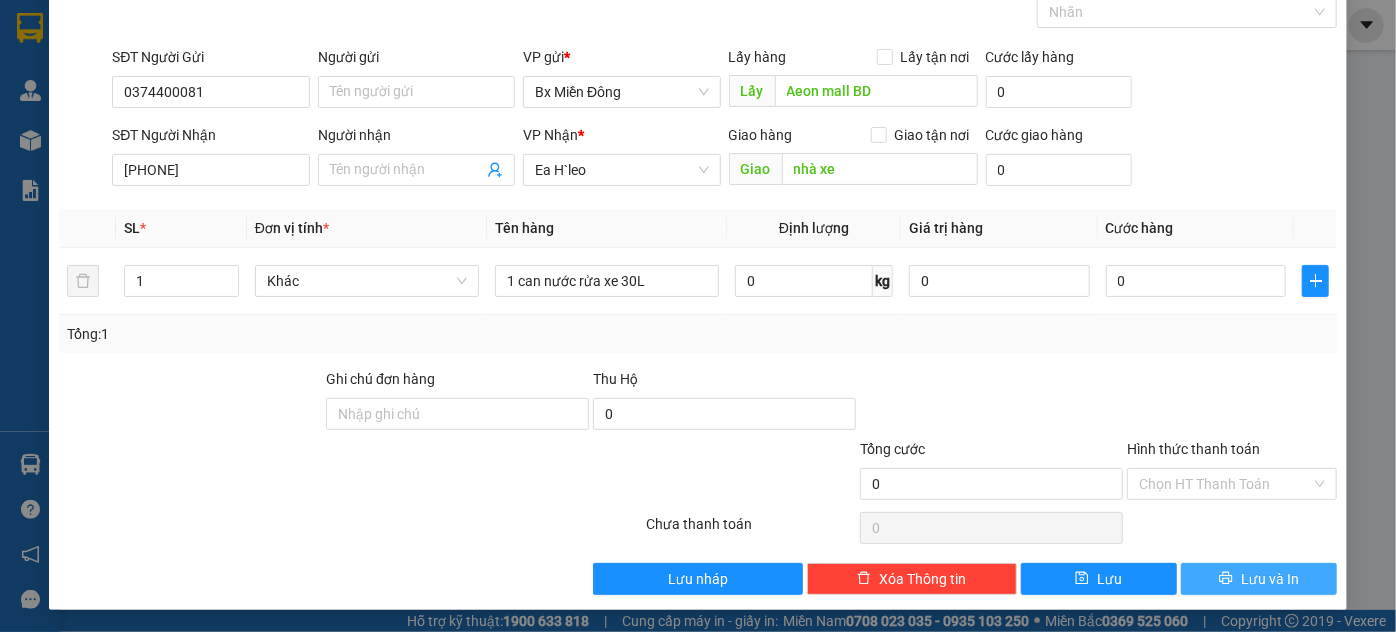 click on "Lưu và In" at bounding box center (1270, 579) 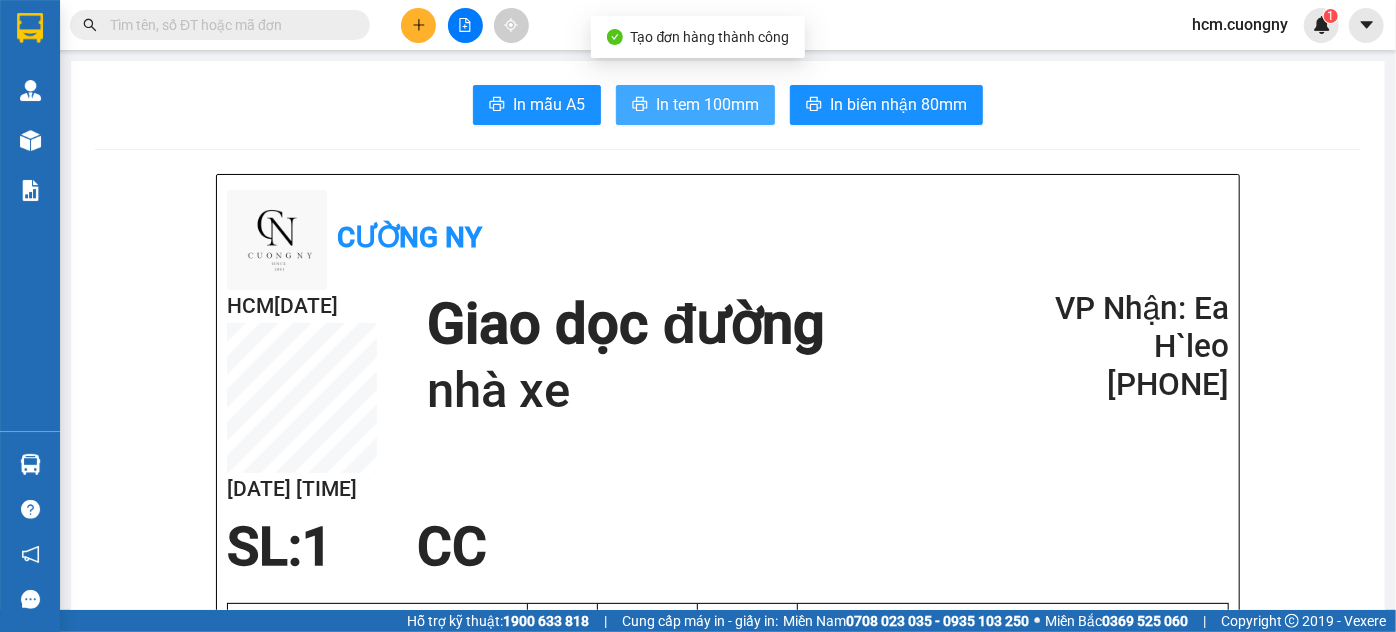 click on "In tem 100mm" at bounding box center [707, 104] 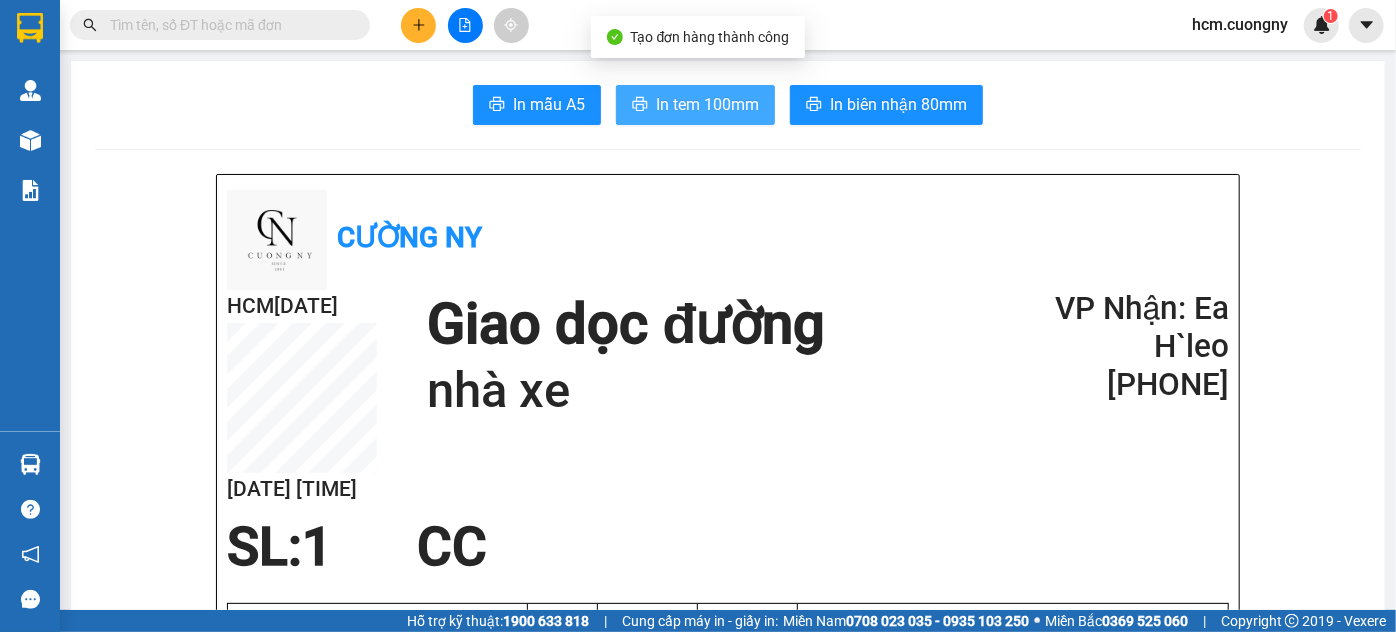 scroll, scrollTop: 0, scrollLeft: 0, axis: both 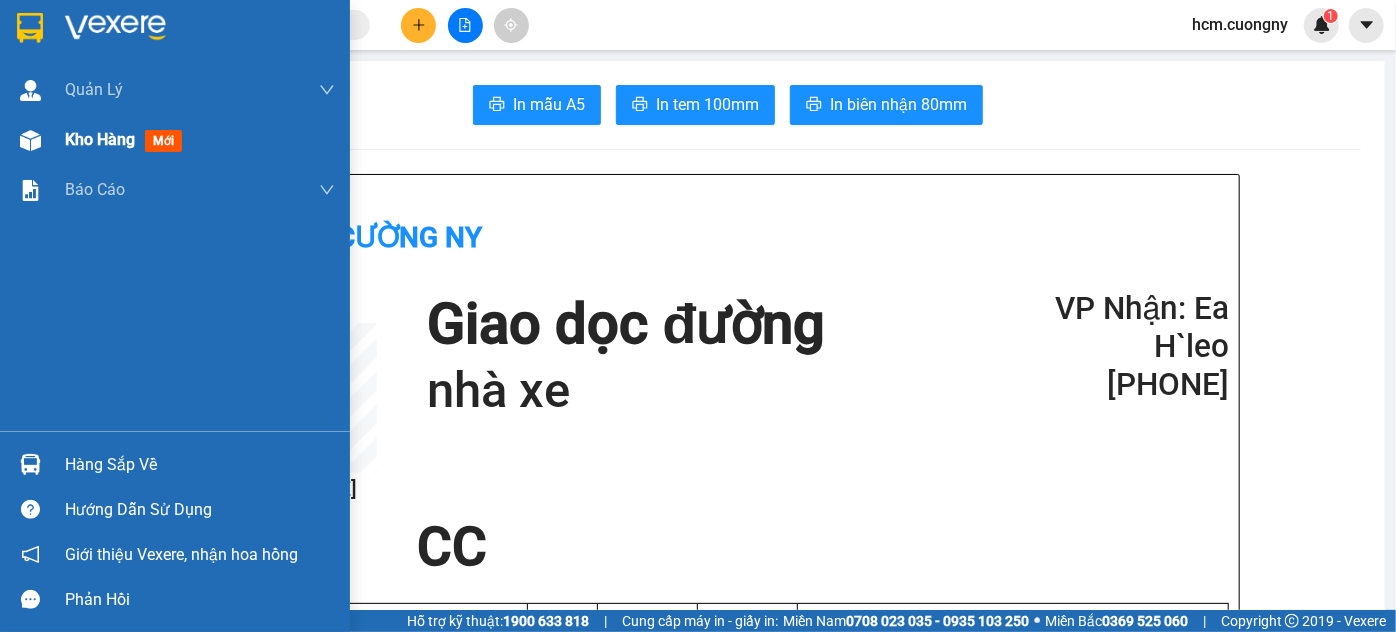 drag, startPoint x: 154, startPoint y: 146, endPoint x: 201, endPoint y: 146, distance: 47 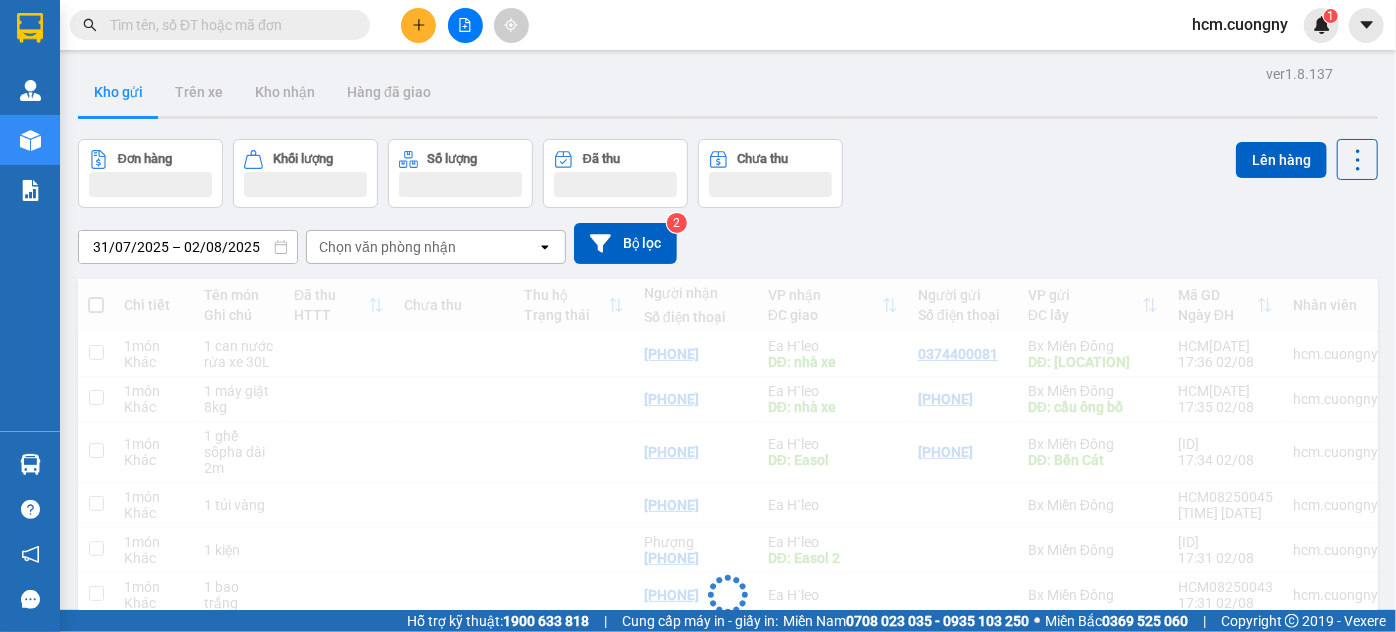 click on "Kho gửi Trên xe Kho nhận Hàng đã giao" at bounding box center [728, 94] 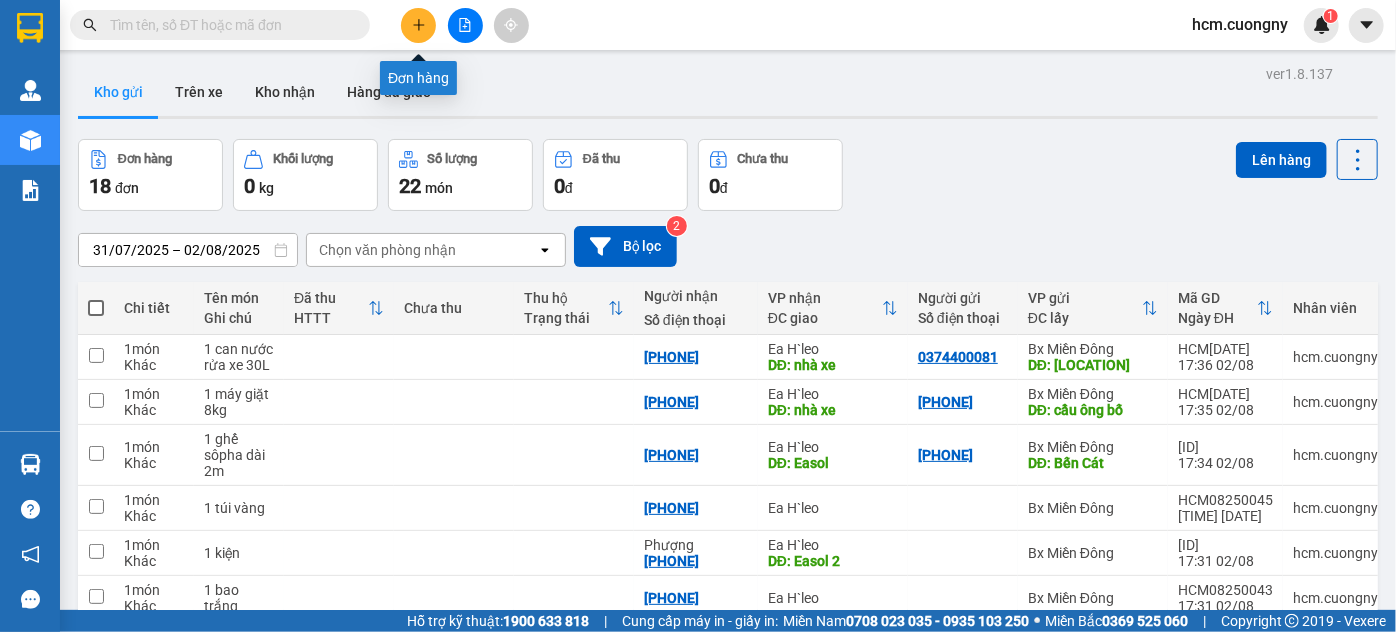 click at bounding box center [418, 25] 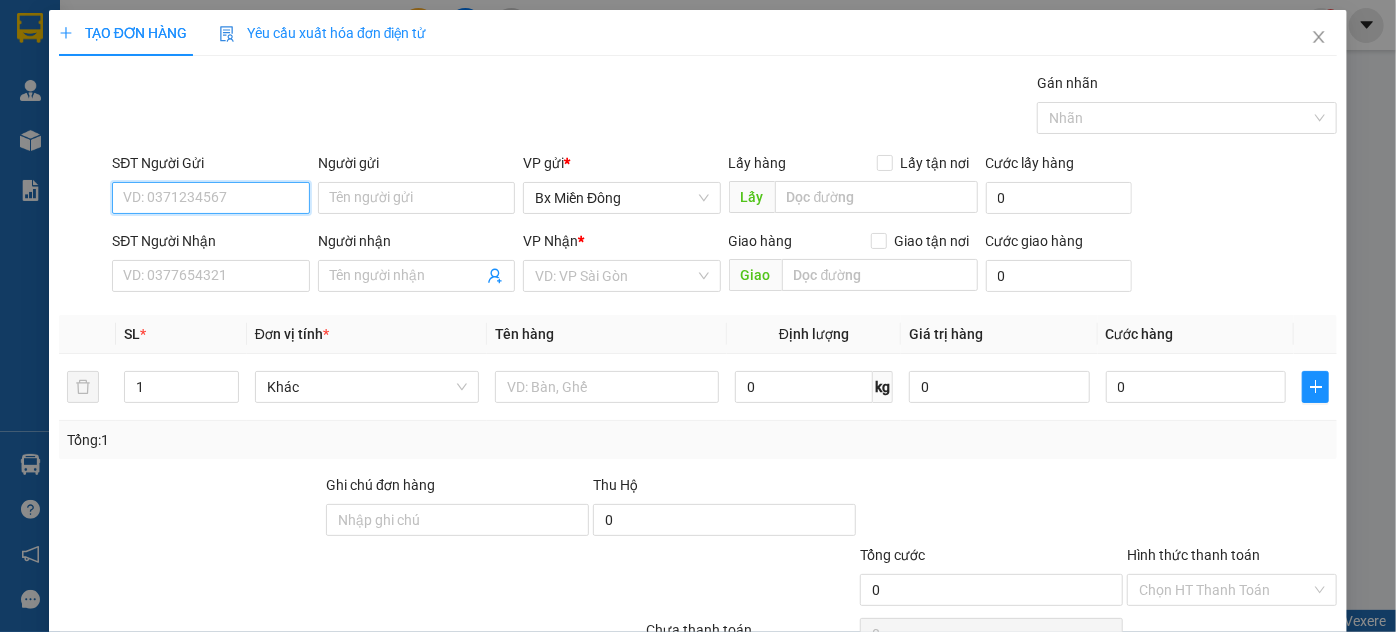 click on "SĐT Người Gửi" at bounding box center (210, 198) 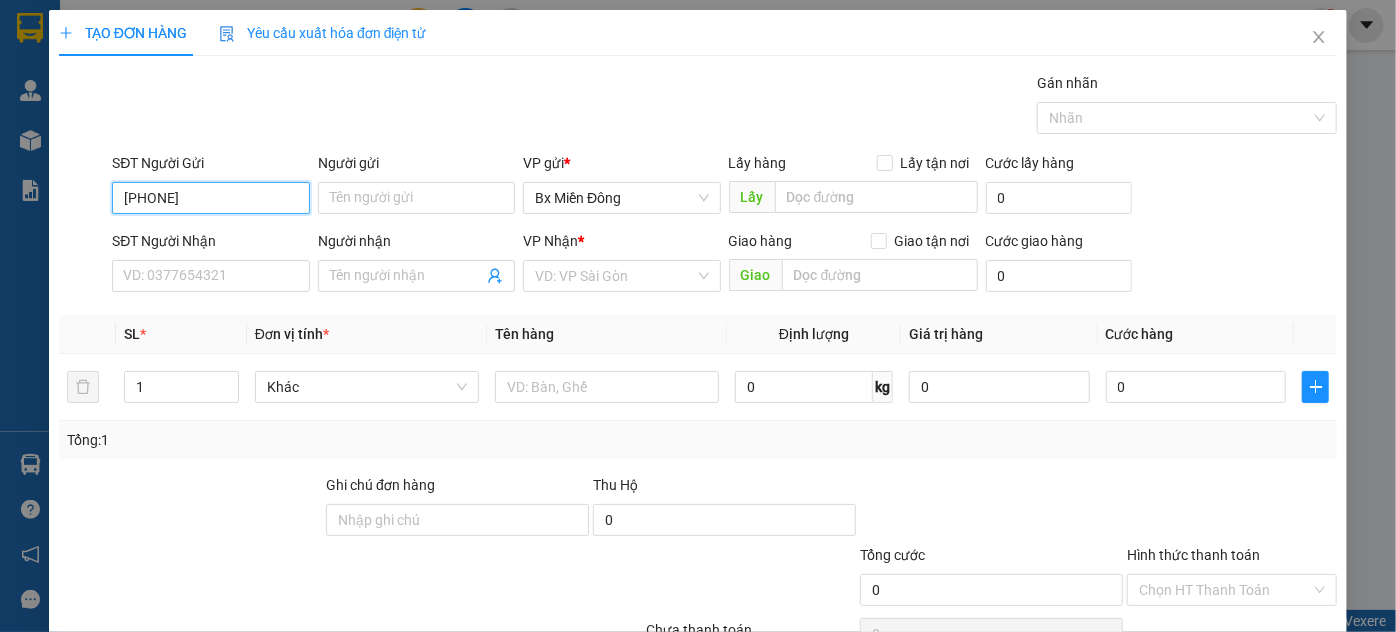 type on "[PHONE]" 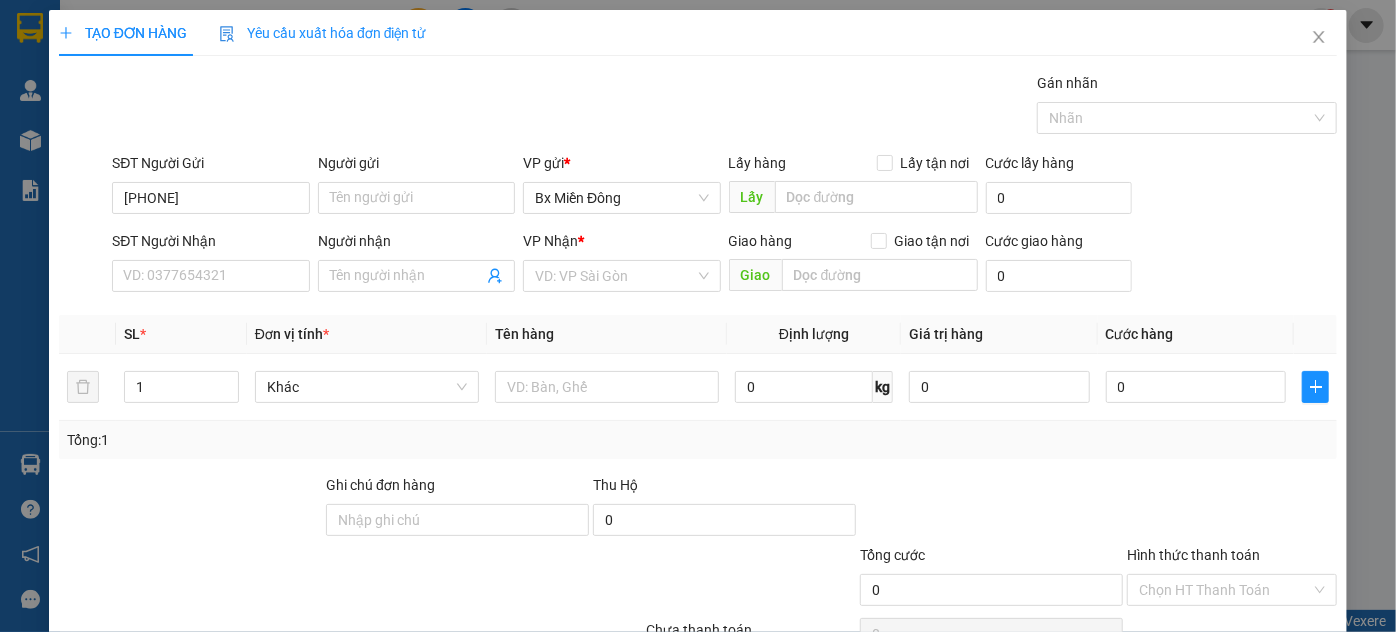 drag, startPoint x: 1248, startPoint y: 226, endPoint x: 1213, endPoint y: 226, distance: 35 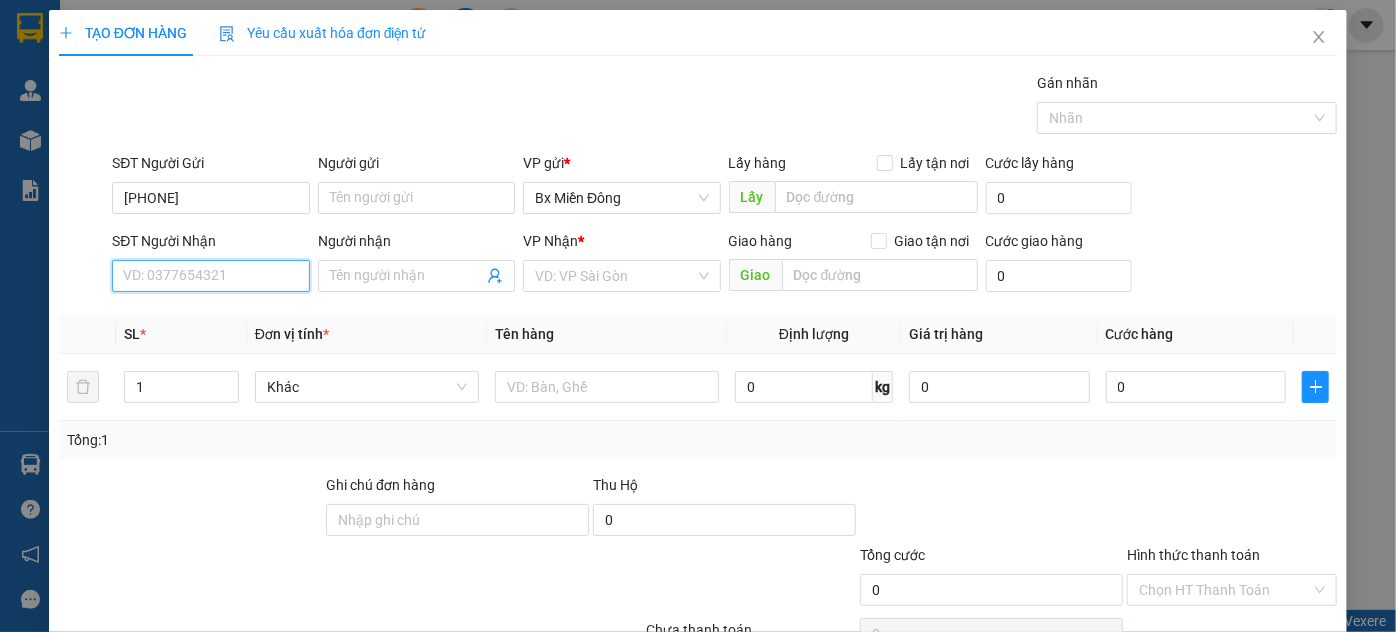 click on "SĐT Người Nhận" at bounding box center (210, 276) 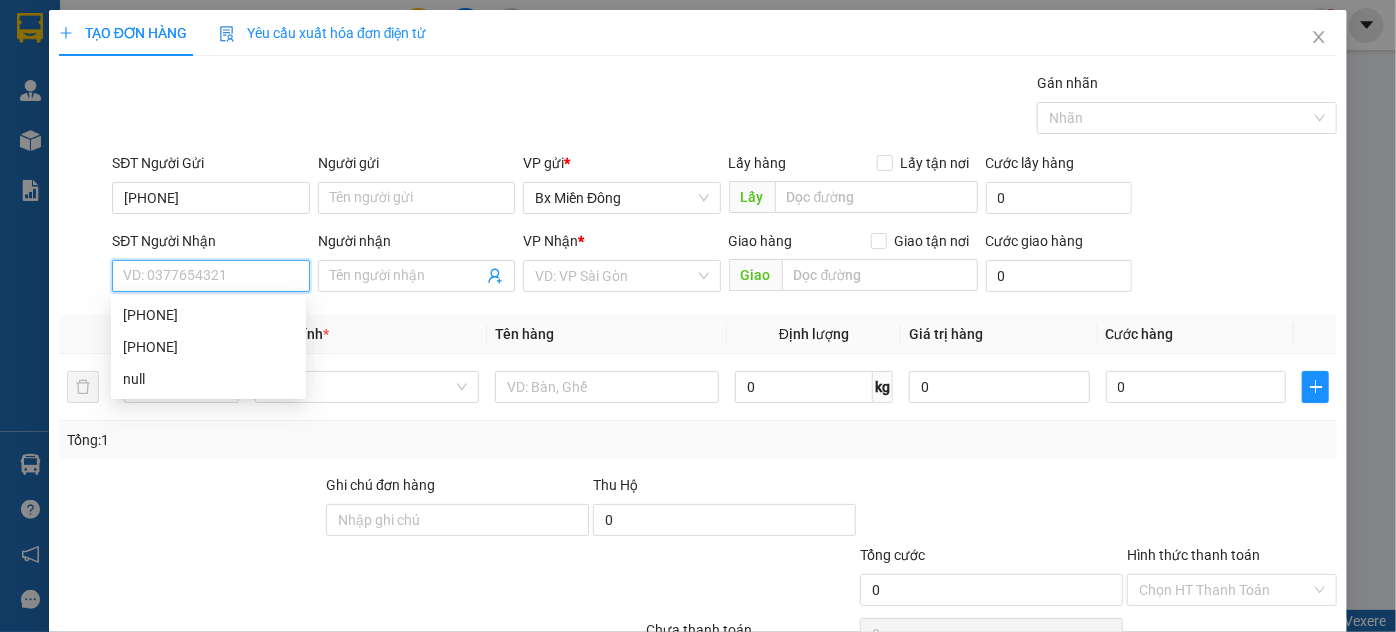 paste on "[PHONE]" 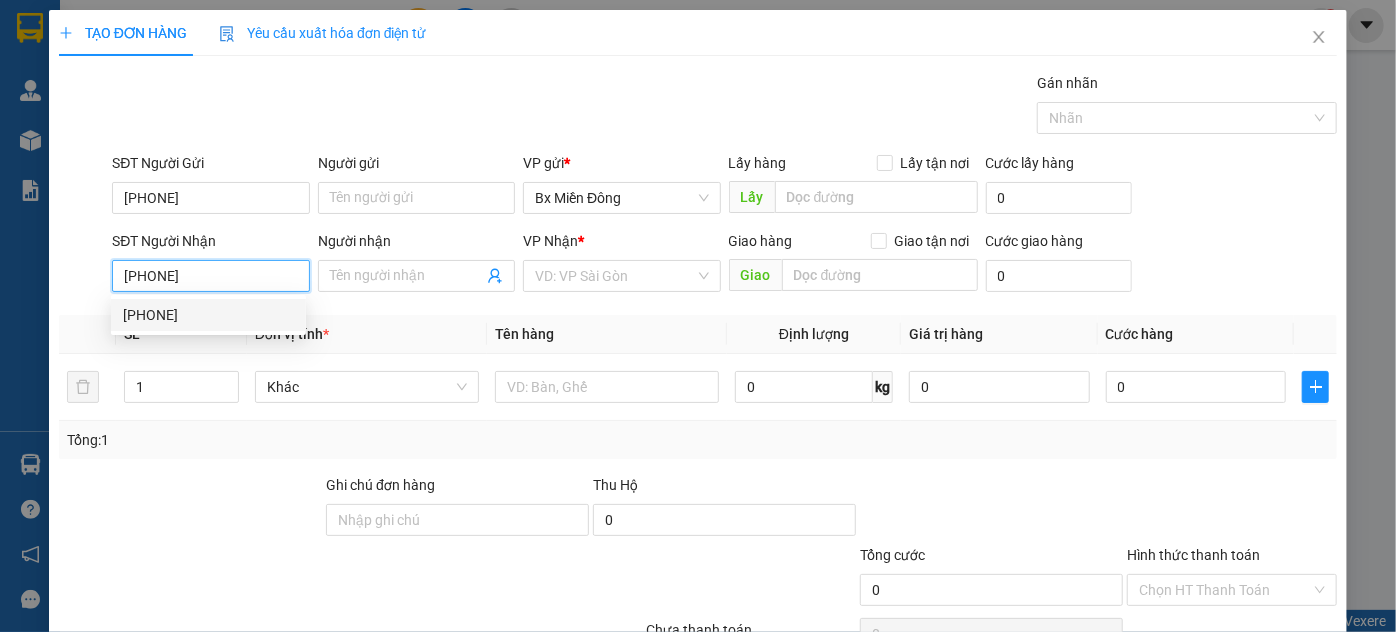 type on "[PHONE]" 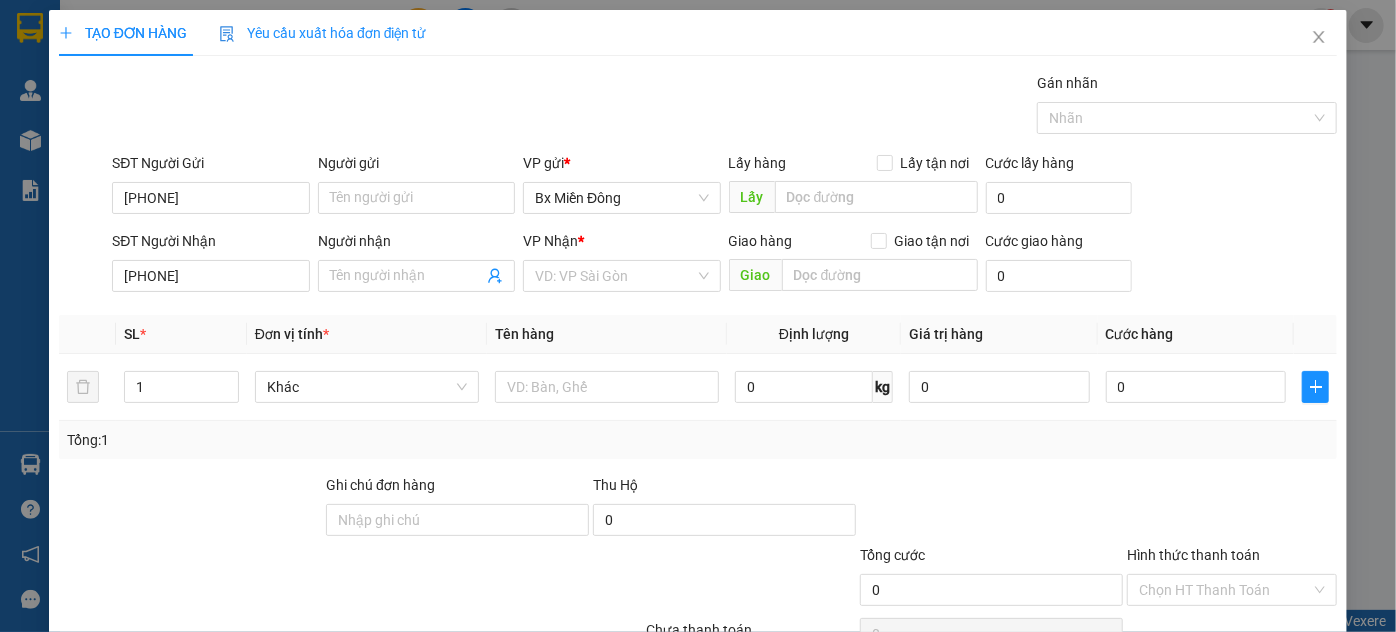 click on "SĐT Người Gửi [PHONE] Người gửi Tên người gửi VP gửi  * Bx Miền Đông Lấy hàng Lấy tận nơi Lấy Cước lấy hàng 0 SĐT Người Nhận [PHONE] Người nhận Tên người nhận VP Nhận  * VD: VP Sài Gòn Giao hàng Giao tận nơi Giao Cước giao hàng 0 SL  * Đơn vị tính  * Tên hàng  Định lượng Giá trị hàng Cước hàng                 1 Khác 0 kg 0 0 Tổng:  1 Ghi chú đơn hàng Thu Hộ 0 Tổng cước 0 Hình thức thanh toán Chọn HT Thanh Toán Số tiền thu trước 0 Chưa thanh toán 0 Chọn HT Thanh Toán Lưu nháp Xóa Thông tin Lưu Lưu và In" at bounding box center [698, 386] 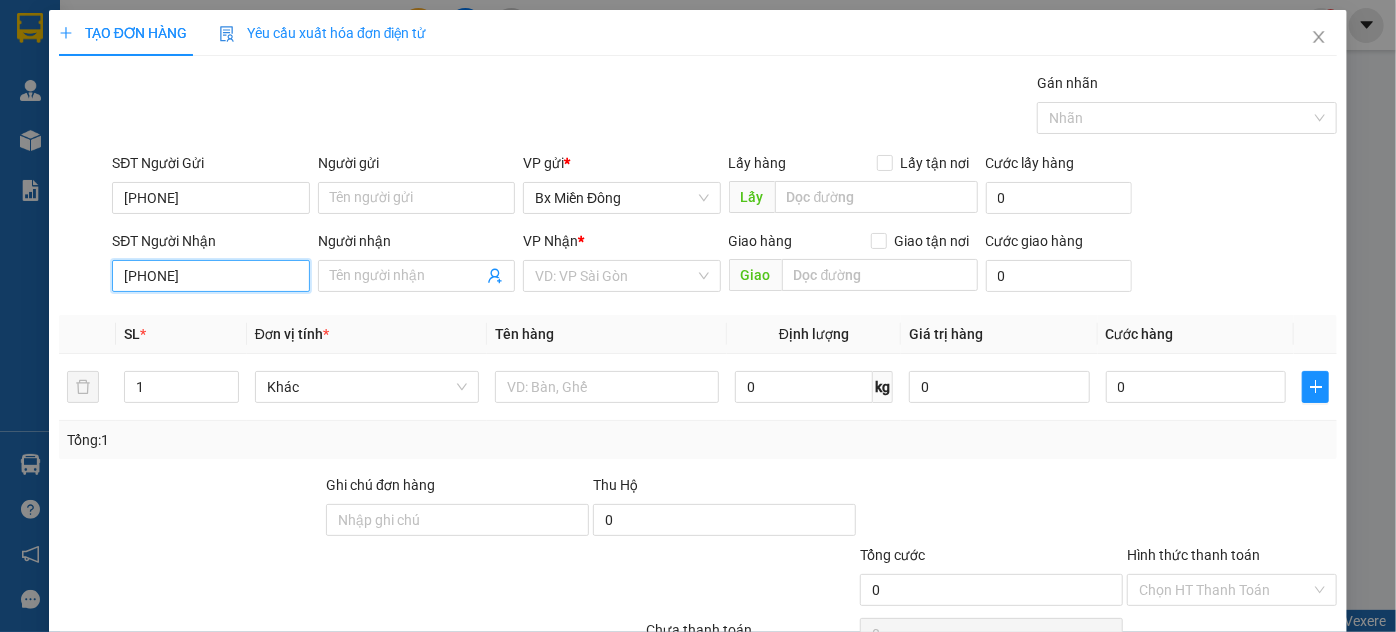 click on "[PHONE]" at bounding box center (210, 276) 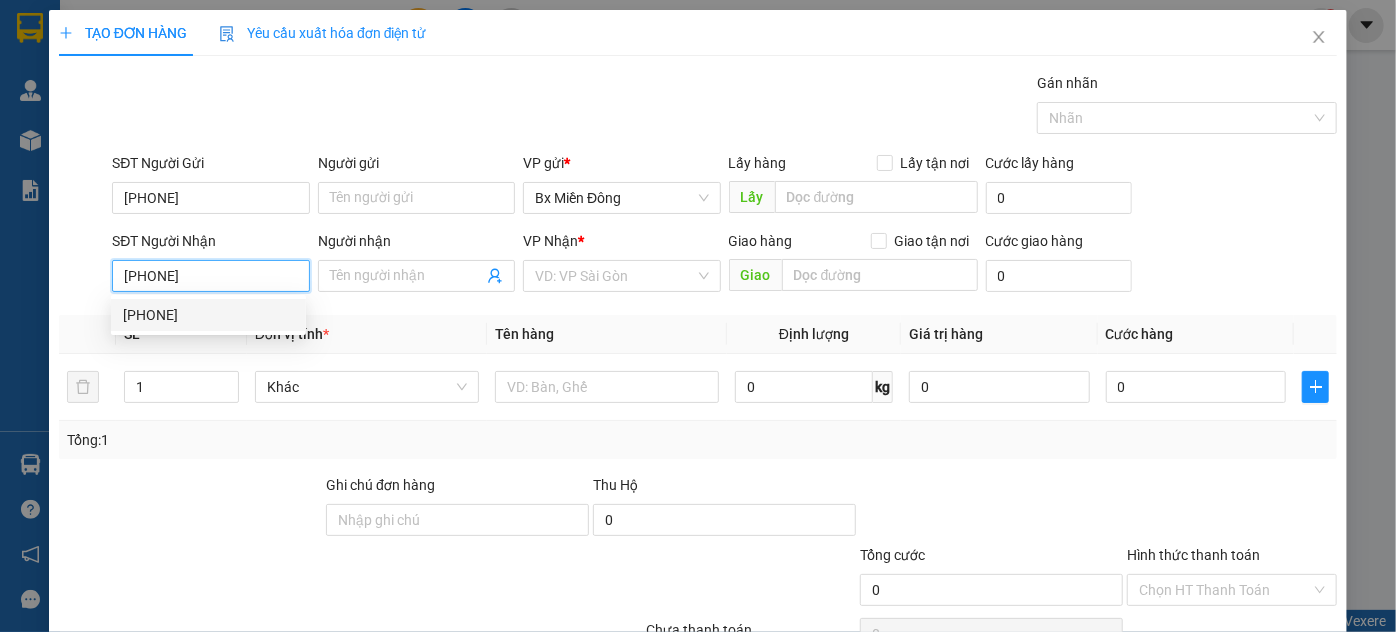 click on "[PHONE]" at bounding box center [208, 315] 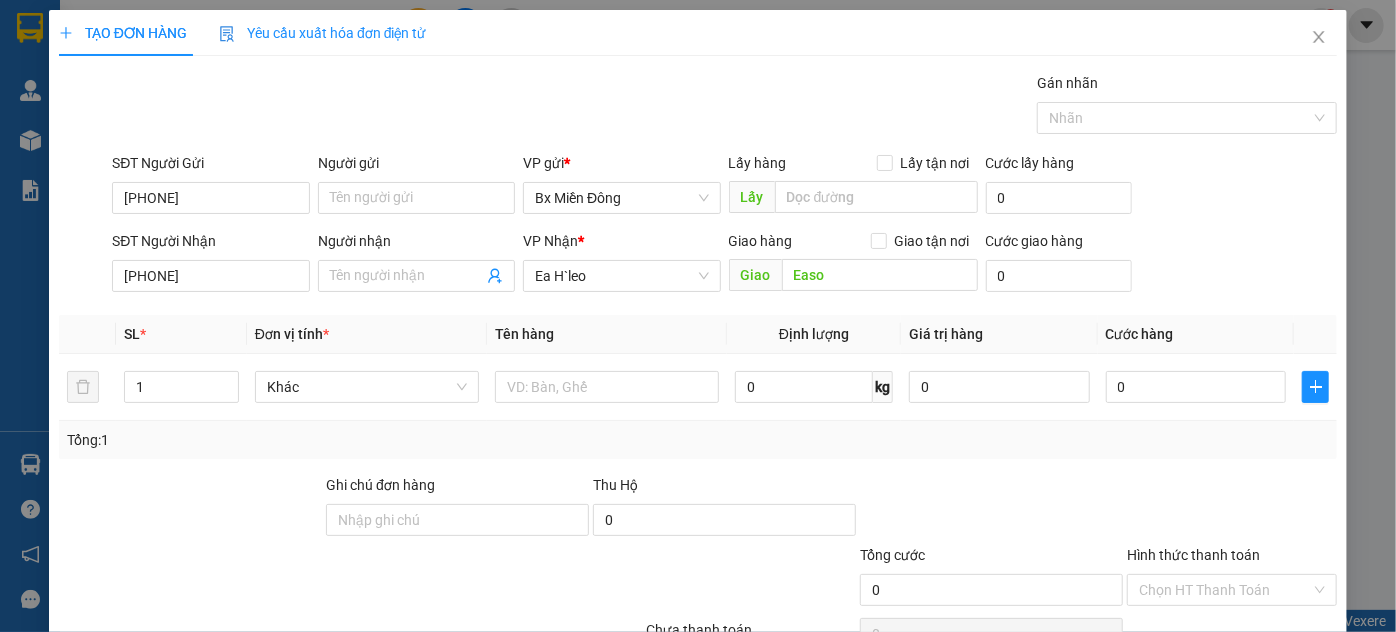 click on "SĐT Người Nhận [PHONE] Người nhận Tên người nhận VP Nhận  * Ea H`leo Giao hàng Giao tận nơi Giao Easo Cước giao hàng 0" at bounding box center (724, 265) 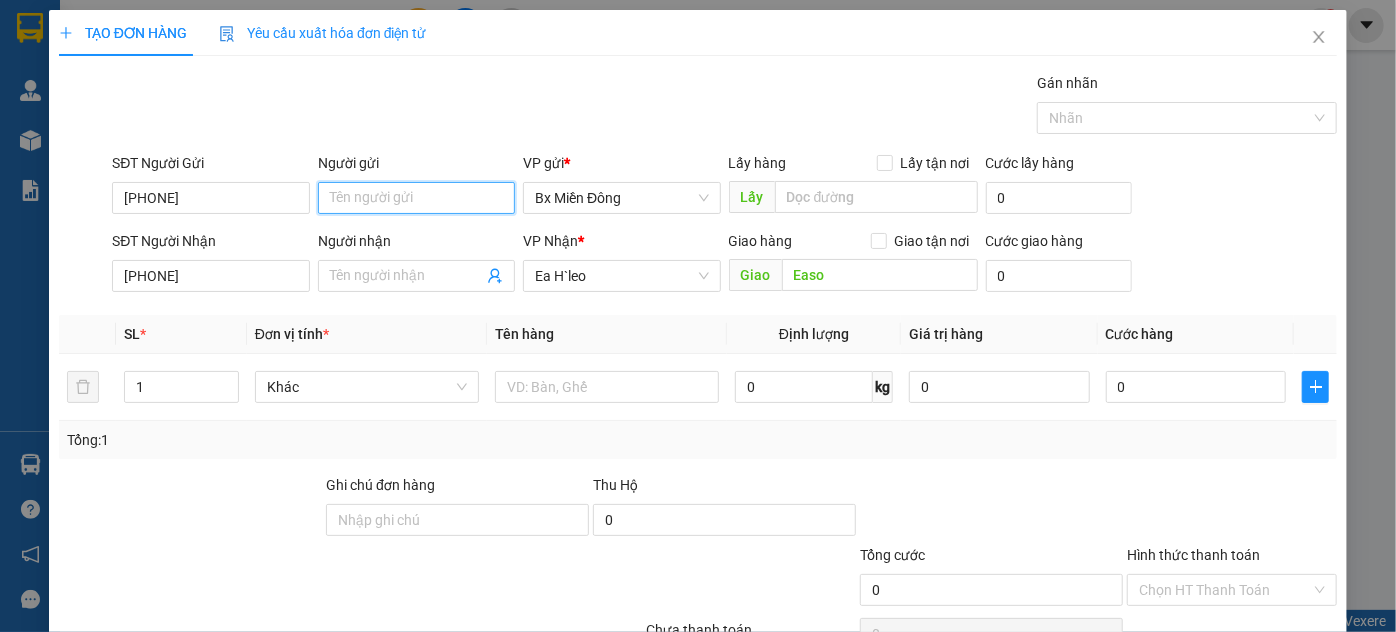 click on "Người gửi" at bounding box center (416, 198) 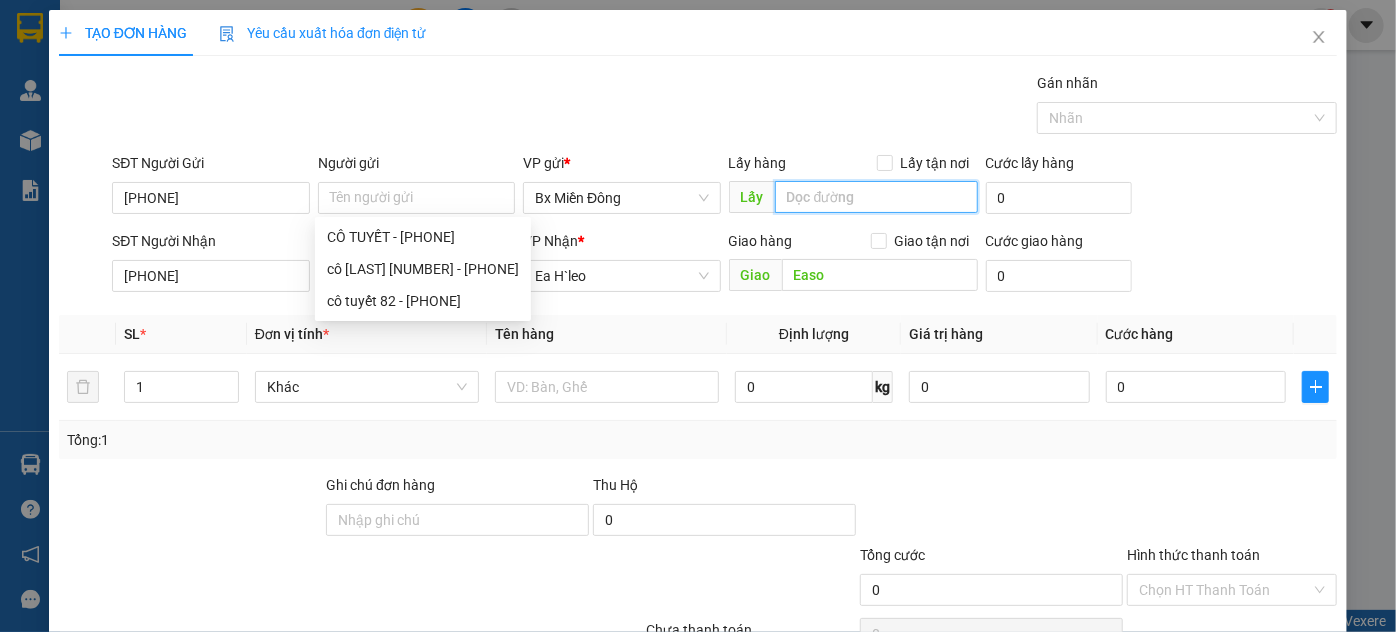 click at bounding box center [876, 197] 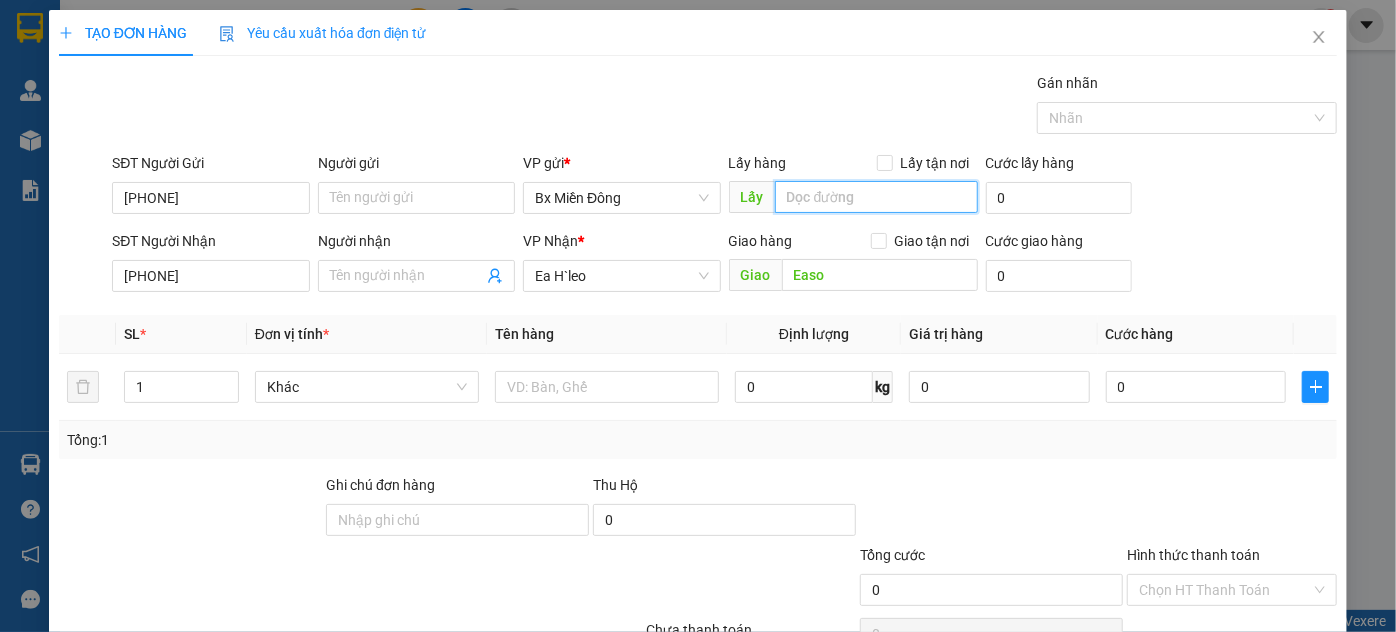 paste on "CX Huy Hồng" 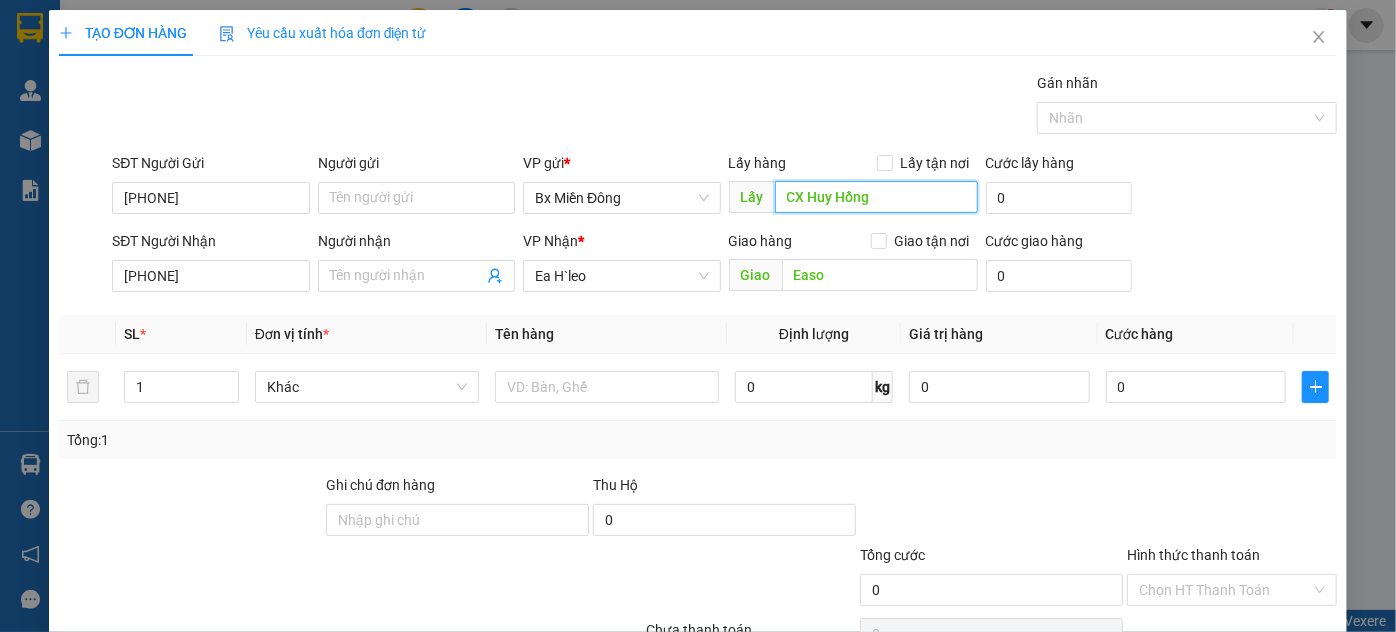 type on "CX Huy Hồng" 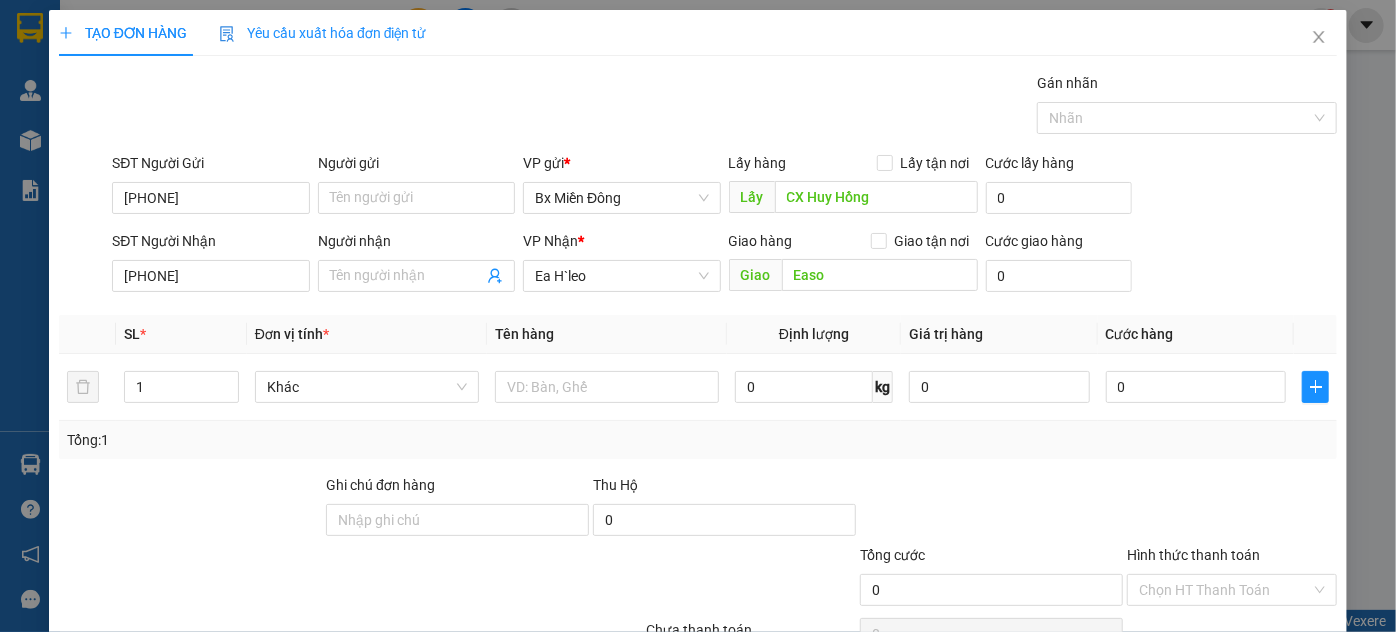 click on "SĐT Người Nhận [PHONE] Người nhận Tên người nhận VP Nhận  * Ea H`leo Giao hàng Giao tận nơi Giao Easo Cước giao hàng 0" at bounding box center (724, 265) 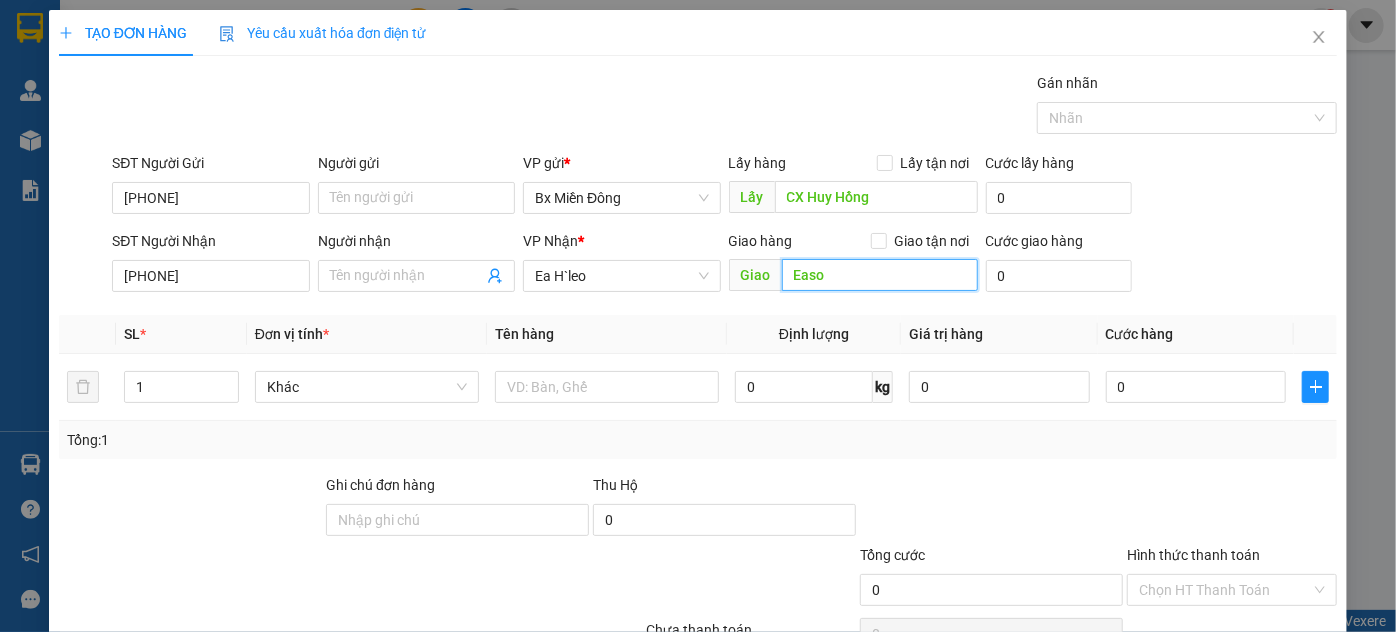 click on "Easo" at bounding box center (880, 275) 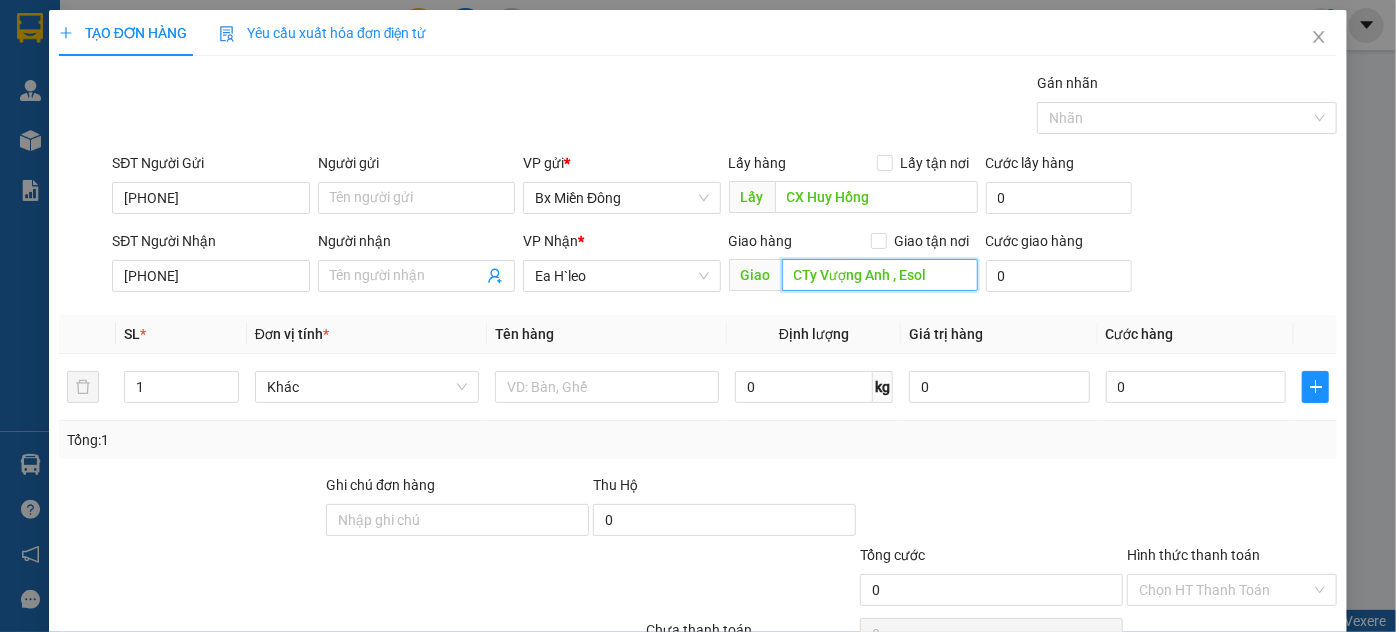 type on "CTy Vượng Anh , Esol" 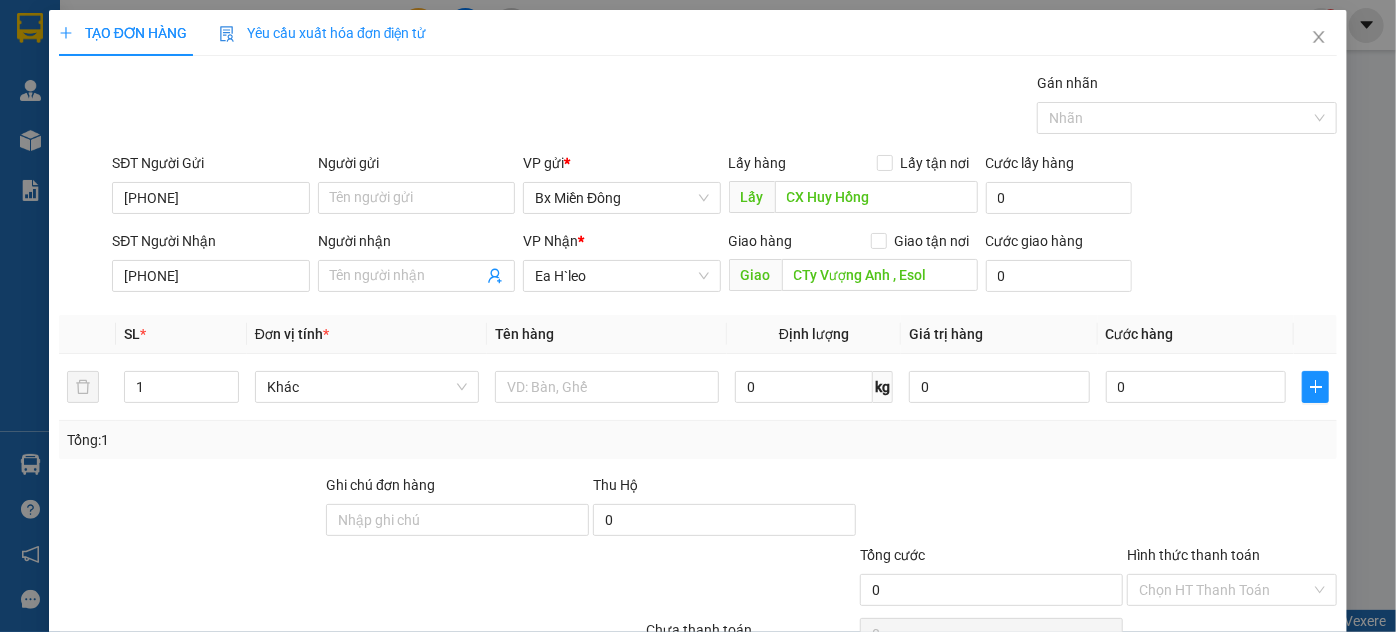 click on "Tên hàng" at bounding box center [607, 334] 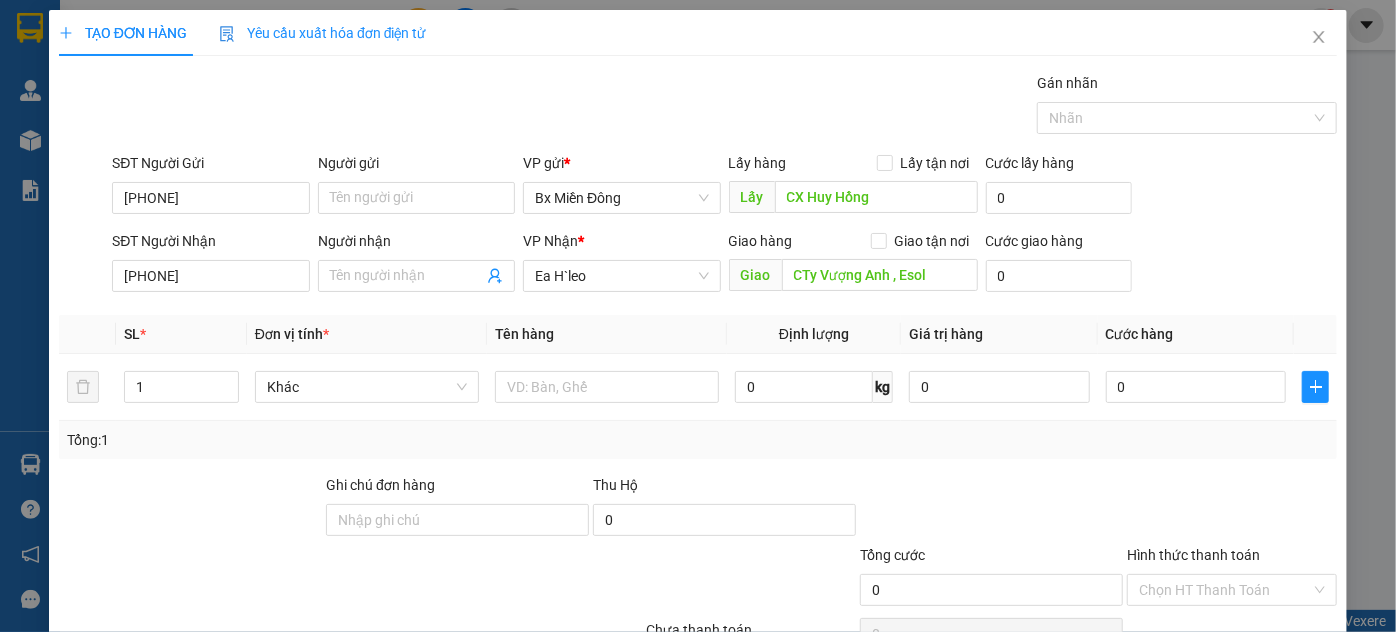 click on "SĐT Người Gửi [PHONE] Người gửi Tên người gửi VP gửi  * Bx Miền Đông Lấy hàng Lấy tận nơi Lấy CX Huy Hồng Cước lấy hàng 0 SĐT Người Nhận [PHONE] Người nhận Tên người nhận VP Nhận  * Ea H`leo Giao hàng Giao tận nơi Giao CTy Vượng Anh , Esol Cước giao hàng 0" at bounding box center [698, 226] 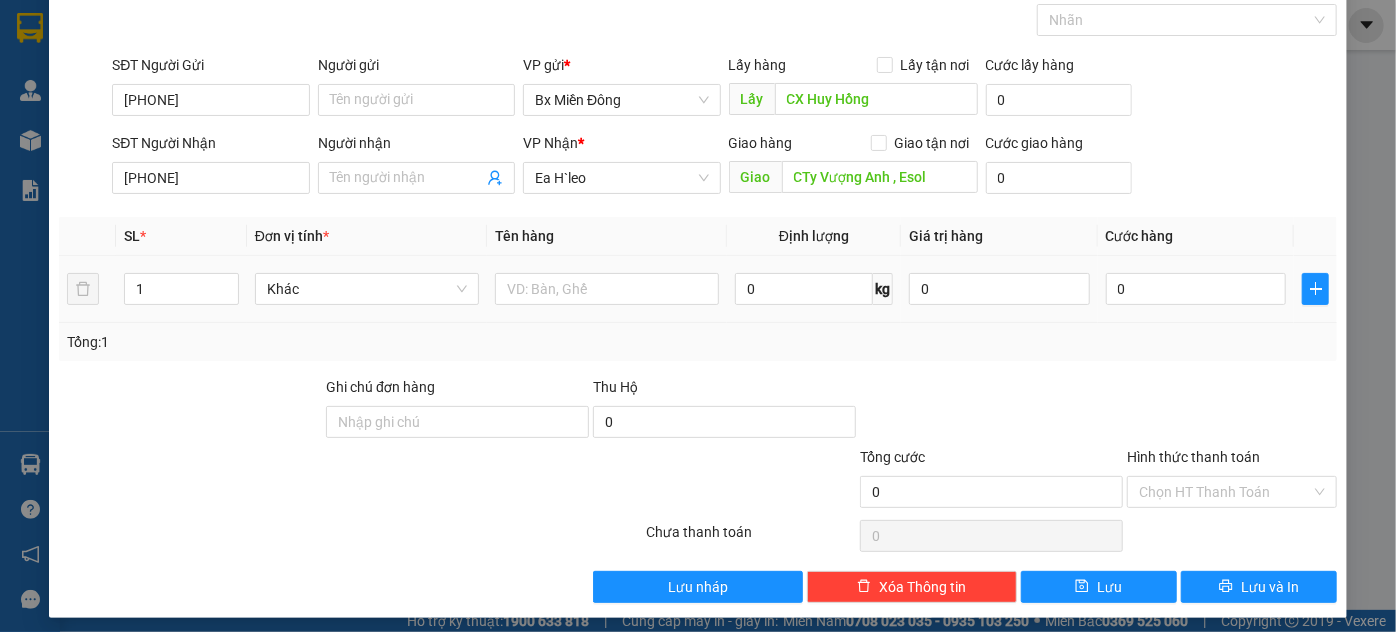 scroll, scrollTop: 106, scrollLeft: 0, axis: vertical 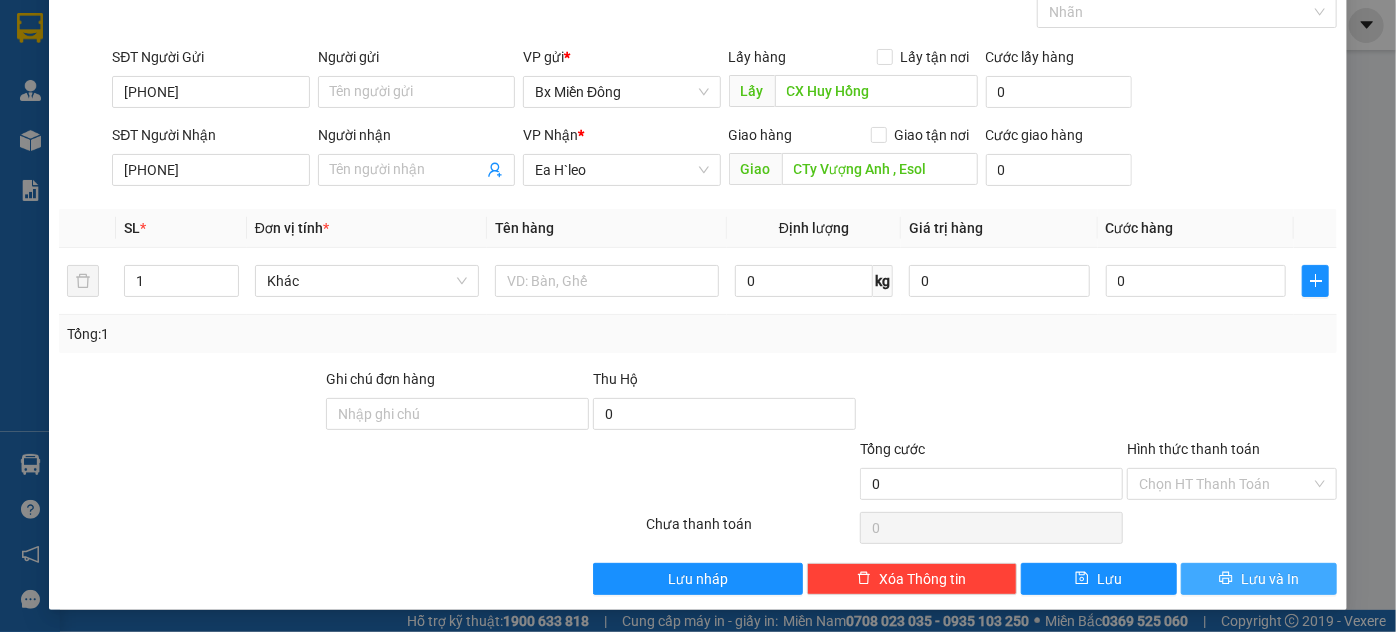 click on "Lưu và In" at bounding box center [1270, 579] 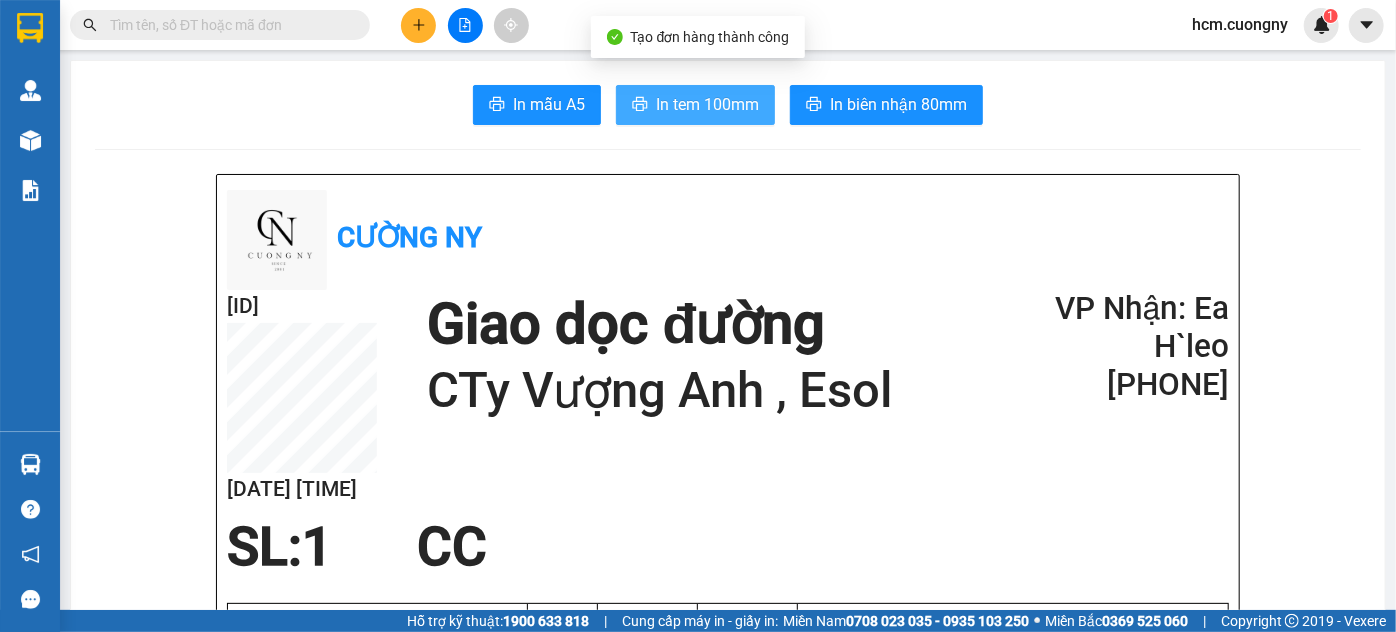click on "In tem 100mm" at bounding box center (707, 104) 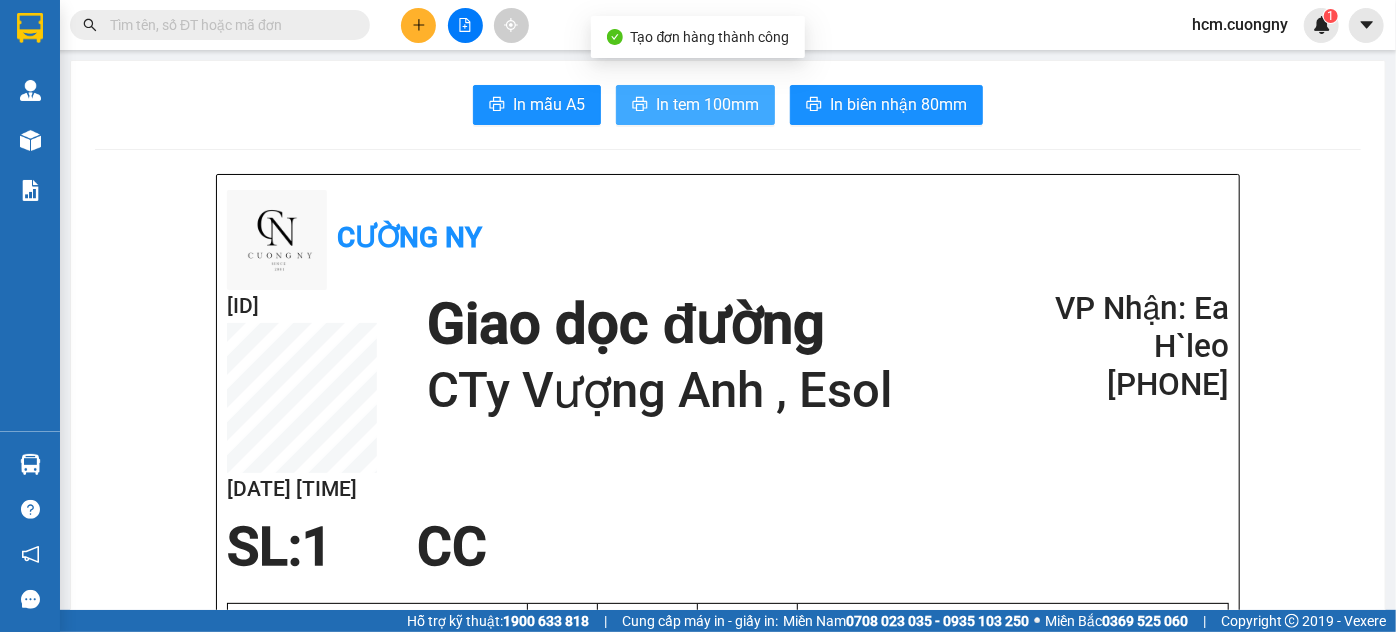 scroll, scrollTop: 0, scrollLeft: 0, axis: both 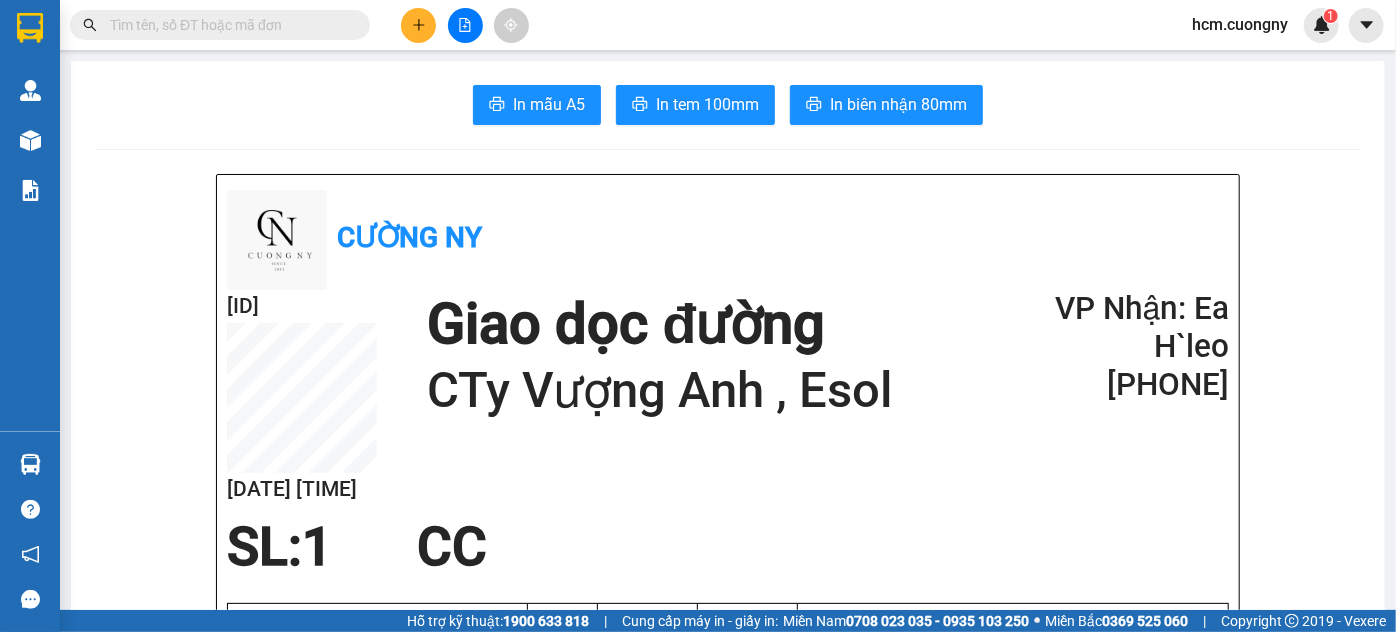 click on "Cường Ny HCM08250049 02/08 17:27 Giao dọc đường   CTy Vượng Anh , Esol VP Nhận:   Ea H`leo [PHONE] SL:  1 CC Tên Số lượng Khối lượng Cước món hàng Ghi chú  (Khác) 1 0 0 Tổng cộng 1 0 0 Loading... Người gửi:      [PHONE]   Lấy dọc đường:    CX Huy Hồng VP gửi :   Bx Miền Đông Cường Ny   518 Giải phóng, thị trấn Ea Drăng   [PHONE] Gửi khách hàng GỬI :   Bx Miền Đông Người gửi :    [PHONE] Lấy hàng :    CX Huy Hồng HCM08250049 NHẬN :   Ea H`leo Người nhận :    [PHONE] Giao dọc đường: CTy Vượng Anh , Esol Tên (giá trị hàng) SL KG/Món Loại hàng gửi Cước món hàng Ghi chú  (Khác) 1 0 0 Tổng cộng 1 0 0 Loading...Chưa cước Tổng phải thu: 0 Người gửi hàng xác nhận (Tôi đã đọc và đồng ý nộp dung phiếu gửi hàng) NV kiểm việc hàng (Kí và ghi rõ họ tên) 17:27, ngày 02 tháng 08 năm 2025 NV nhận hàng (Kí và ghi rõ họ tên) :" at bounding box center [728, 1503] 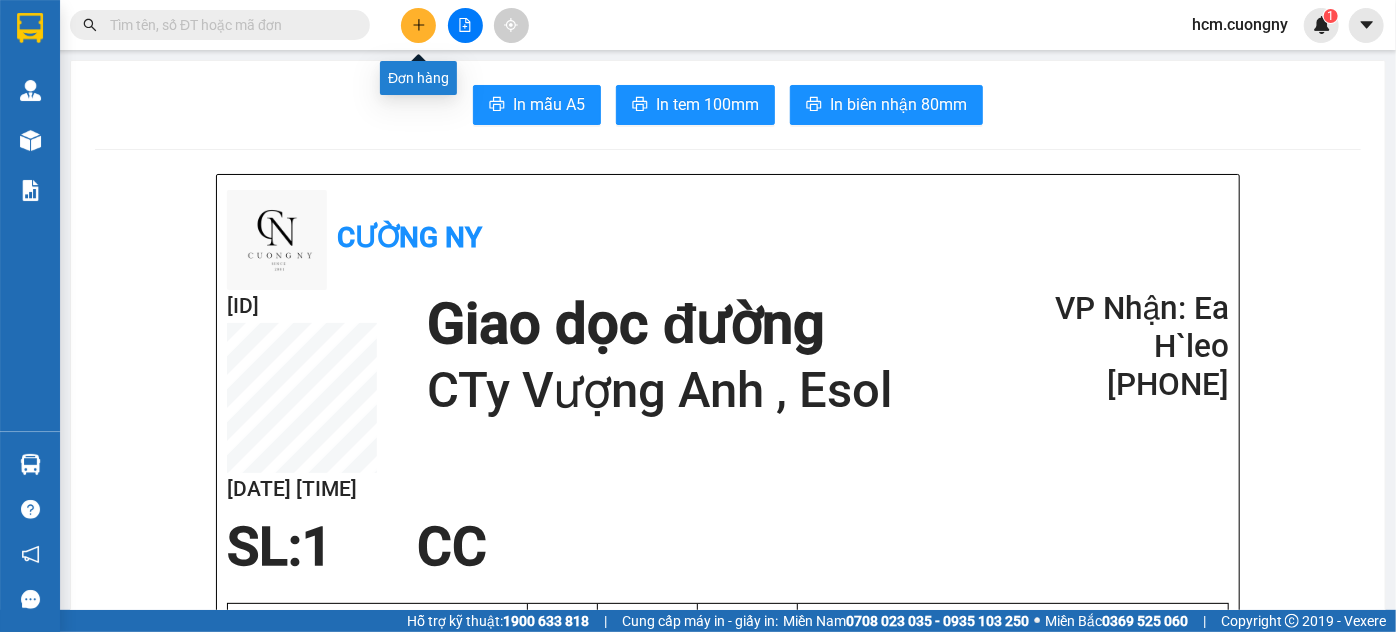 click at bounding box center (418, 25) 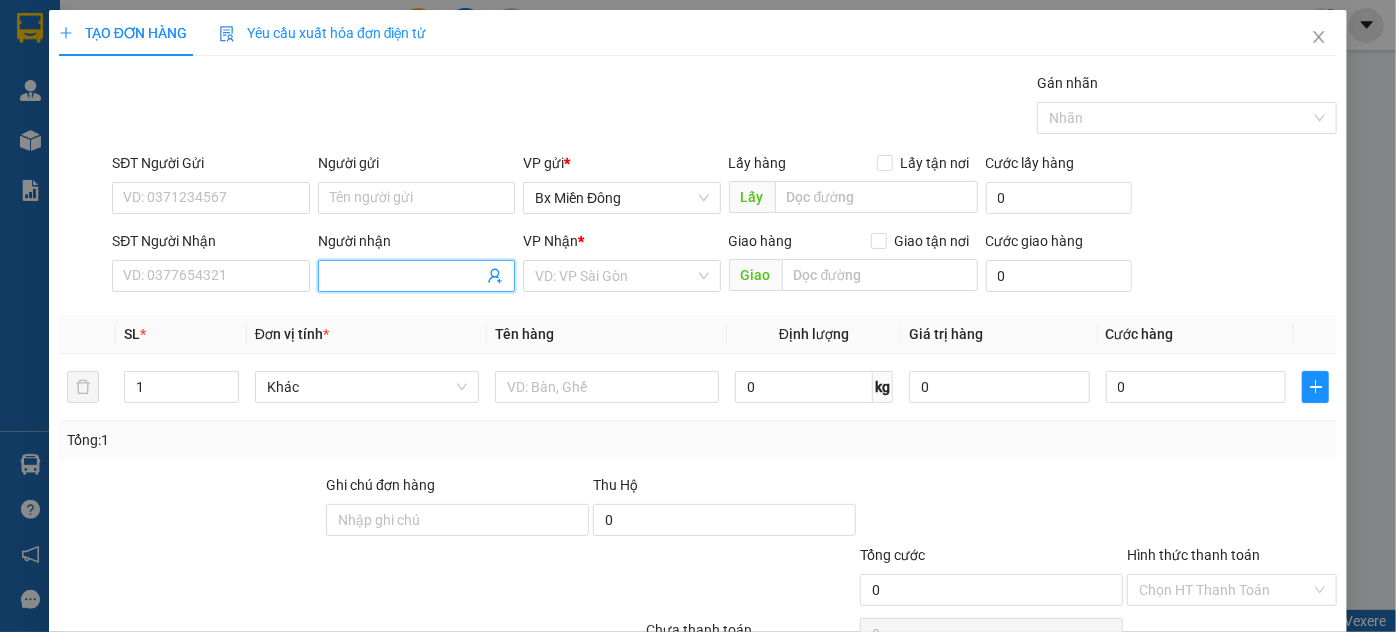 click on "Người nhận" at bounding box center [406, 276] 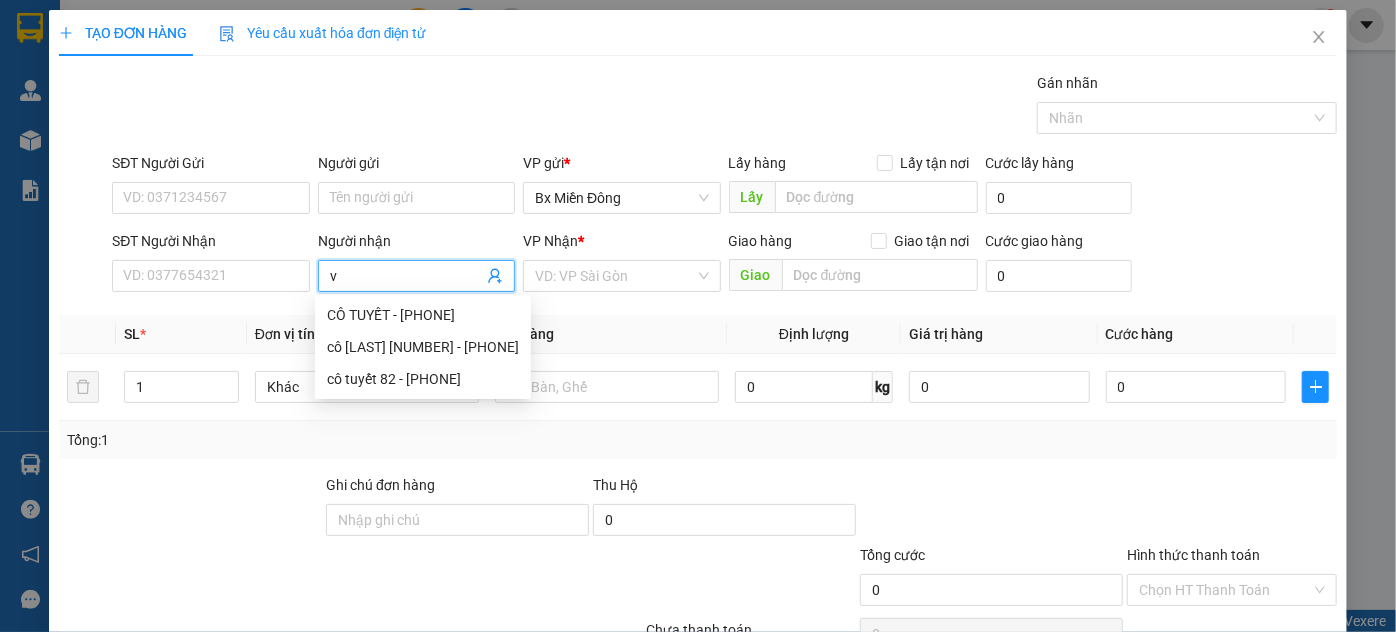 click on "v" at bounding box center [406, 276] 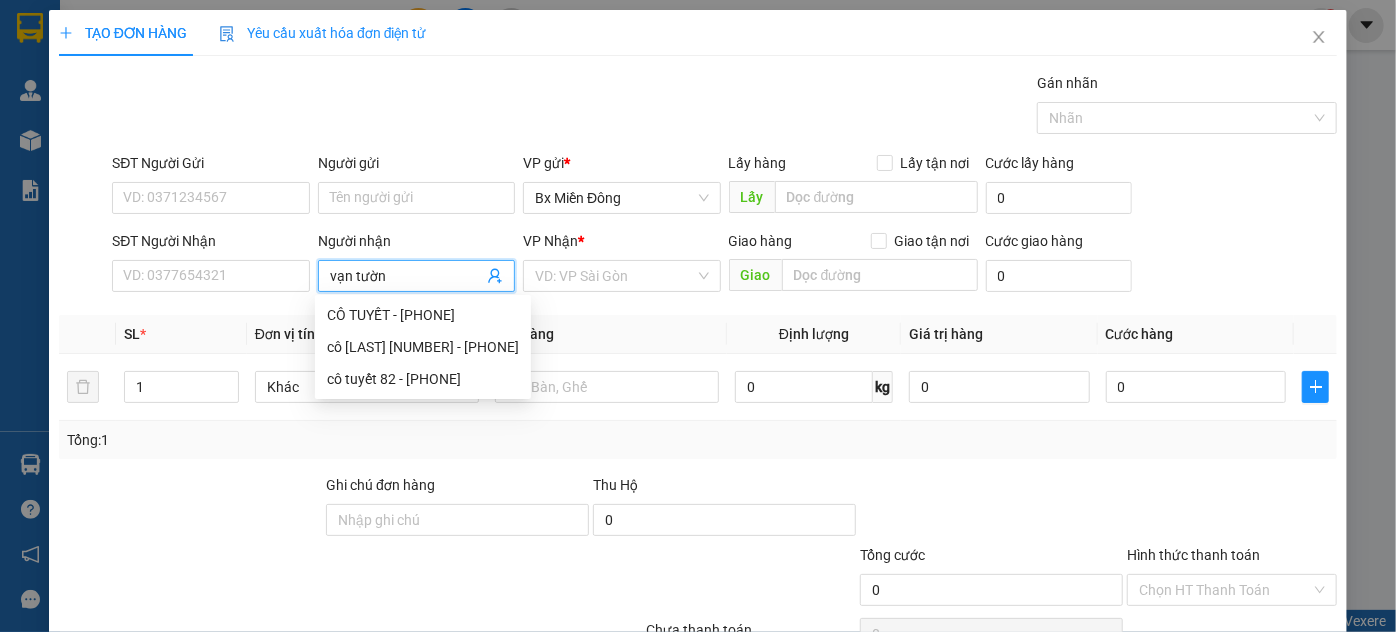 type on "vạn tường" 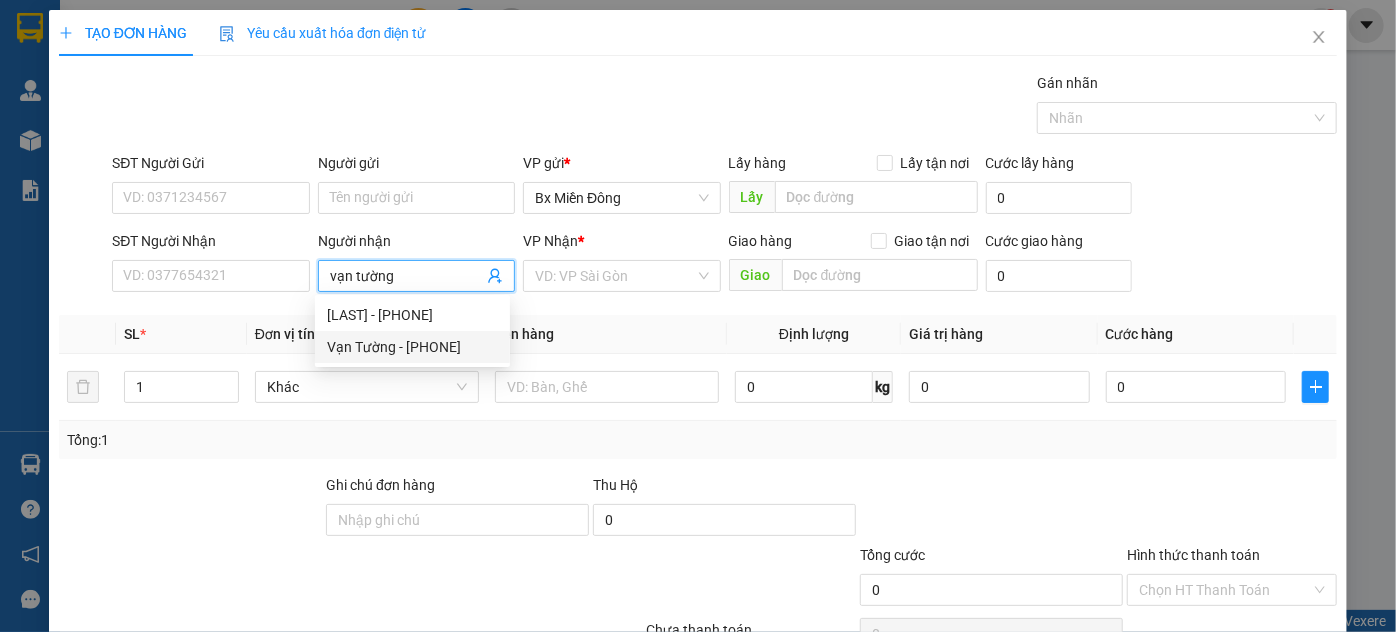 click on "Vạn Tường - [PHONE]" at bounding box center [412, 347] 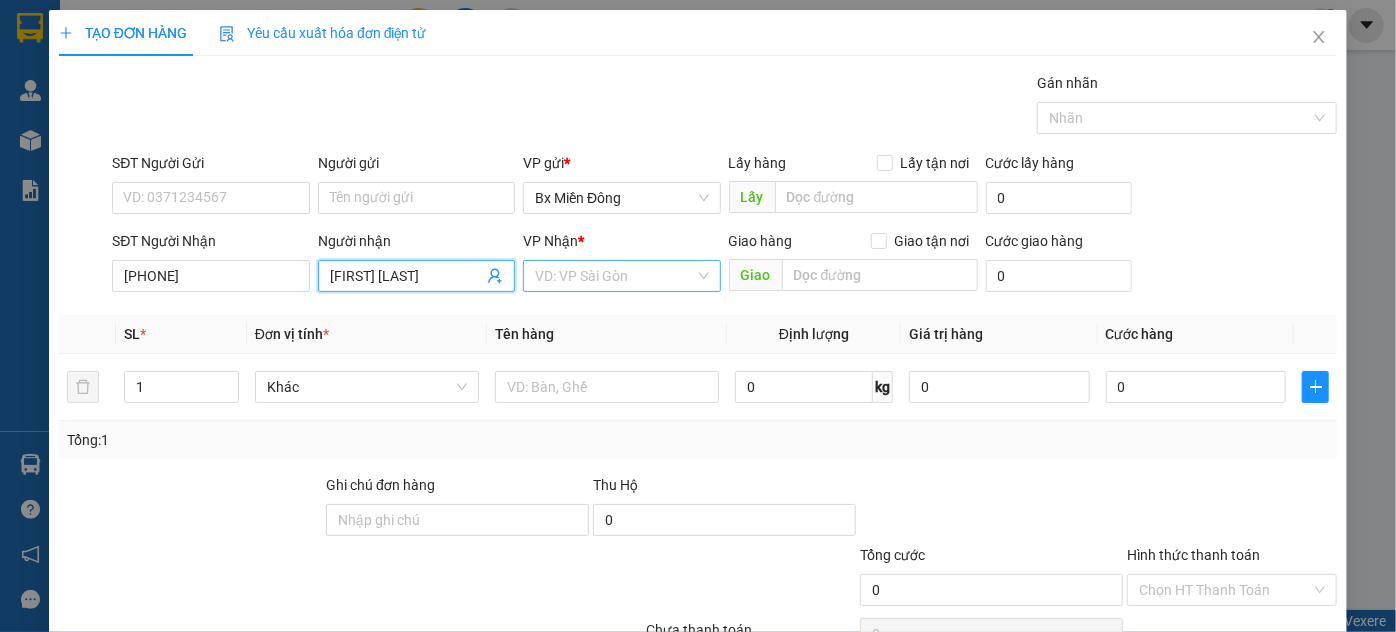 type on "[FIRST] [LAST]" 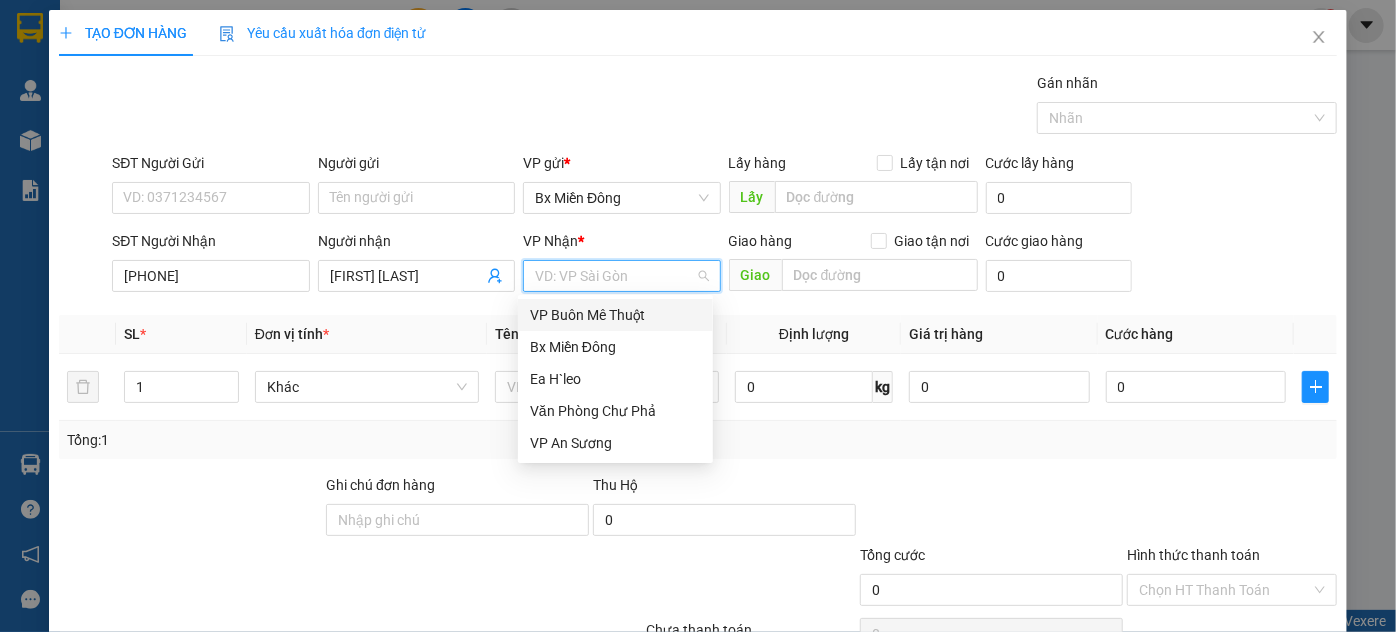 click at bounding box center [614, 276] 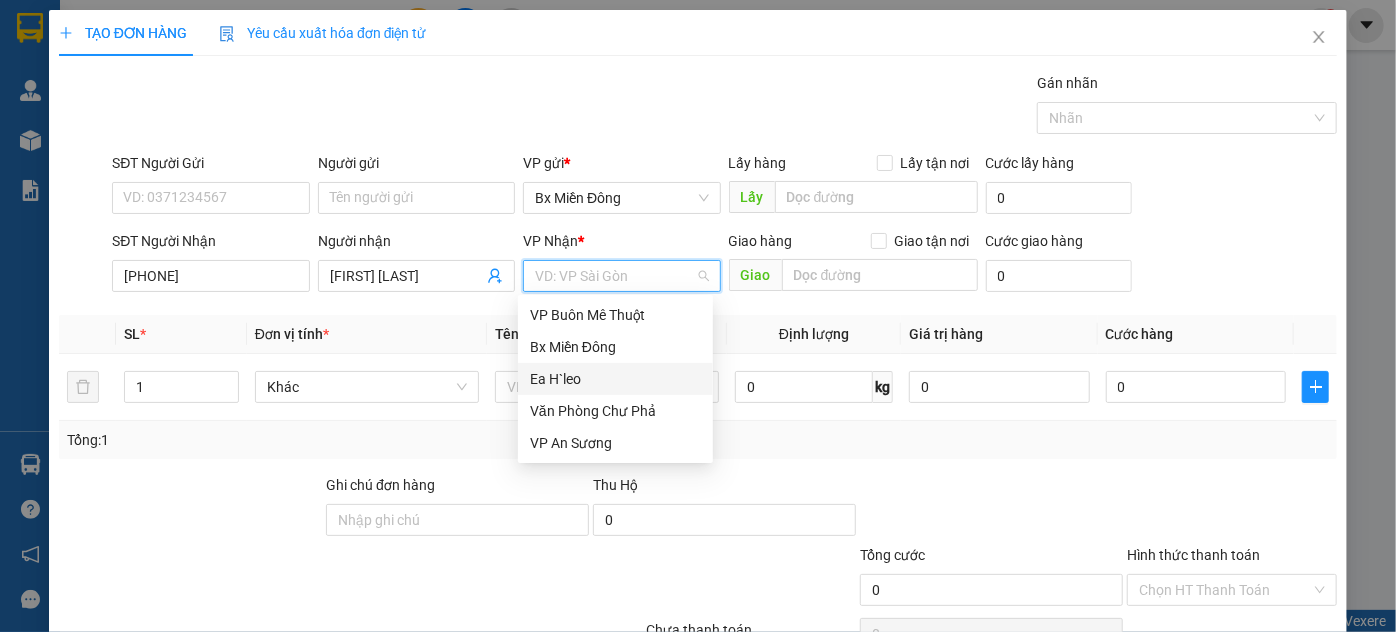 click on "Ea H`leo" at bounding box center (615, 379) 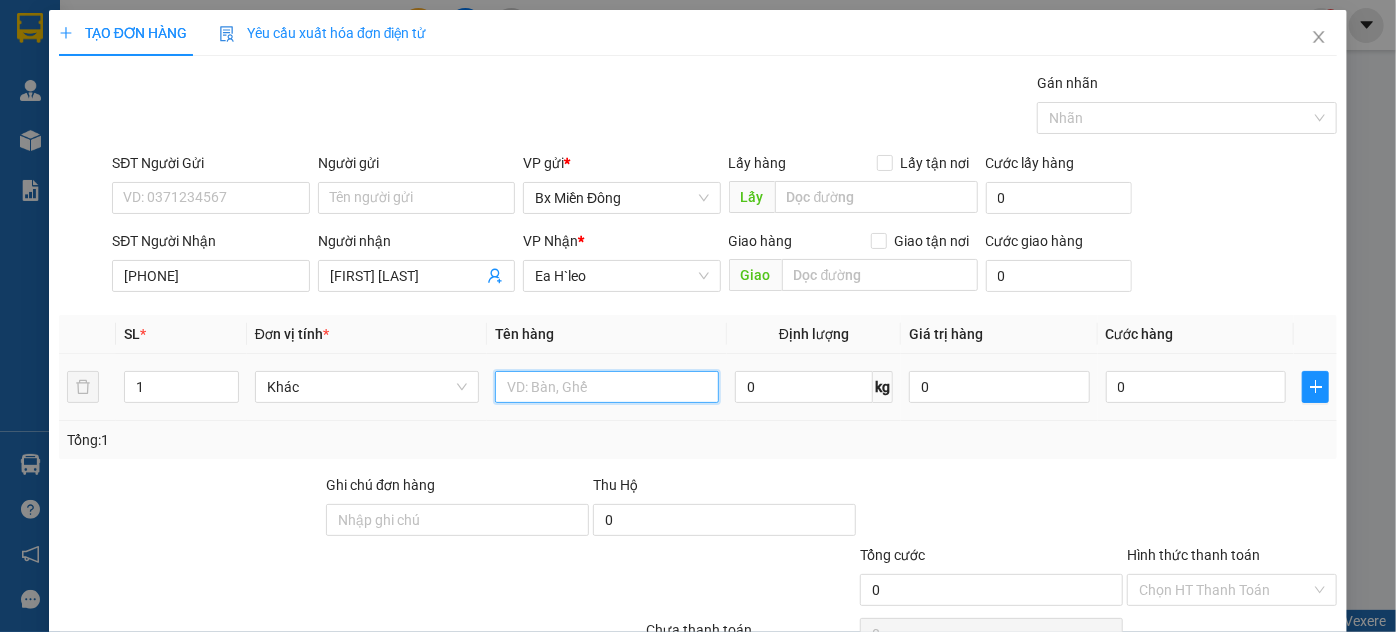 click at bounding box center (607, 387) 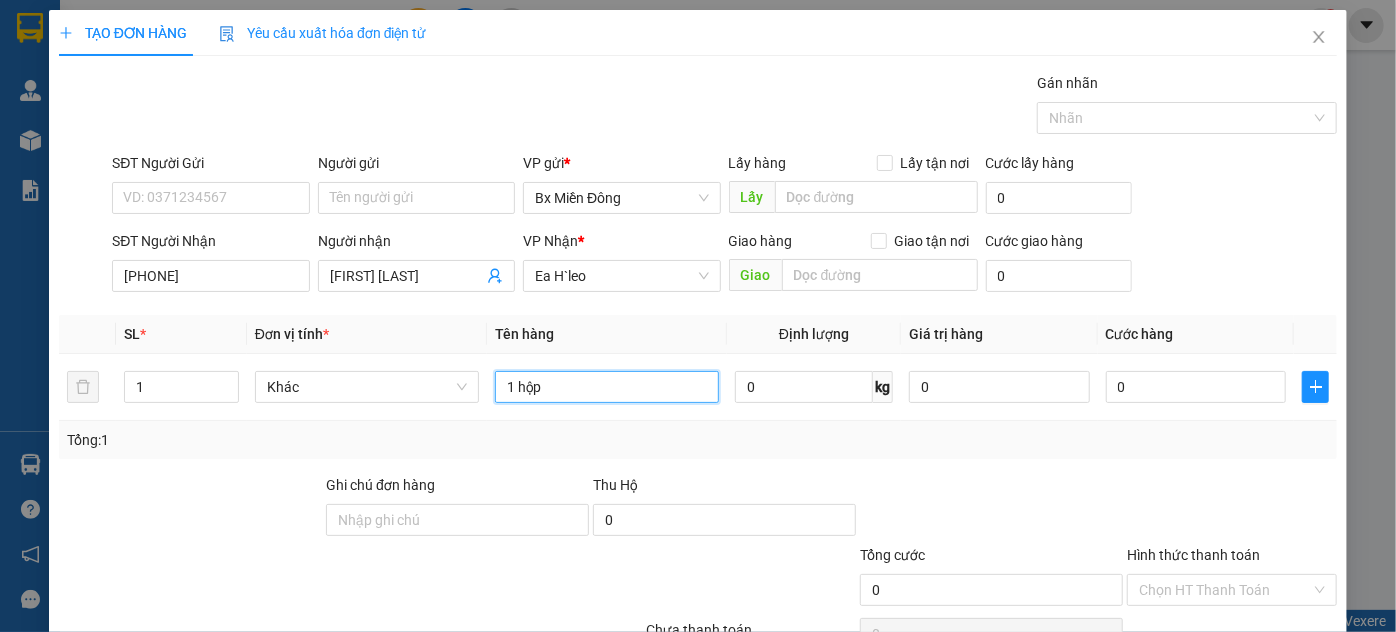 scroll, scrollTop: 106, scrollLeft: 0, axis: vertical 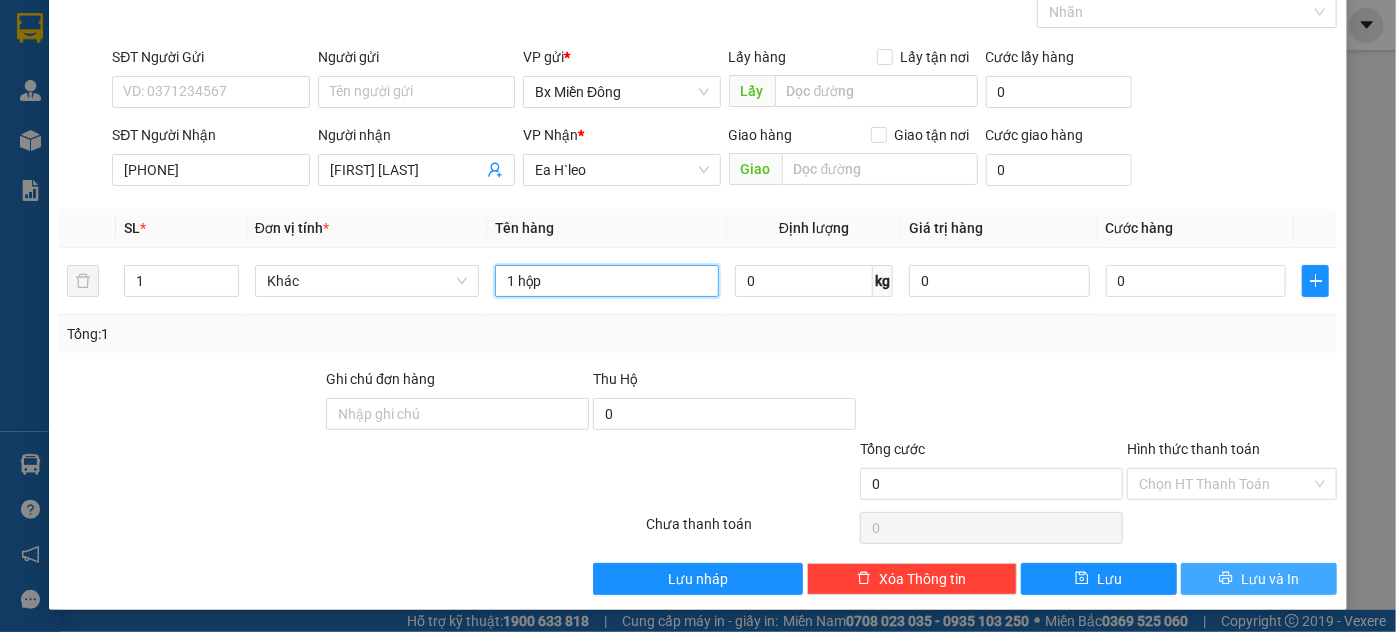 type on "1 hộp" 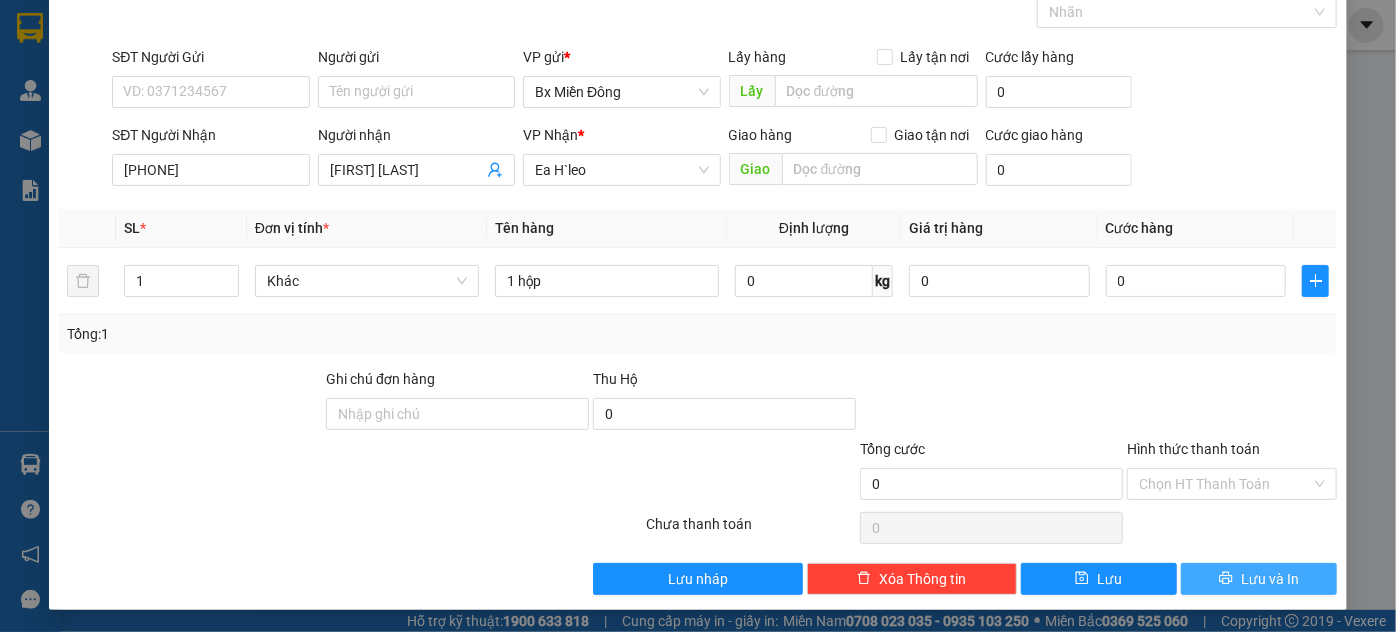 click on "Lưu và In" at bounding box center (1270, 579) 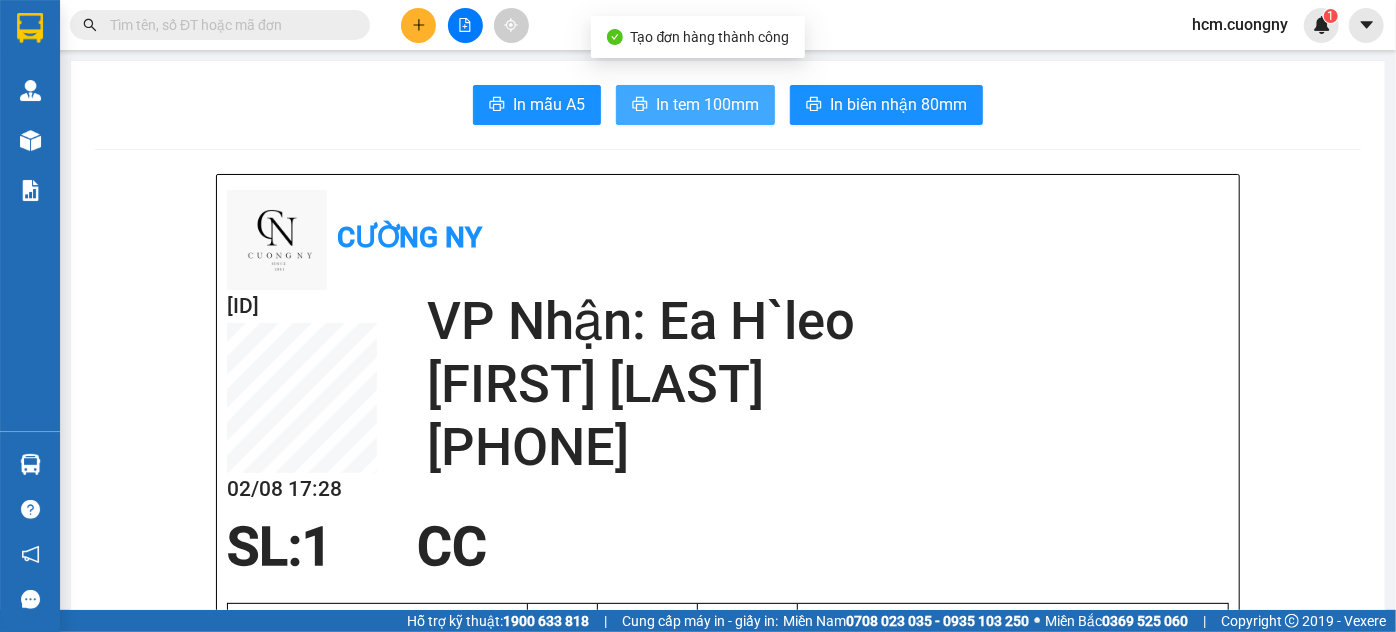 click on "In tem 100mm" at bounding box center [695, 105] 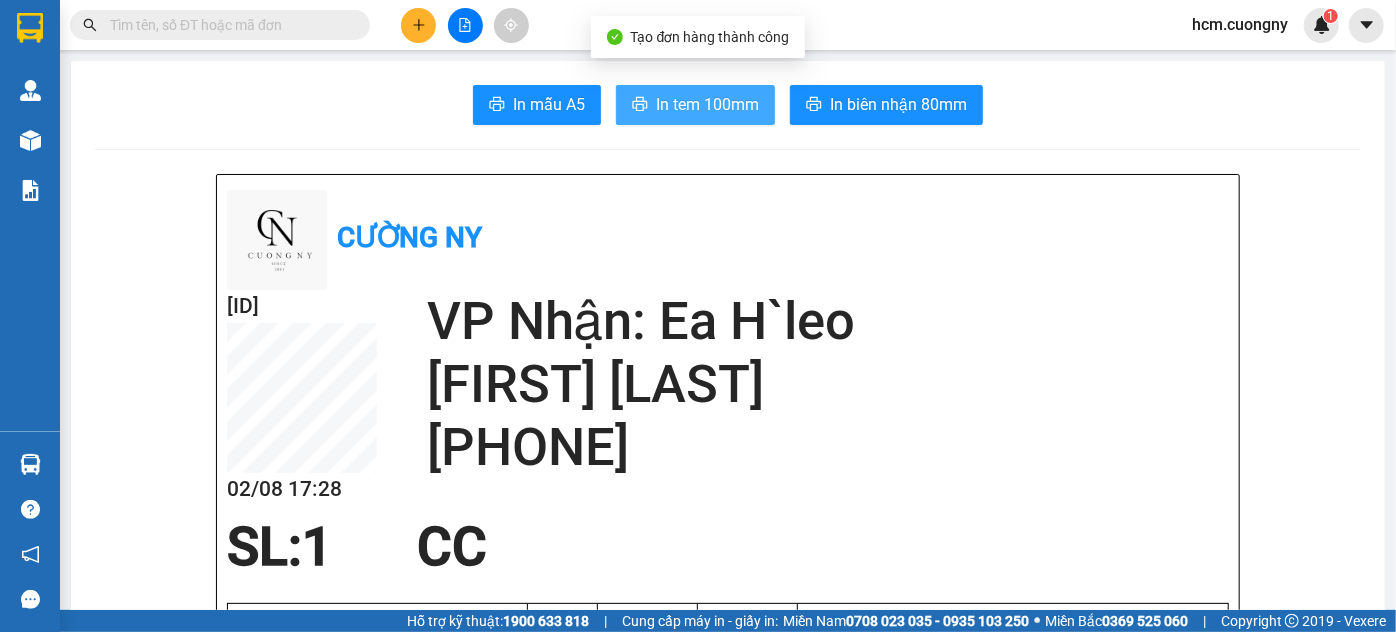 scroll, scrollTop: 0, scrollLeft: 0, axis: both 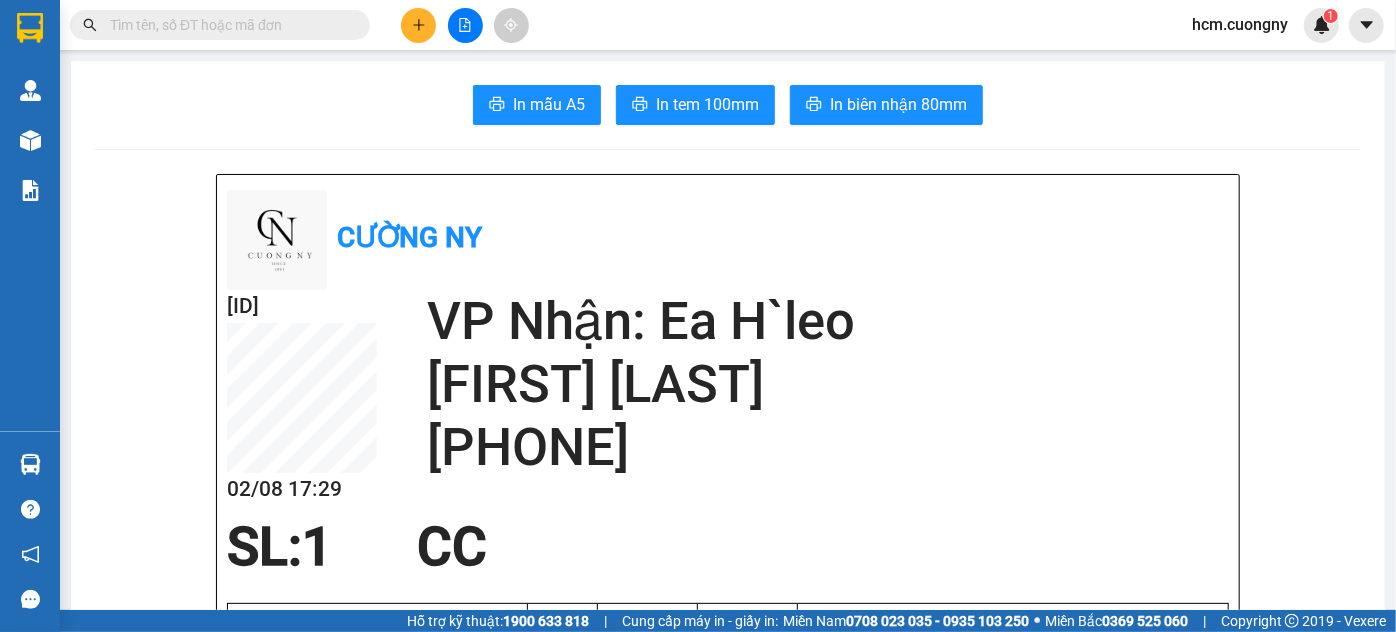 click on "SL:  1 CC" at bounding box center [716, 547] 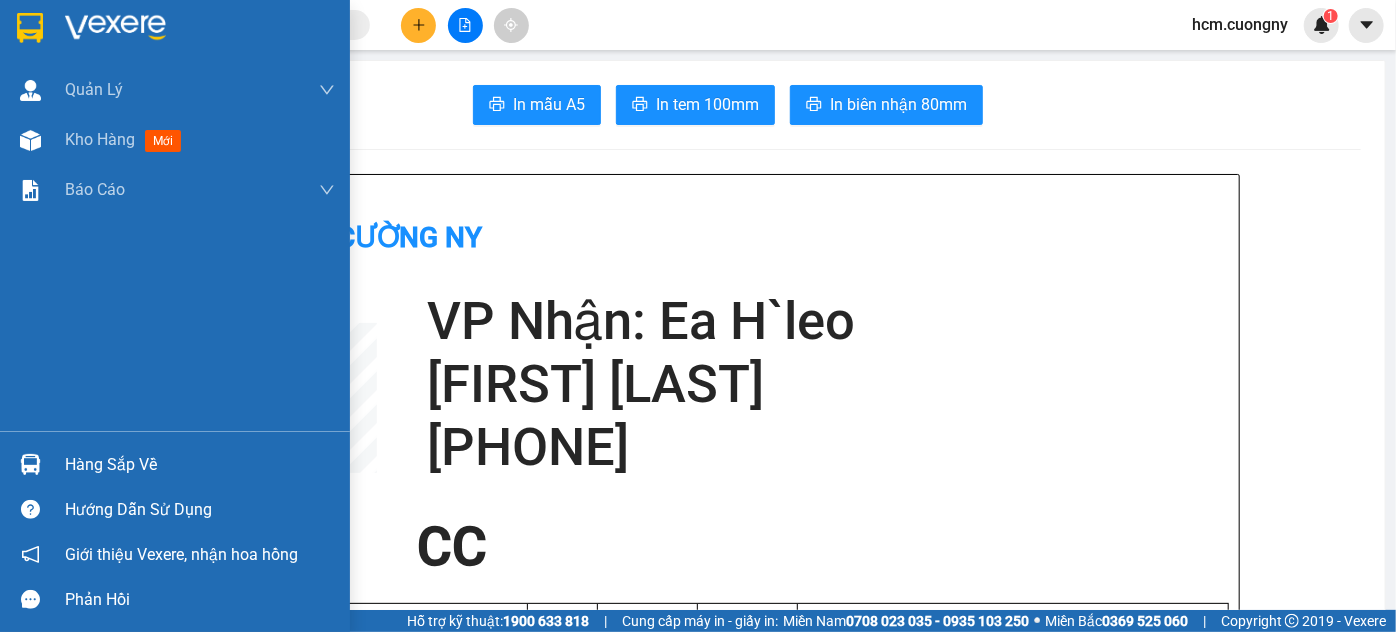 click at bounding box center (30, 28) 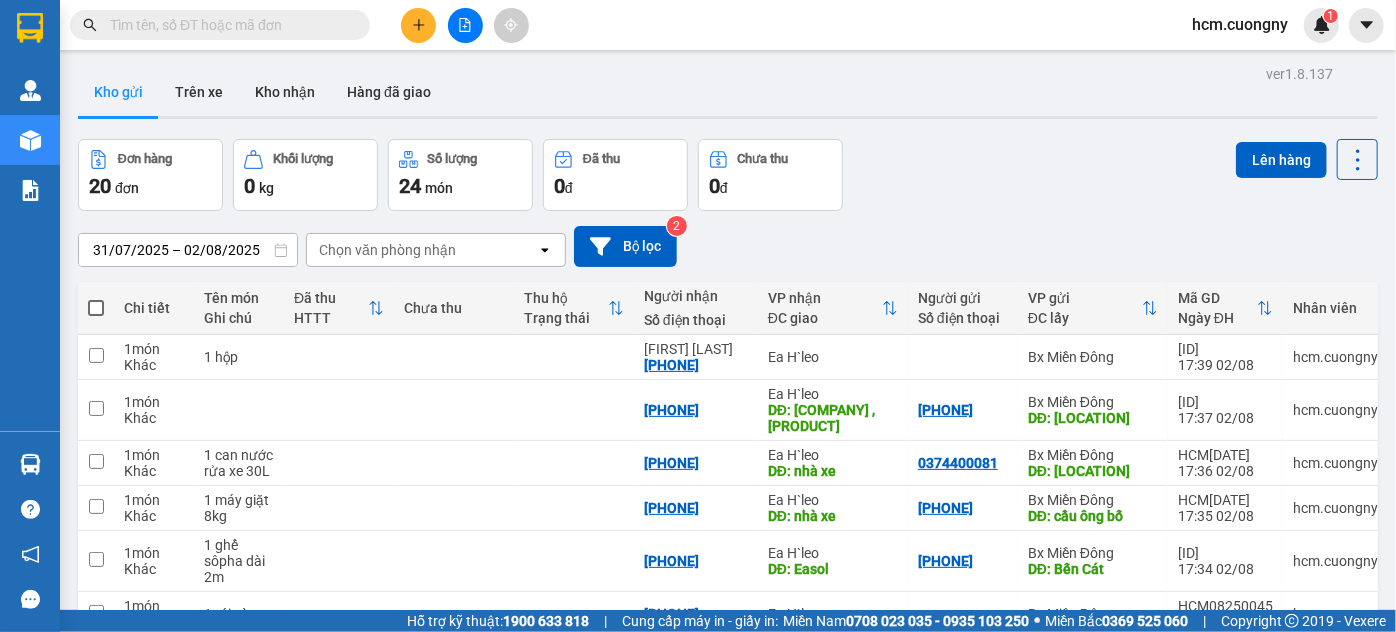 click on "31/07/2025 – 02/08/2025 Press the down arrow key to interact with the calendar and select a date. Press the escape button to close the calendar. Selected date range is from 31/07/2025 to 02/08/2025. Chọn văn phòng nhận open Bộ lọc 2" at bounding box center [728, 246] 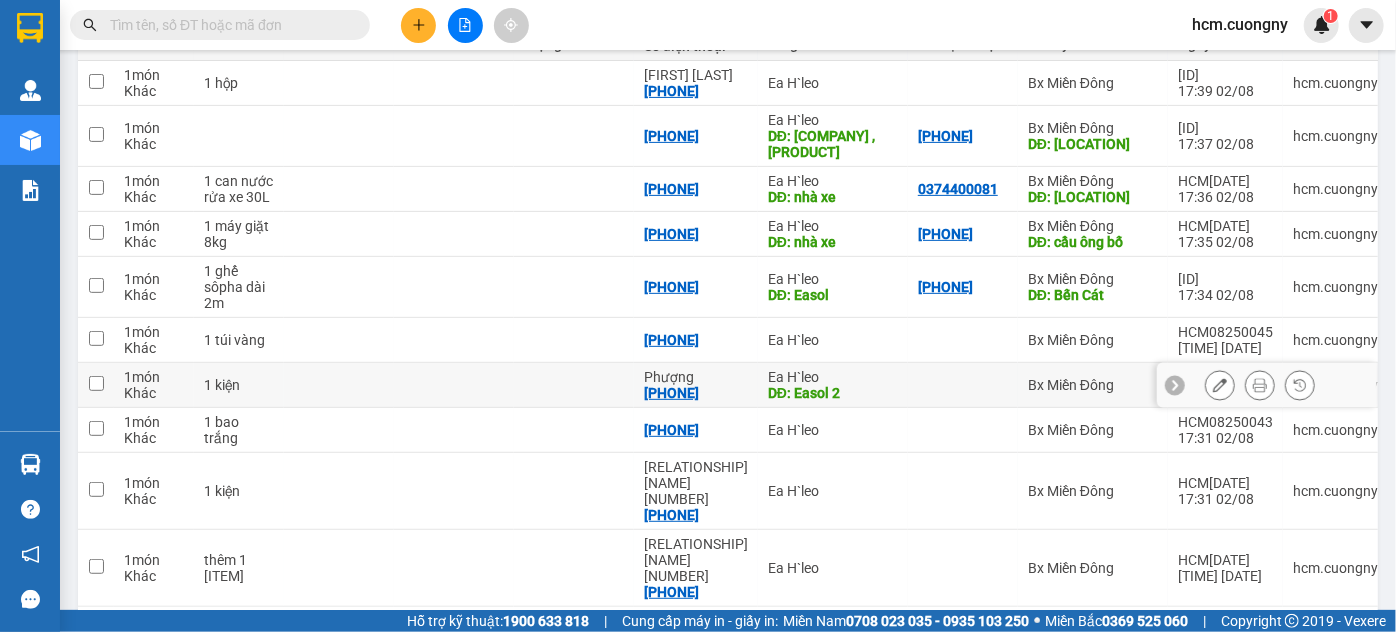scroll, scrollTop: 301, scrollLeft: 0, axis: vertical 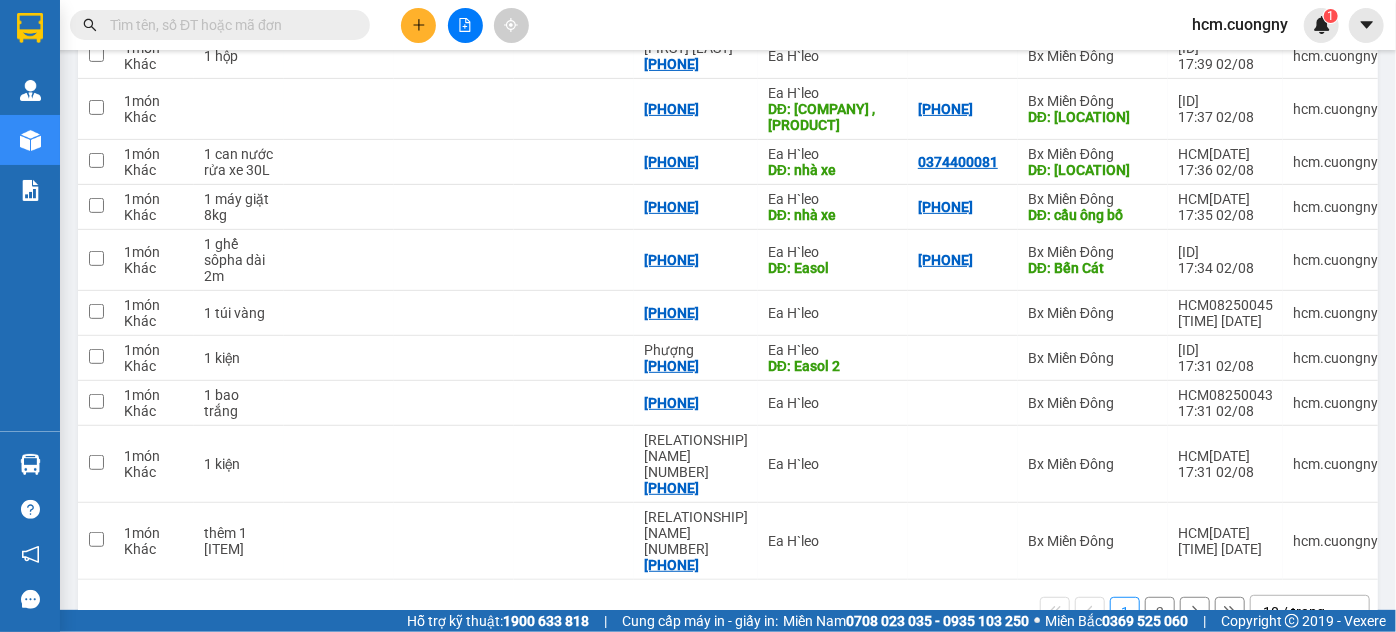 click on "10 / trang" at bounding box center (1296, 612) 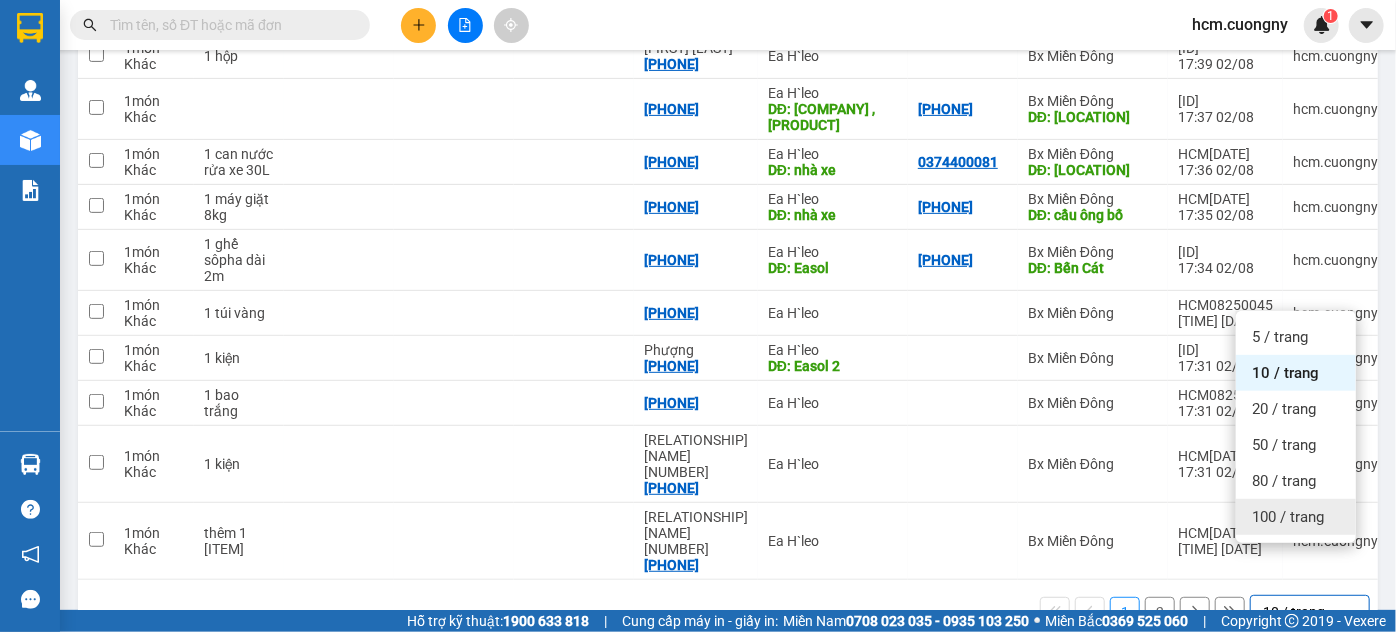 click on "100 / trang" at bounding box center [1288, 517] 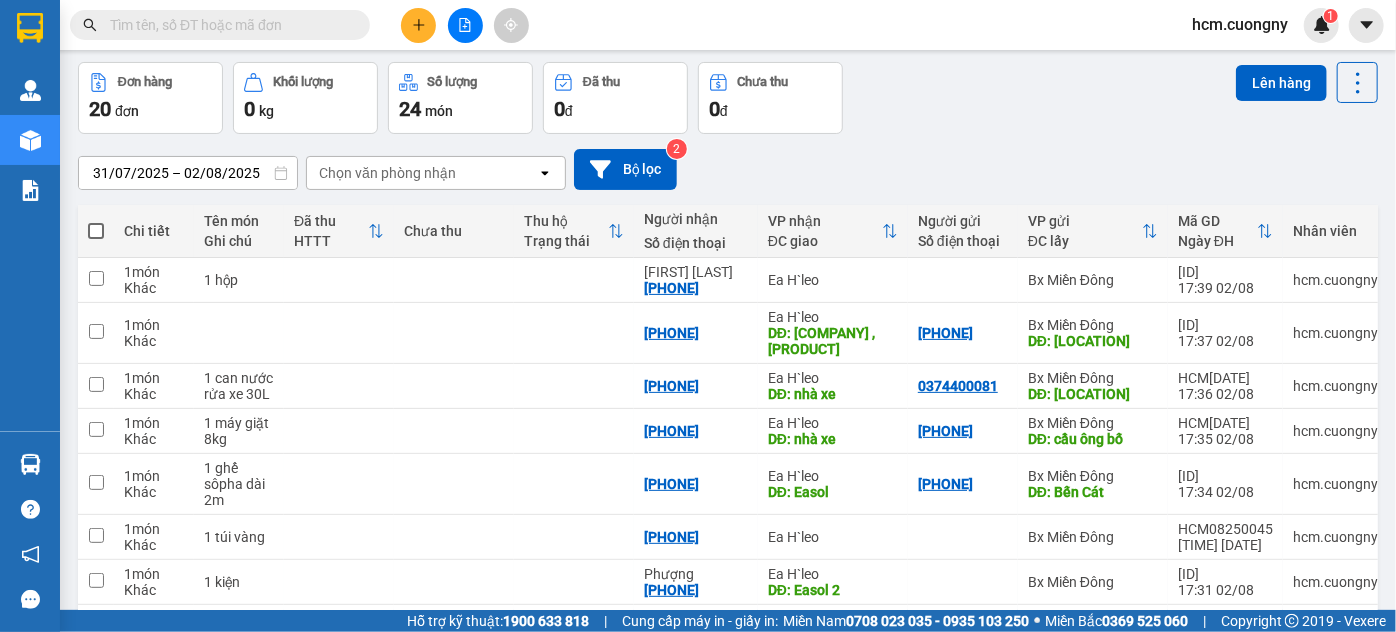 scroll, scrollTop: 0, scrollLeft: 0, axis: both 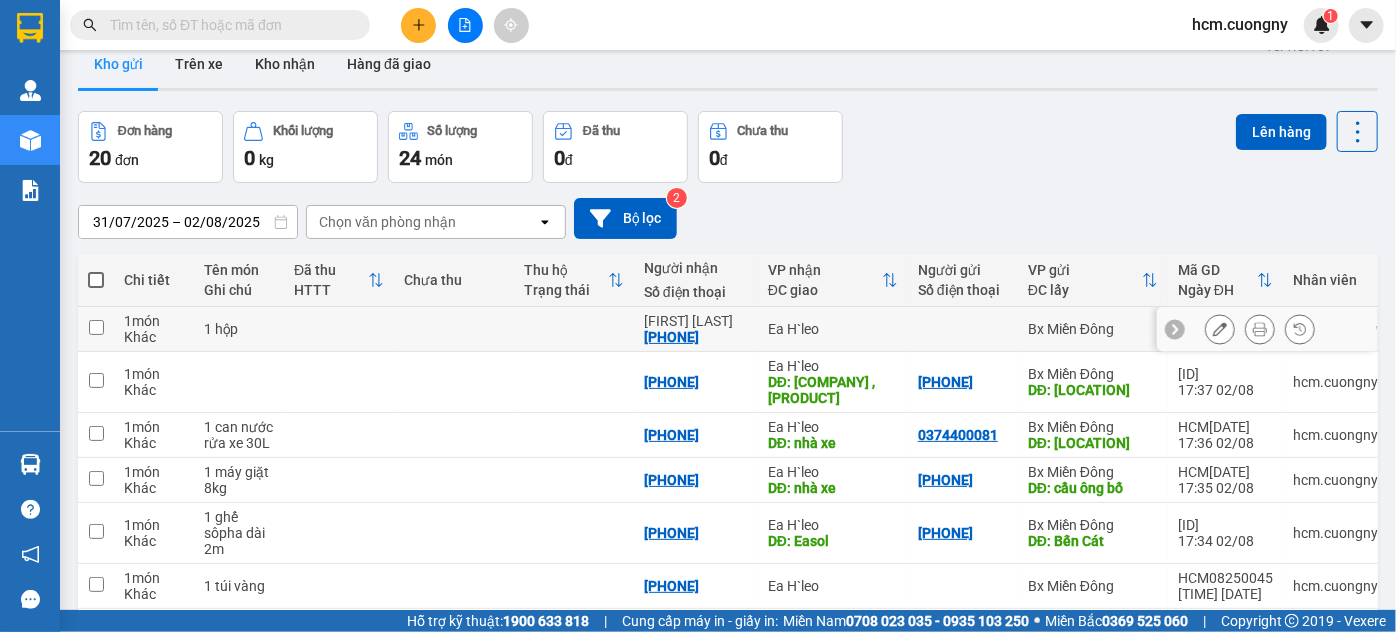 click on "[PHONE]" at bounding box center [671, 337] 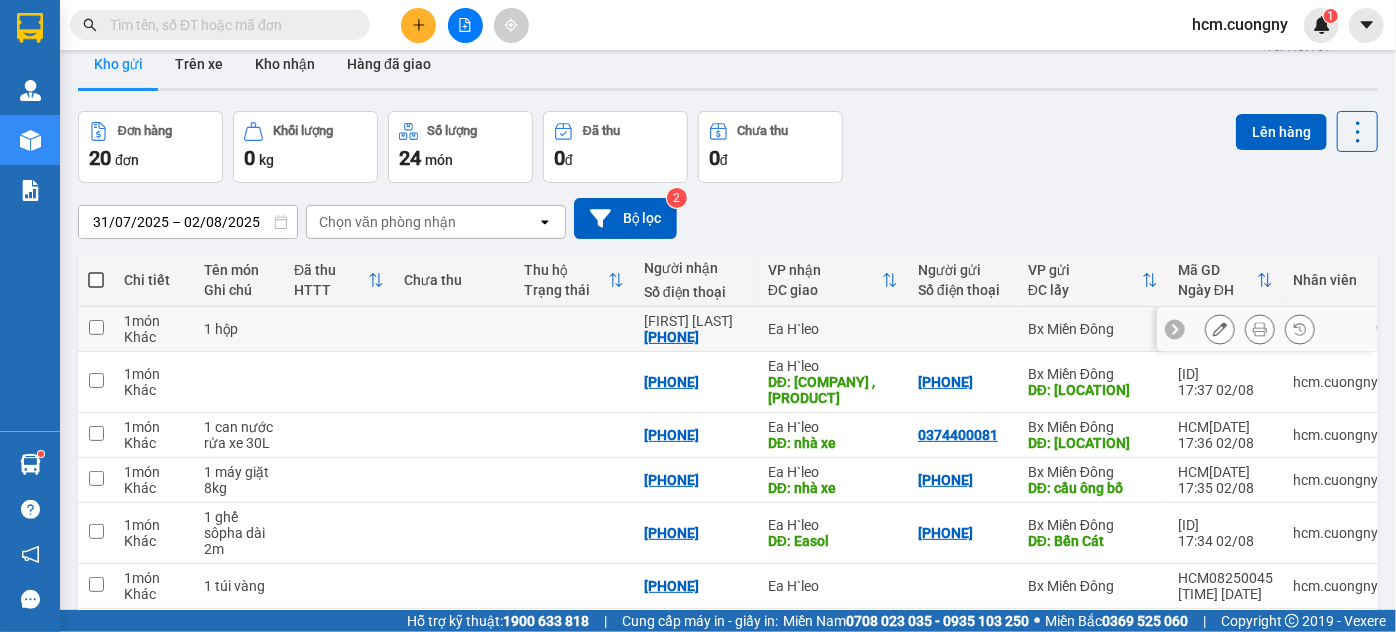click on "[PHONE]" at bounding box center (671, 337) 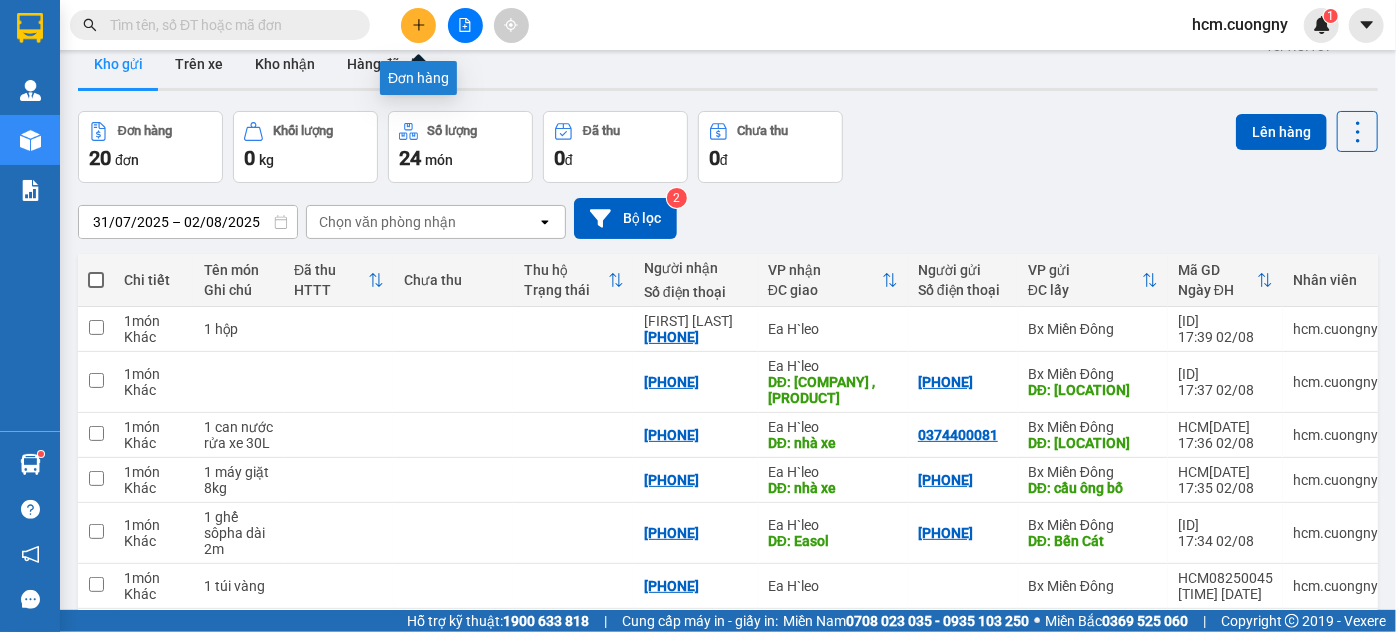 click at bounding box center [418, 25] 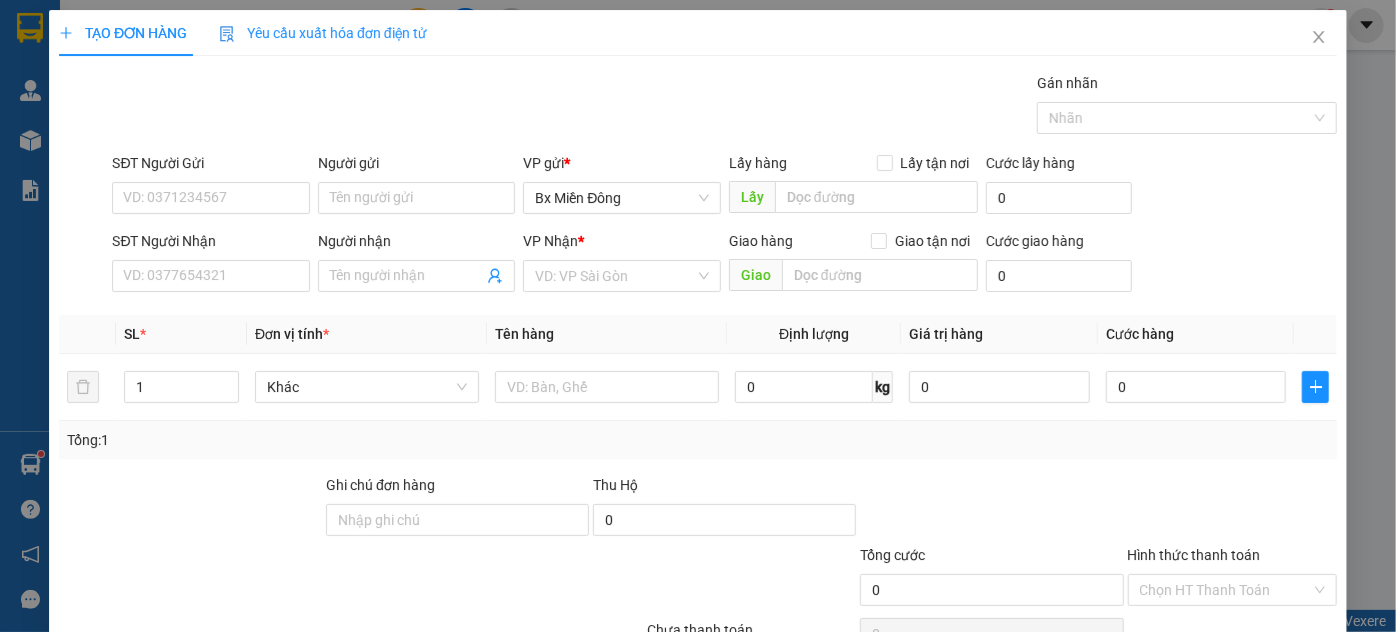 scroll, scrollTop: 0, scrollLeft: 0, axis: both 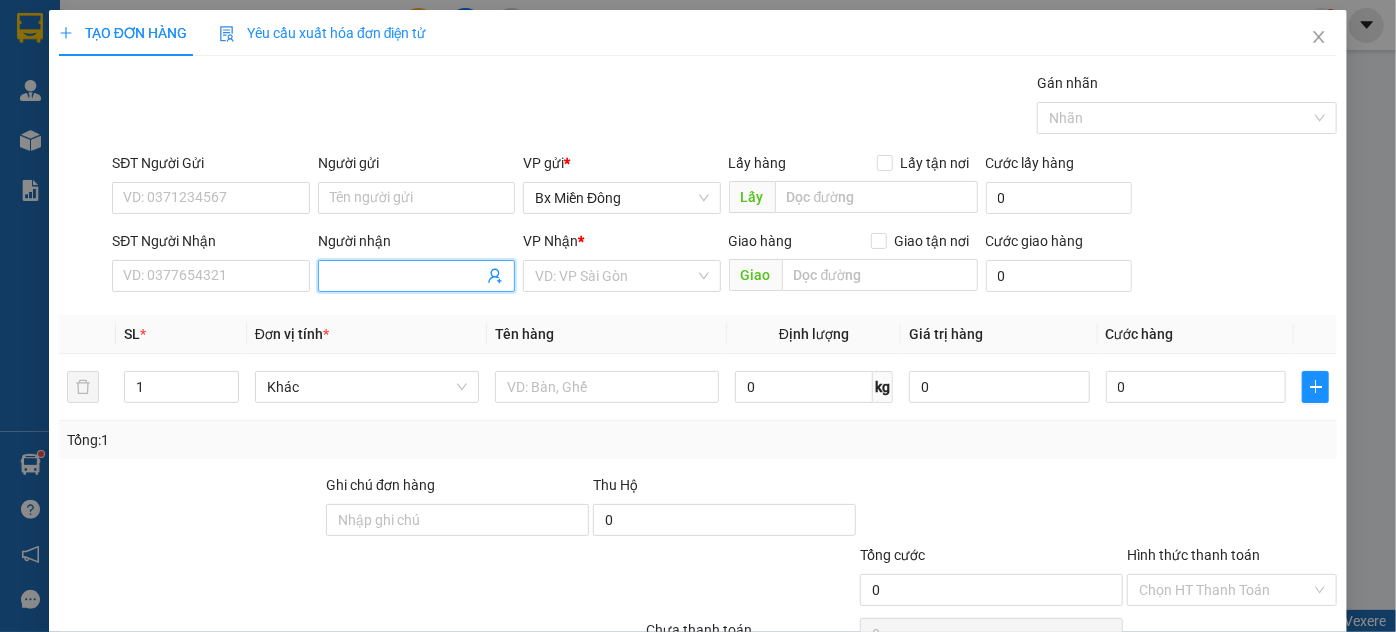 click on "Người nhận" at bounding box center [406, 276] 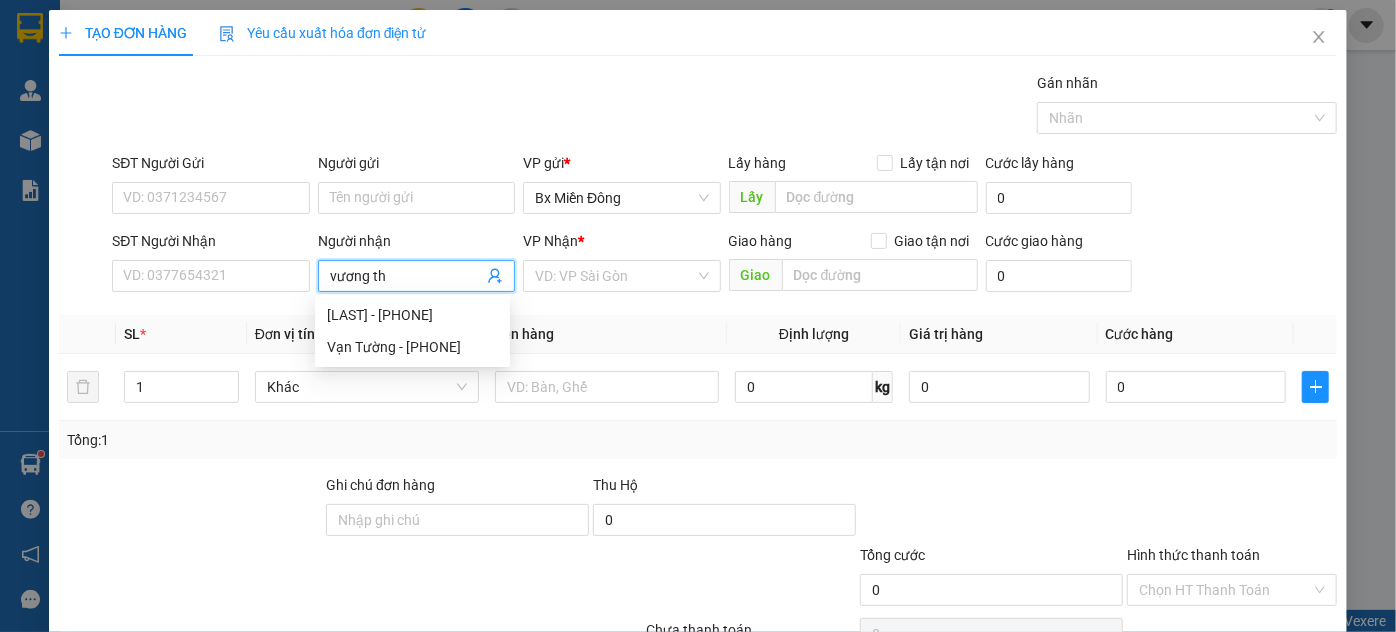 type on "[LAST] [LAST]" 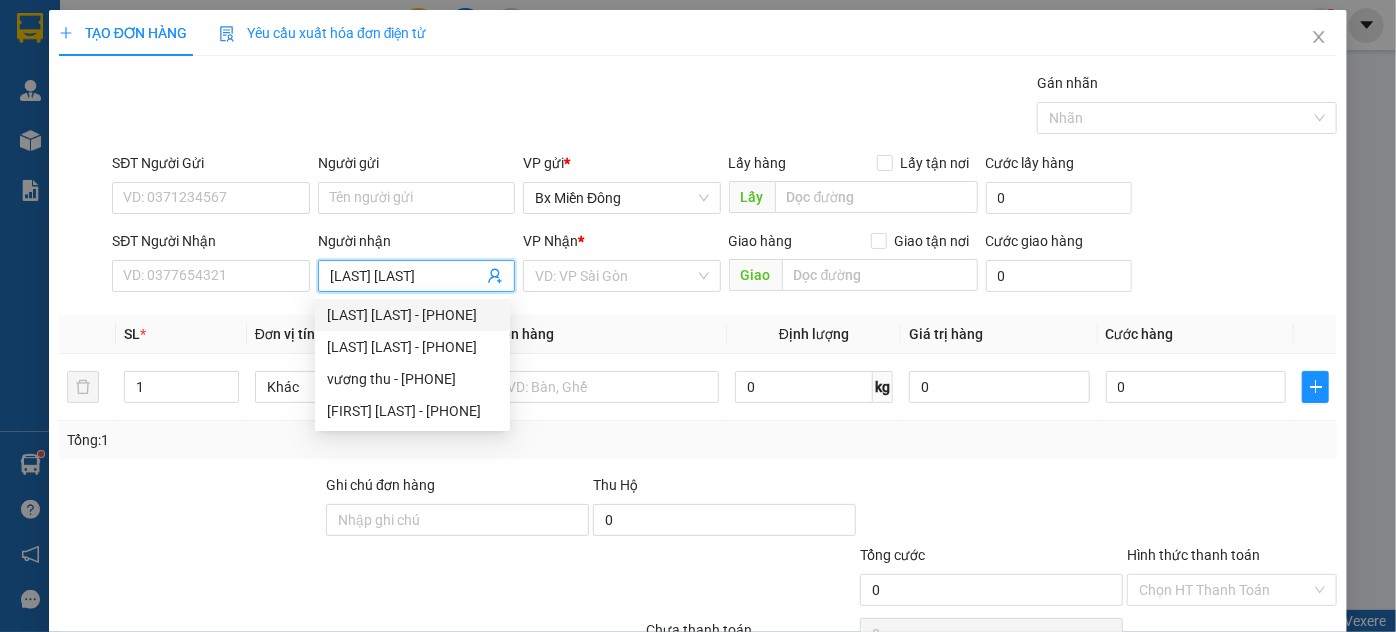 click on "[LAST] [LAST] - [PHONE]" at bounding box center [412, 315] 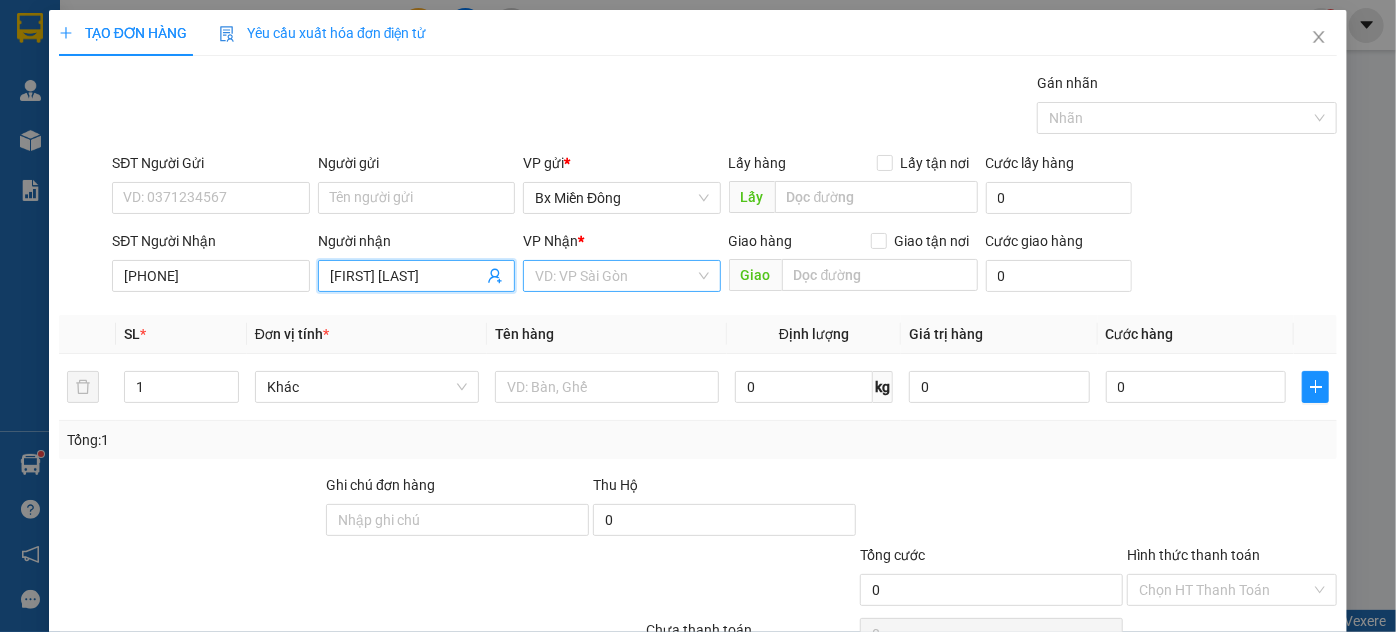 type on "[FIRST] [LAST]" 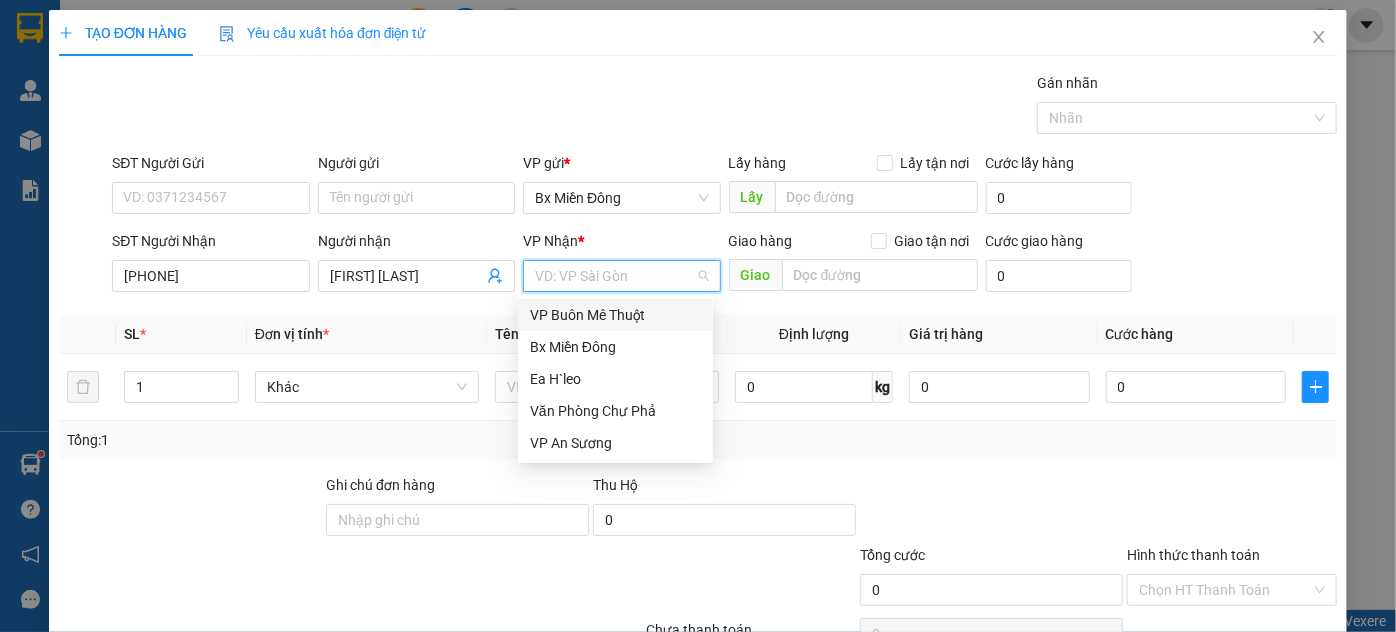 click at bounding box center (614, 276) 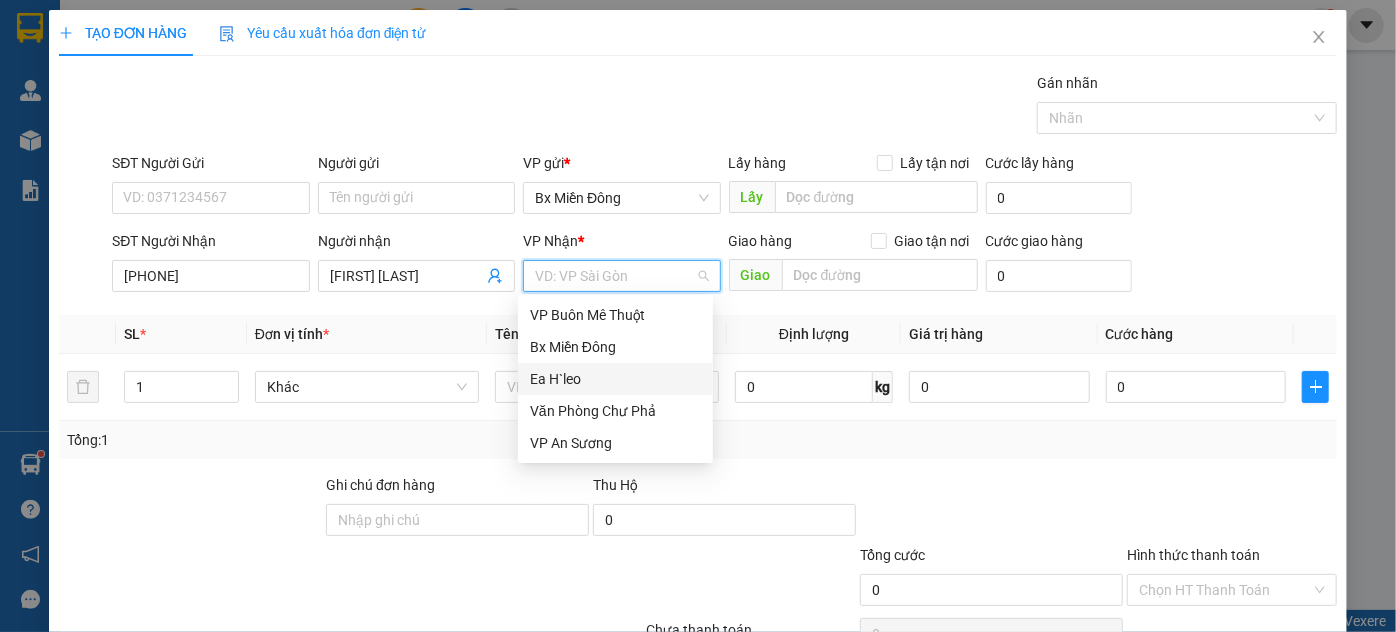 click on "Ea H`leo" at bounding box center [615, 379] 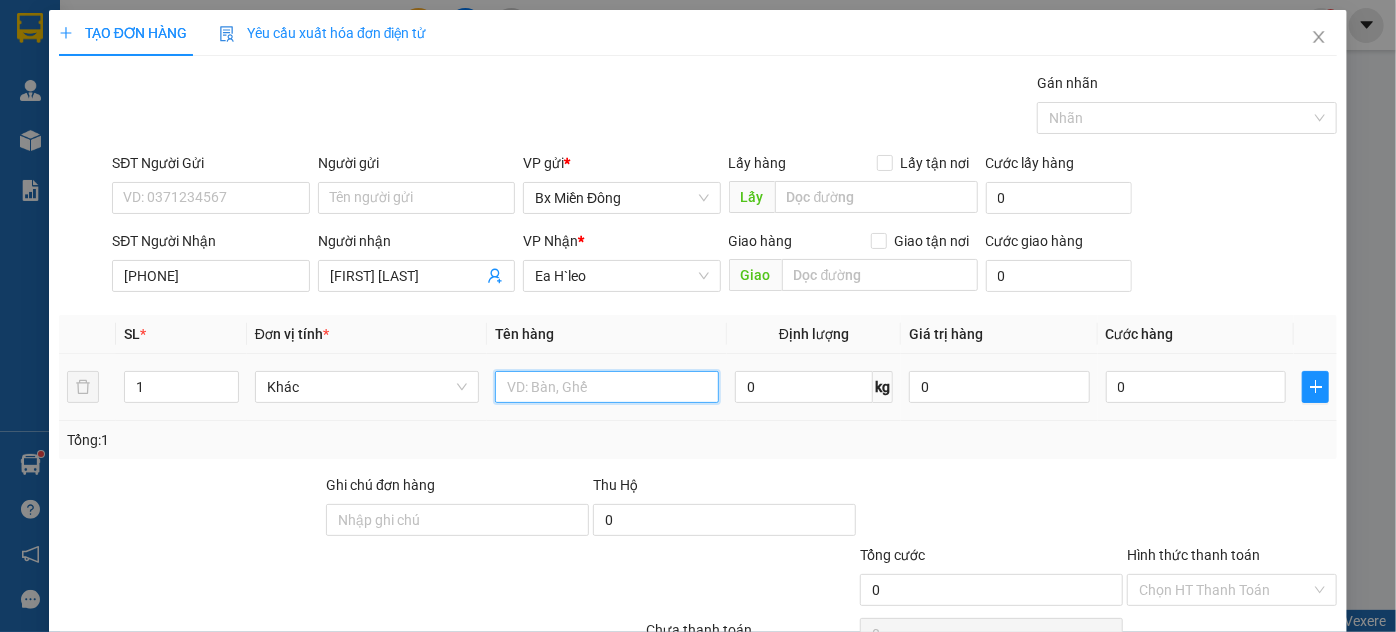 click at bounding box center (607, 387) 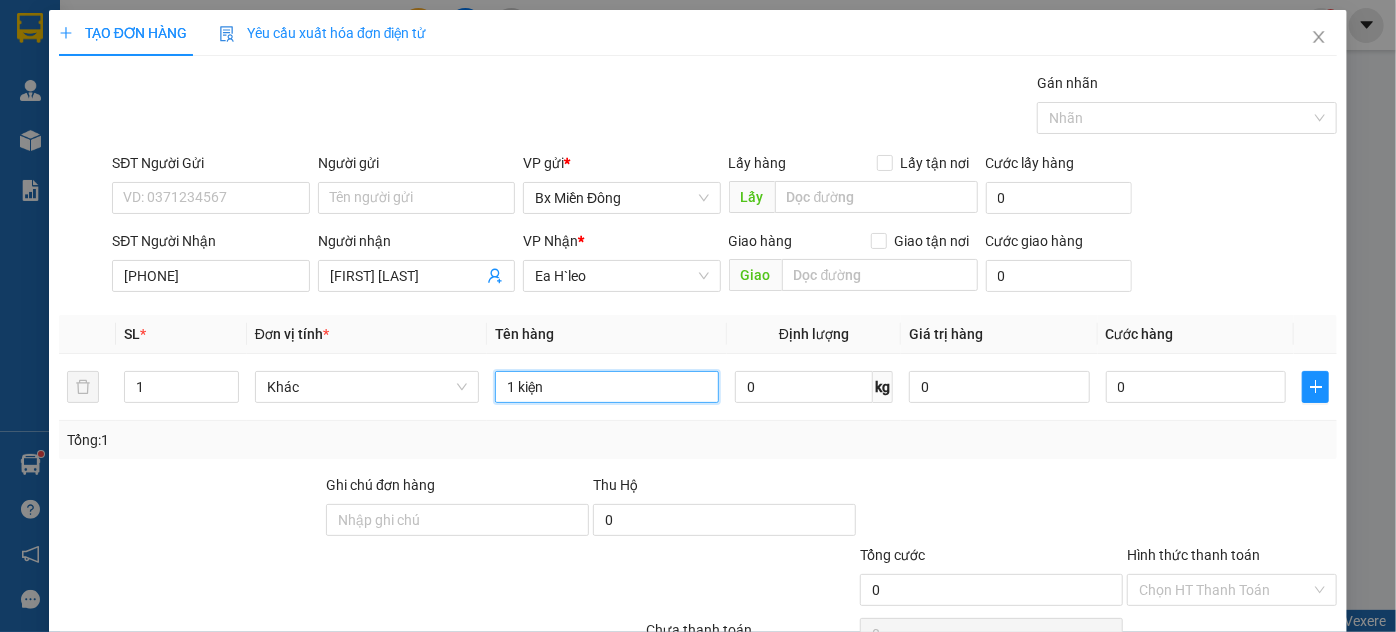 scroll, scrollTop: 106, scrollLeft: 0, axis: vertical 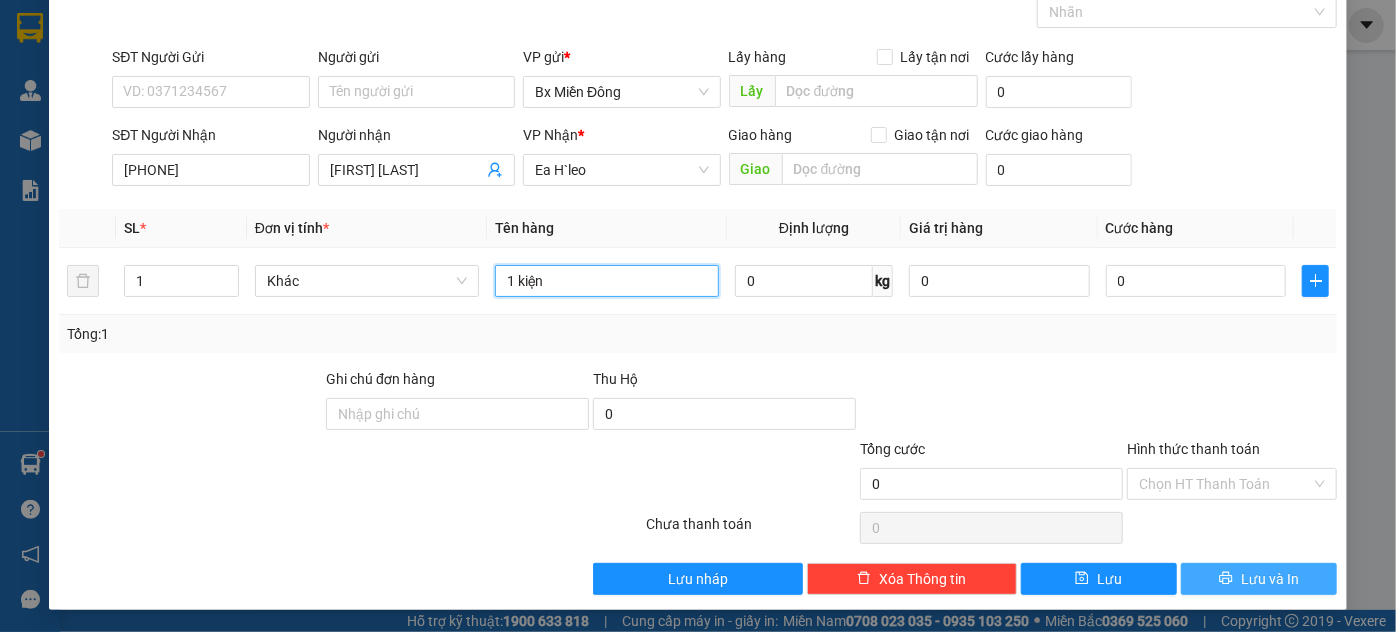 type on "1 kiện" 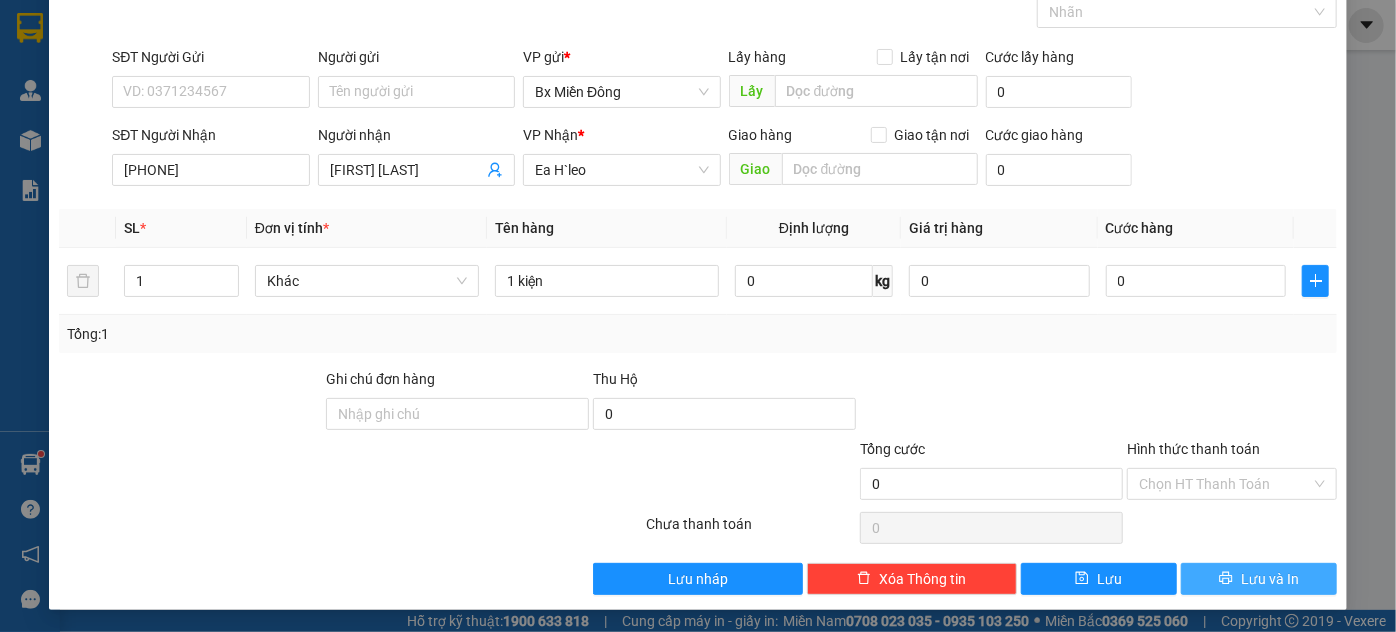 click on "Lưu và In" at bounding box center [1270, 579] 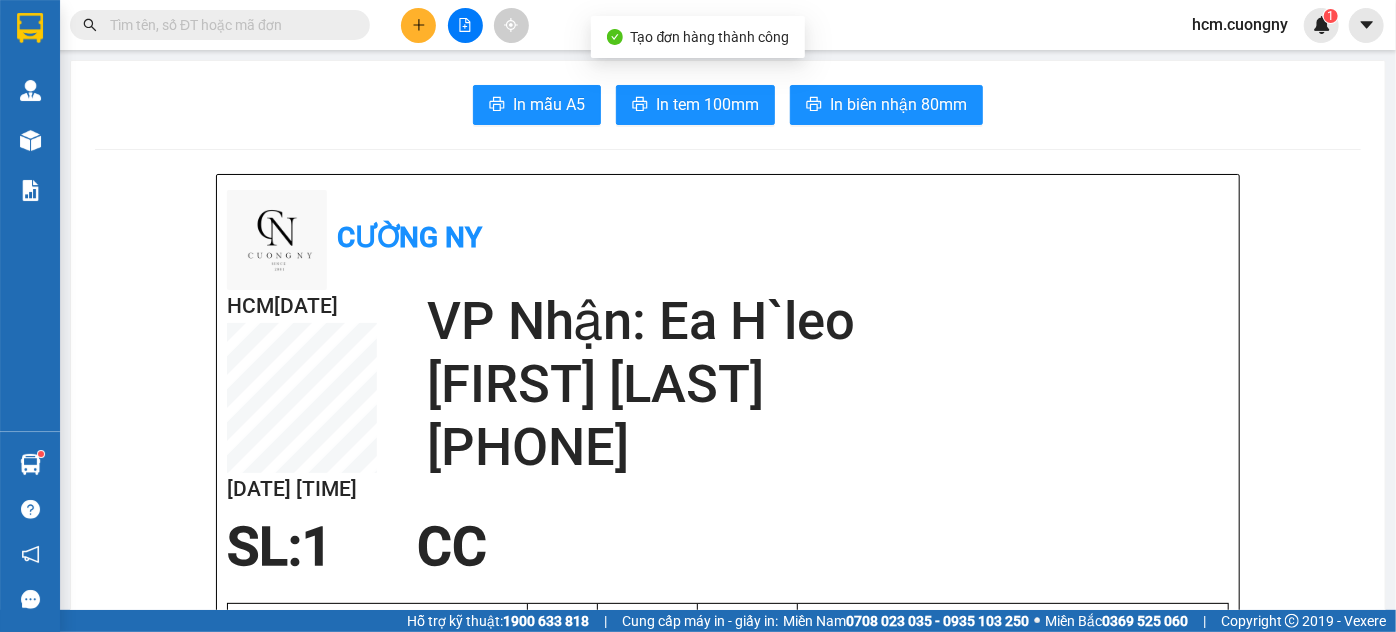 click on "In mẫu A5
In tem 100mm
In biên nhận 80mm  VP Nhận:   Ea H`leo  SL:  1 CC Tên Số lượng Khối lượng Cước món hàng Ghi chú 1 kiện (Khác) 1 0 0 Tổng cộng 1 0 0 Loading...         VP gửi :   Bx Miền Đông   518 Giải phóng, thị trấn Ea Drăng   Gửi khách hàng GỬI :   Bx Miền Đông NHẬN :   Ea H`leo  1 kiện (Khác) 1 0 0 Tổng cộng 1 0 0 Loading... Chưa cước Tổng phải thu: 0 Người gửi hàng xác nhận (Tôi đã đọc và đồng ý nộp dung phiếu gửi hàng) NV kiểm tra hàng (Kí và ghi rõ họ tên) NV nhận hàng (Kí và ghi rõ họ tên) Giao Hàng NV nhận hàng (Kí và ghi rõ họ tên) Quy định nhận/gửi hàng :" at bounding box center (728, 1389) 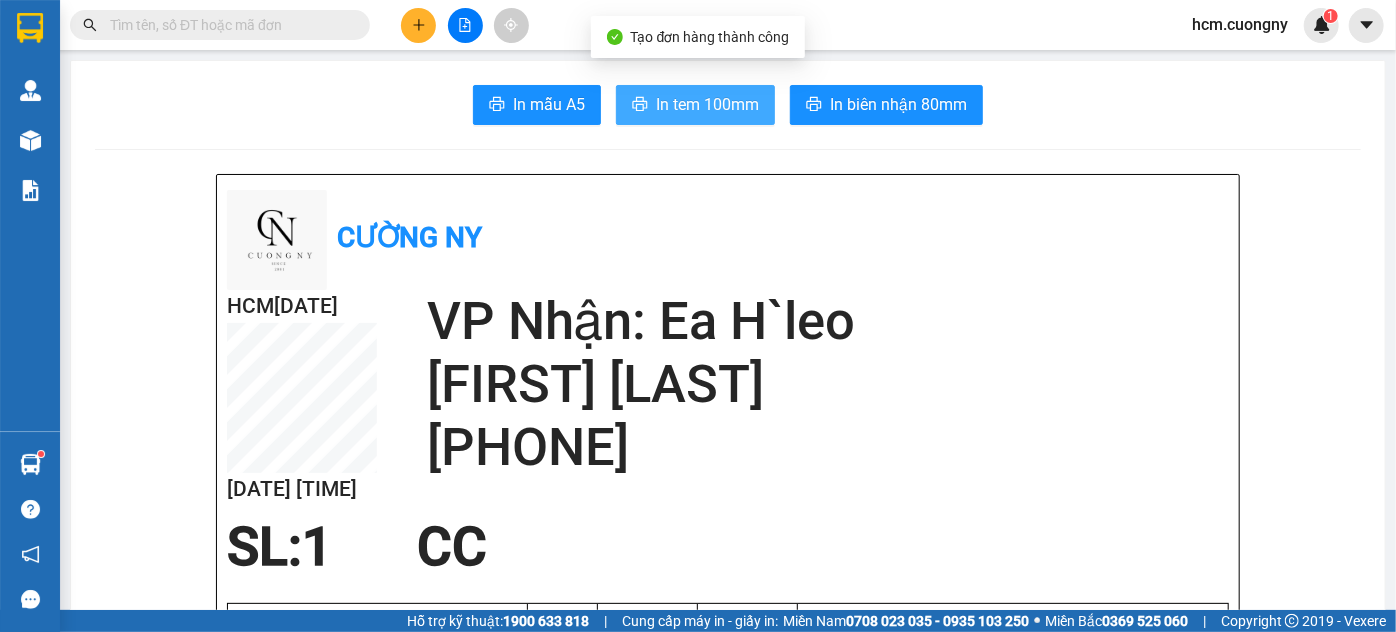 click on "In tem 100mm" at bounding box center [707, 104] 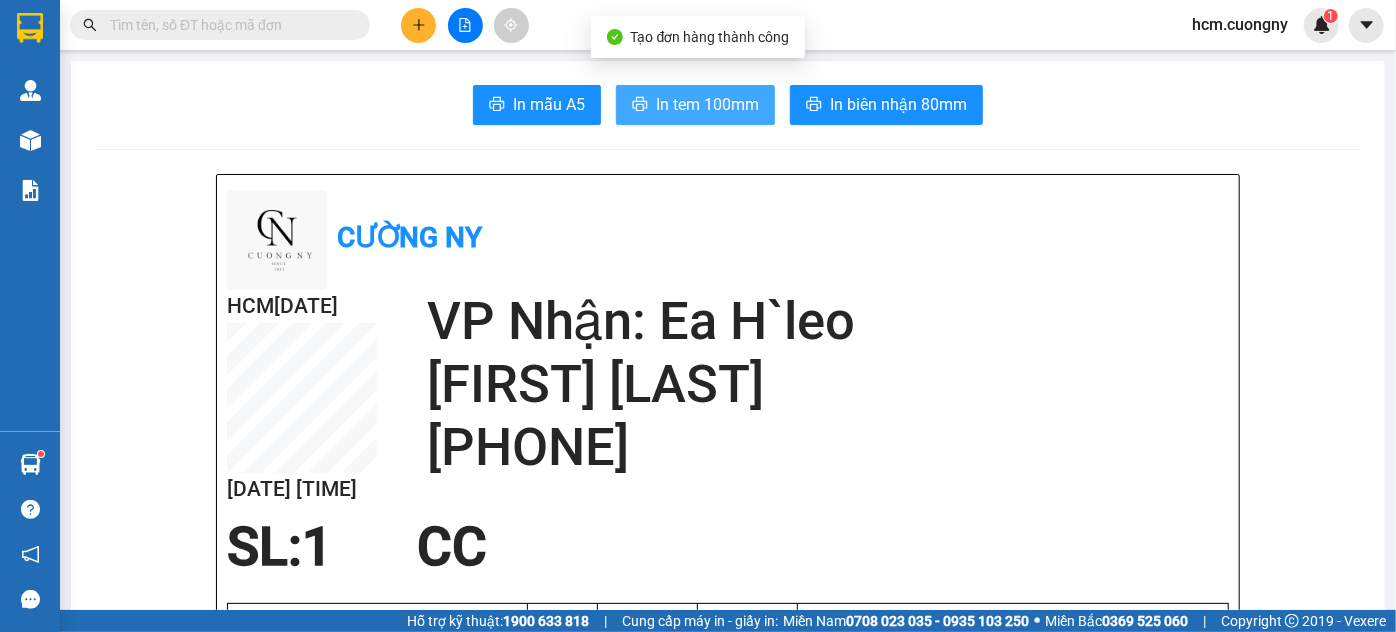 scroll, scrollTop: 0, scrollLeft: 0, axis: both 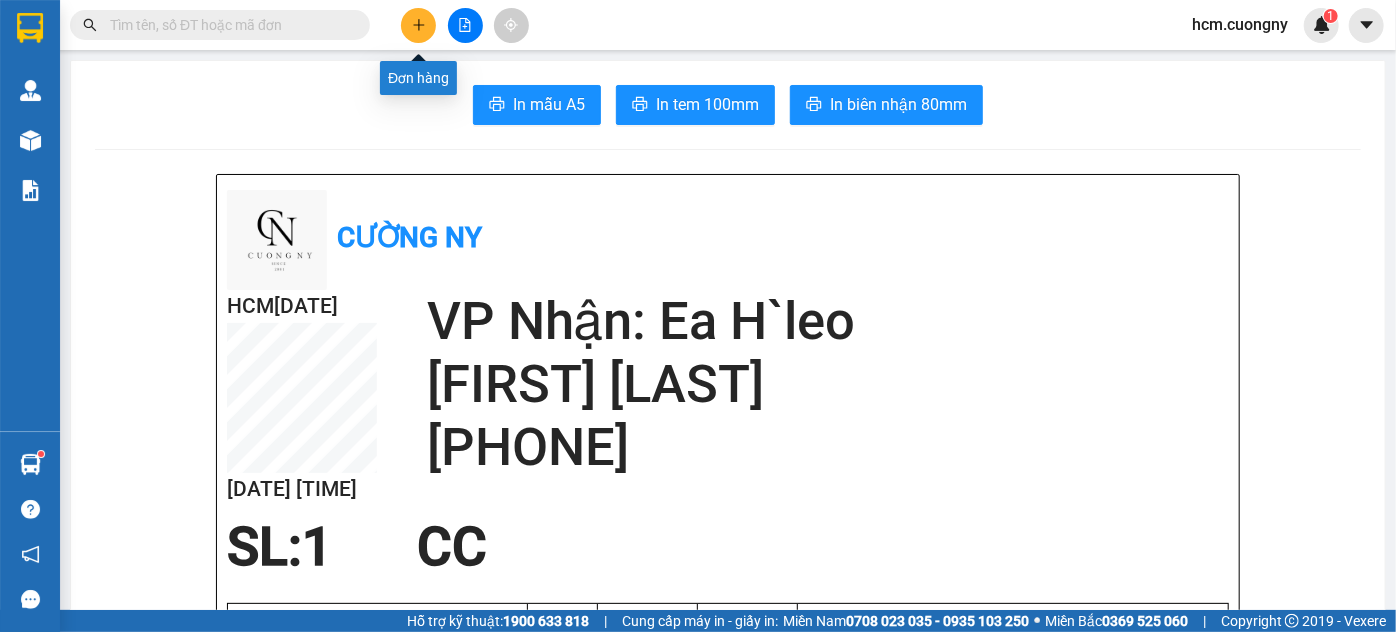 click at bounding box center (418, 25) 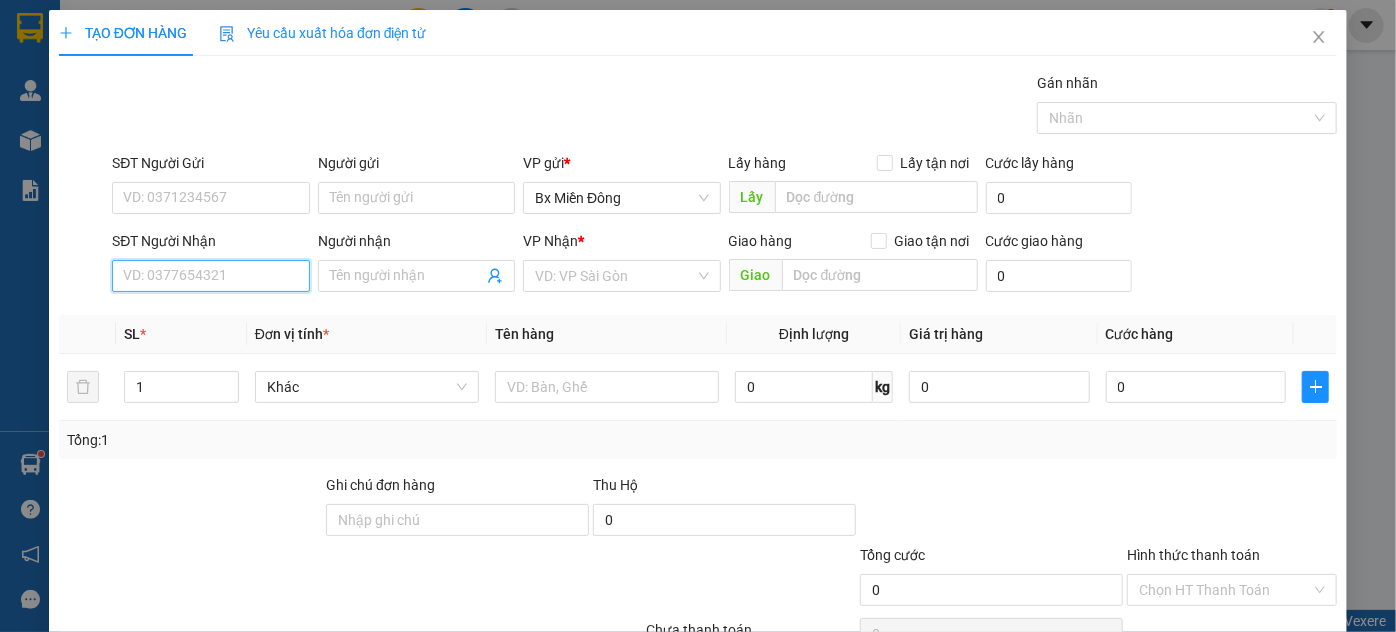 click on "SĐT Người Nhận" at bounding box center (210, 276) 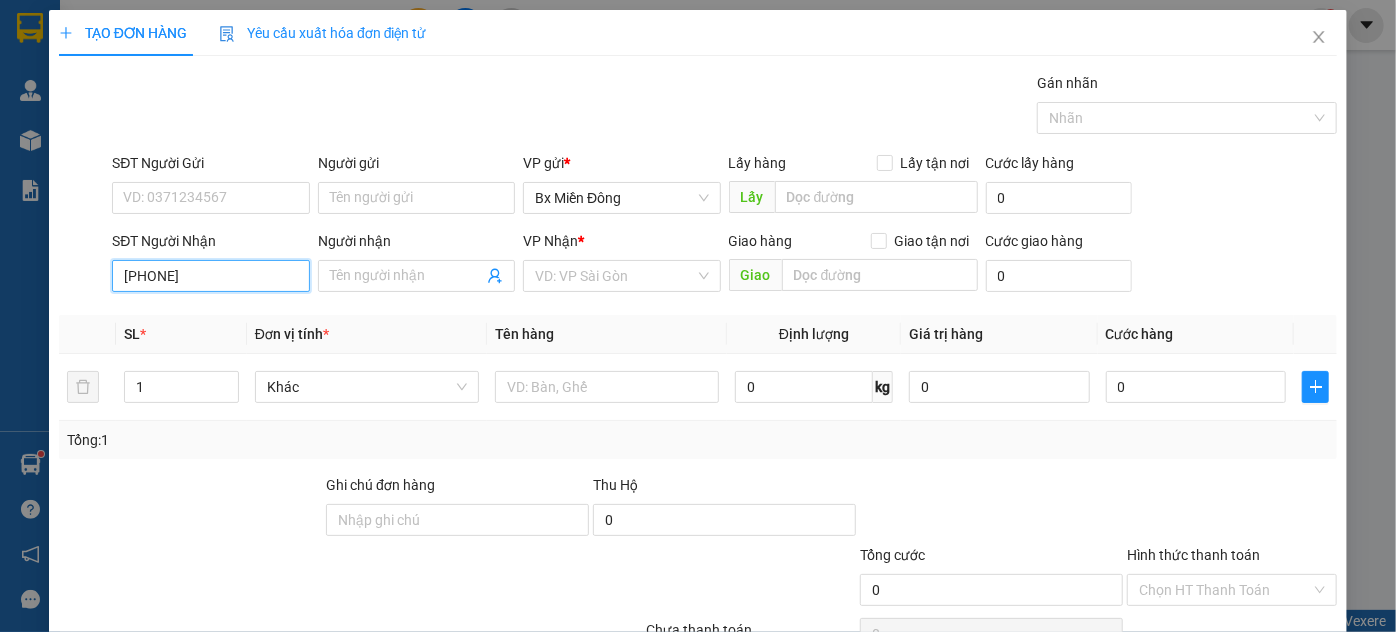 drag, startPoint x: 205, startPoint y: 281, endPoint x: 155, endPoint y: 287, distance: 50.358715 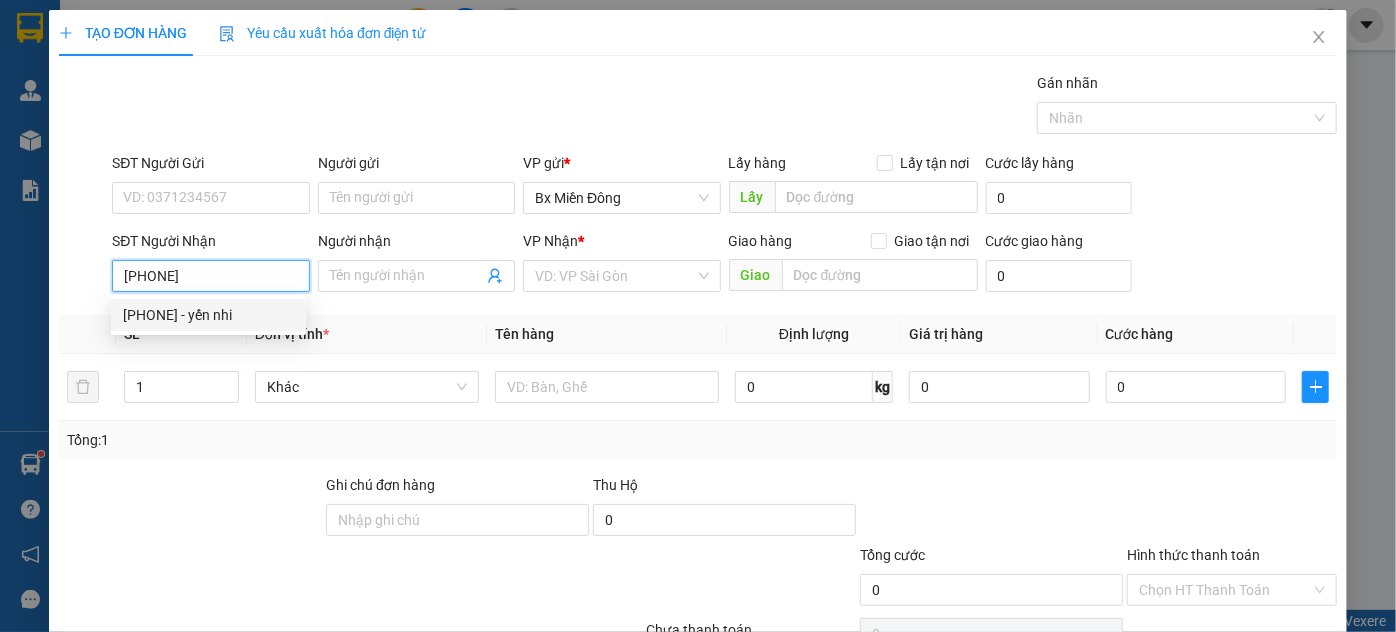 click on "[PHONE] - yến nhi" at bounding box center (208, 315) 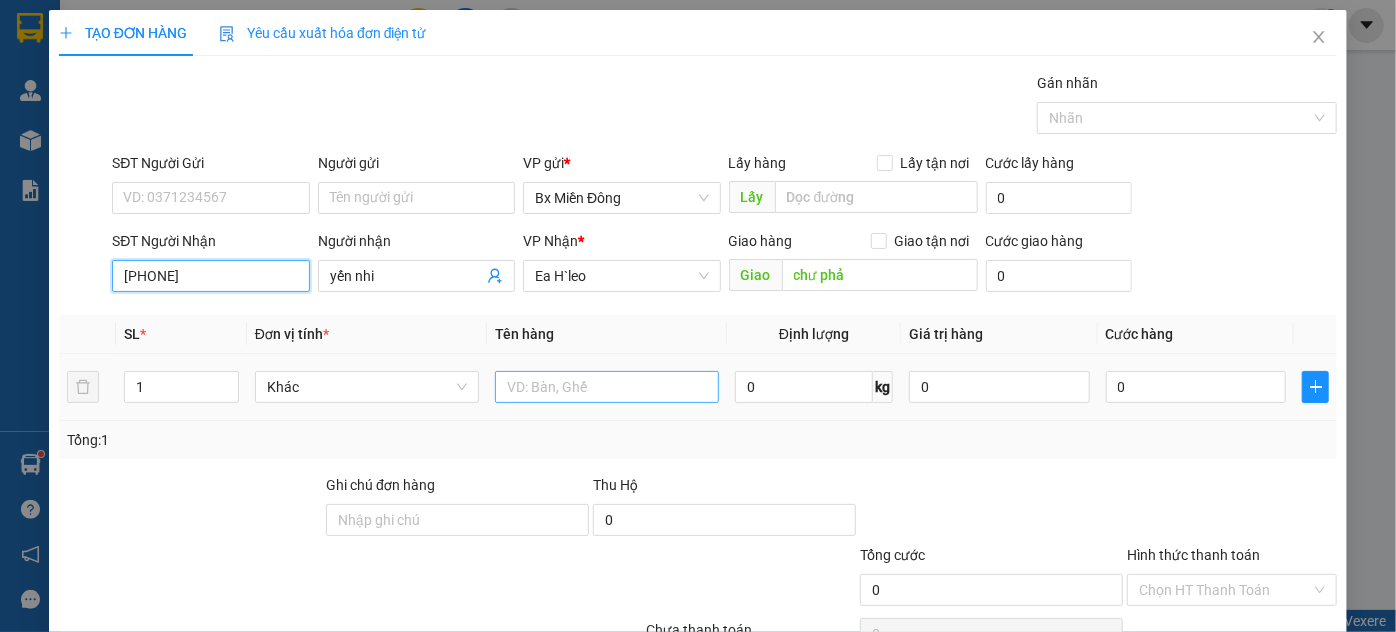 type on "[PHONE]" 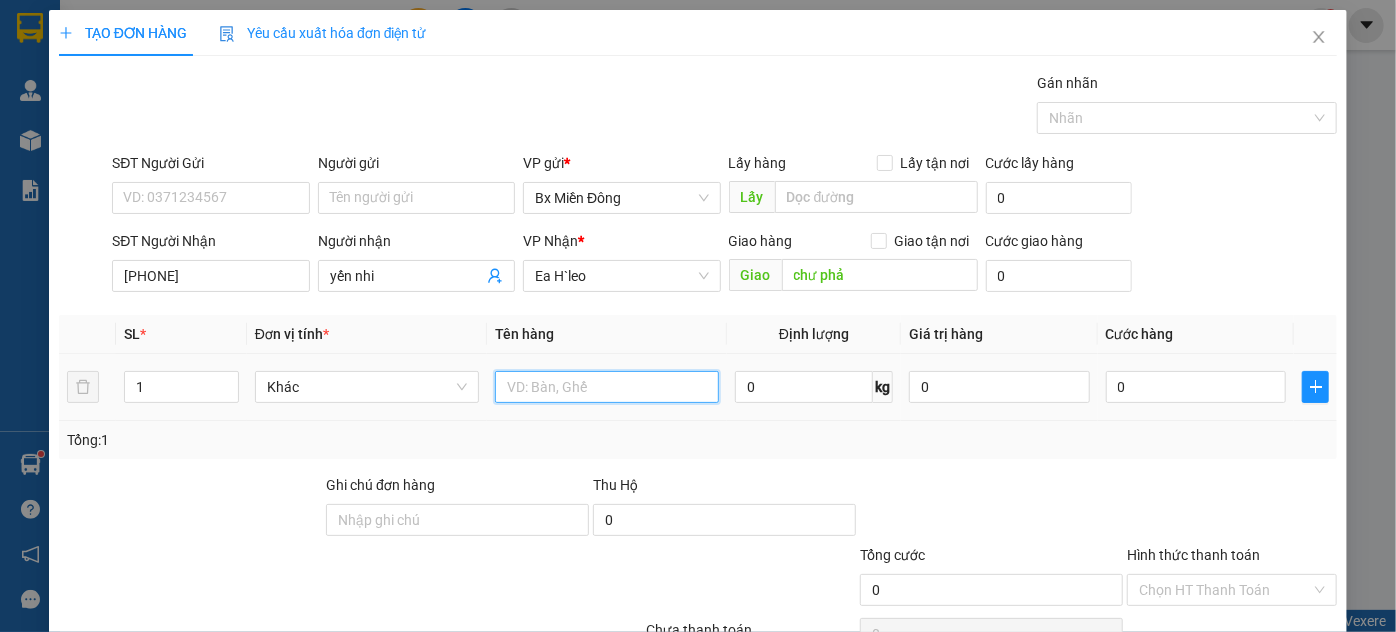 click at bounding box center [607, 387] 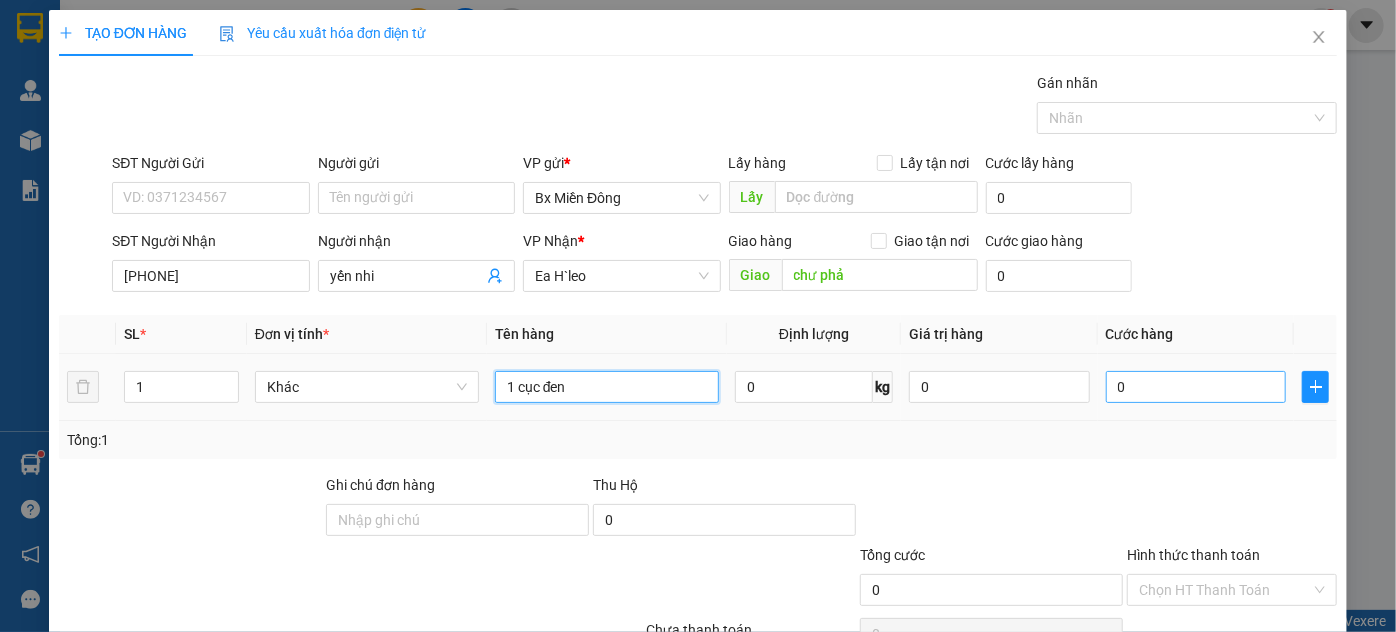 type on "1 cục đen" 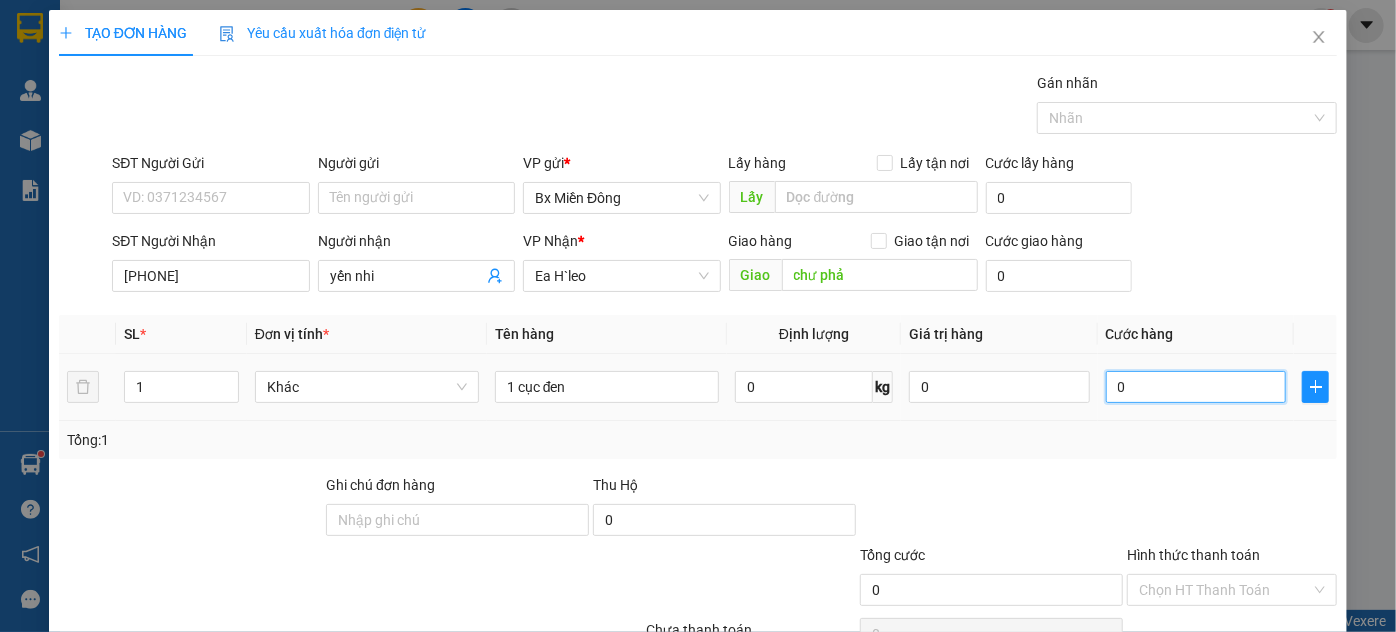click on "0" at bounding box center [1196, 387] 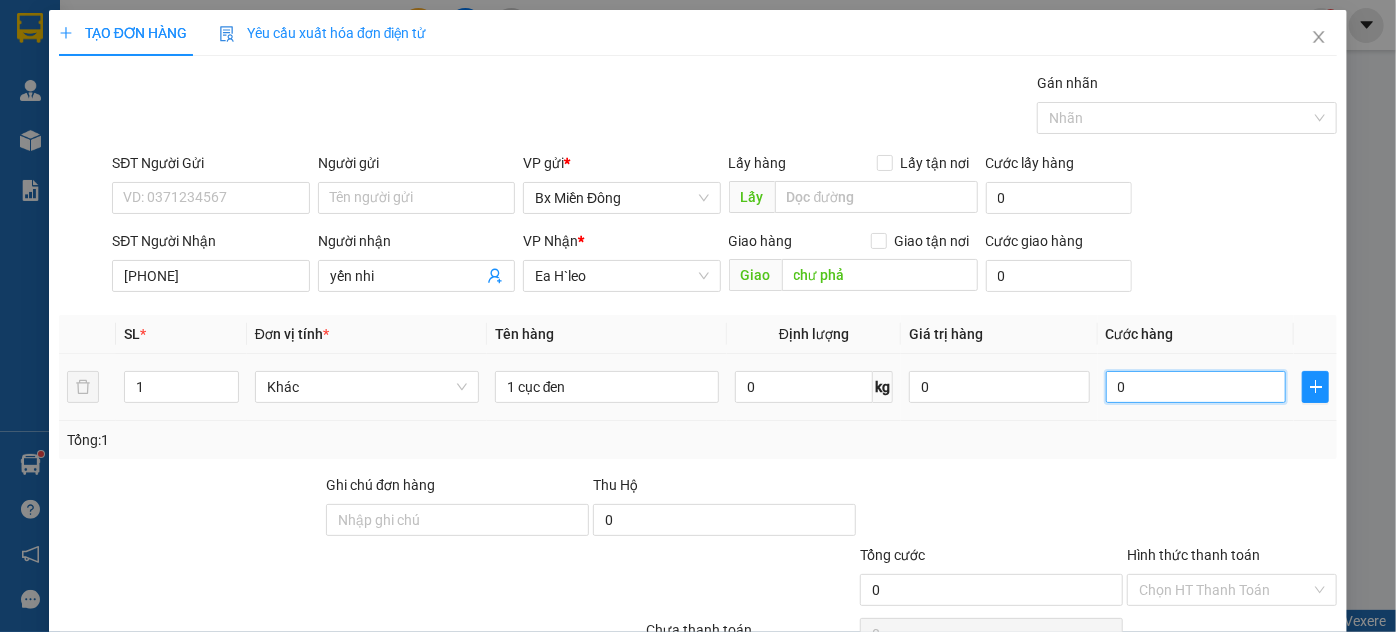 type on "5" 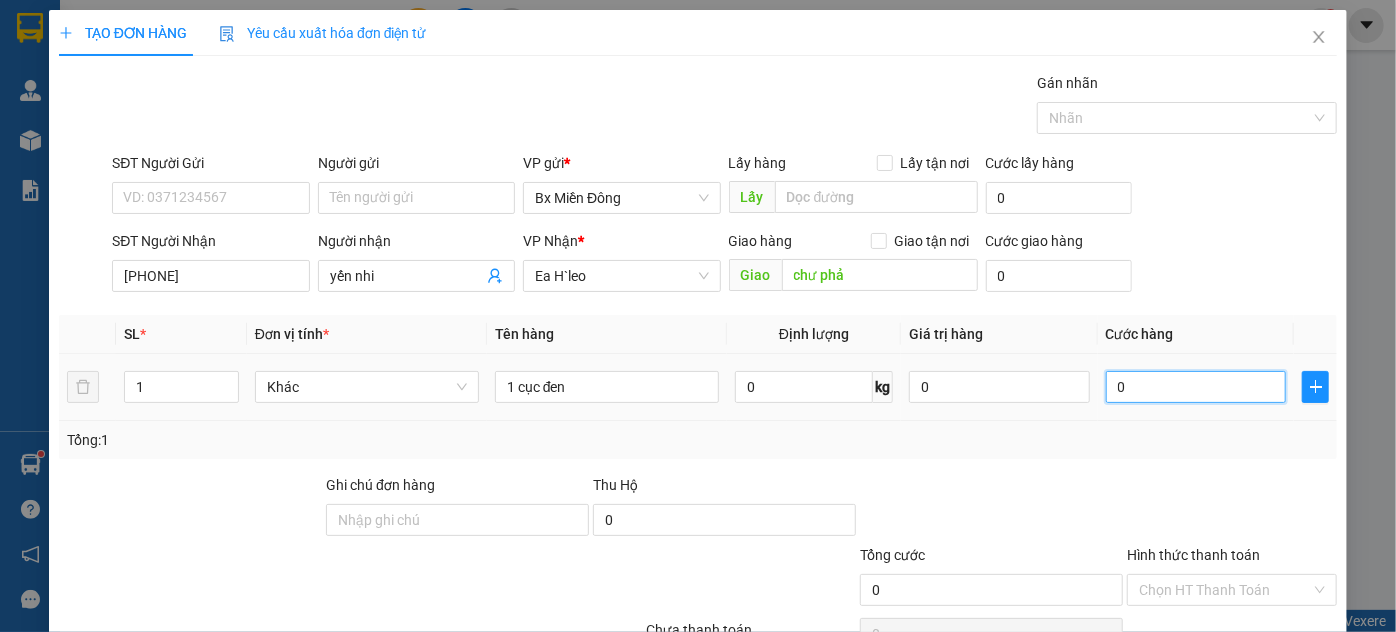 type on "5" 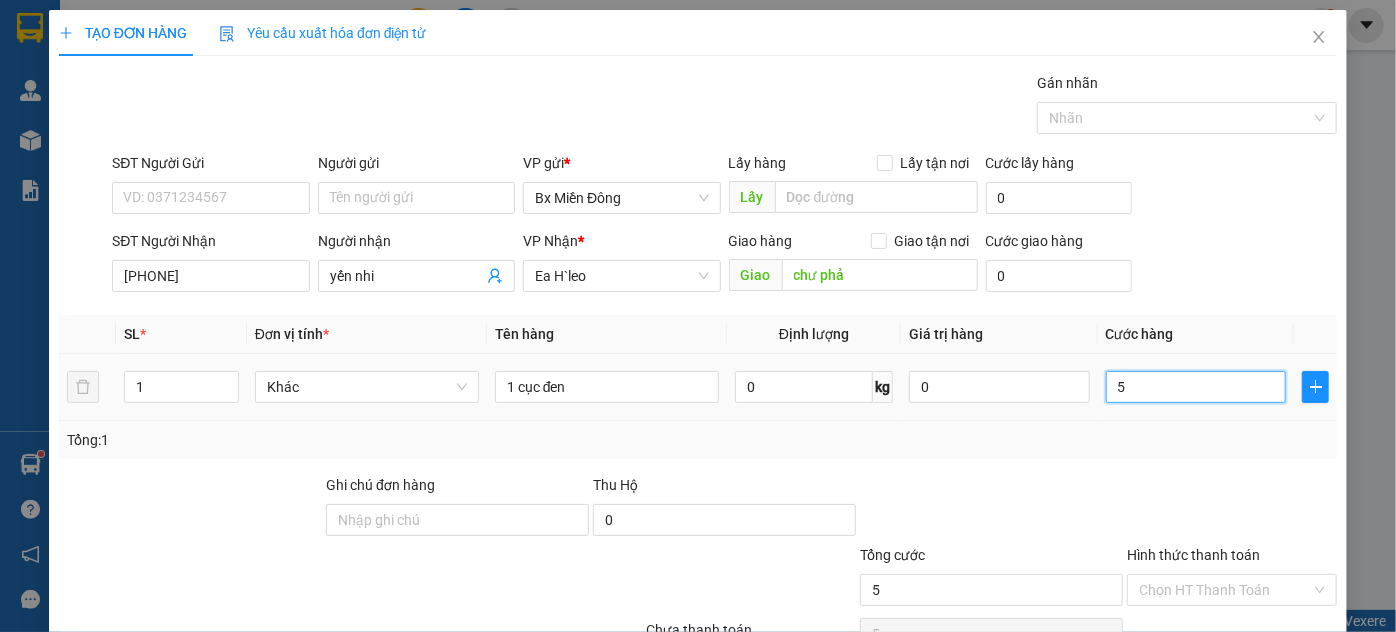 type on "50" 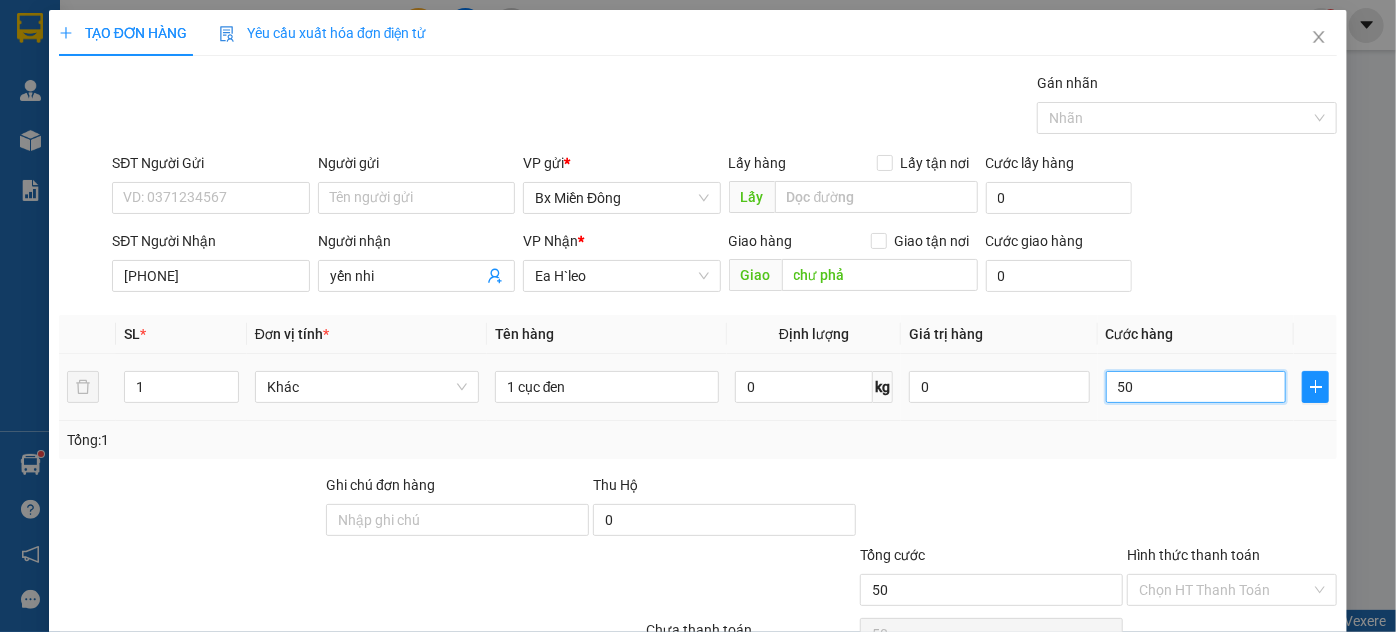 type on "500" 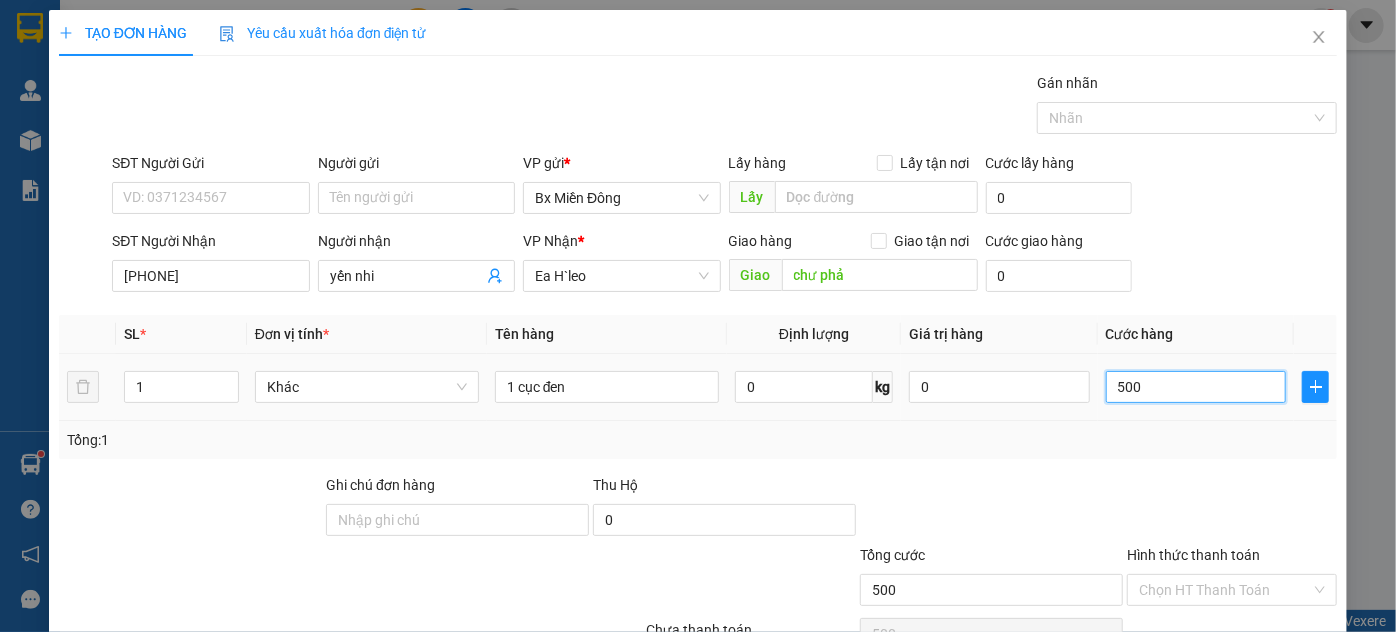 type on "5.000" 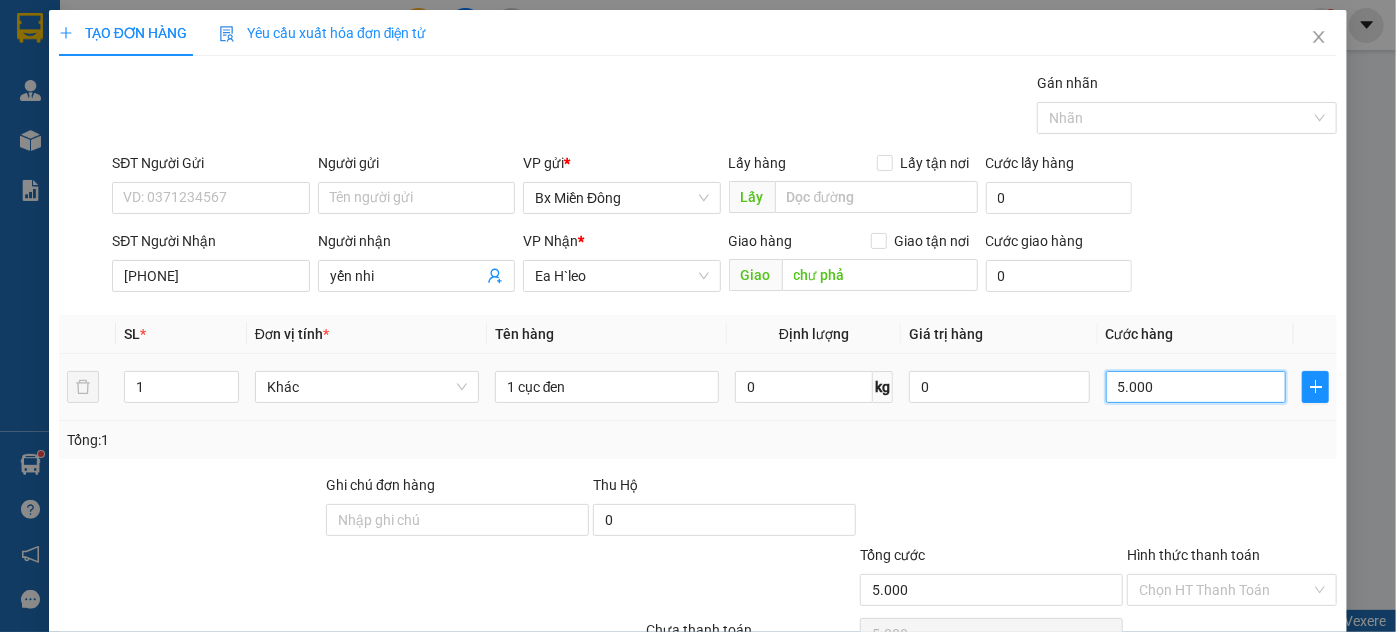 type on "50.000" 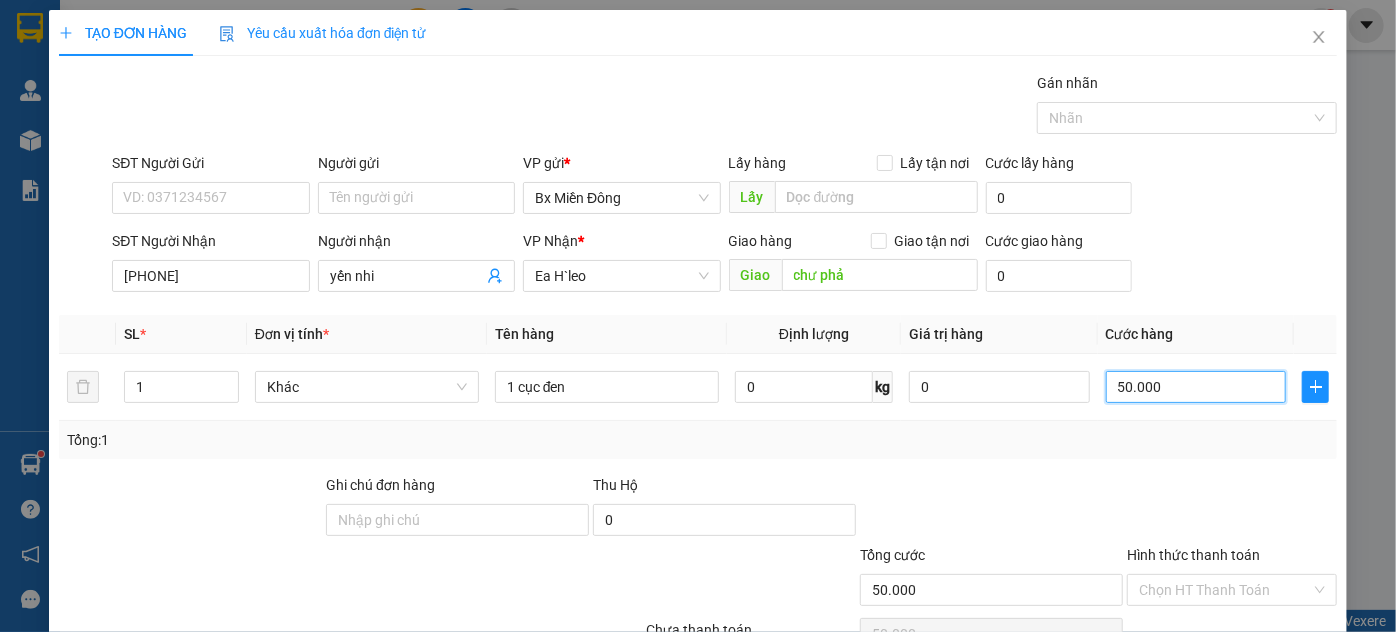 scroll, scrollTop: 106, scrollLeft: 0, axis: vertical 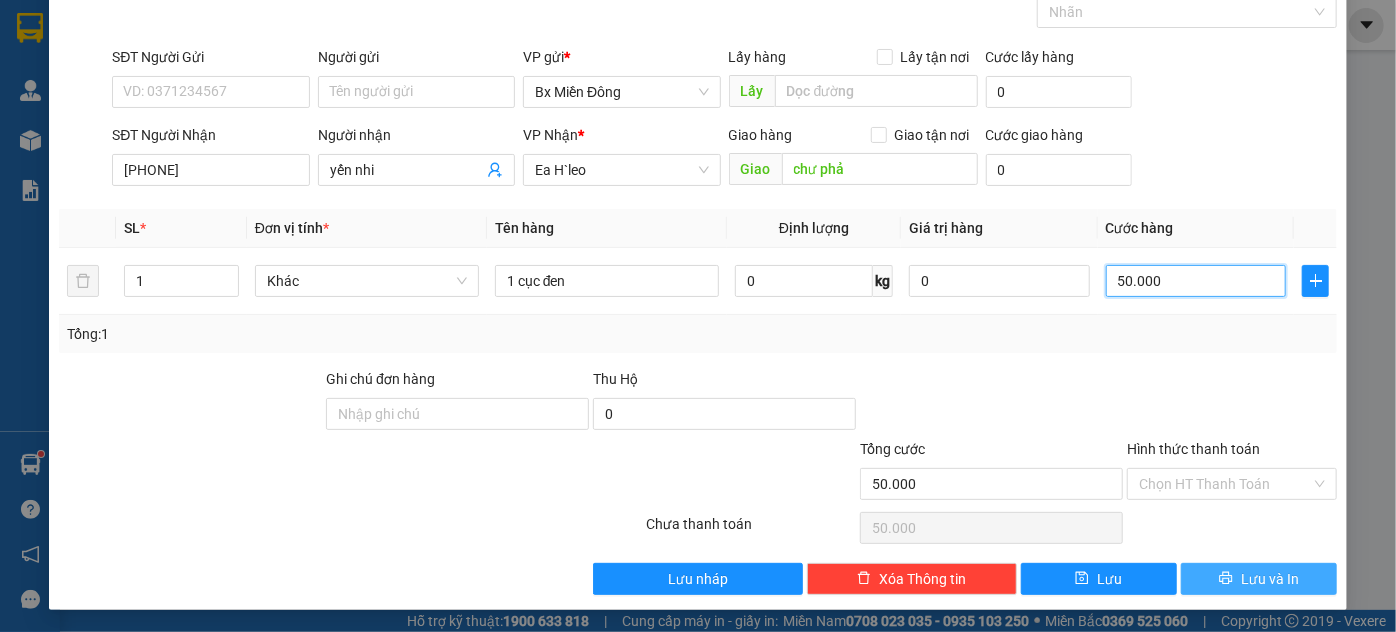 type on "50.000" 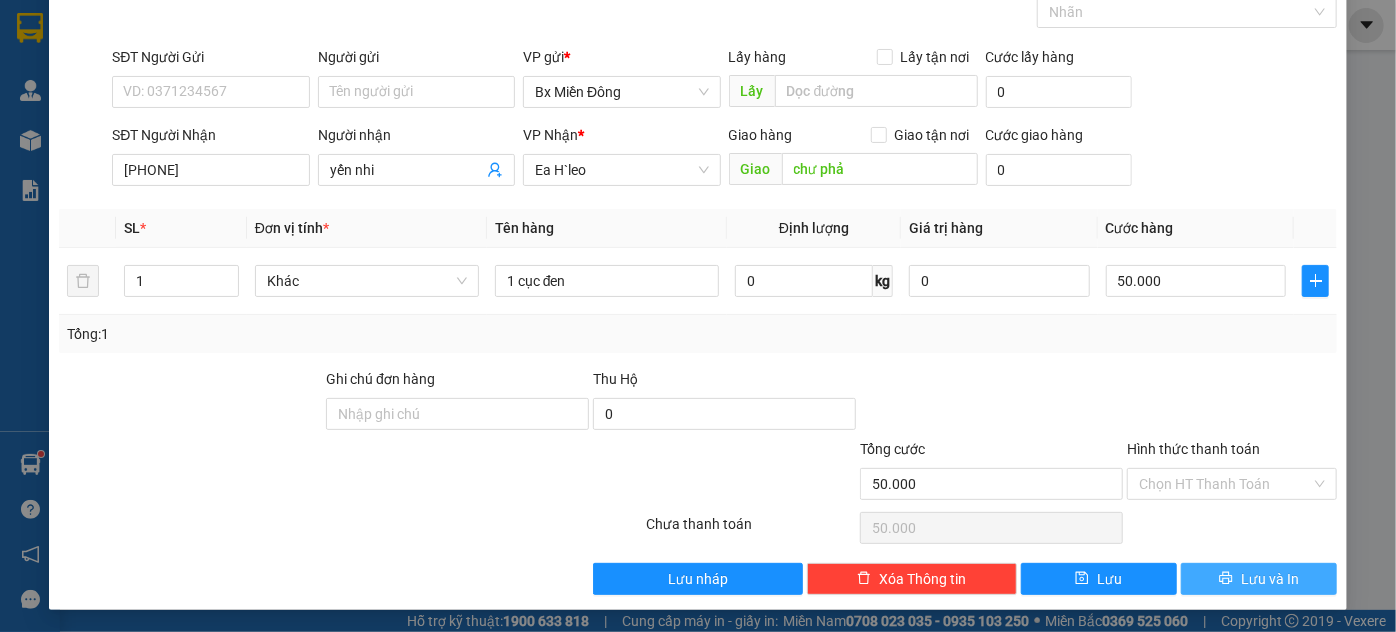 click on "Lưu và In" at bounding box center (1259, 579) 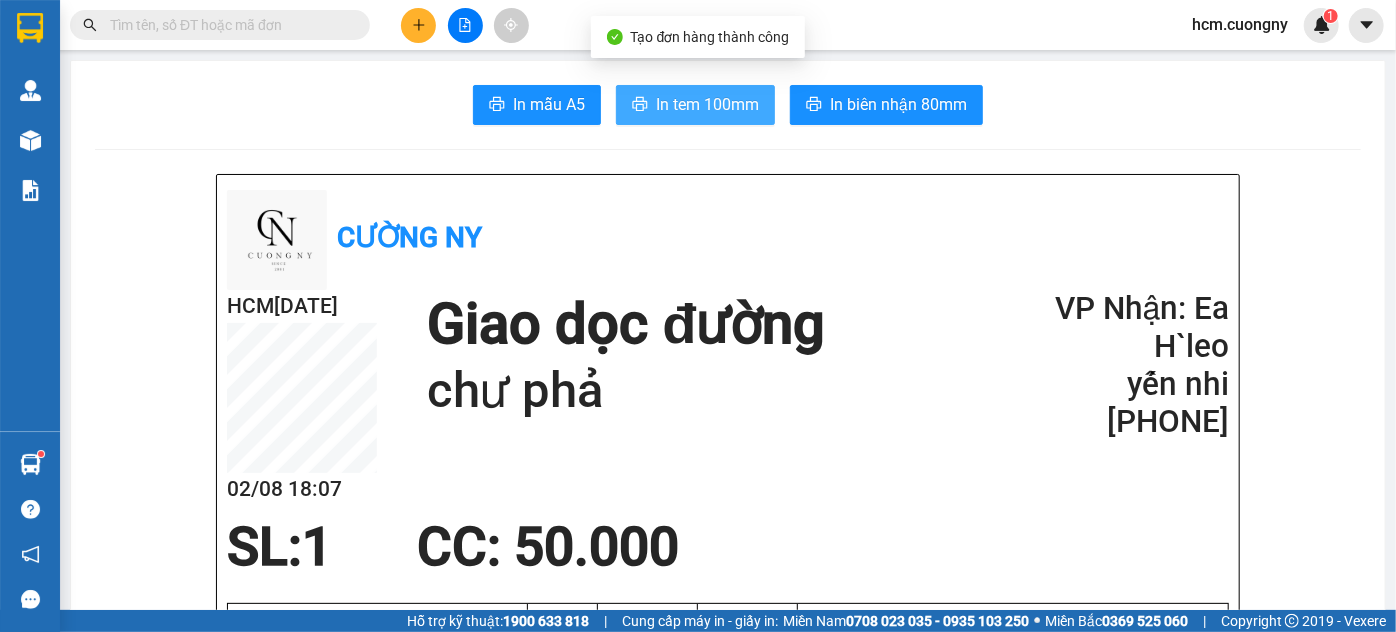 click on "In tem 100mm" at bounding box center (695, 105) 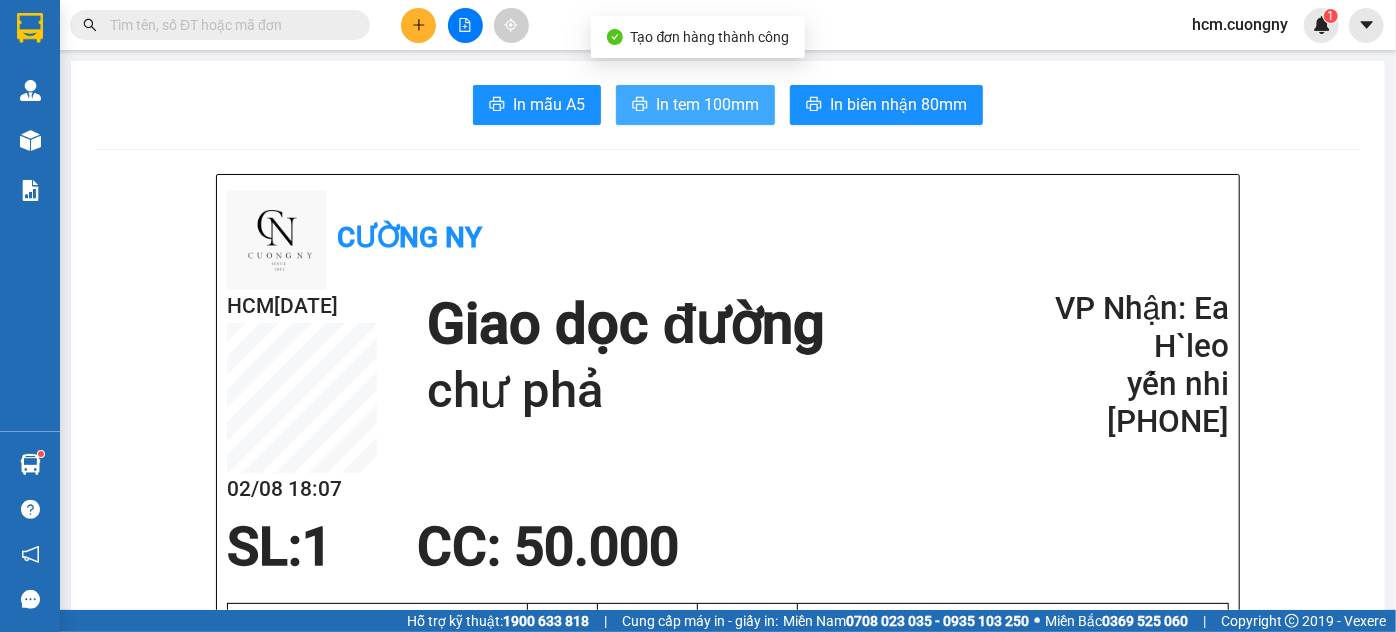 scroll, scrollTop: 0, scrollLeft: 0, axis: both 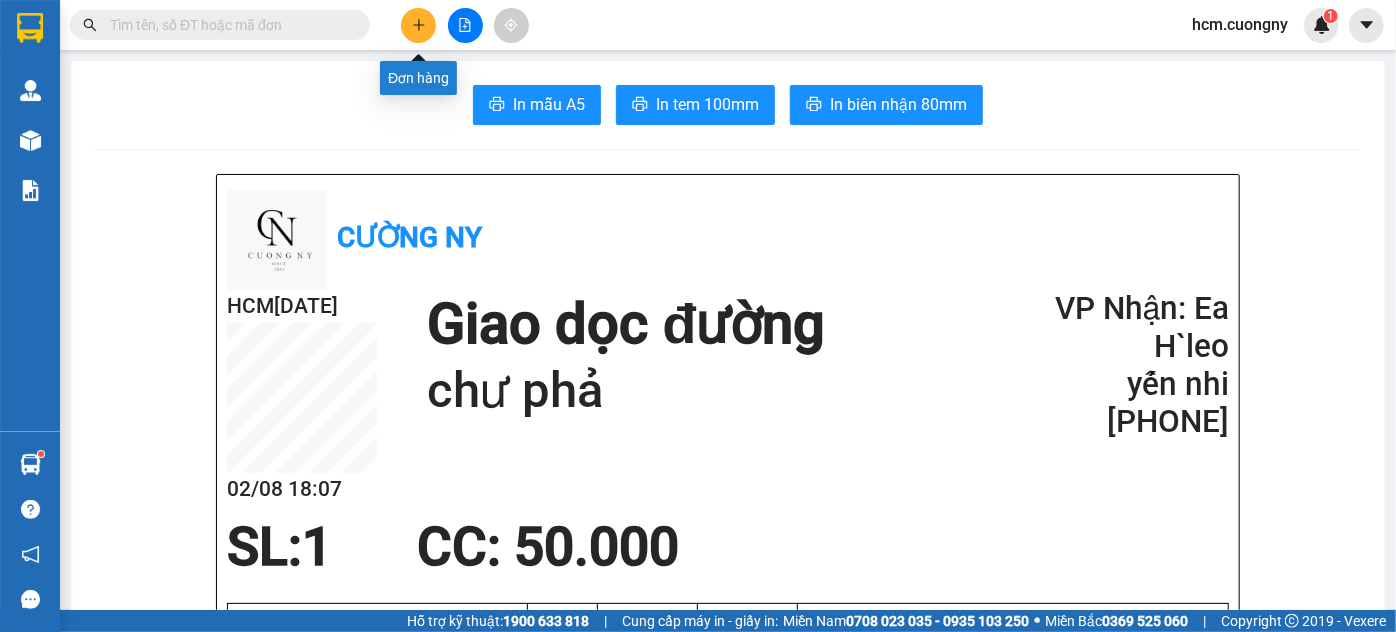 click 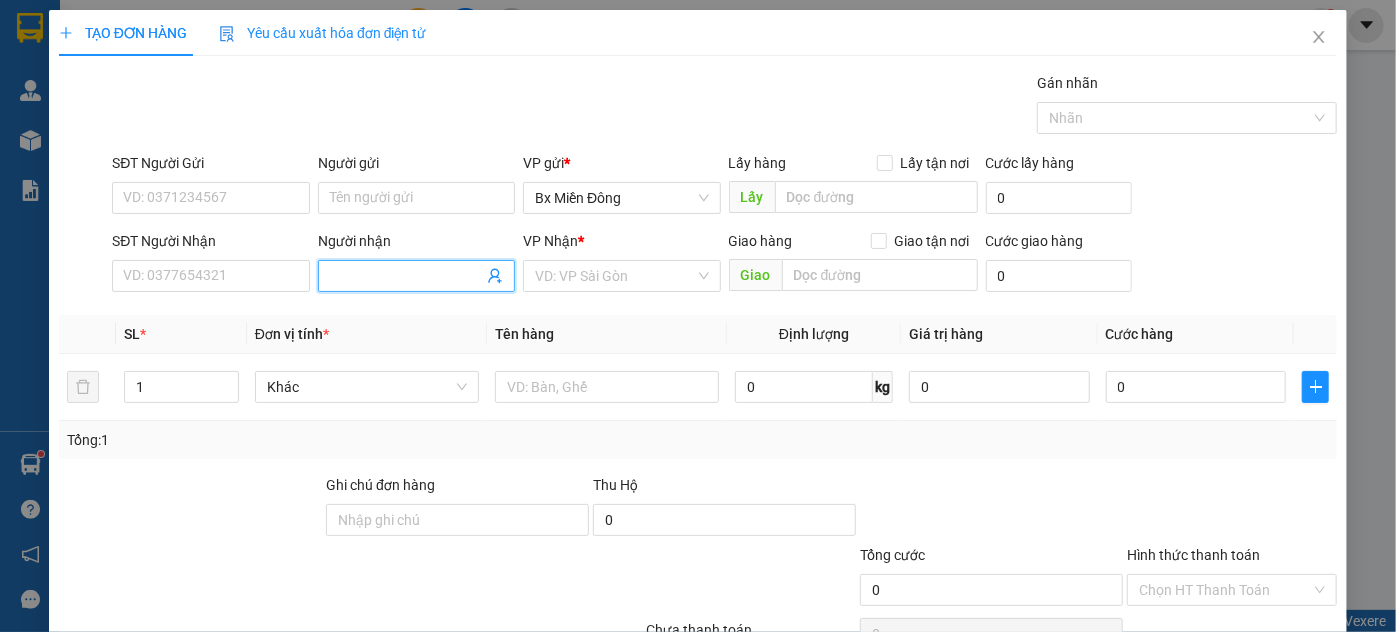 click on "Người nhận" at bounding box center (406, 276) 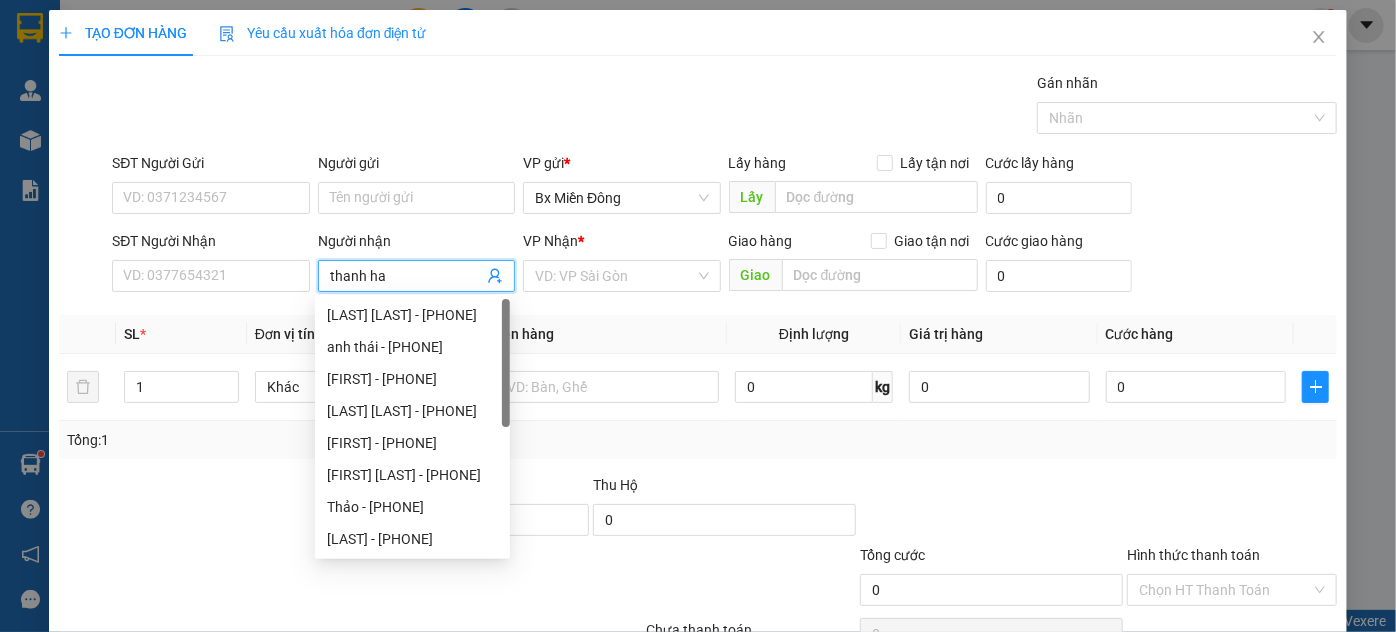 type on "thanh hai" 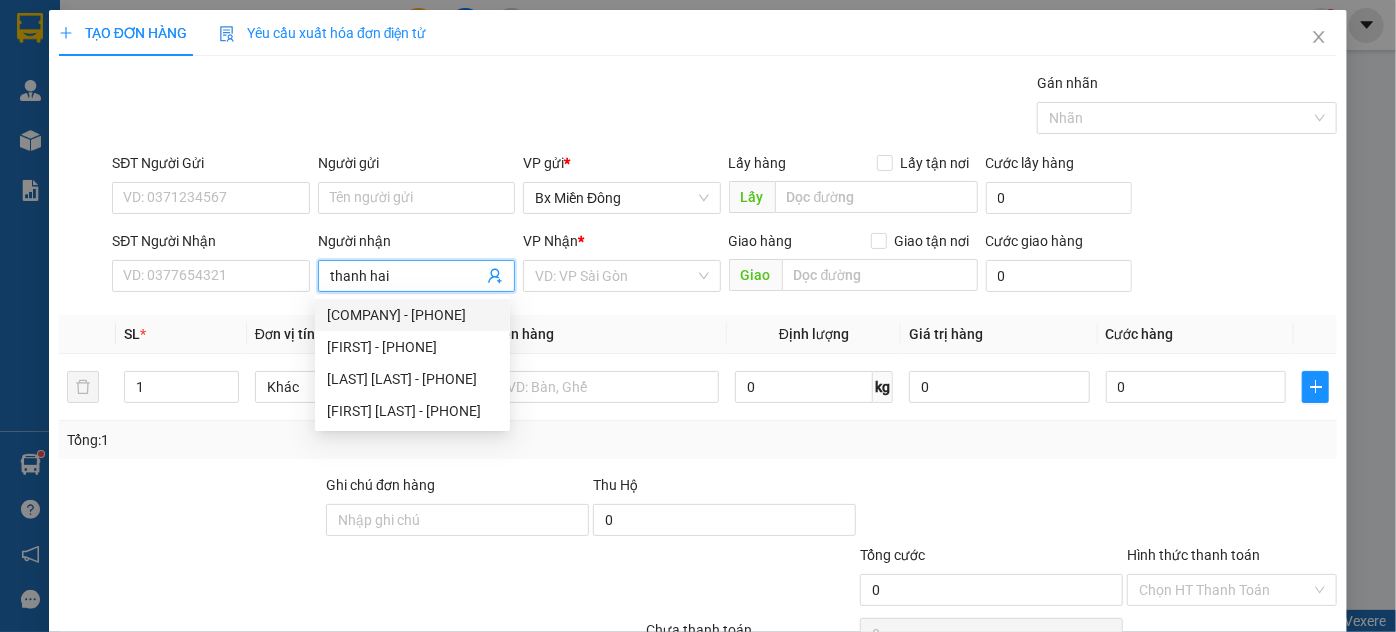 click on "[COMPANY] - [PHONE]" at bounding box center (412, 315) 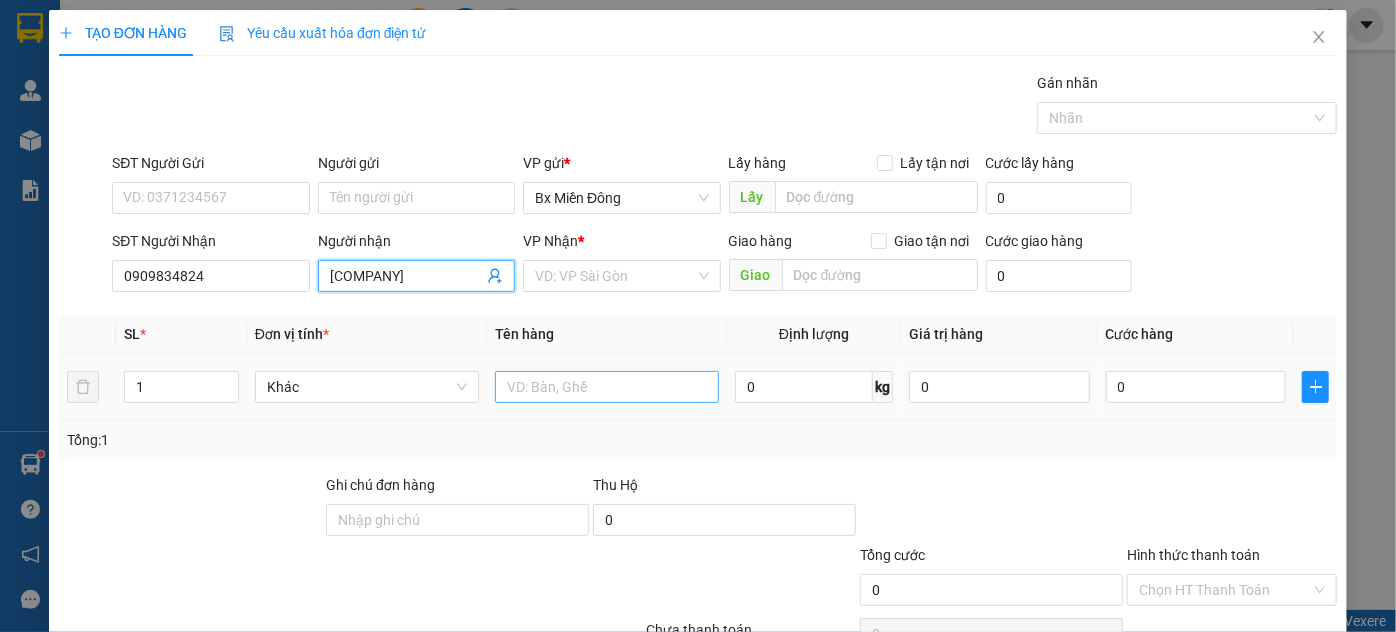 type on "[COMPANY]" 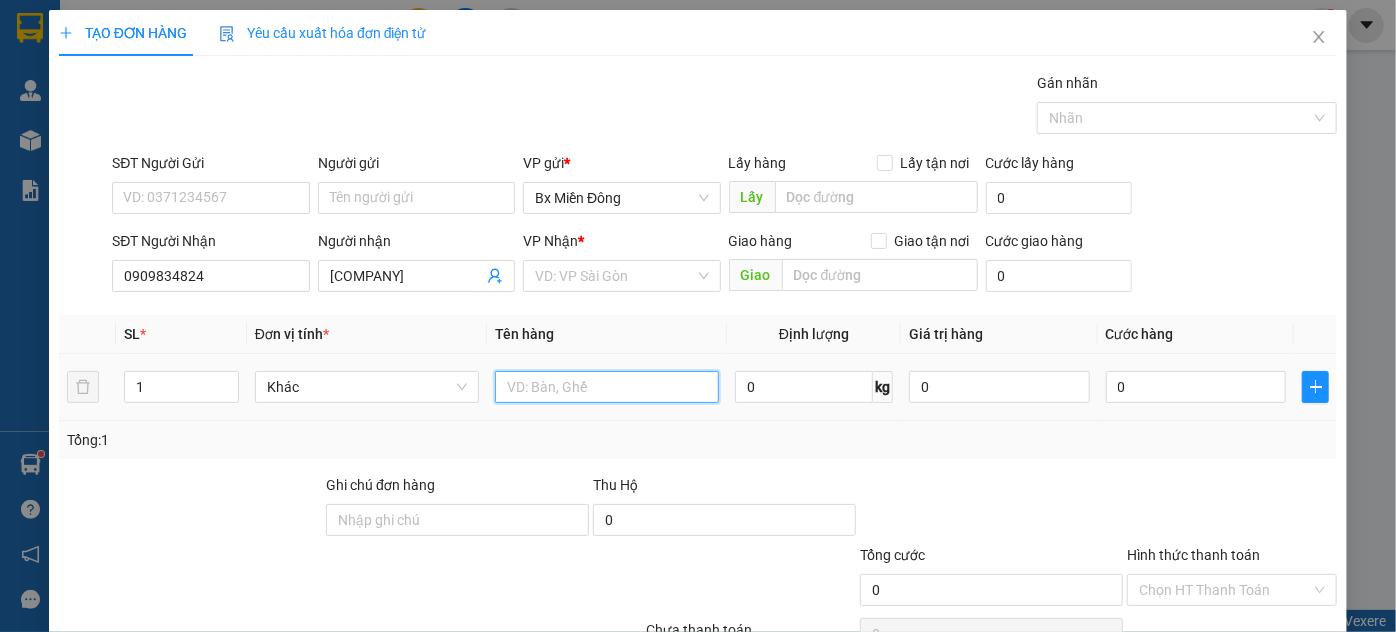 click at bounding box center (607, 387) 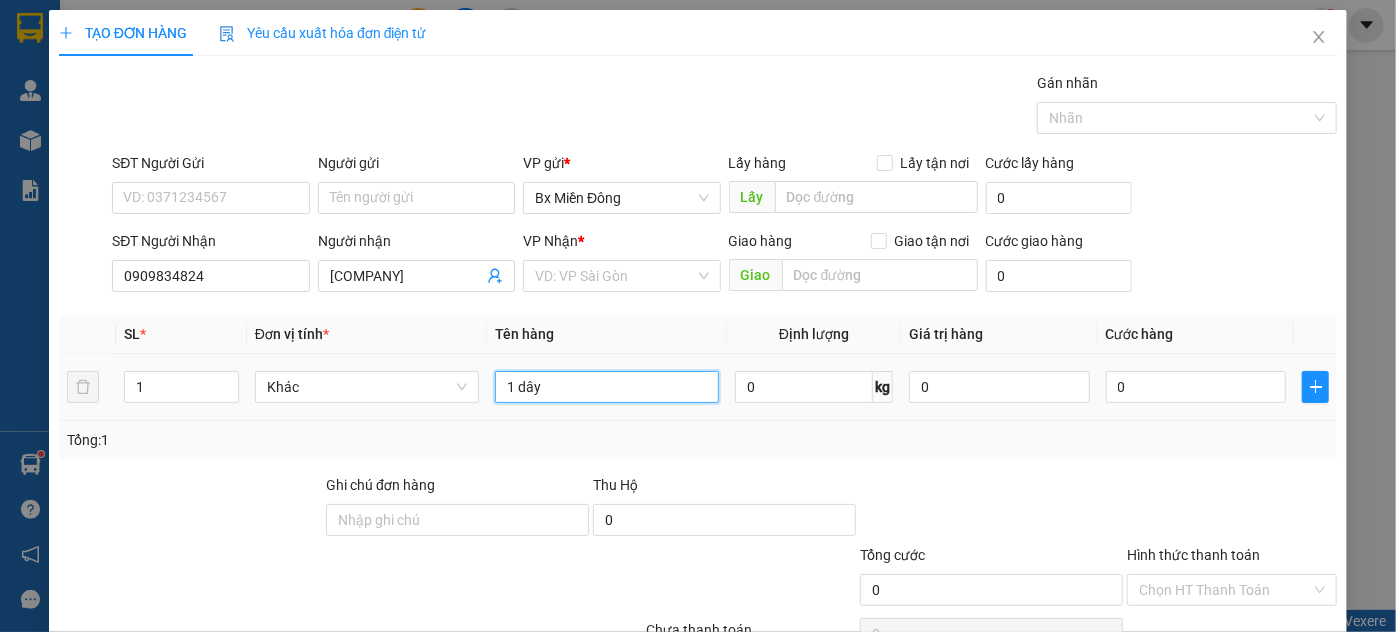 drag, startPoint x: 593, startPoint y: 396, endPoint x: 514, endPoint y: 398, distance: 79.025314 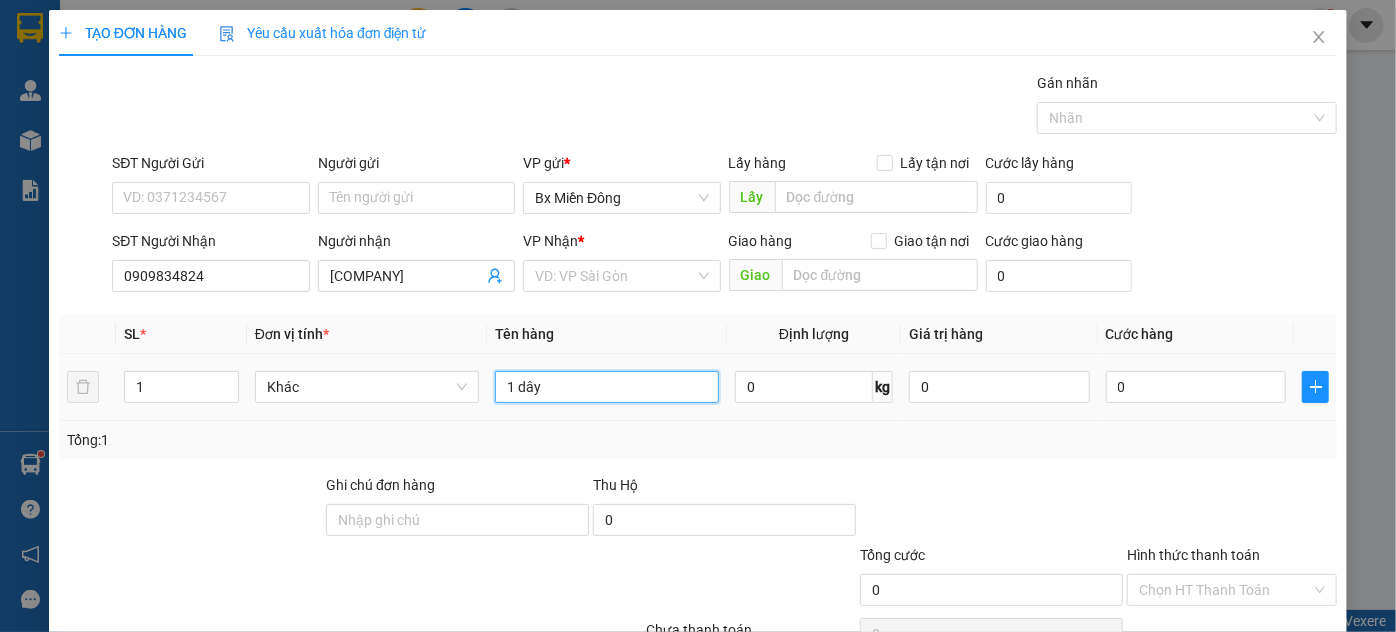 click on "1 dây" at bounding box center [607, 387] 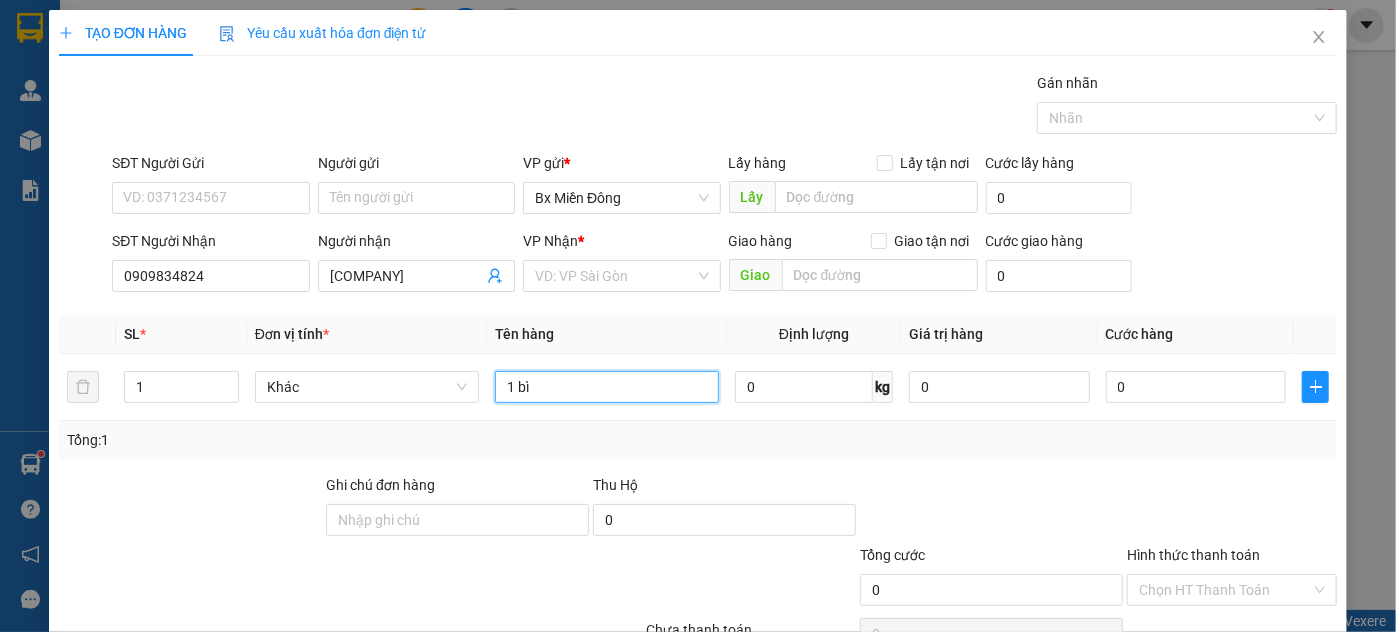 scroll, scrollTop: 106, scrollLeft: 0, axis: vertical 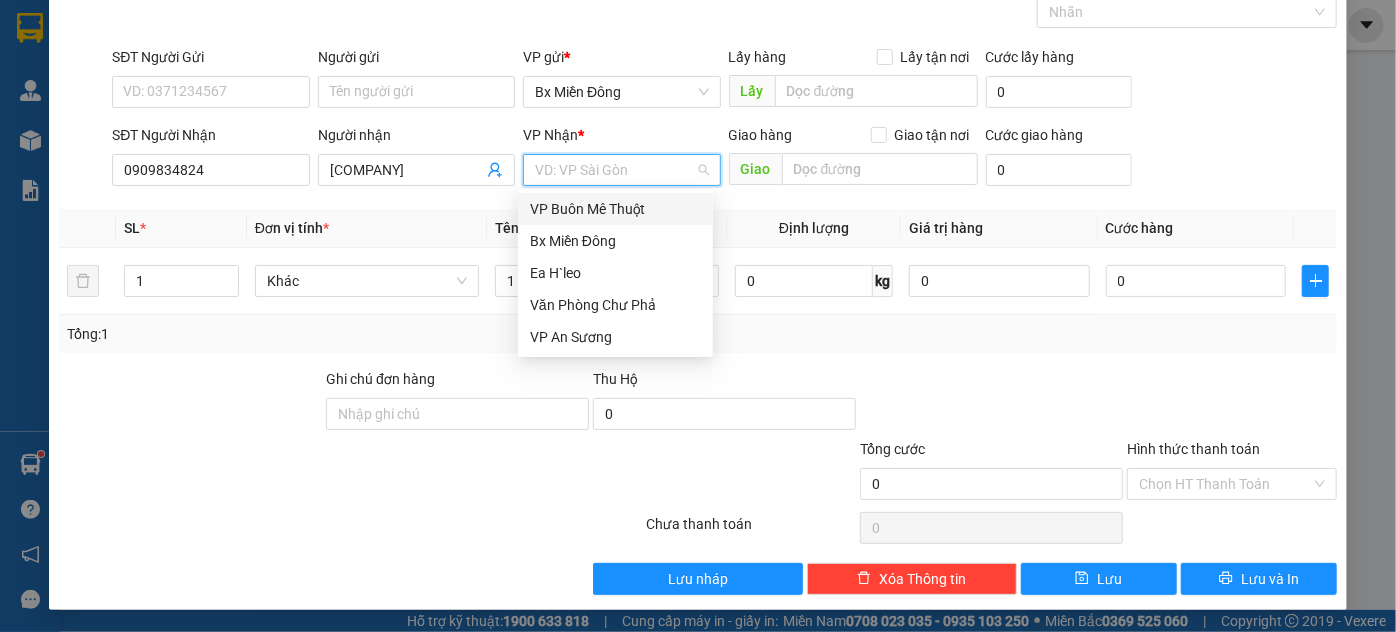 click at bounding box center [614, 170] 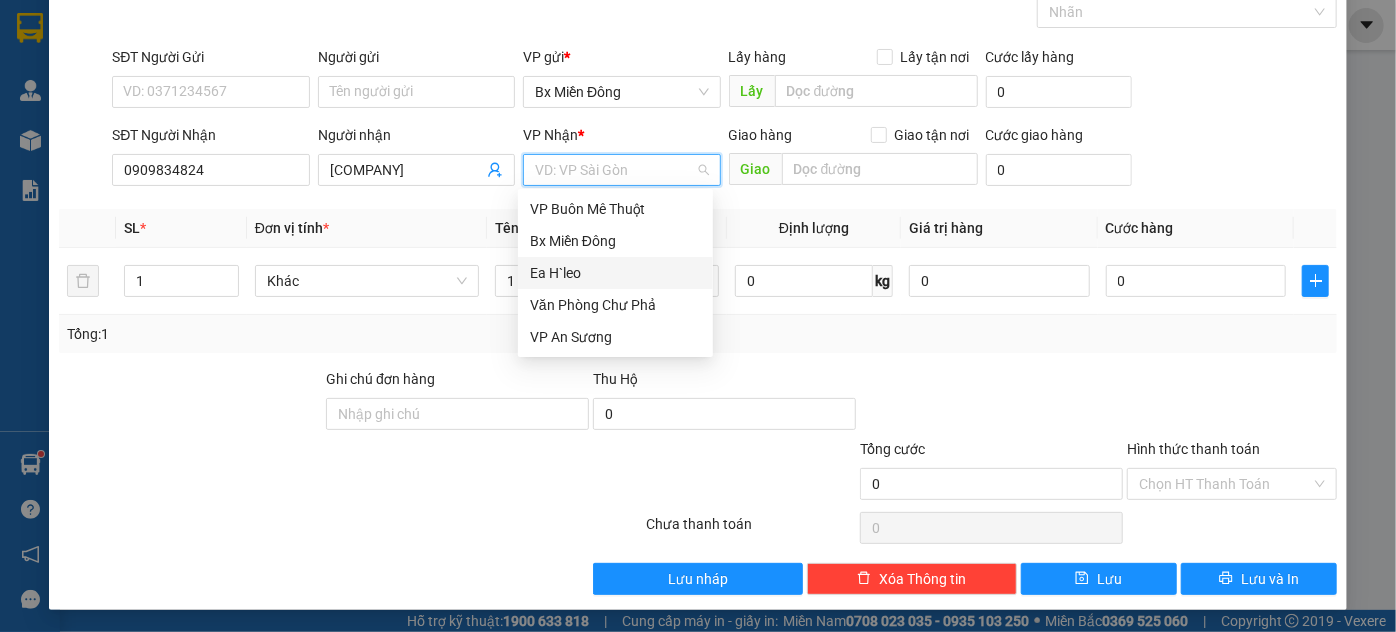 click on "Ea H`leo" at bounding box center [615, 273] 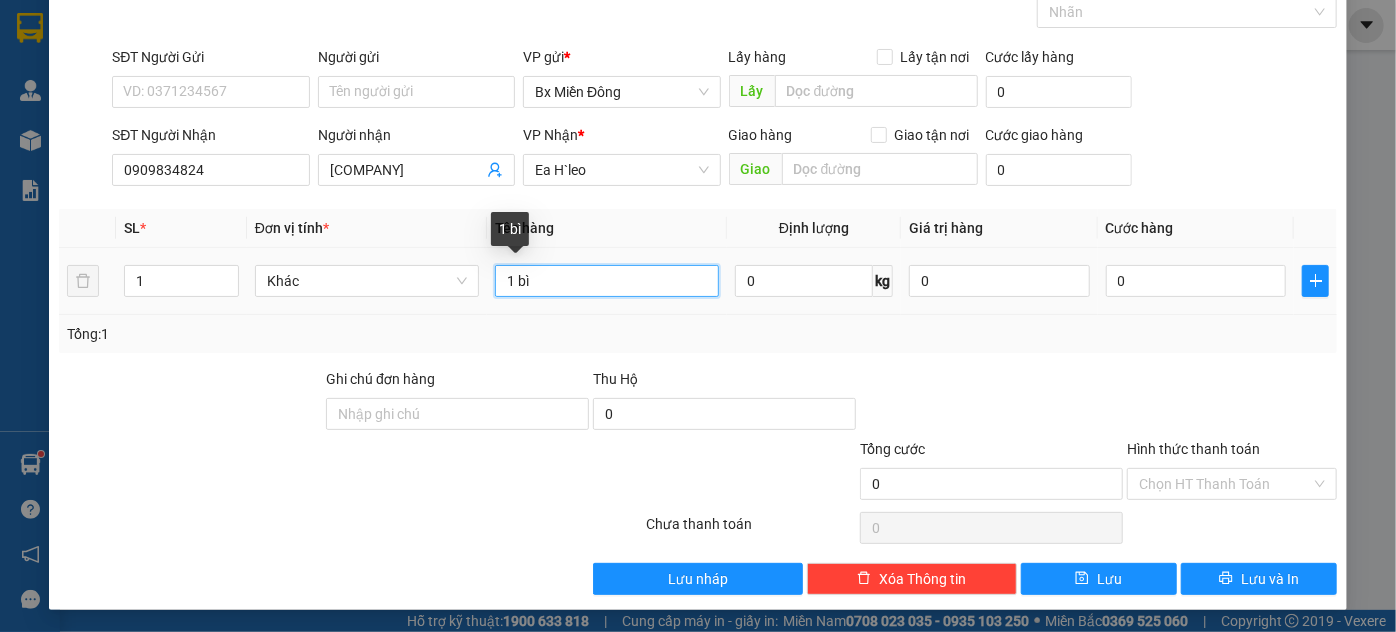 click on "1 bì" at bounding box center (607, 281) 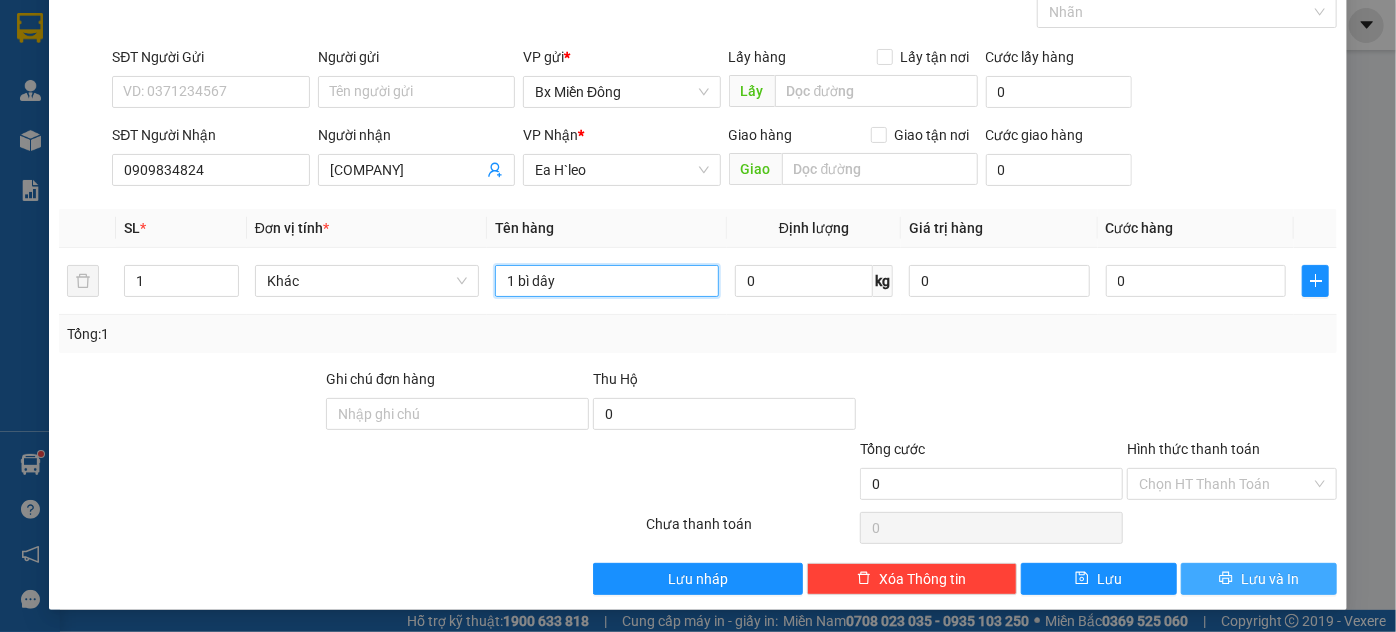type on "1 bì dây" 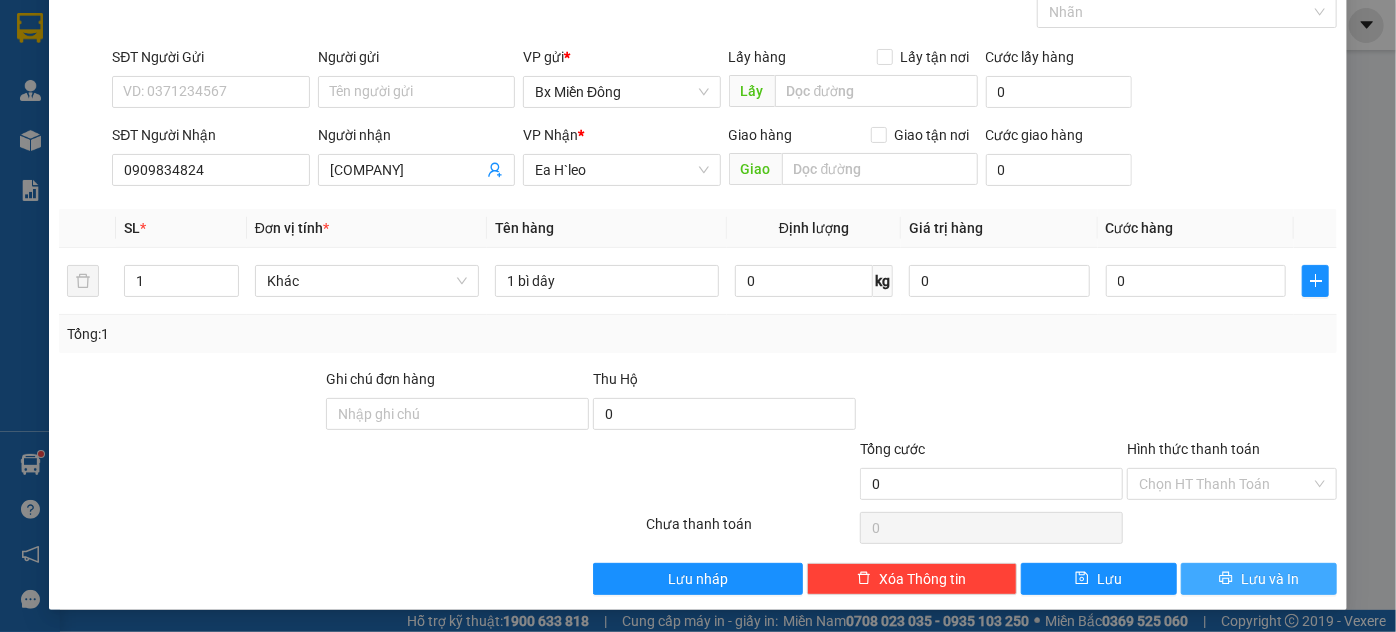 click on "Lưu và In" at bounding box center (1270, 579) 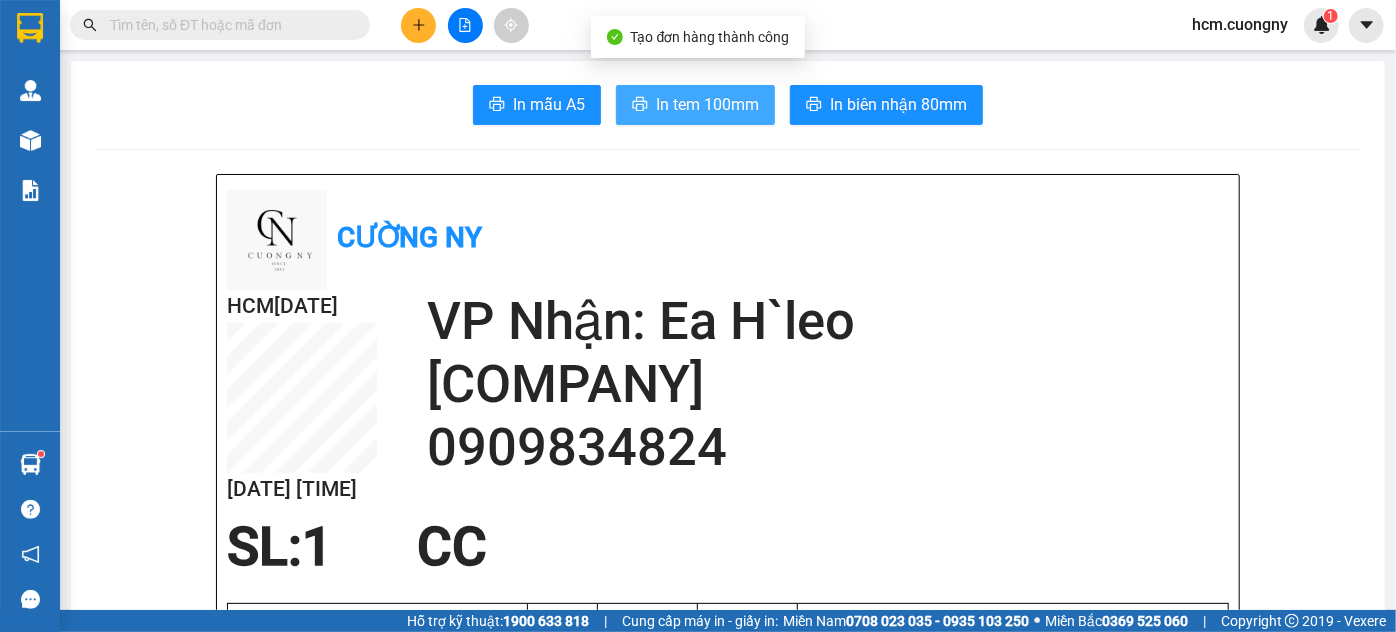 click on "In tem 100mm" at bounding box center [695, 105] 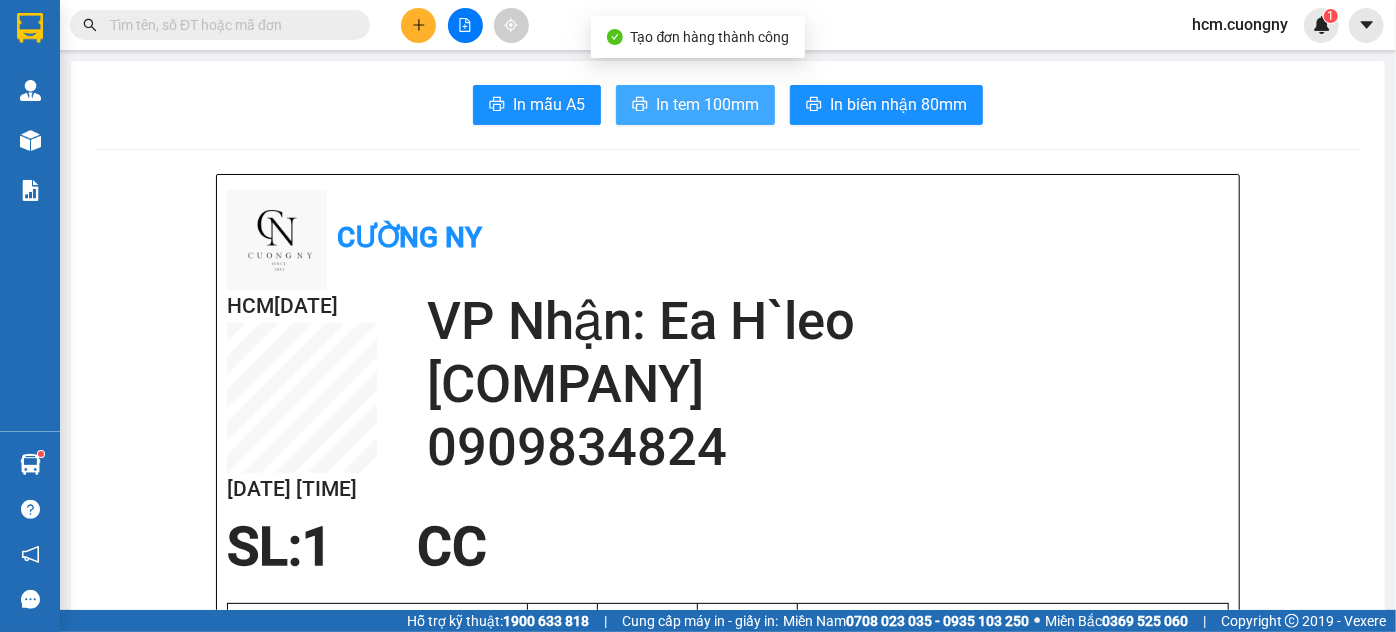 scroll, scrollTop: 0, scrollLeft: 0, axis: both 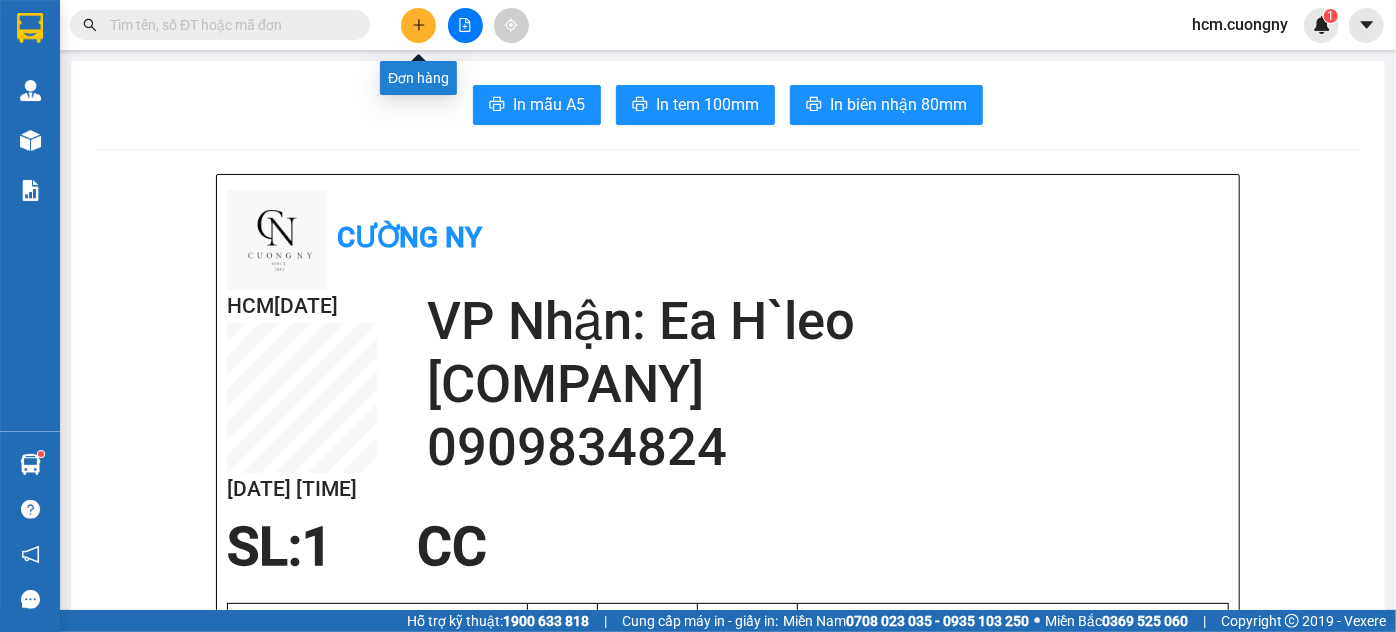 click 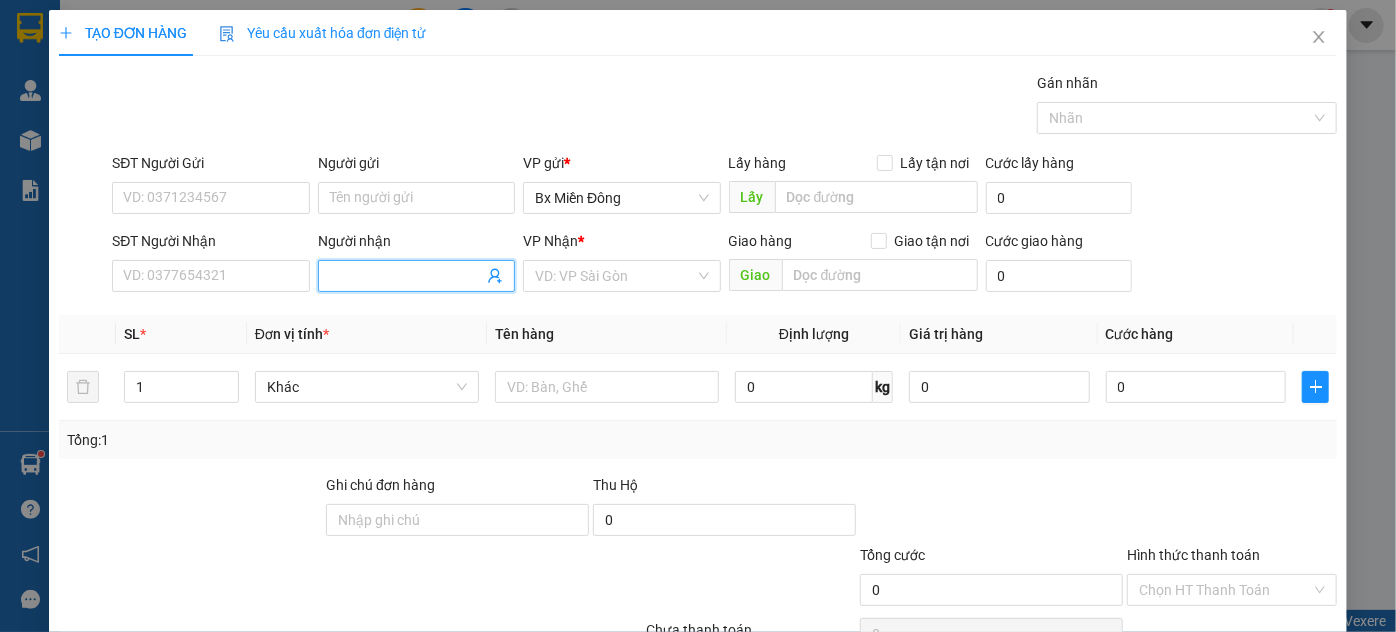 click at bounding box center (416, 276) 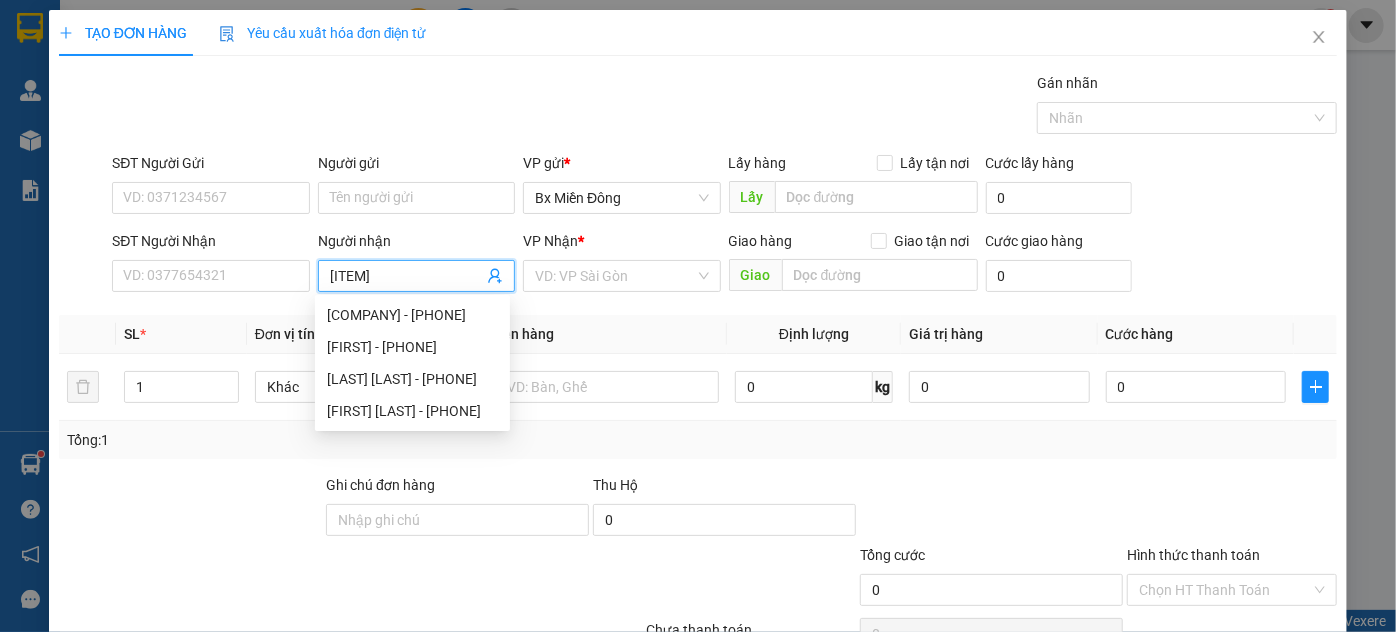 type on "bao an" 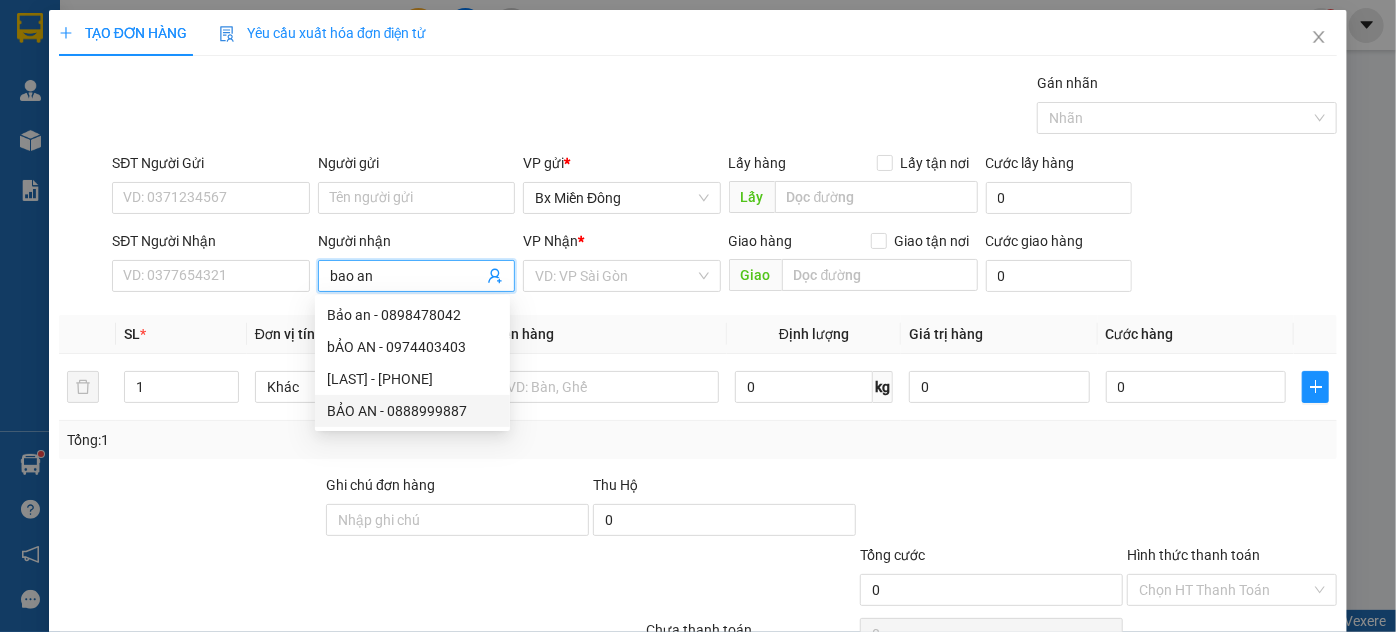 click on "BẢO AN - 0888999887" at bounding box center (412, 411) 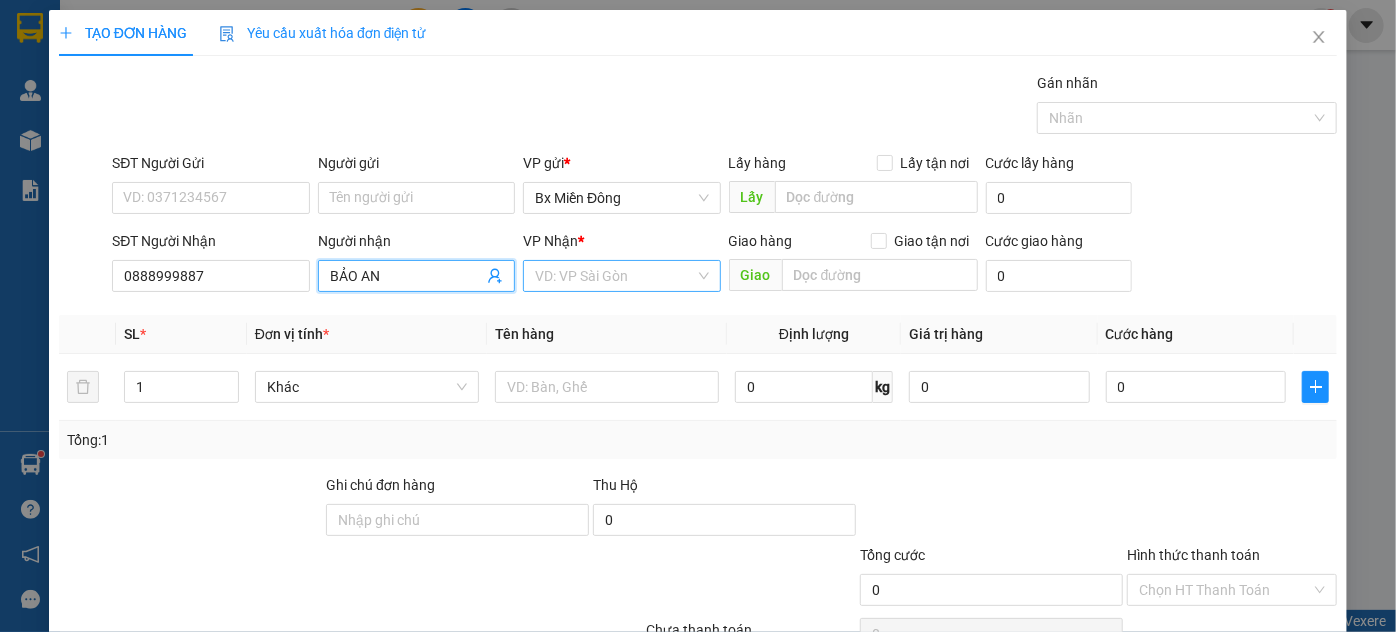 type on "BẢO AN" 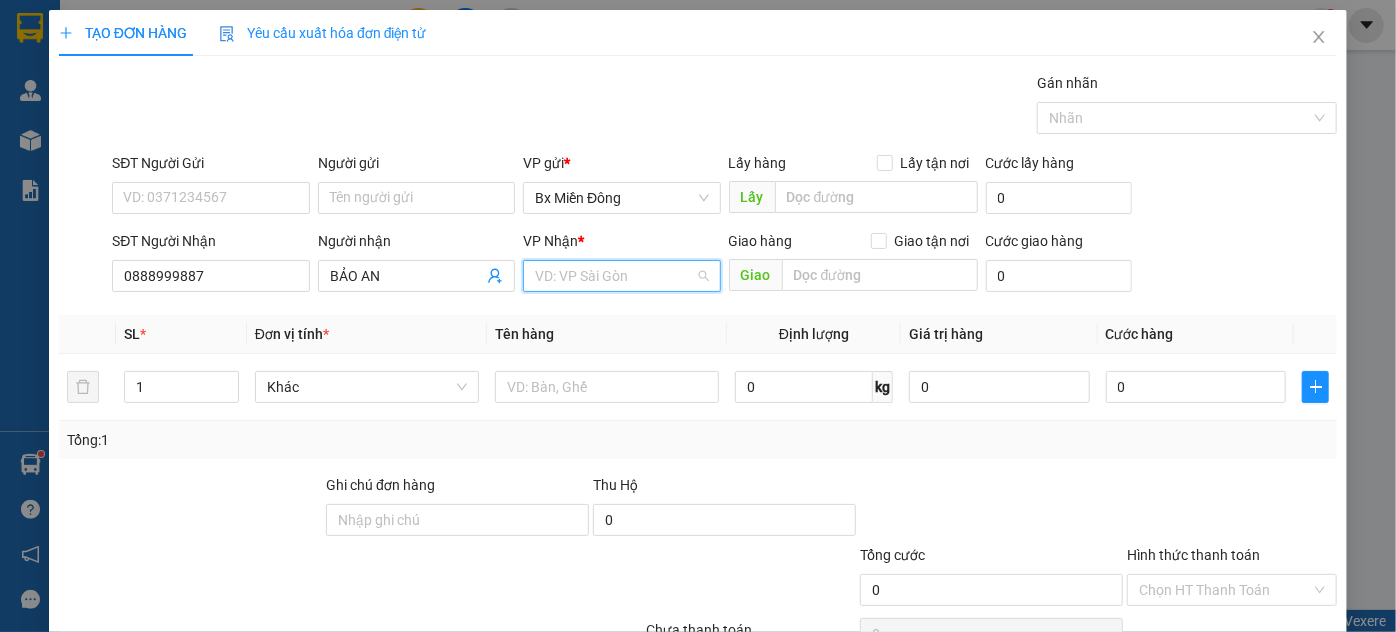 click at bounding box center (614, 276) 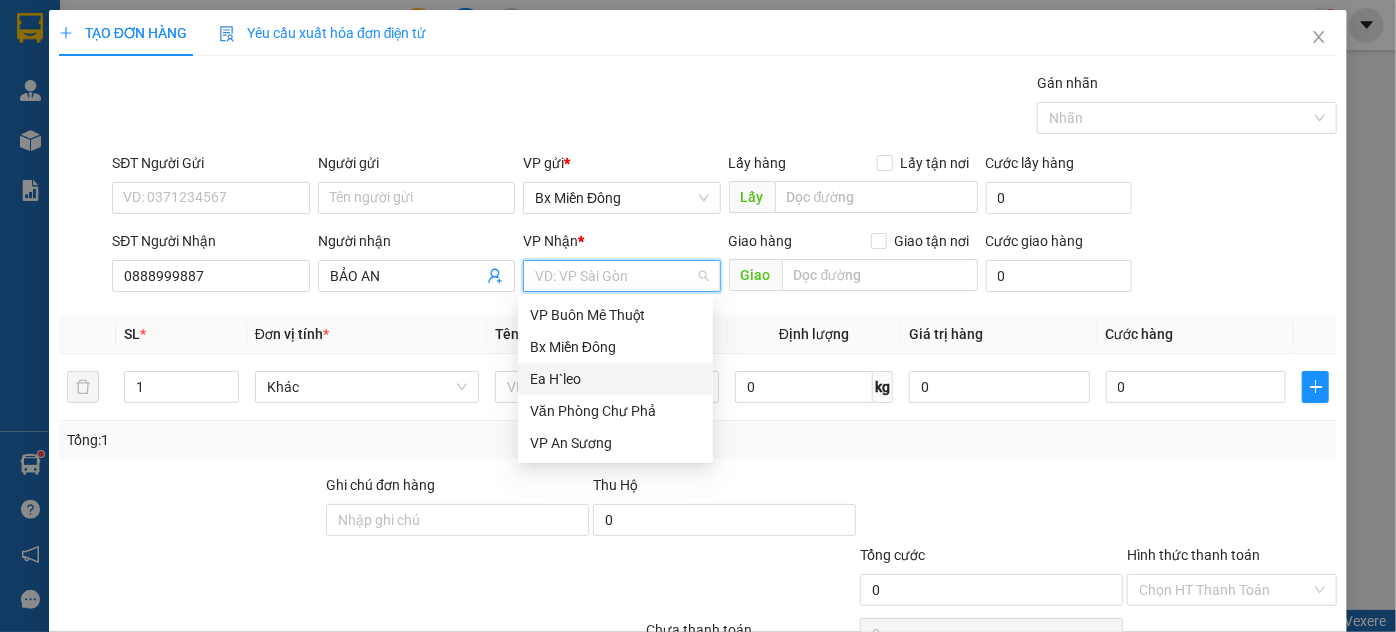 click on "Ea H`leo" at bounding box center [615, 379] 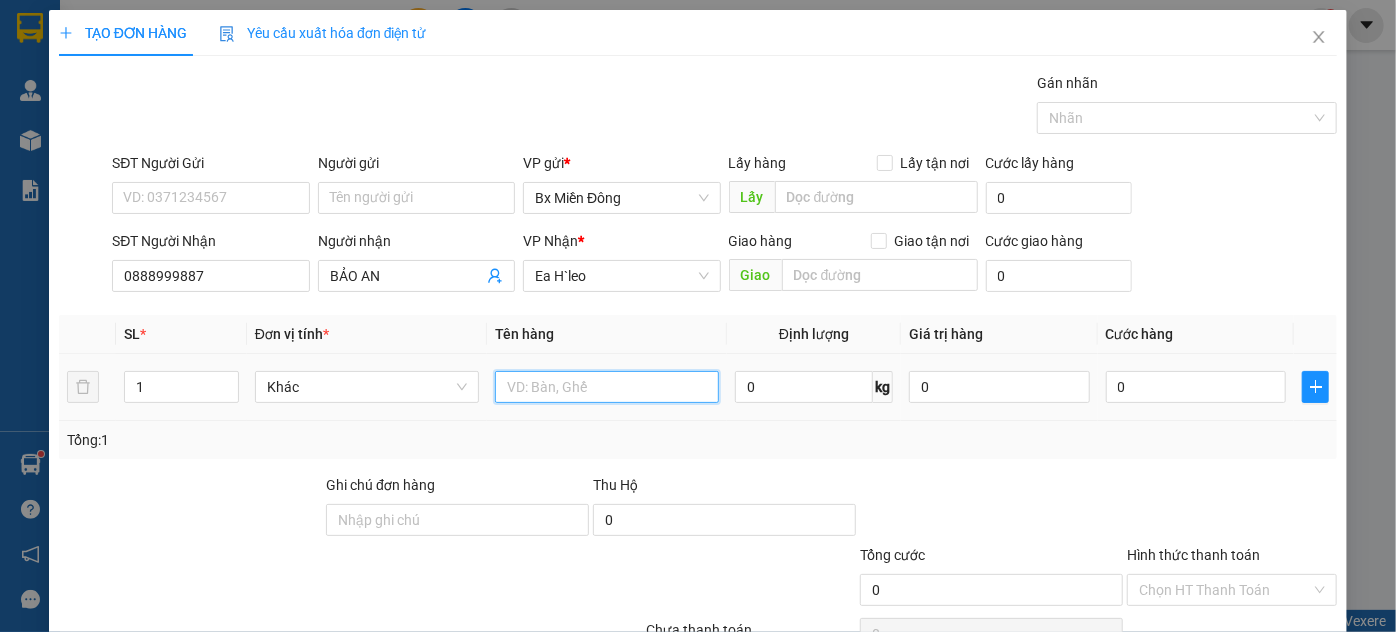 click at bounding box center [607, 387] 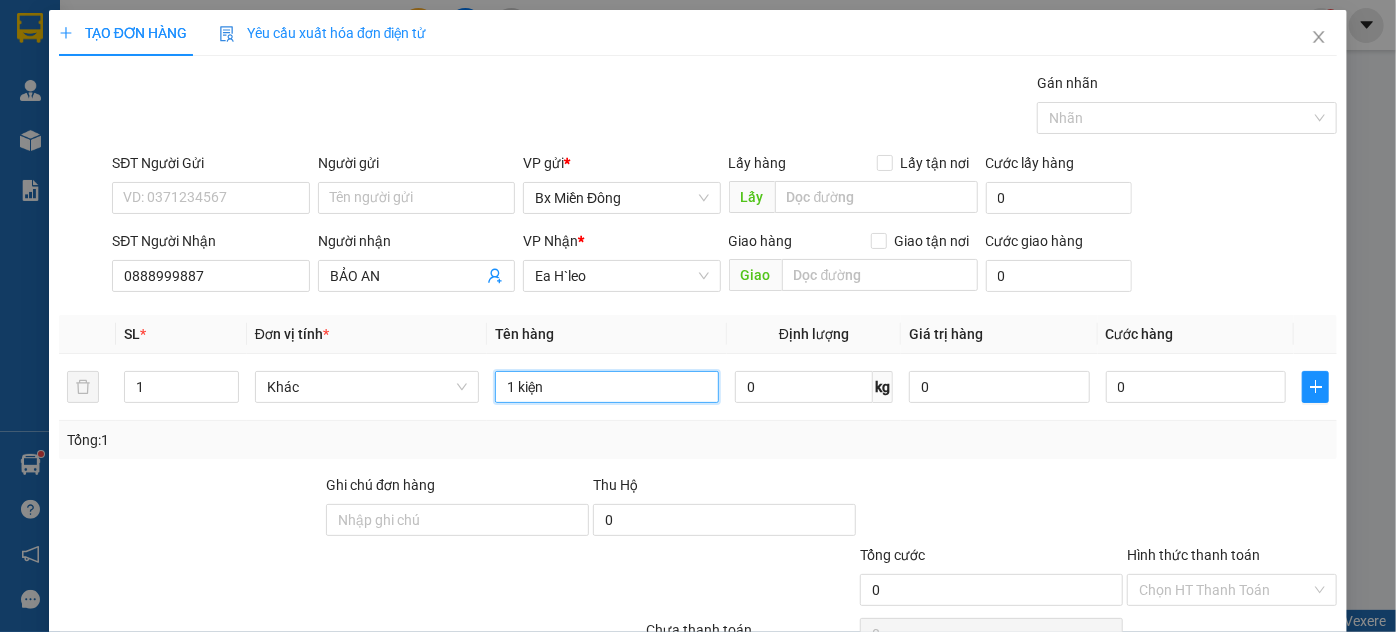 scroll, scrollTop: 106, scrollLeft: 0, axis: vertical 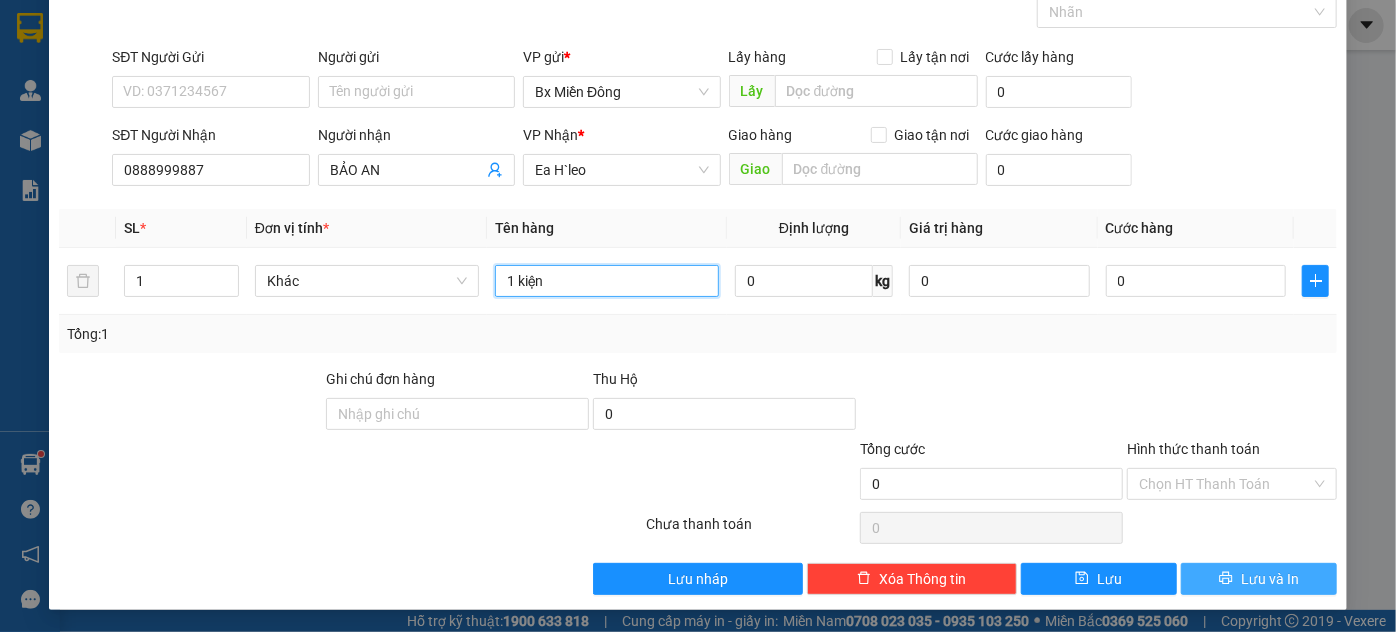 type on "1 kiện" 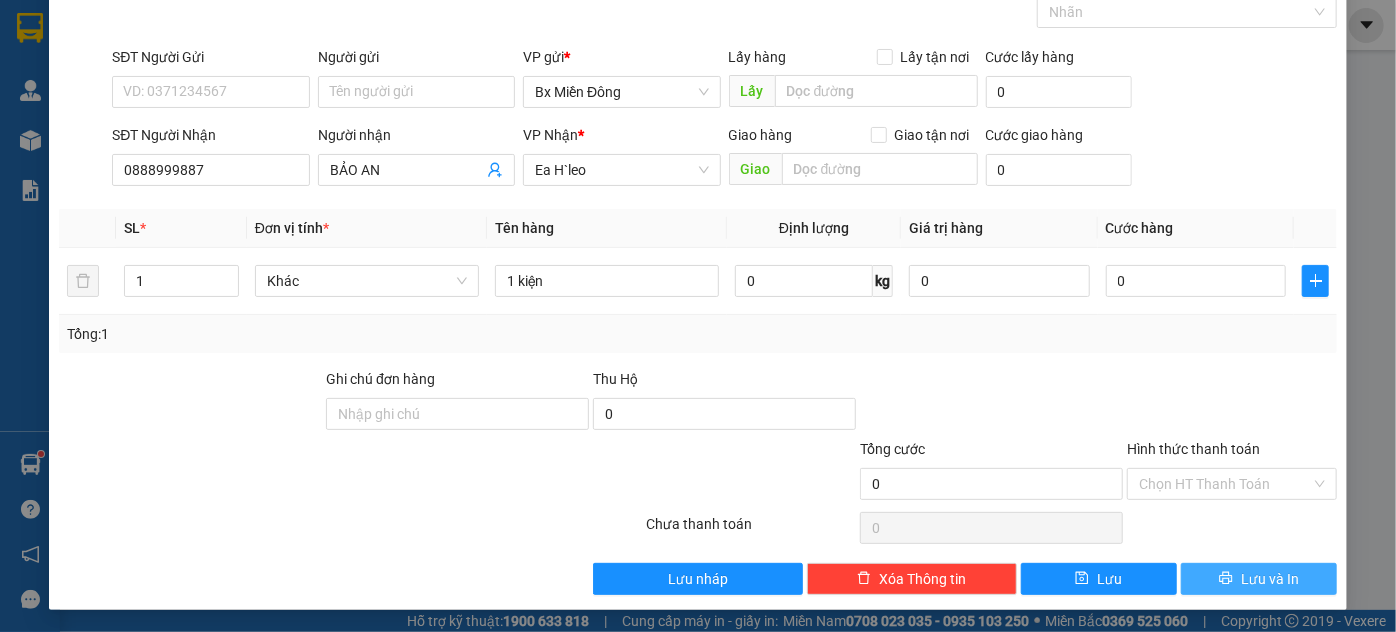 click on "Lưu và In" at bounding box center [1259, 579] 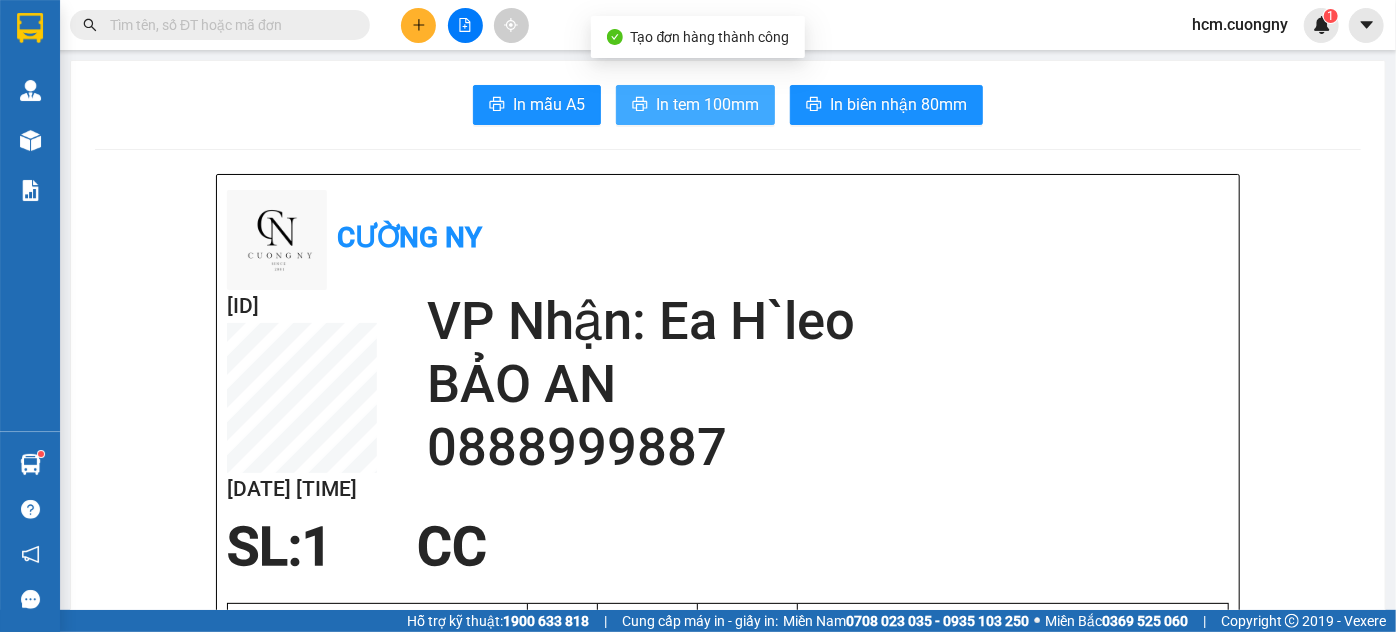 click on "In tem 100mm" at bounding box center (707, 104) 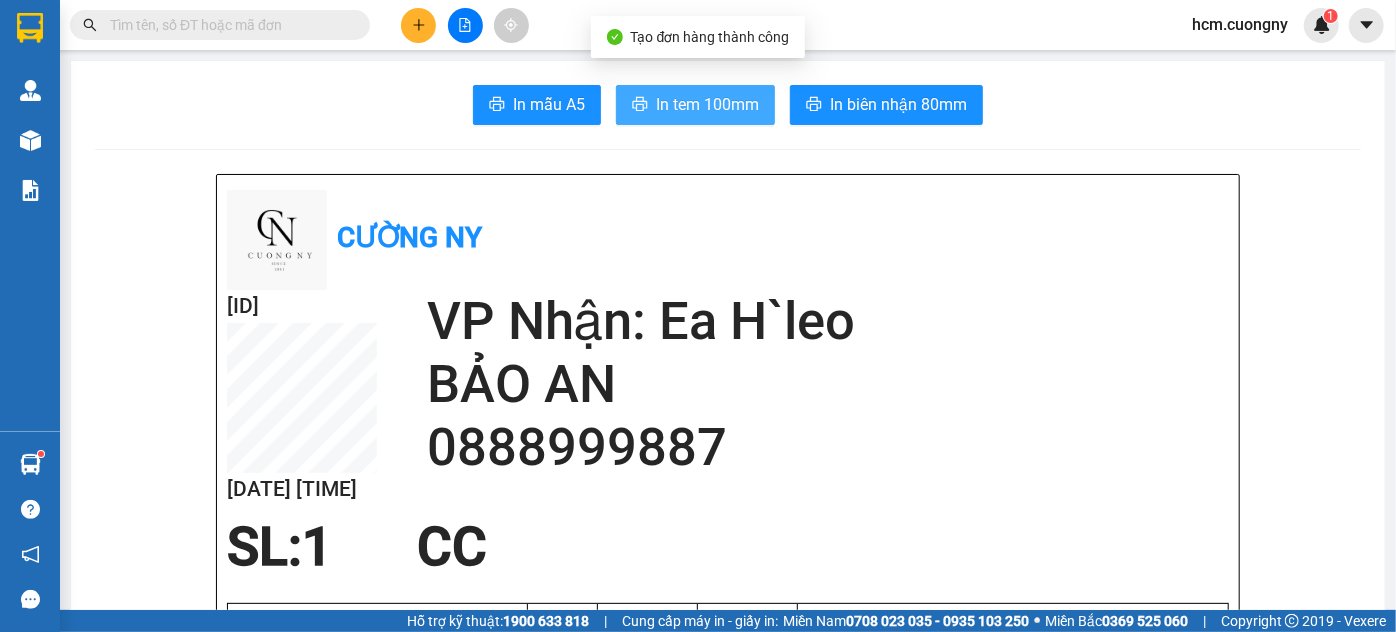 scroll, scrollTop: 0, scrollLeft: 0, axis: both 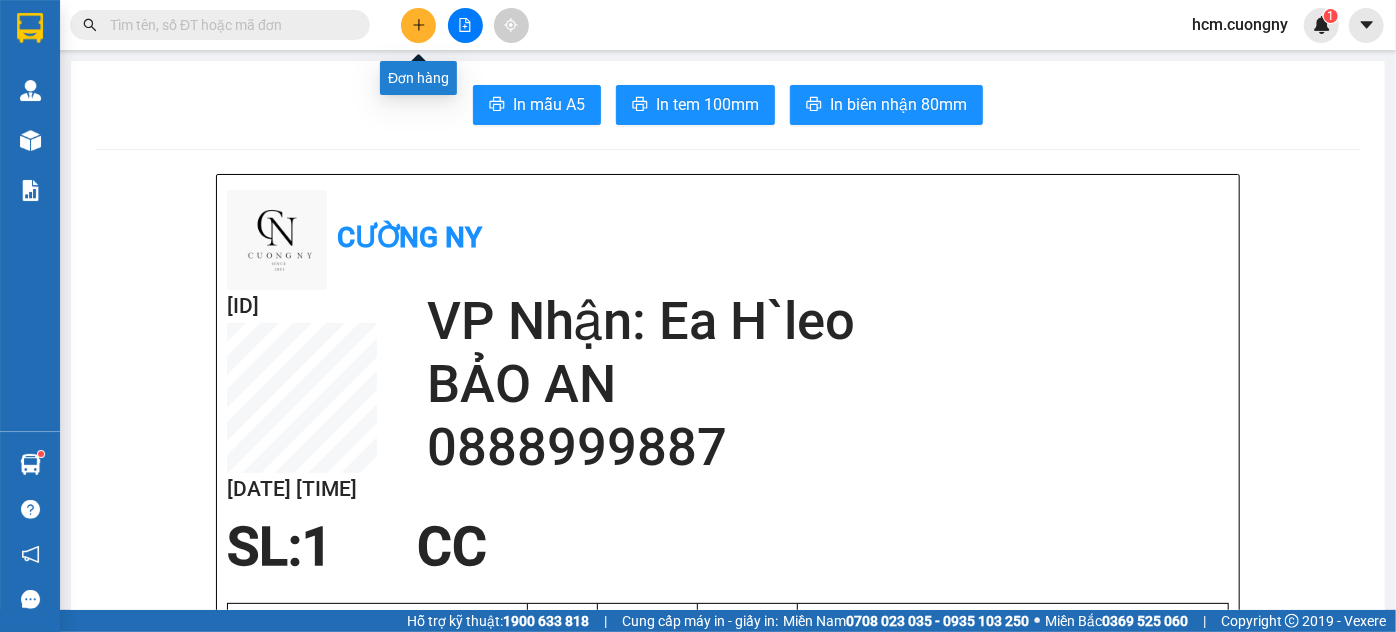 click 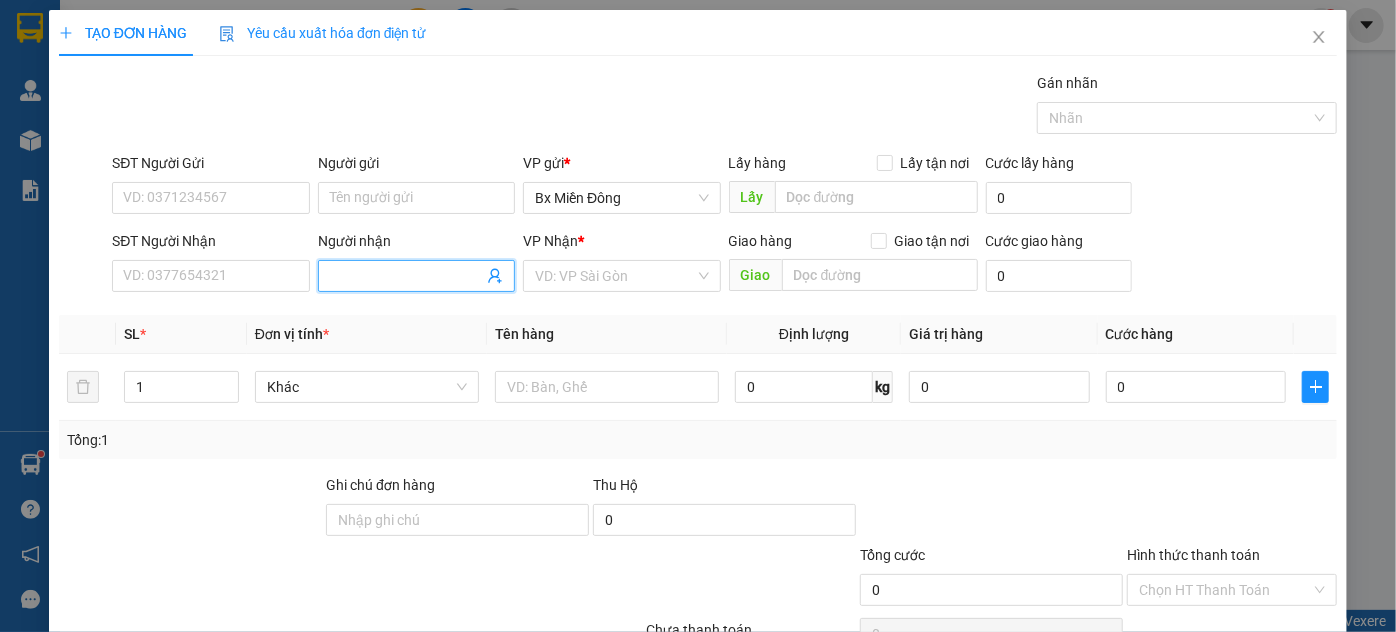 click at bounding box center (416, 276) 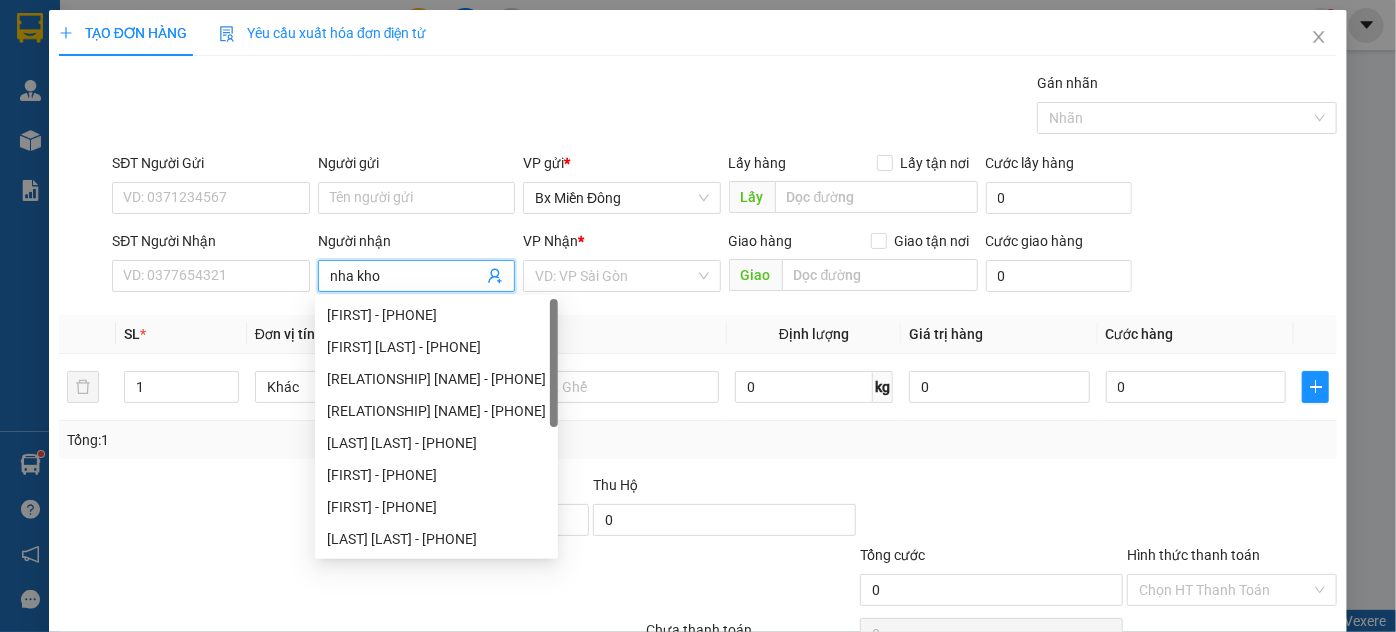 type on "nha khoa" 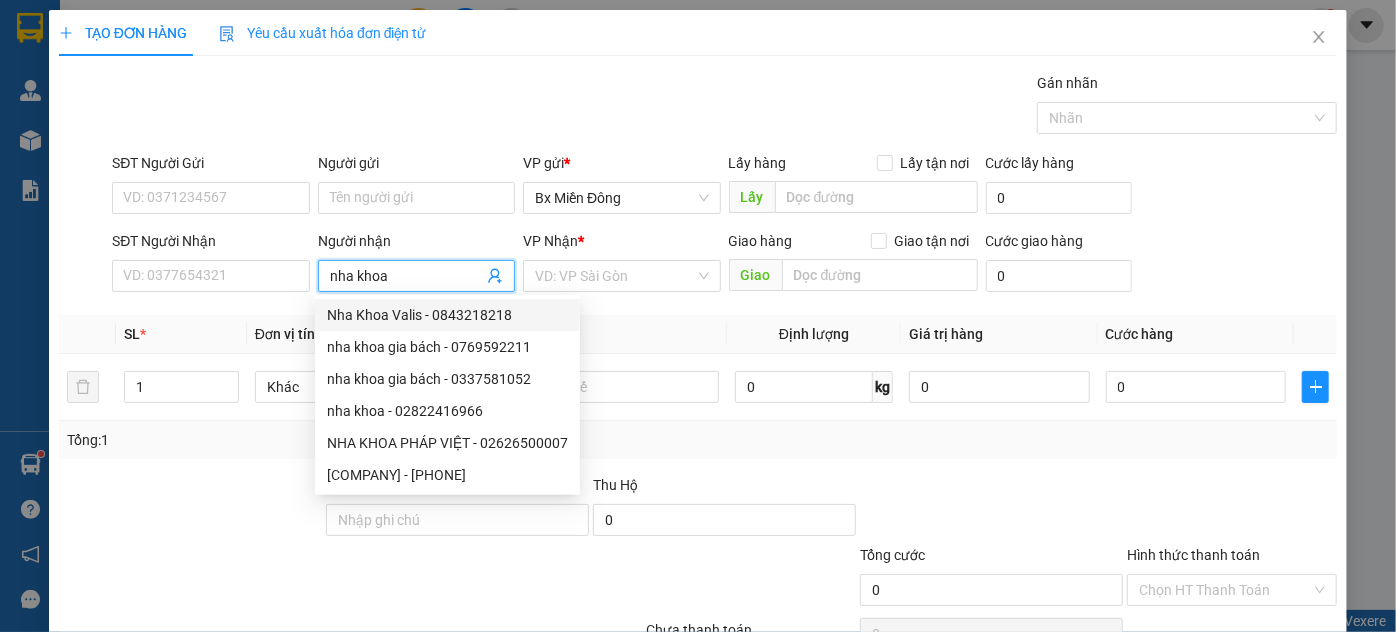 click on "Nha Khoa Valis - 0843218218" at bounding box center (447, 315) 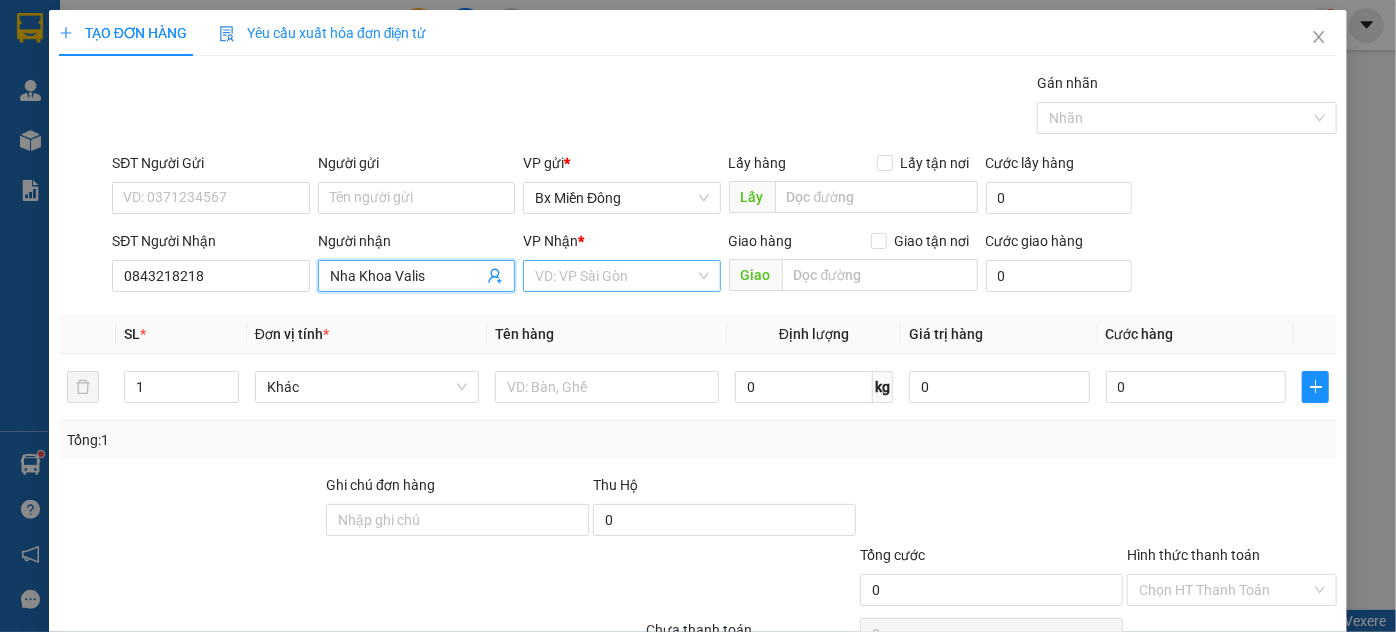 type on "Nha Khoa Valis" 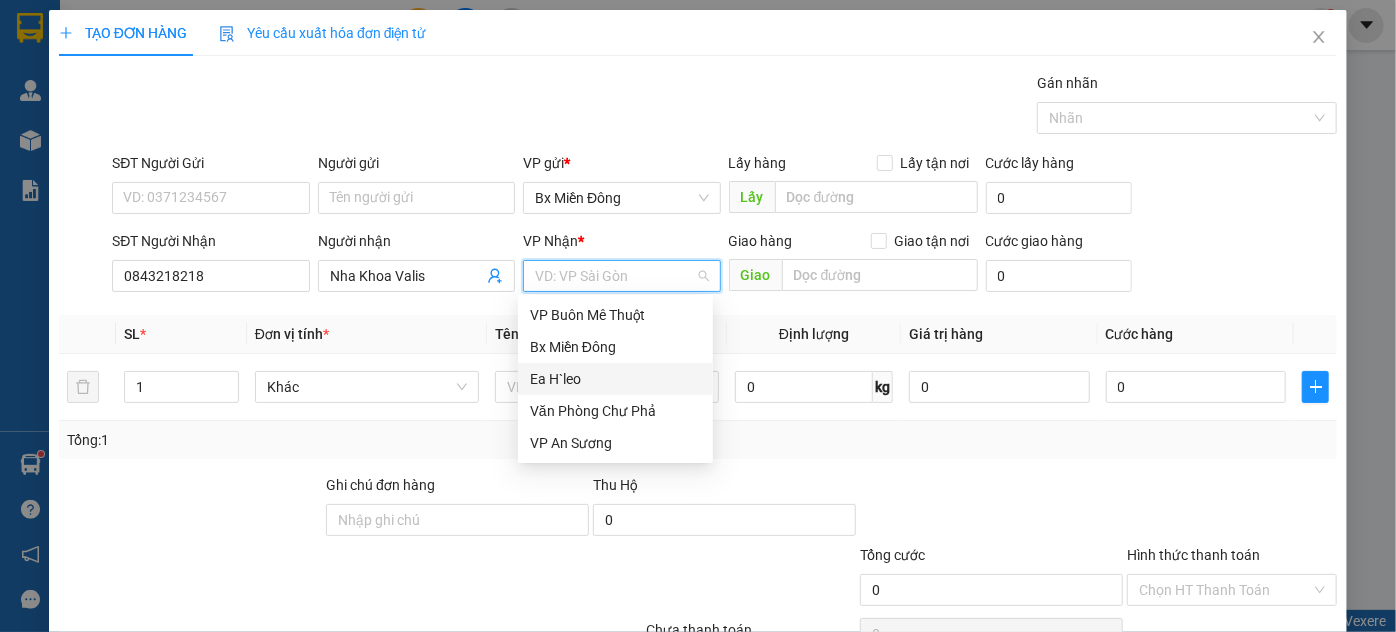 drag, startPoint x: 645, startPoint y: 275, endPoint x: 553, endPoint y: 375, distance: 135.88231 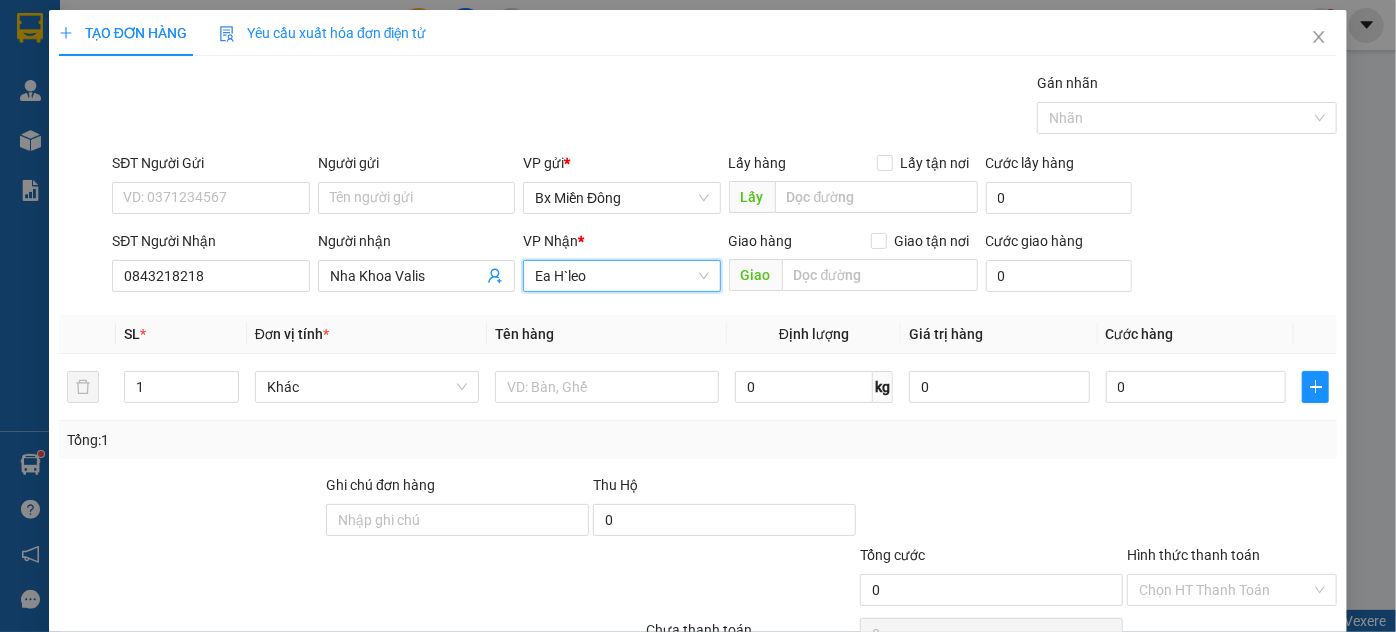 click on "Ea H`leo" at bounding box center [621, 276] 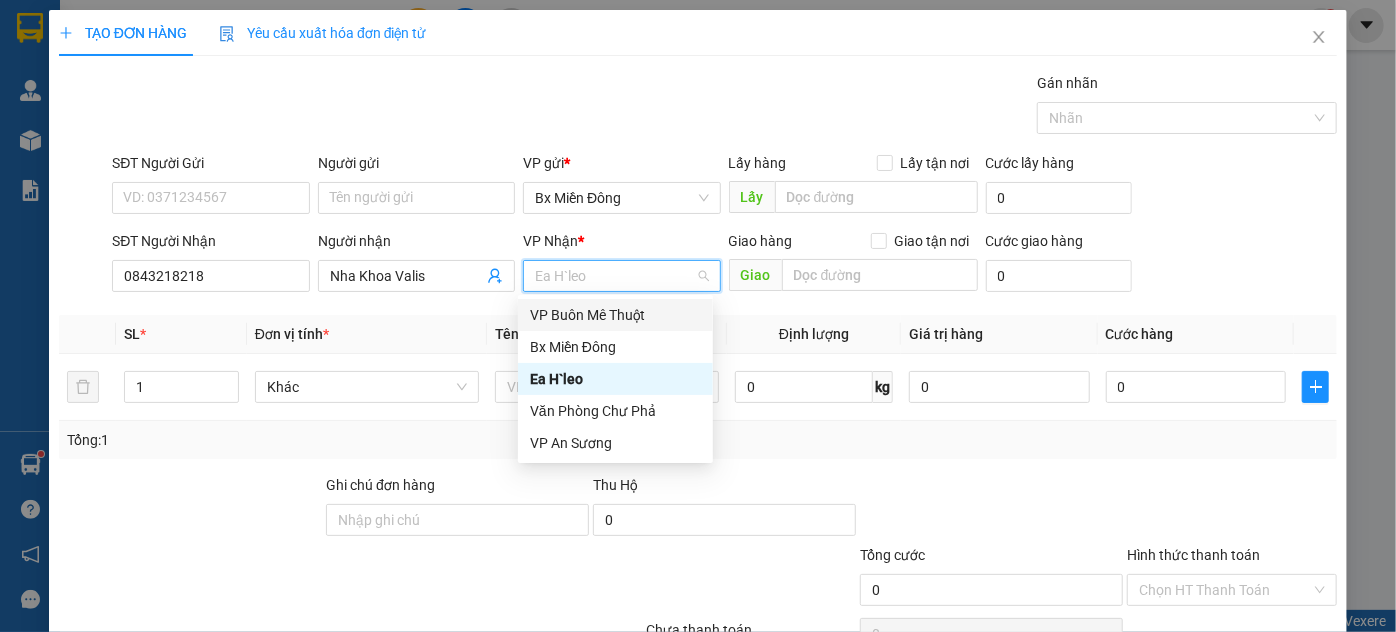 click on "VP Buôn Mê Thuột" at bounding box center [615, 315] 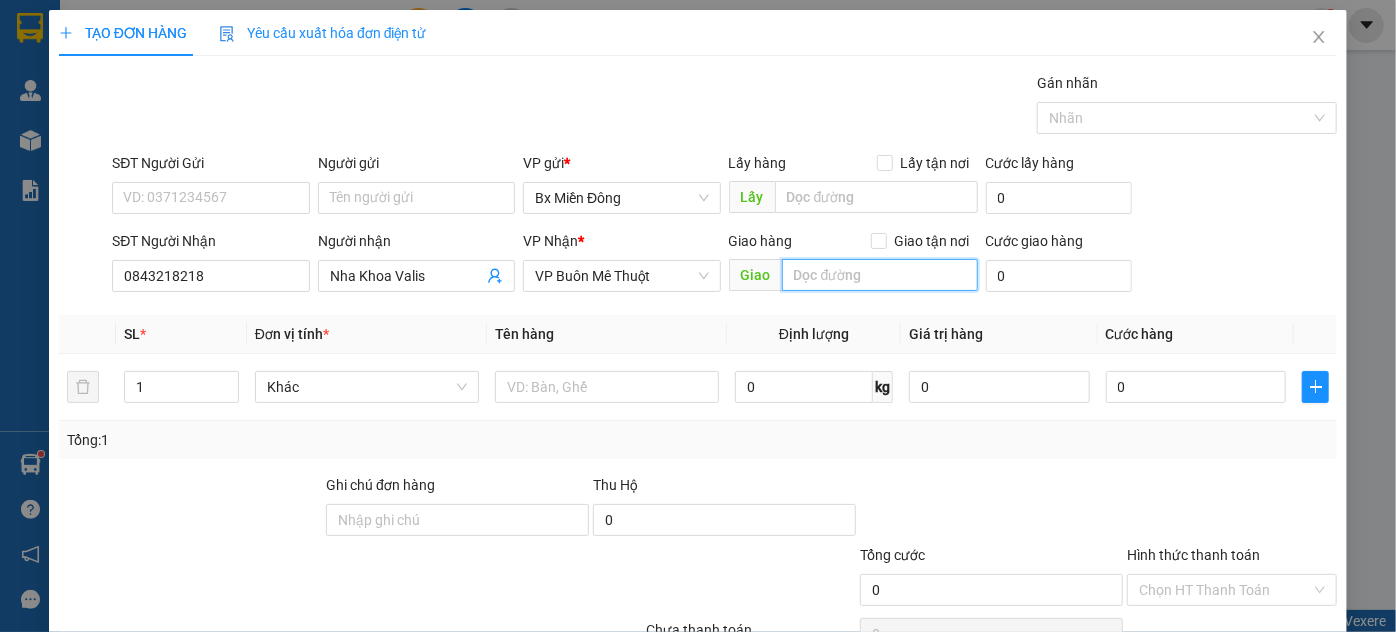 click at bounding box center [880, 275] 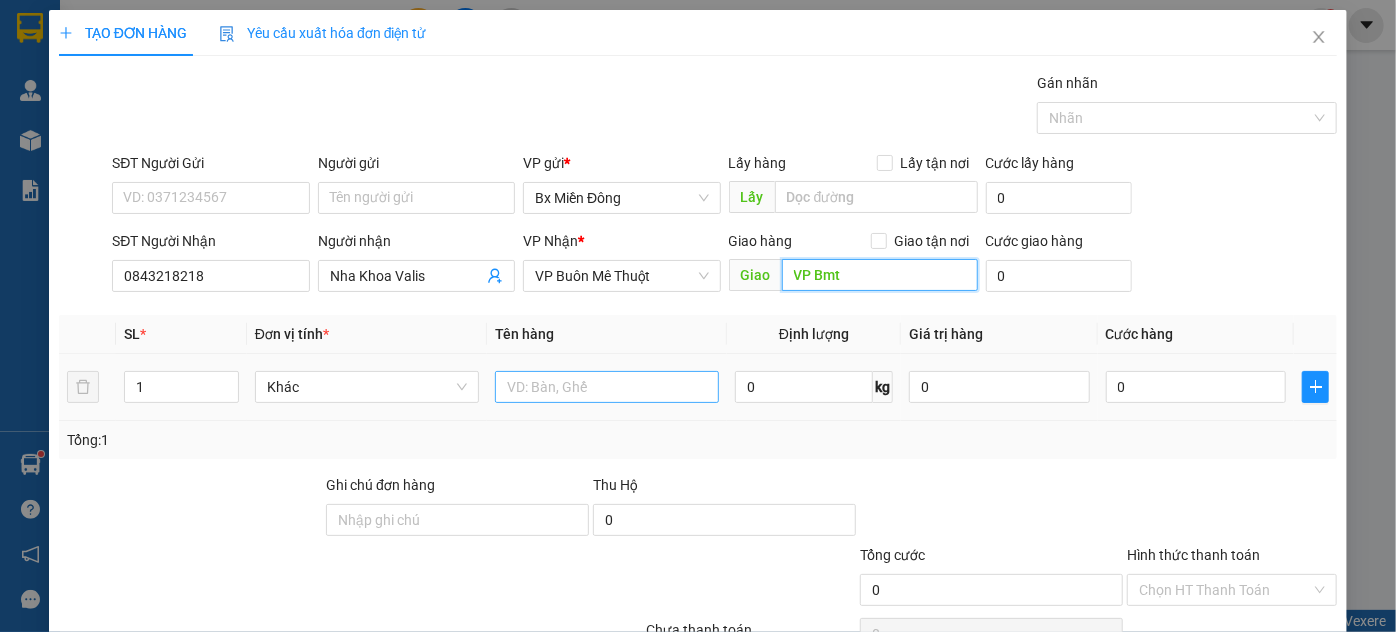type on "VP Bmt" 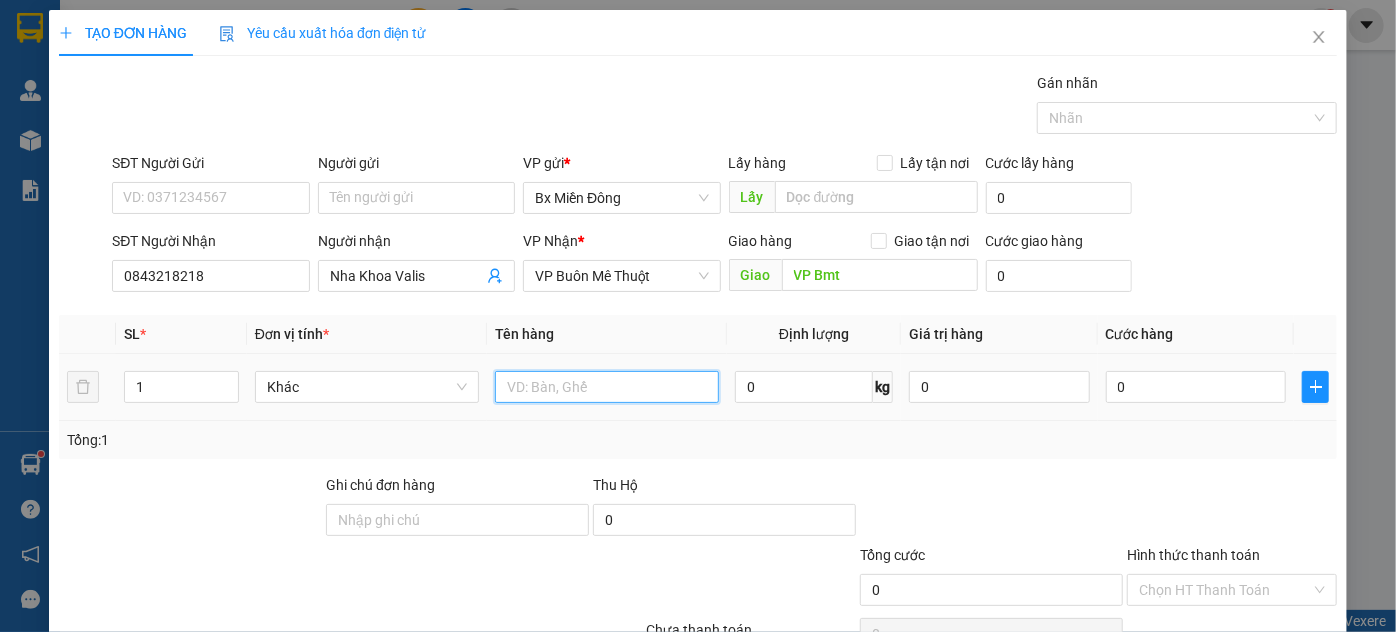 click at bounding box center (607, 387) 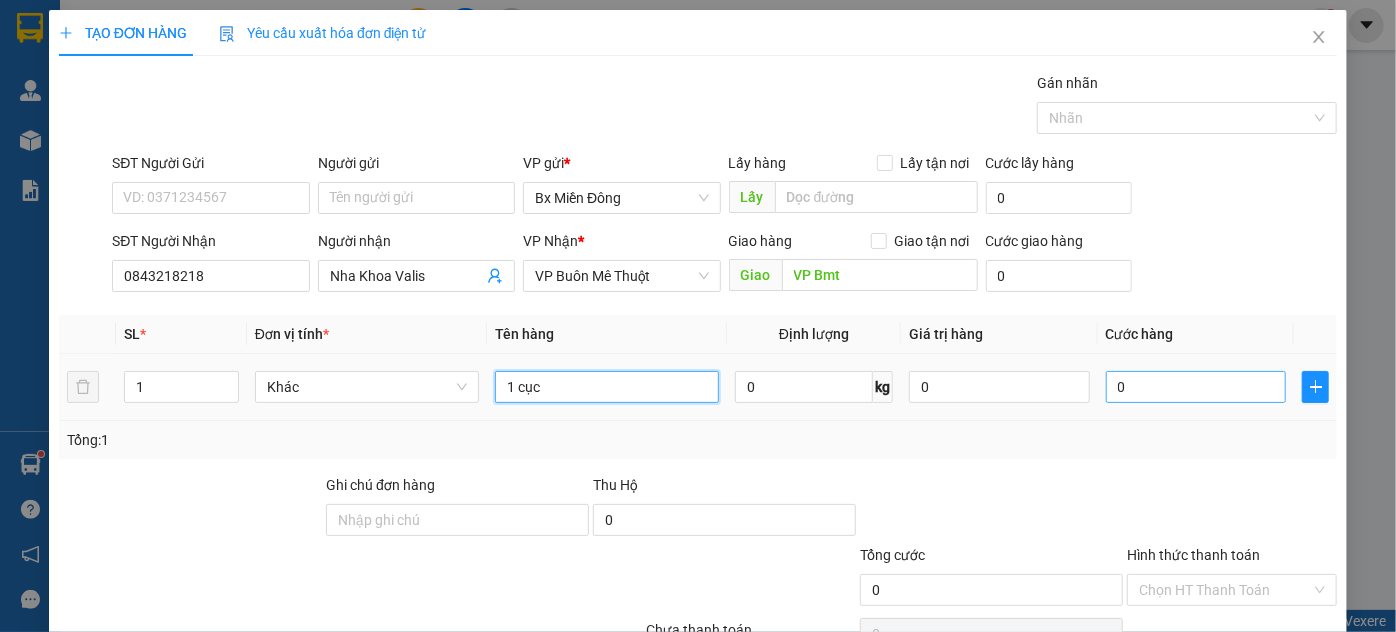 type on "1 cục" 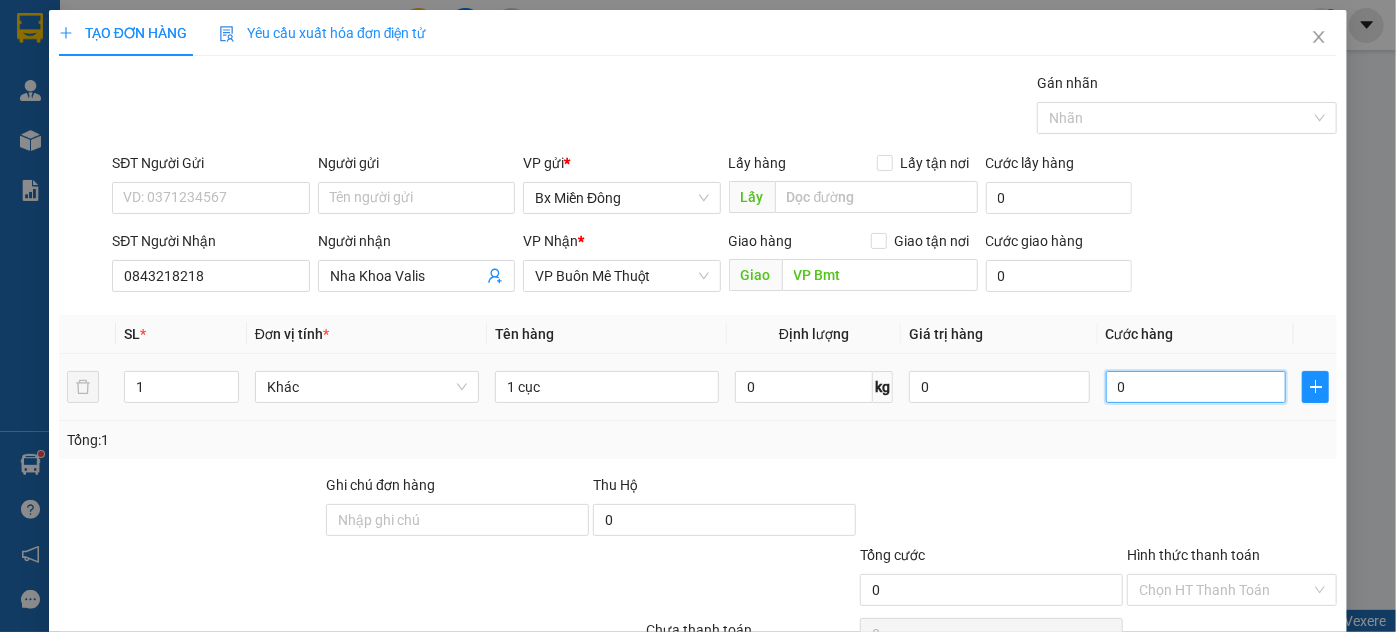 click on "0" at bounding box center [1196, 387] 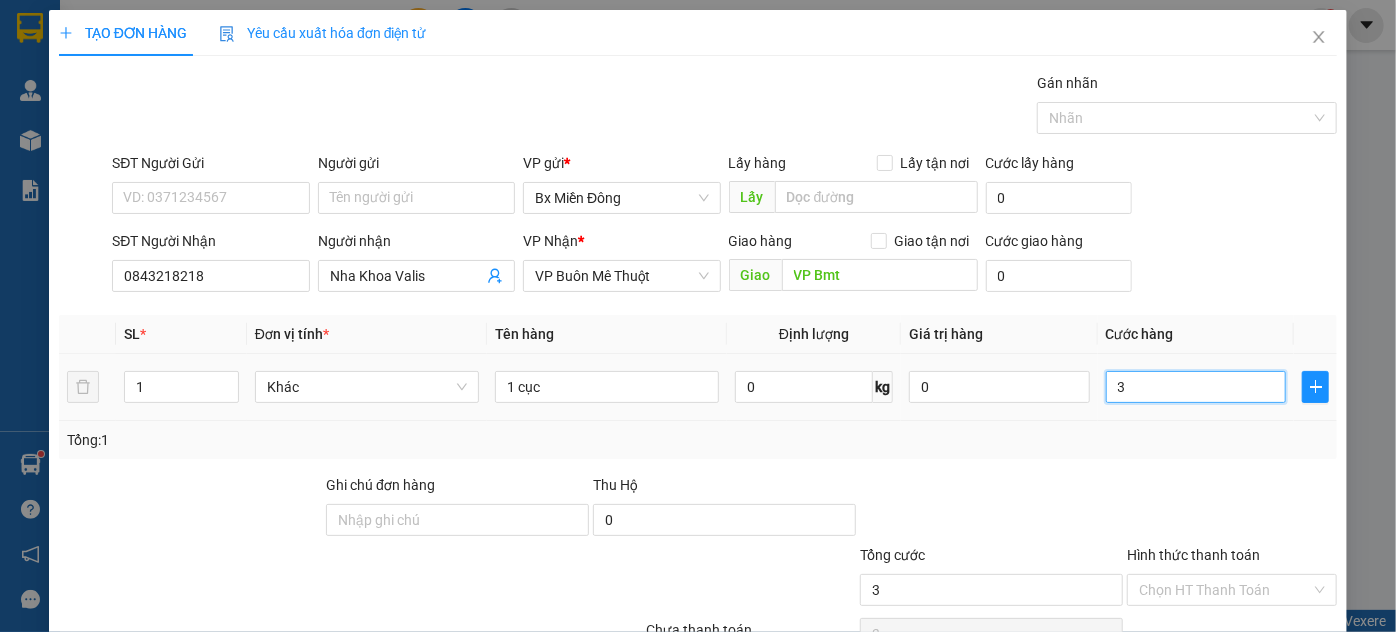 type on "30" 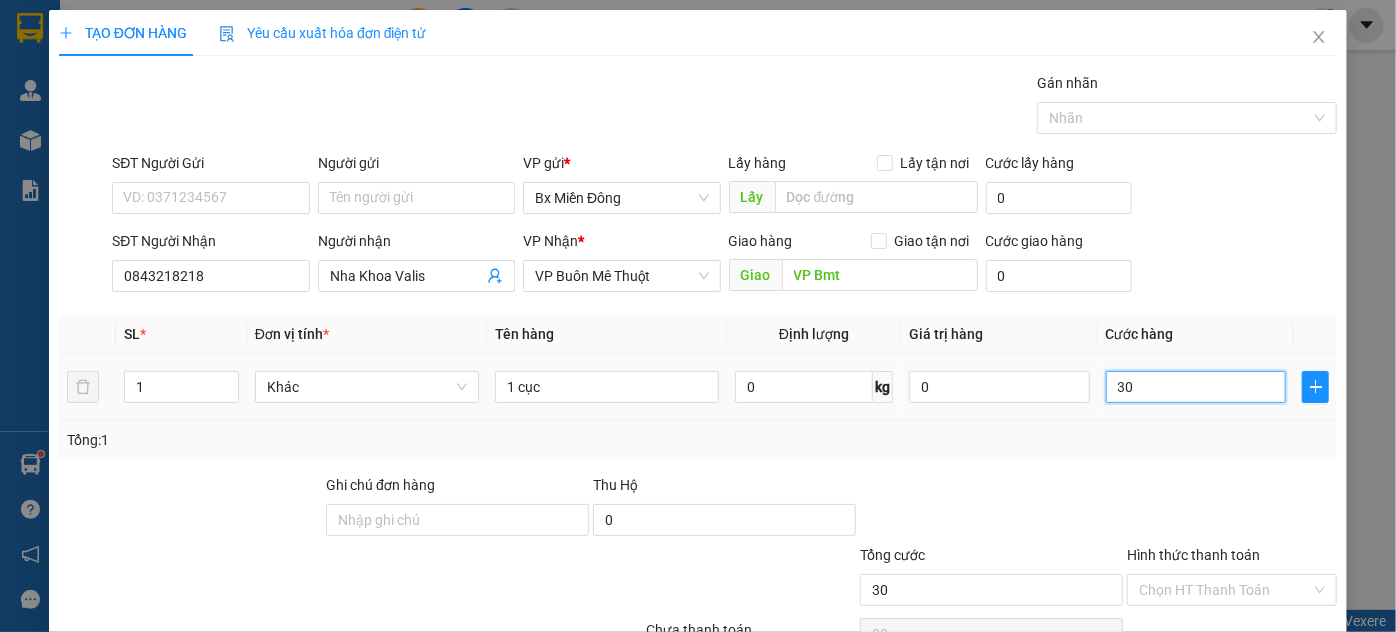 type on "300" 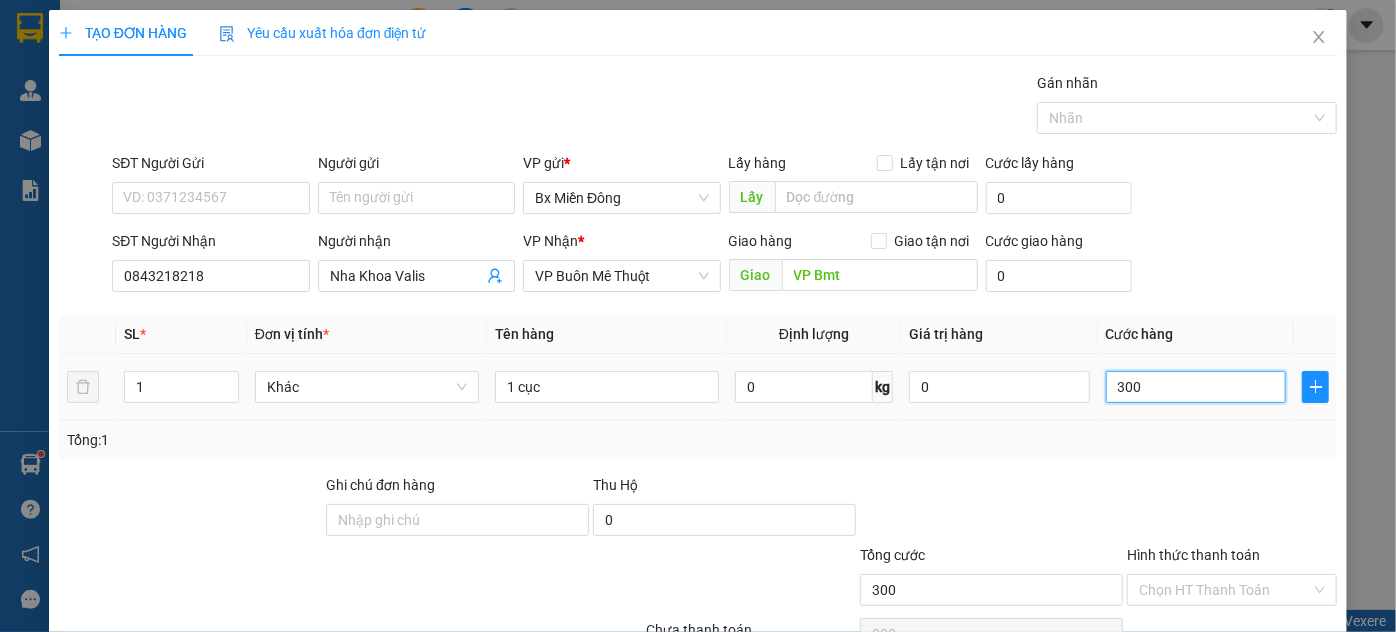 type on "3.000" 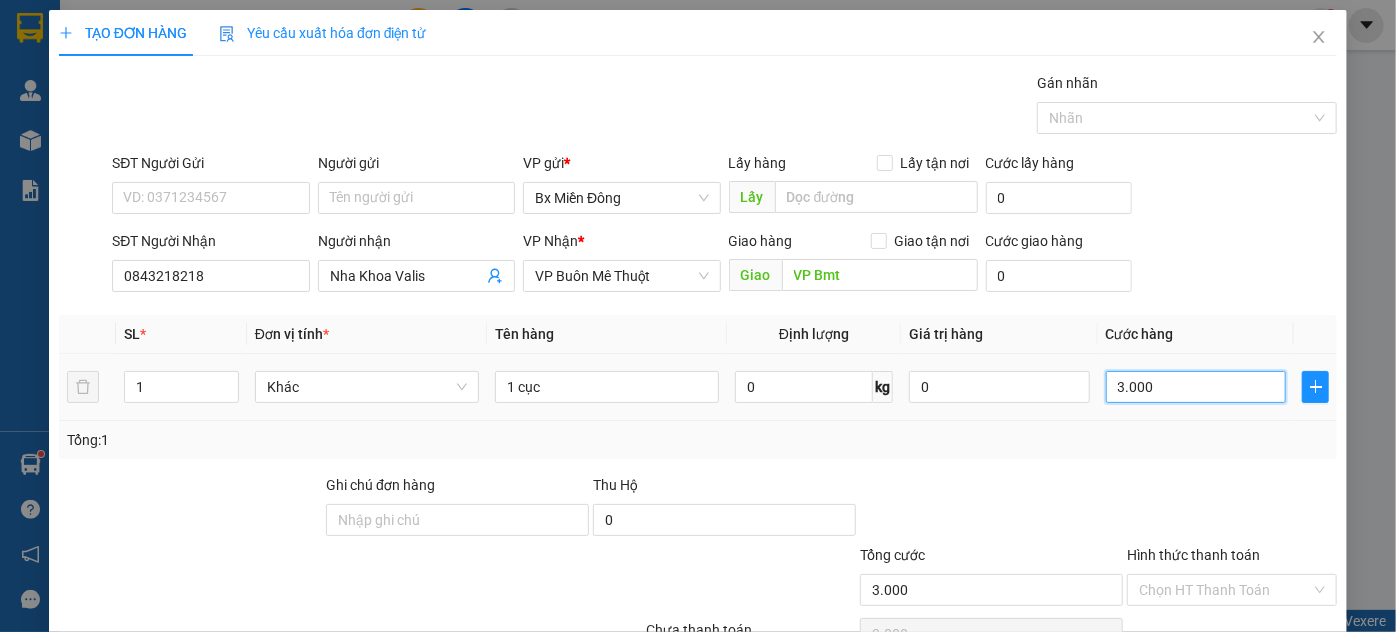 type on "30.000" 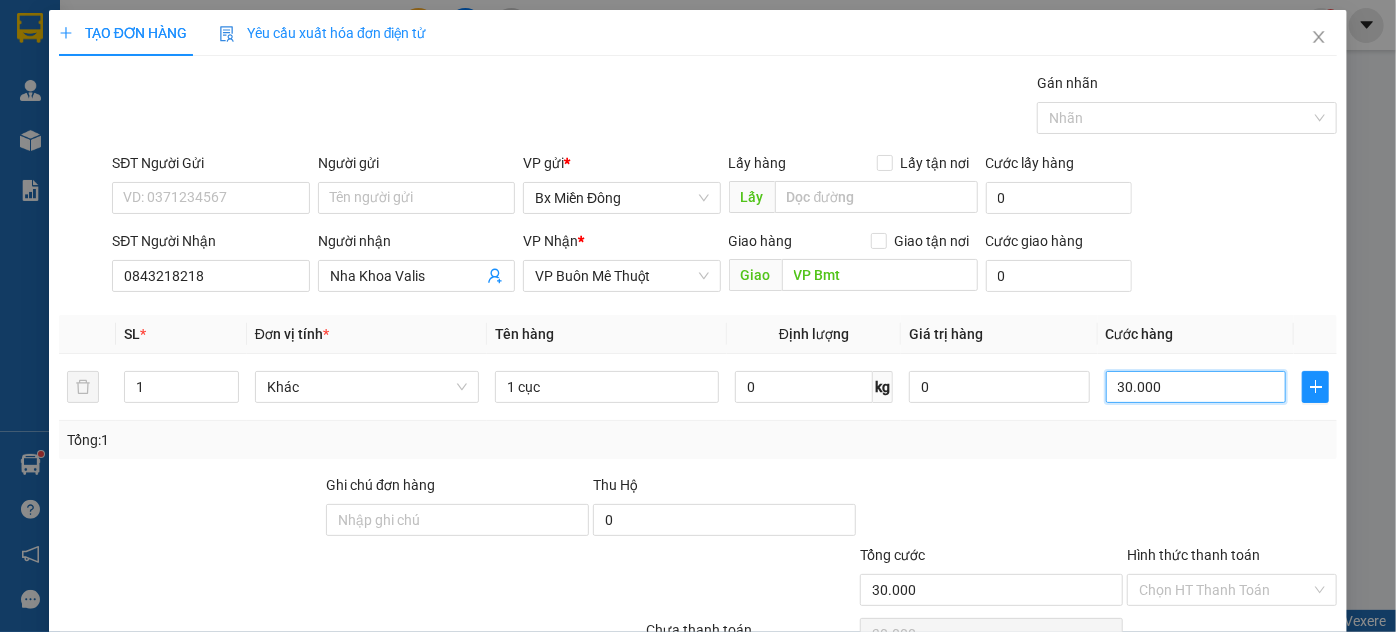 scroll, scrollTop: 106, scrollLeft: 0, axis: vertical 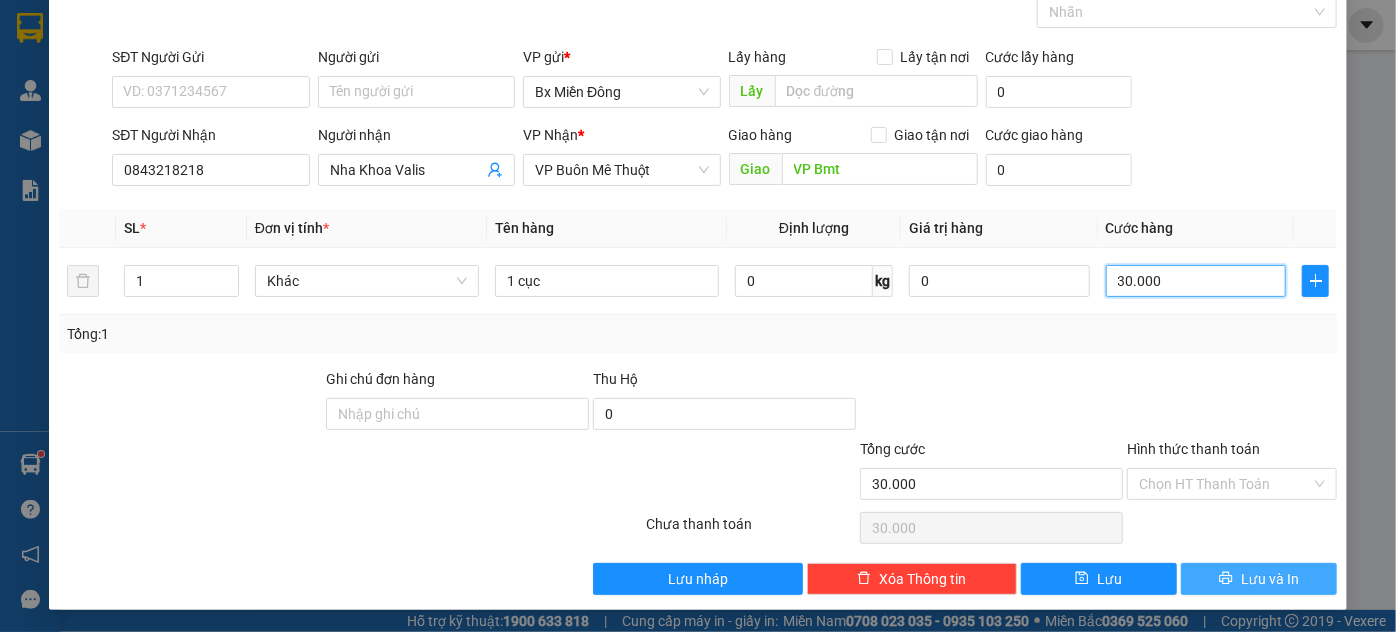 type on "30.000" 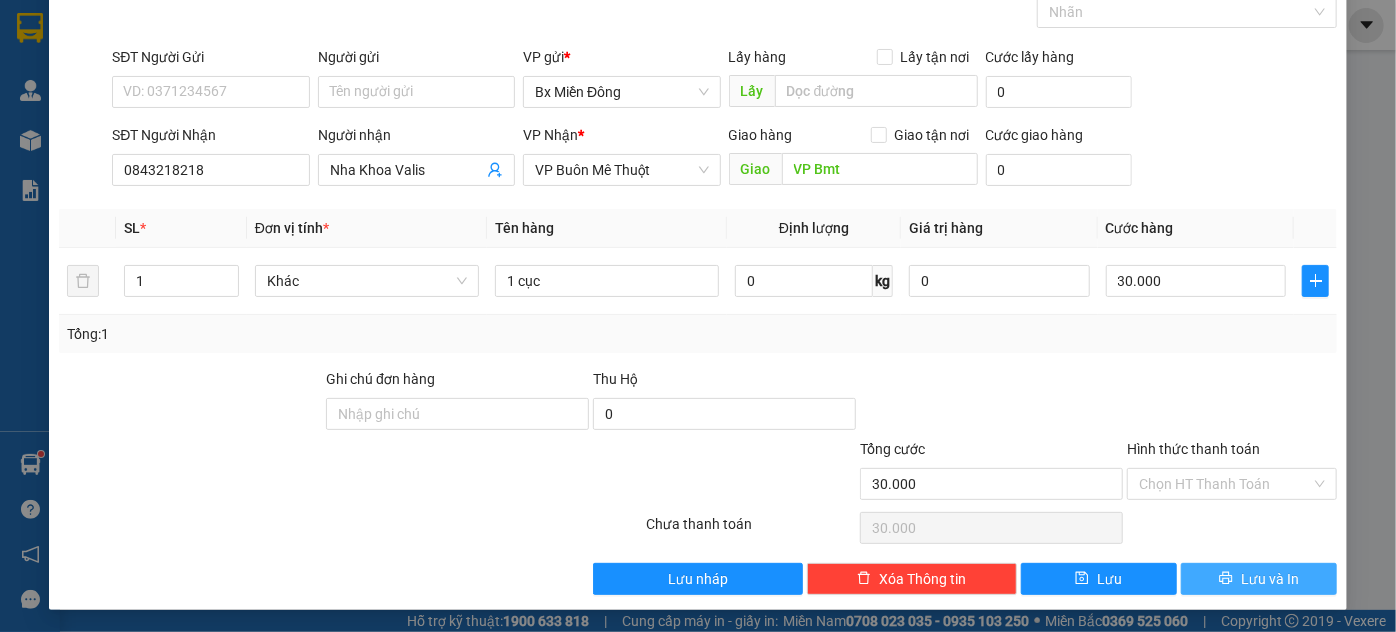 click on "Lưu và In" at bounding box center [1270, 579] 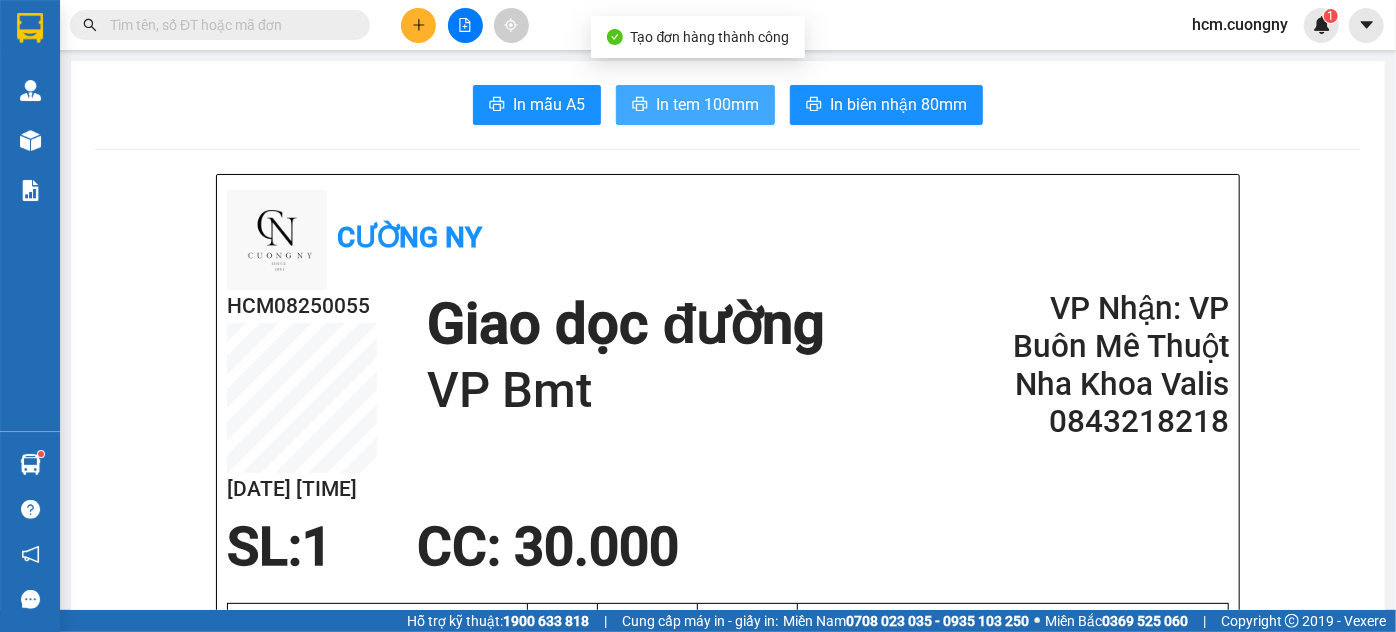 click on "In tem 100mm" at bounding box center (707, 104) 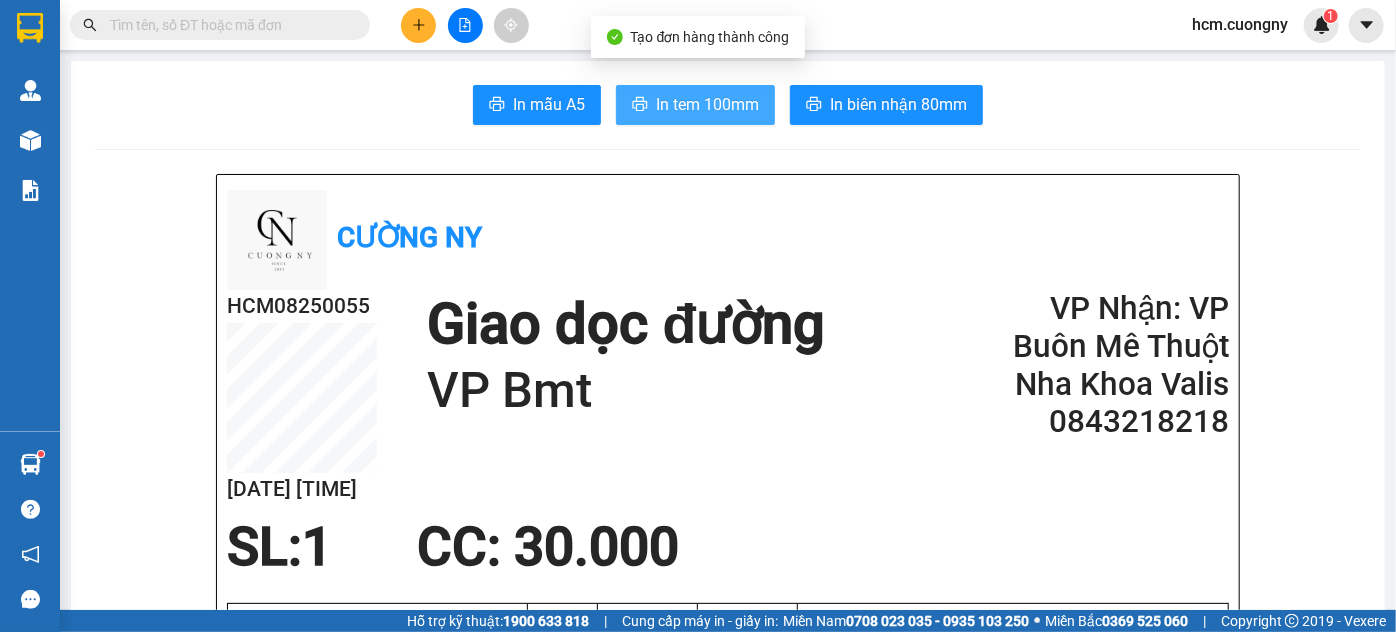 scroll, scrollTop: 0, scrollLeft: 0, axis: both 